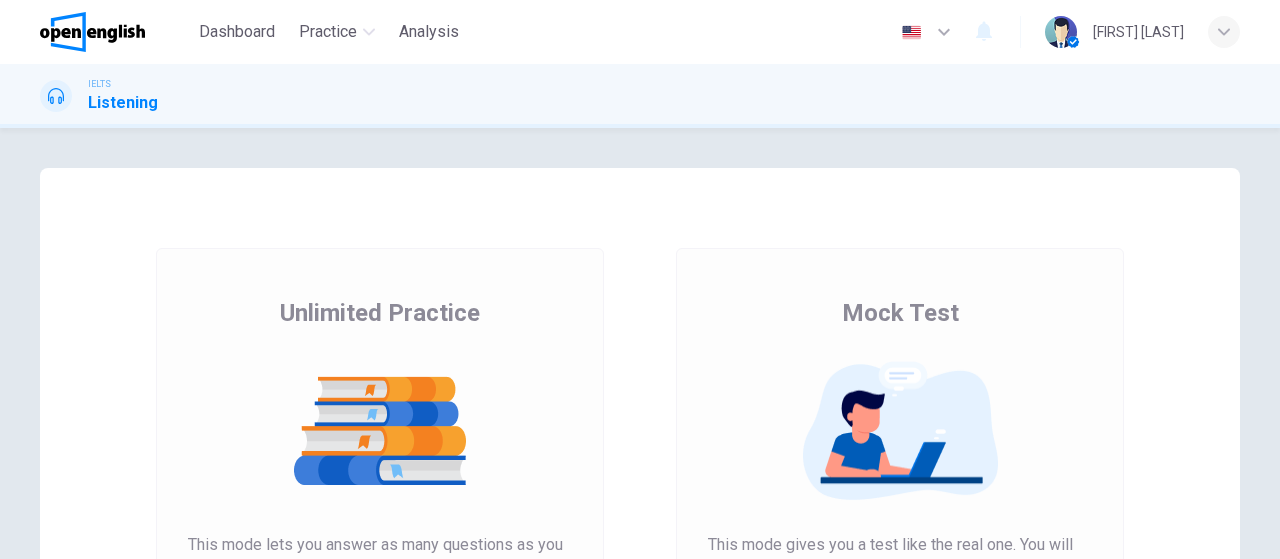 scroll, scrollTop: 0, scrollLeft: 0, axis: both 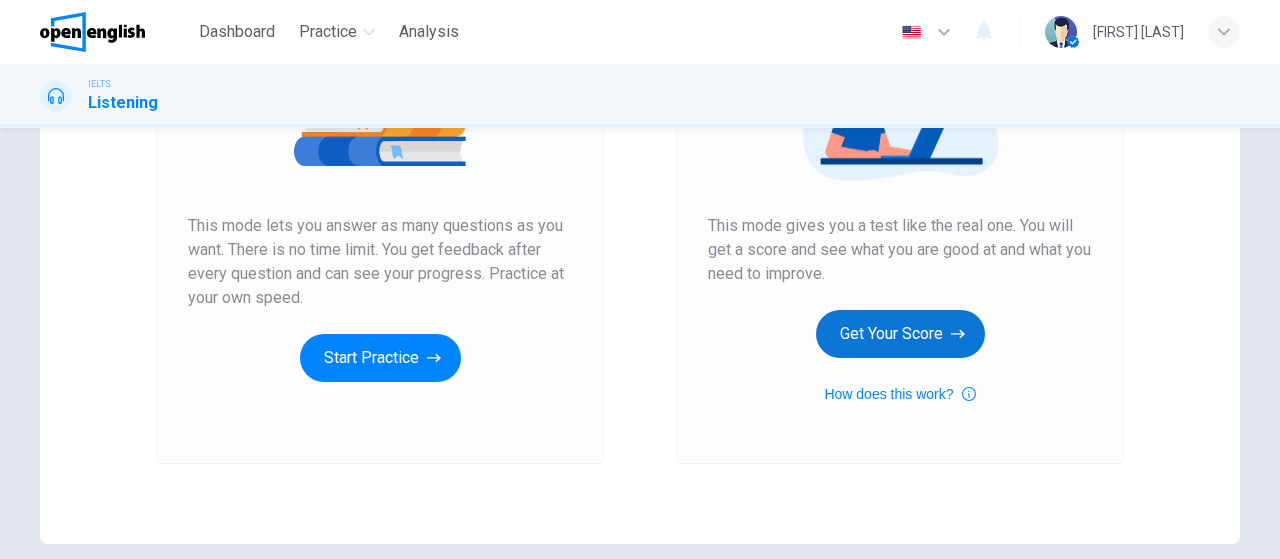 click on "Get Your Score" at bounding box center (900, 334) 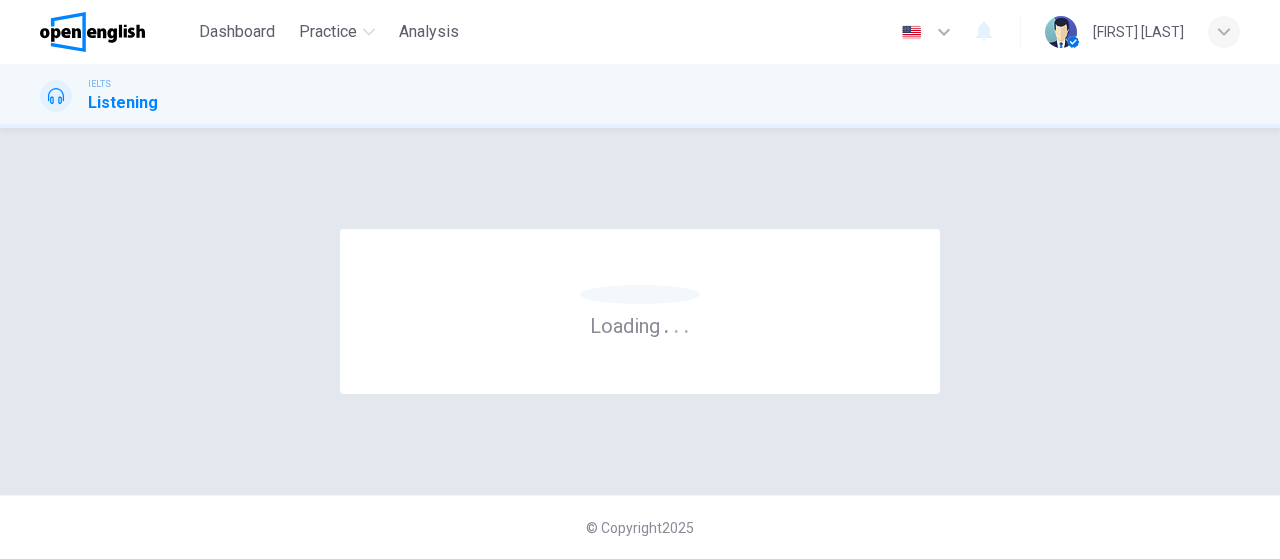 scroll, scrollTop: 0, scrollLeft: 0, axis: both 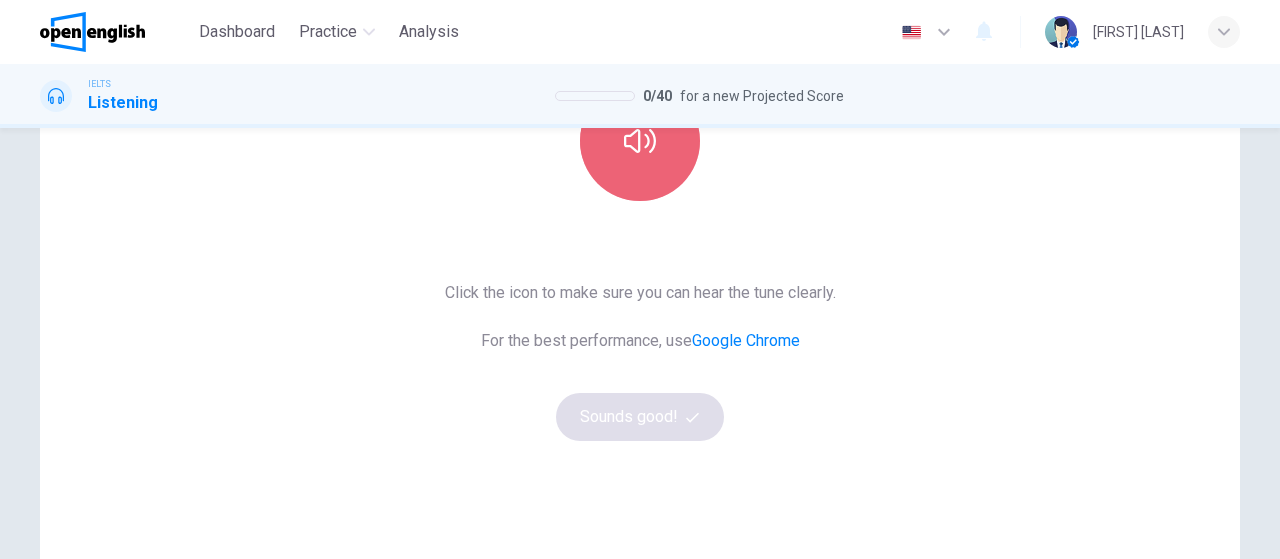 click at bounding box center (640, 141) 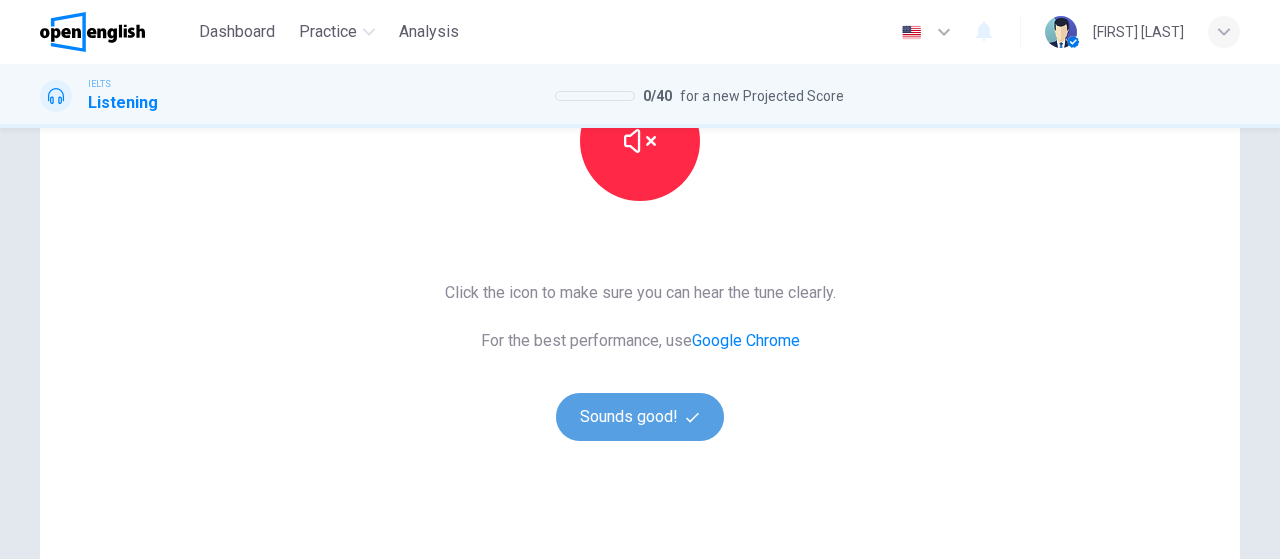 click on "Sounds good!" at bounding box center [640, 417] 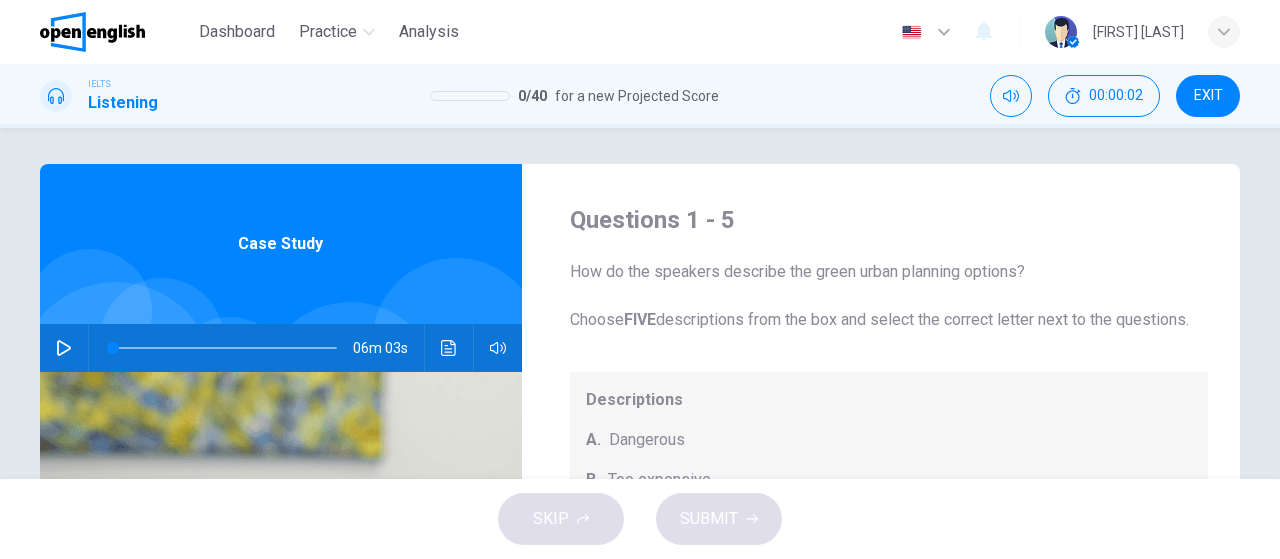 scroll, scrollTop: 0, scrollLeft: 0, axis: both 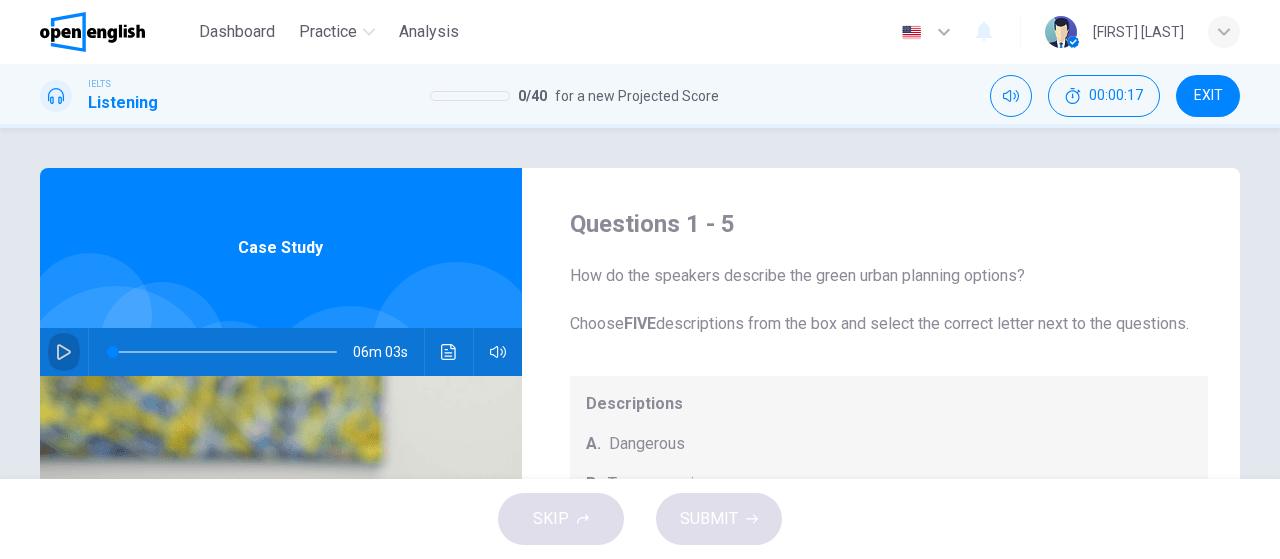 click at bounding box center [64, 352] 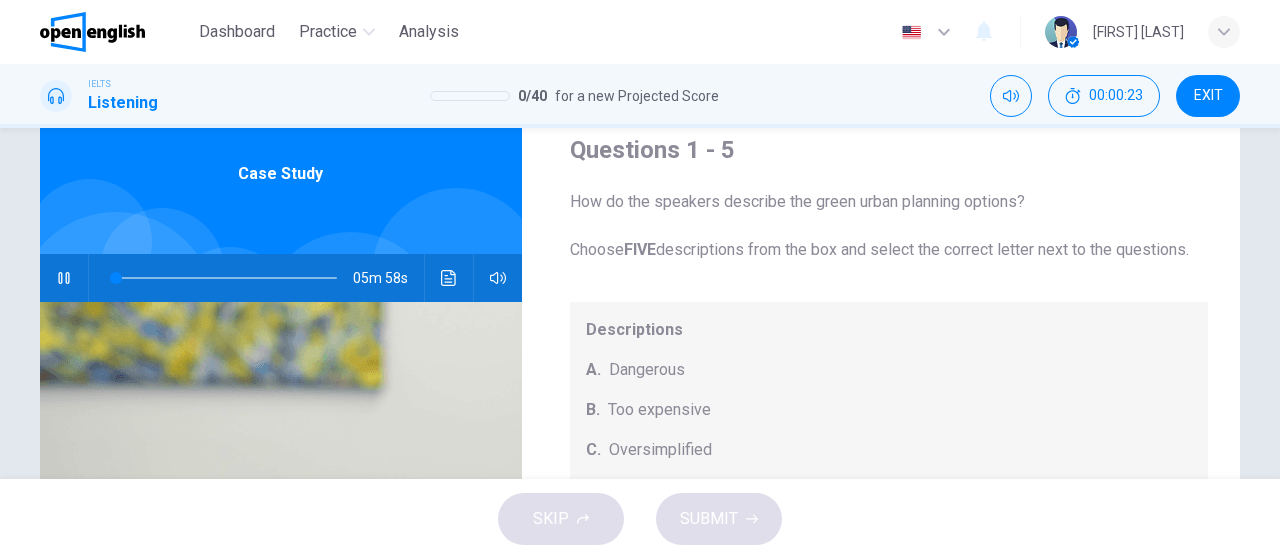 scroll, scrollTop: 89, scrollLeft: 0, axis: vertical 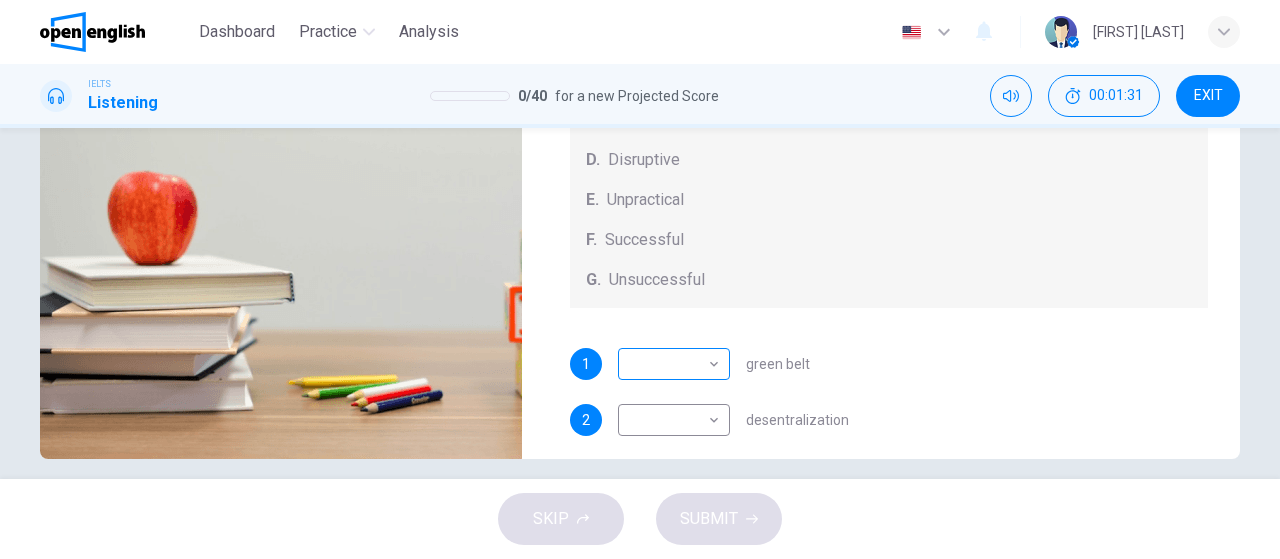 click on "This site uses cookies, as explained in our Privacy Policy. If you agree to the use of cookies, please click the Accept button and continue to browse our site. Privacy Policy Accept This site uses cookies, as explained in our Privacy Policy. If you agree to the use of cookies, please click the Accept button and continue to browse our site. Privacy Policy Accept Dashboard Practice Analysis English ** ​ Viviana Natali S. IELTS Listening 0 / 40 for a new Projected Score 00:01:31 EXIT Questions 1 - 5 How do the speakers describe the green urban planning options? Choose FIVE descriptions from the box and select the correct letter next to the questions. Descriptions A. Dangerous B. Too expensive C. Oversimplified D. Disruptive E. Unpractical F. Successful G. Unsuccessful 1 ​ ​ green belt 2 ​ ​ desentralization 3 ​ ​ new towns 4 ​ ​ brownfield sites 5 ​ ​ pedestrianized zones Case Study 04m 50s SKIP SUBMIT Open English - Online English Dashboard Practice Analysis Notifications 1 2025" at bounding box center (640, 279) 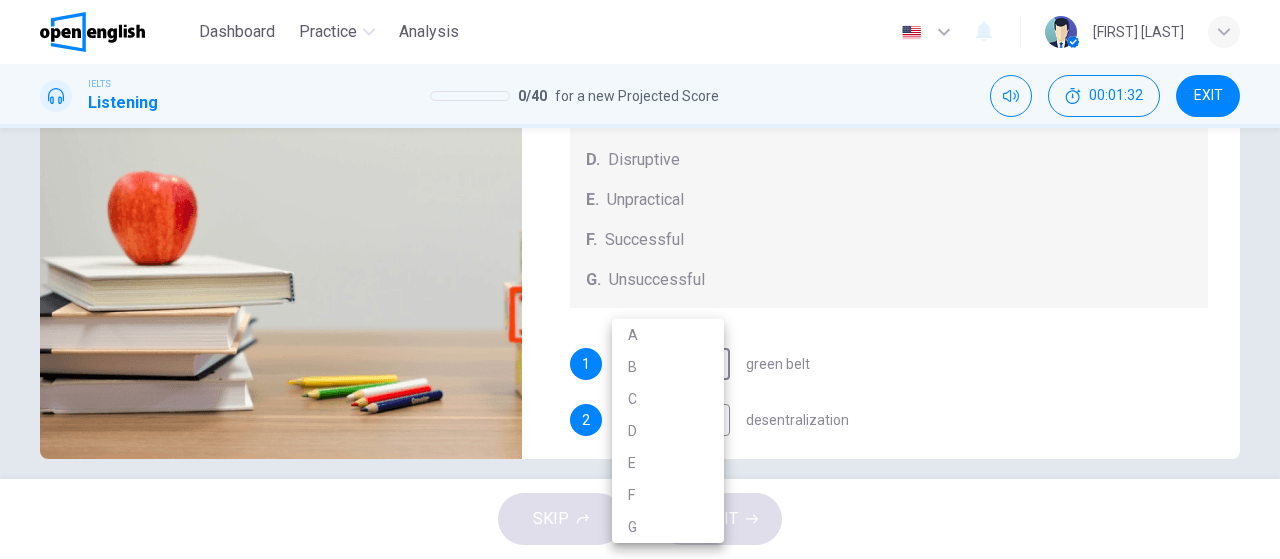 type on "**" 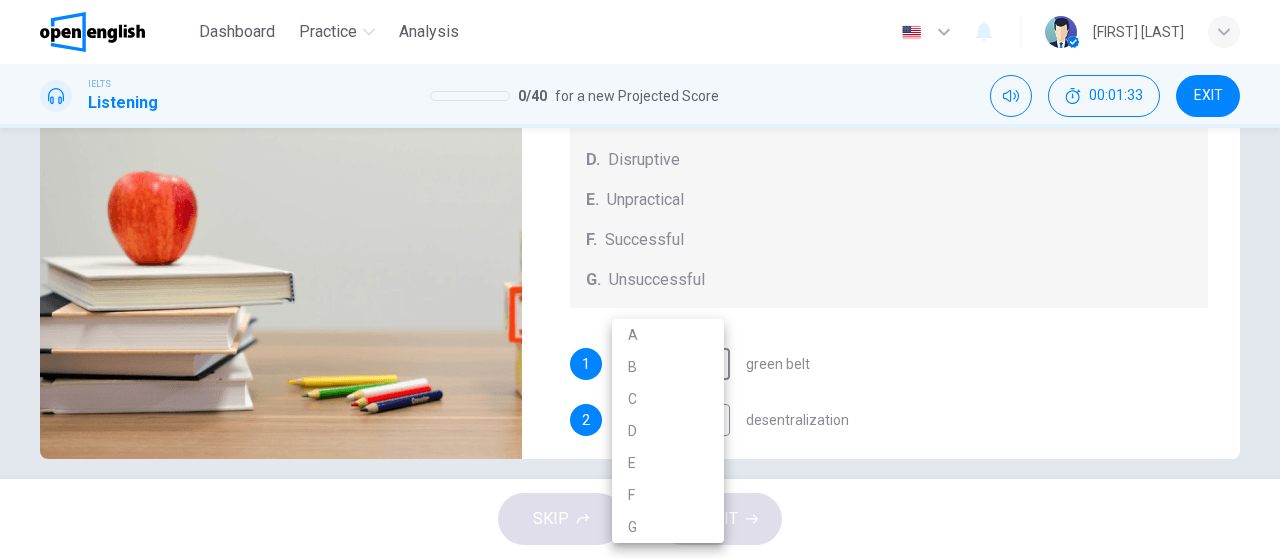 click on "F" at bounding box center [668, 495] 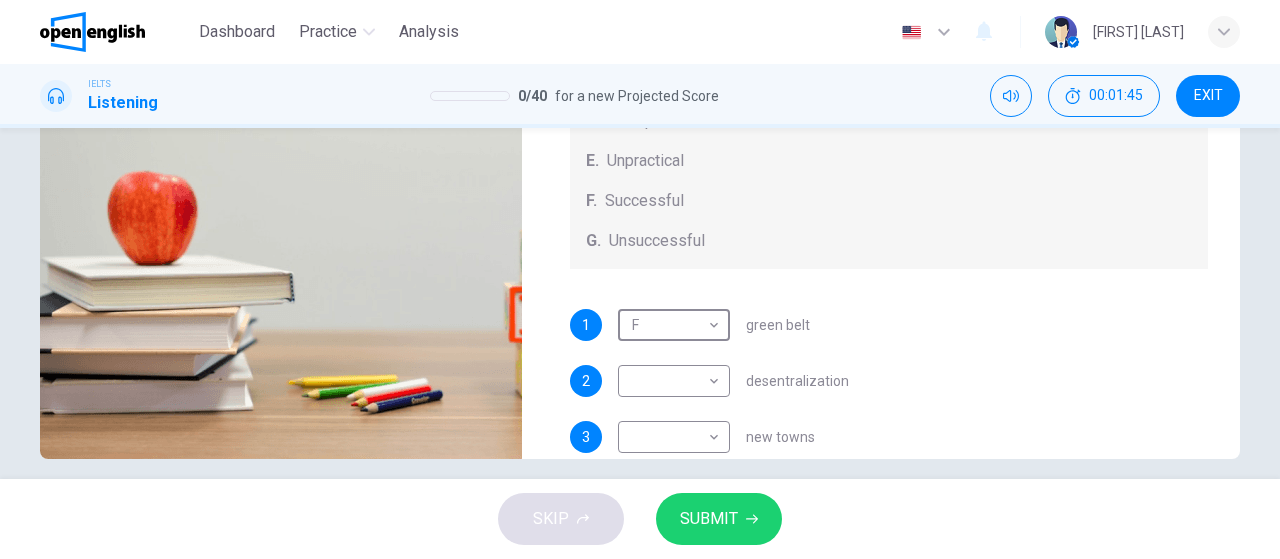 scroll, scrollTop: 40, scrollLeft: 0, axis: vertical 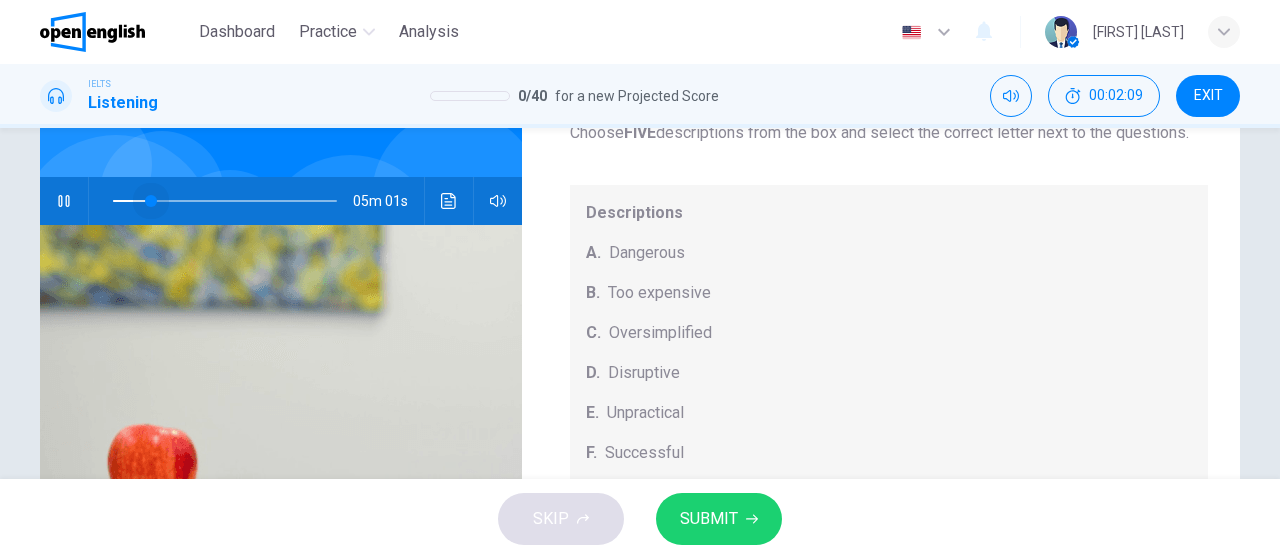 click at bounding box center [225, 201] 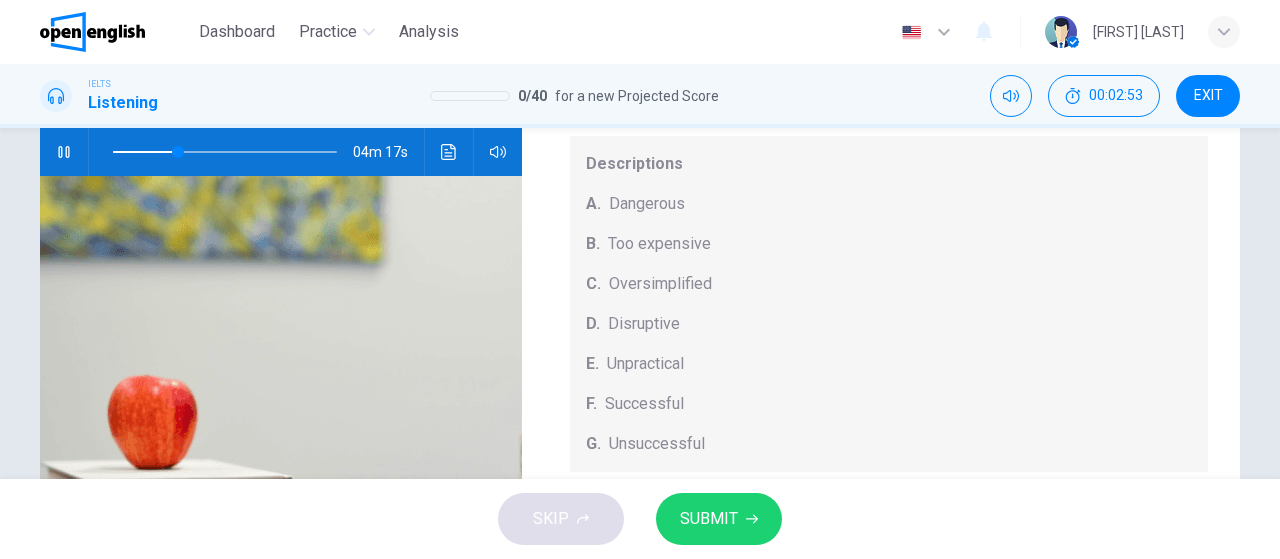 scroll, scrollTop: 193, scrollLeft: 0, axis: vertical 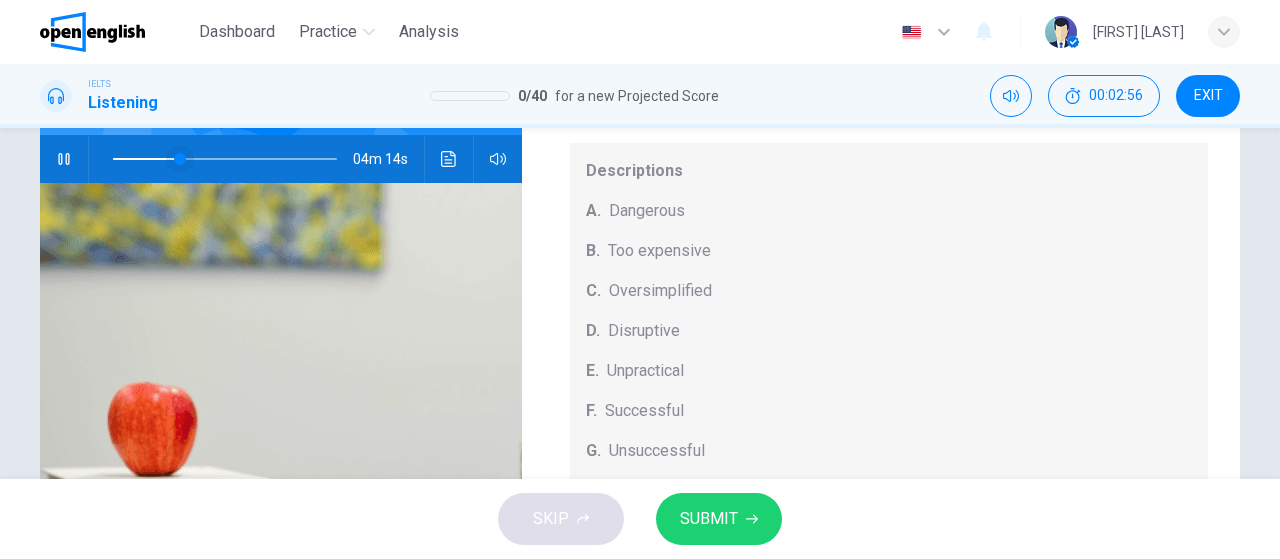 click at bounding box center (180, 159) 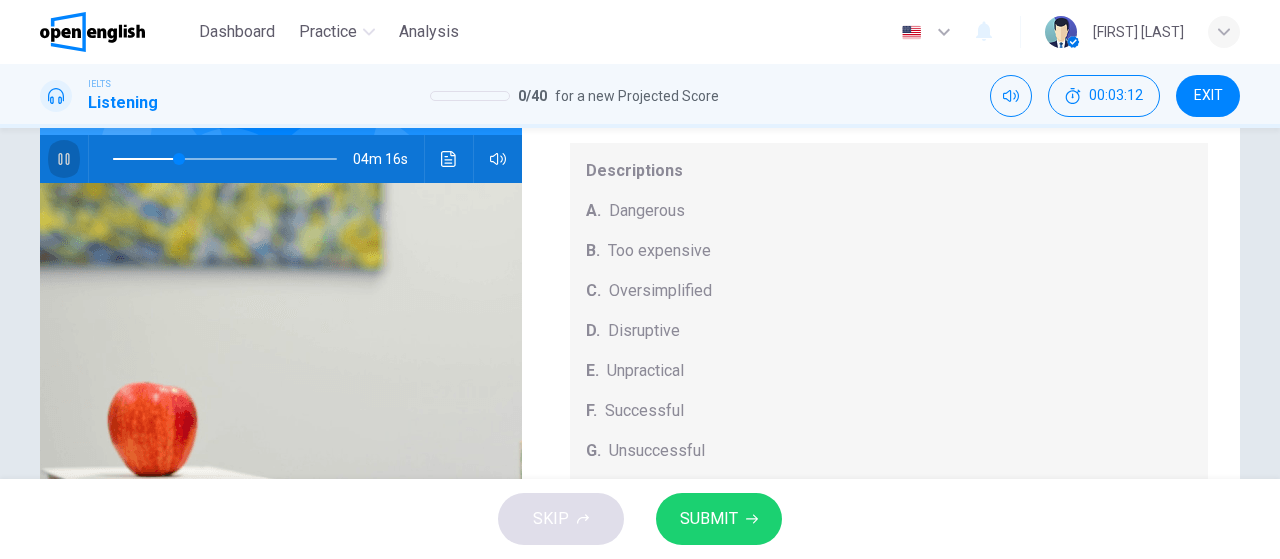 click 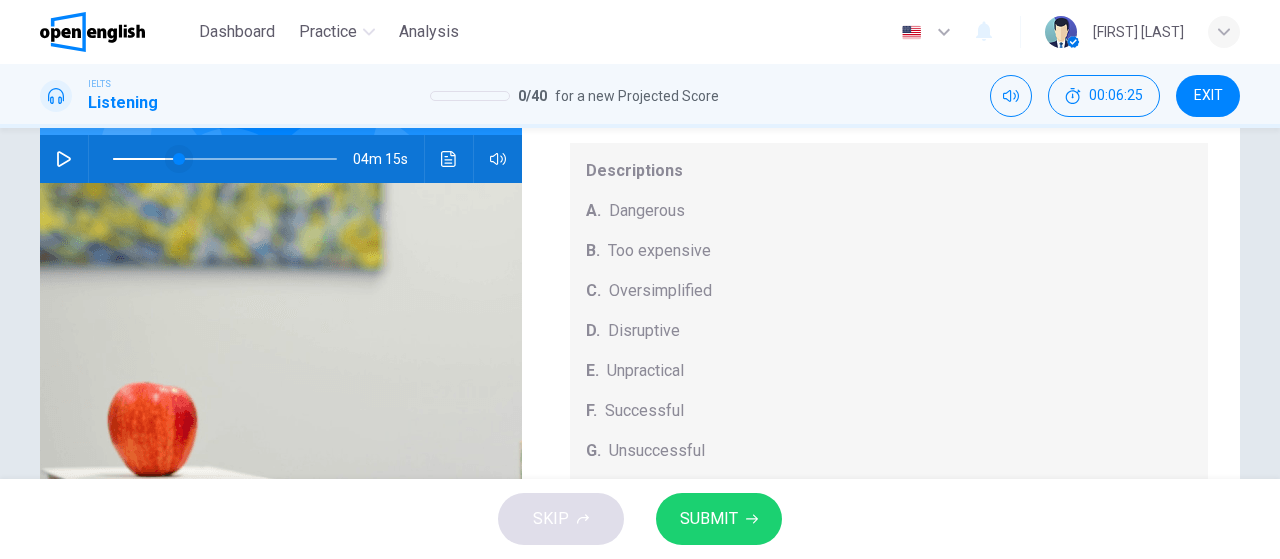 click at bounding box center [179, 159] 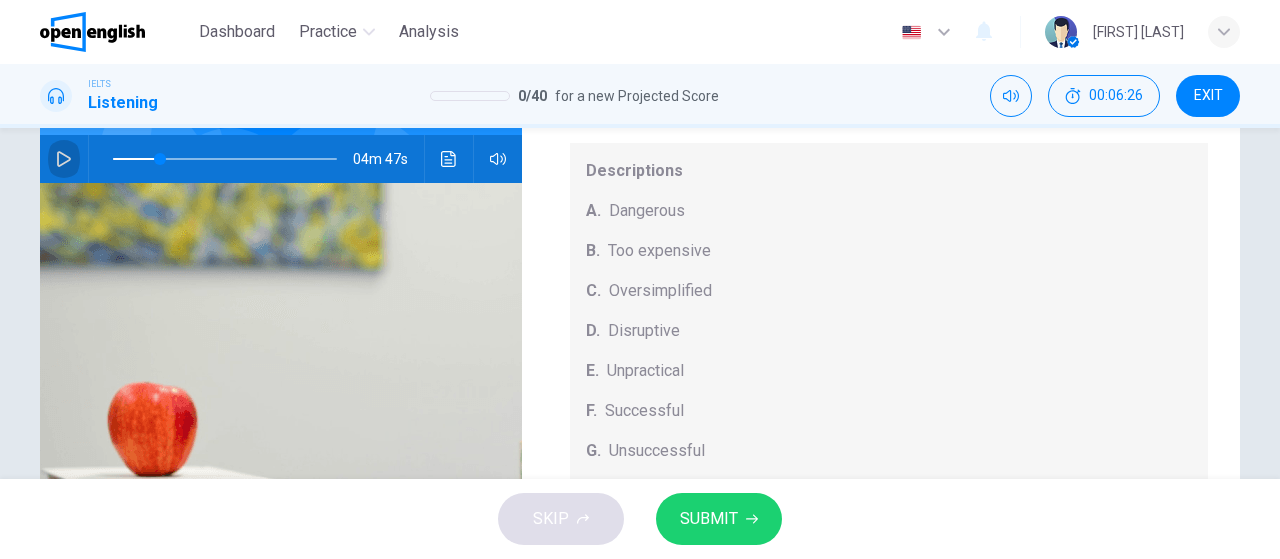 click at bounding box center (64, 159) 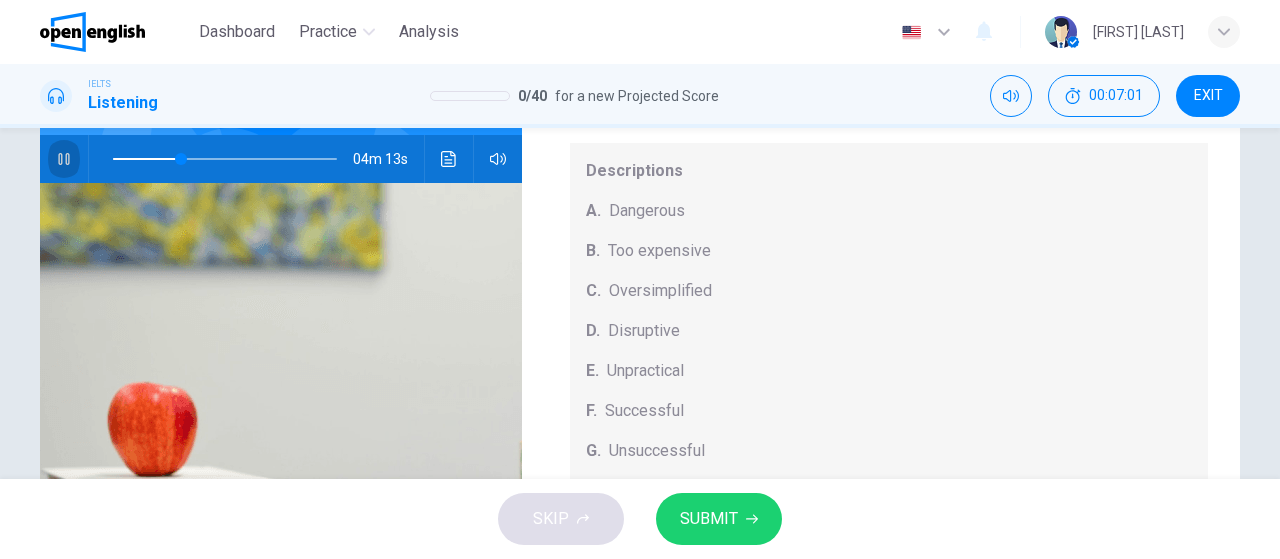click 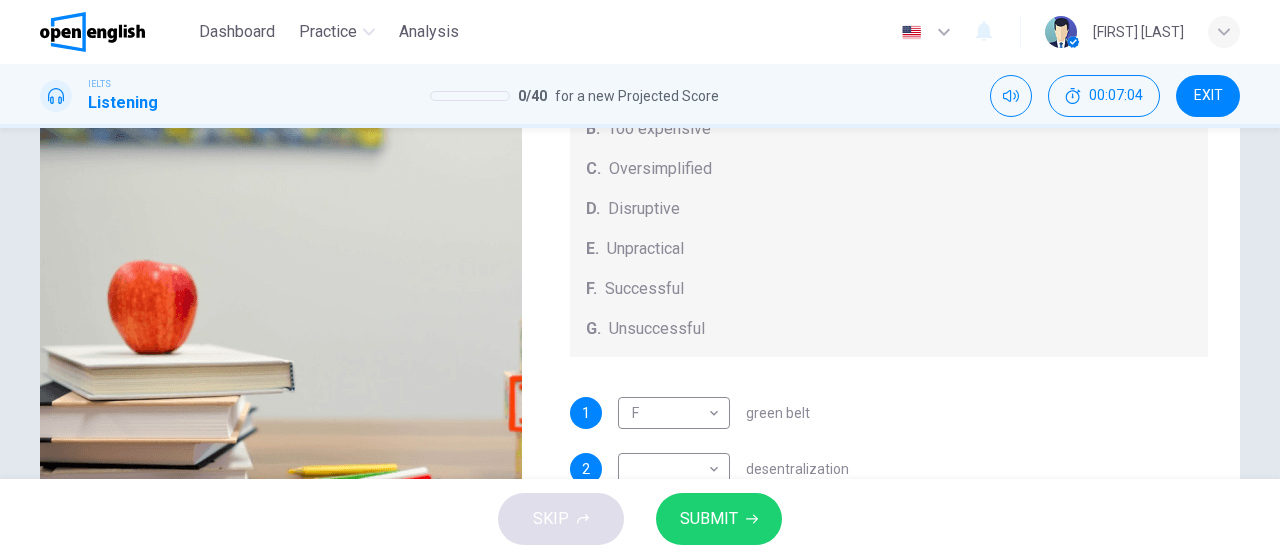 scroll, scrollTop: 318, scrollLeft: 0, axis: vertical 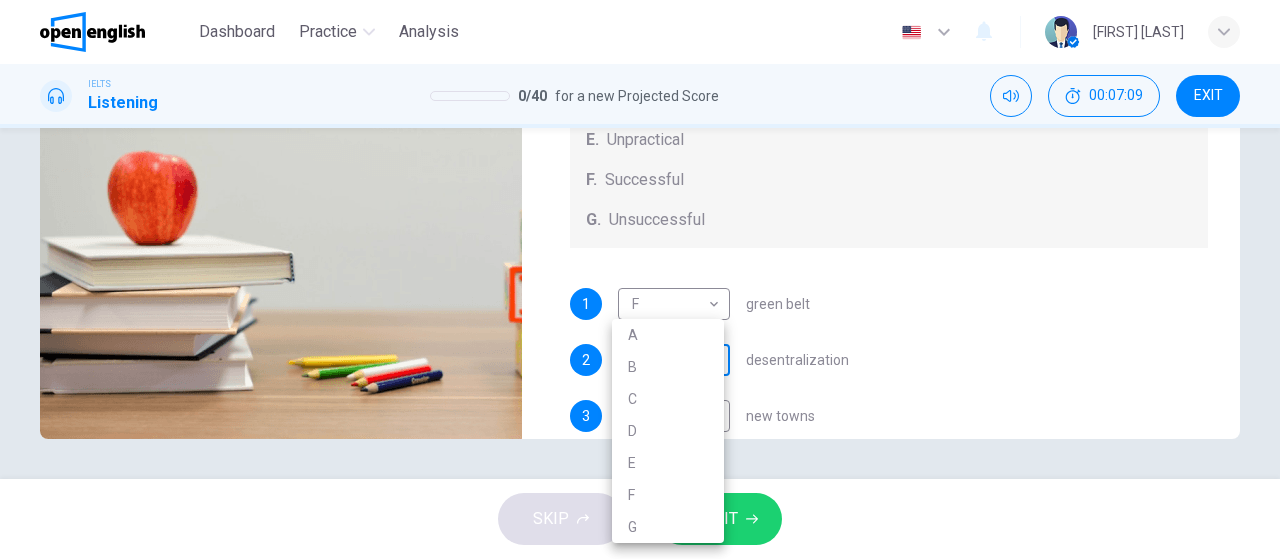 click on "This site uses cookies, as explained in our  Privacy Policy . If you agree to the use of cookies, please click the Accept button and continue to browse our site.   Privacy Policy Accept This site uses cookies, as explained in our  Privacy Policy . If you agree to the use of cookies, please click the Accept button and continue to browse our site.   Privacy Policy Accept Dashboard Practice Analysis English ** ​ [FIRST] [LAST] . IELTS Listening 34 / 40 for a new Projected Score 01:26:41 EXIT Questions 35 - 39 Choose your answers from the box and write the correct letter  A-H  next to the questions below.
What can you find at each of the places below? A. A flower market B. A chance to feed the fish C. Good nightlife D. International arts and crafts E. Good cheap international food F. A trip to catch fish G. Shops and seafood restaurants H. A wide range of different plants 35 F * ​ Aquascene 36 G * ​ Smith Street Mall 37 E * ​ Cullen Bay Marina 38 C * ​ Fannie Bay 39 ​ ​ Mitchell Street 05m 44s 1" at bounding box center (640, 279) 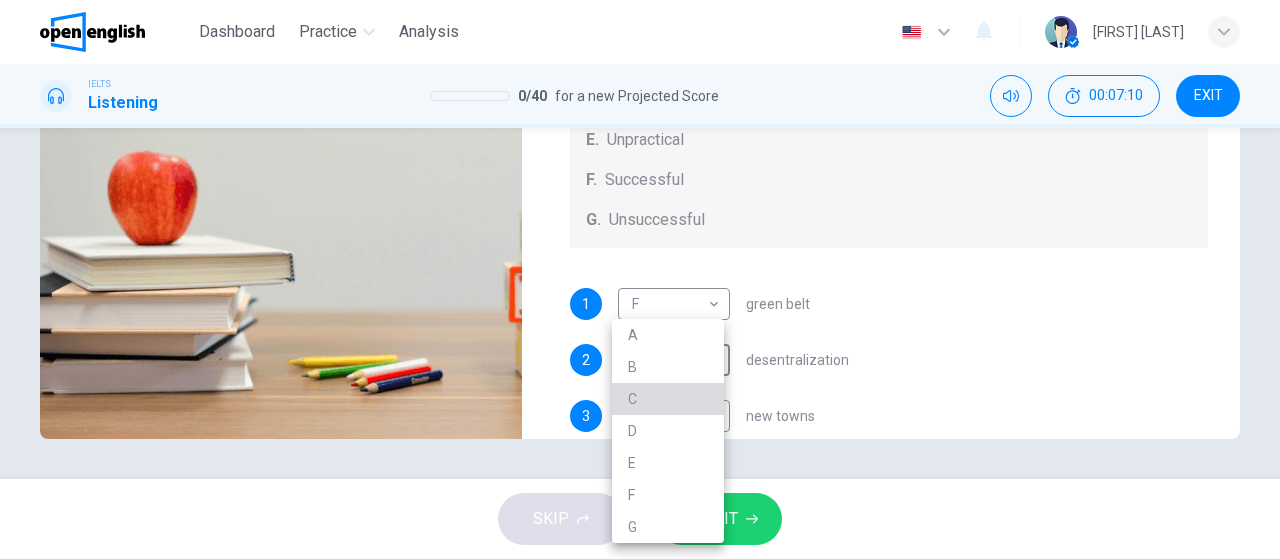 click on "C" at bounding box center [668, 399] 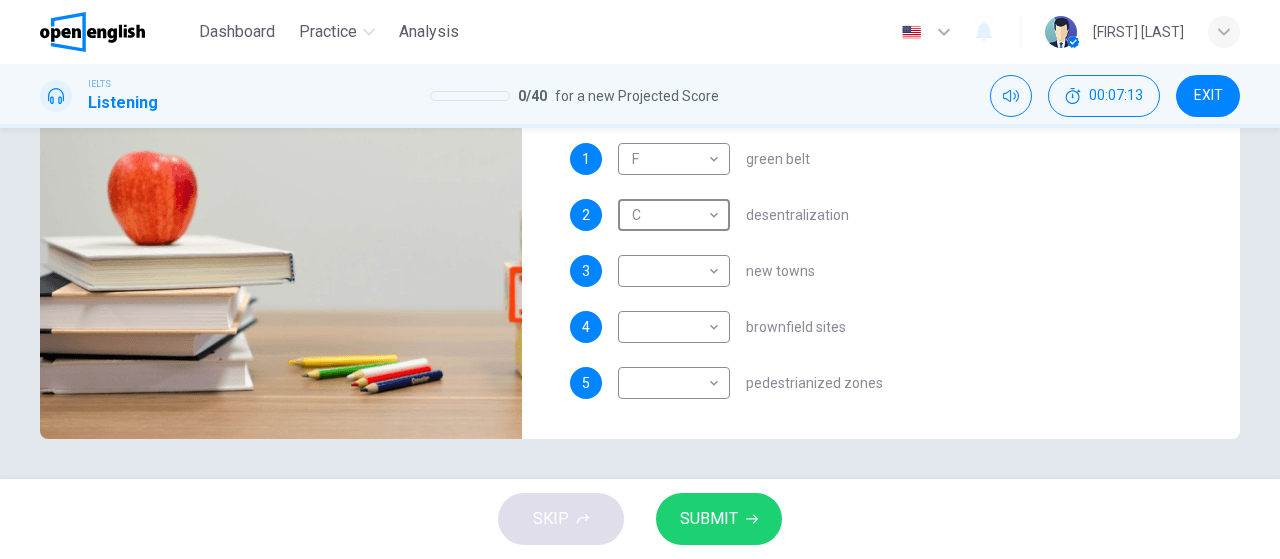 scroll, scrollTop: 208, scrollLeft: 0, axis: vertical 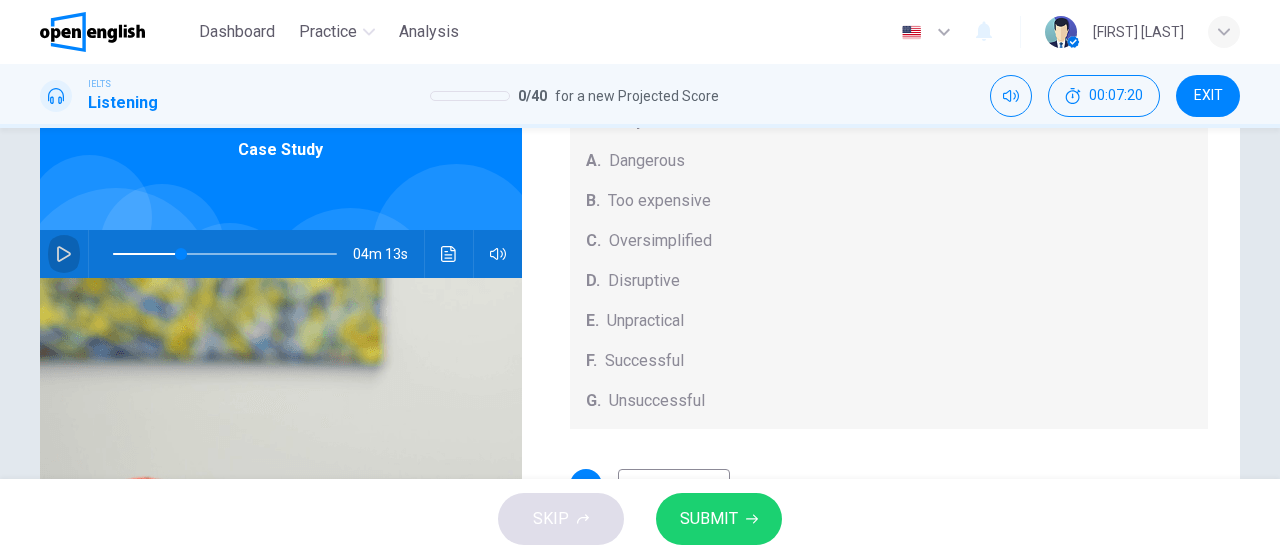 click at bounding box center (64, 254) 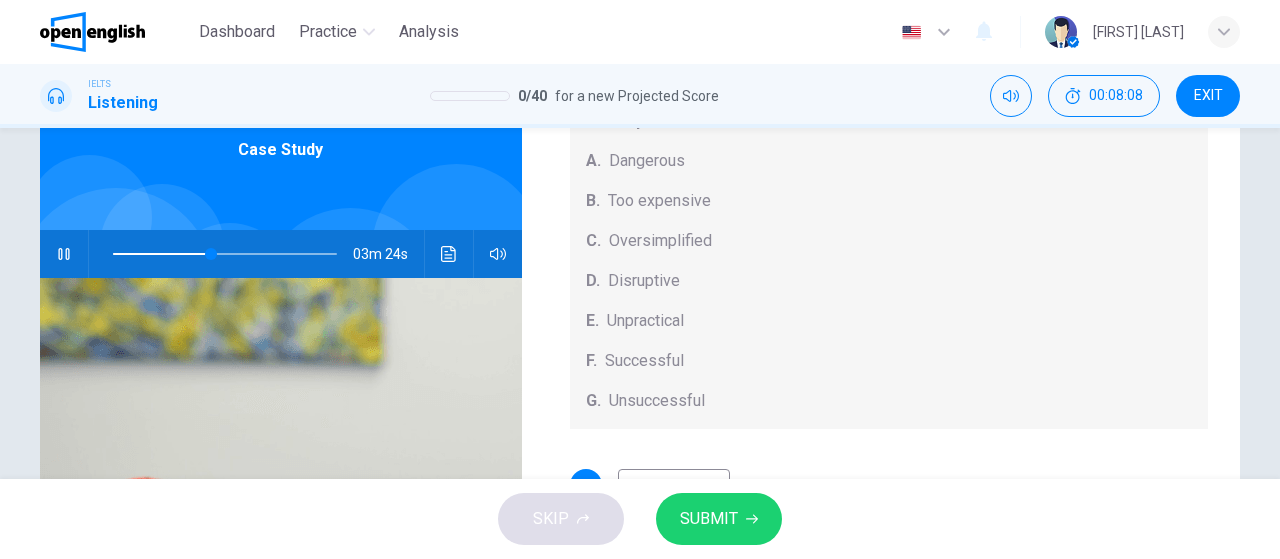 click at bounding box center [225, 254] 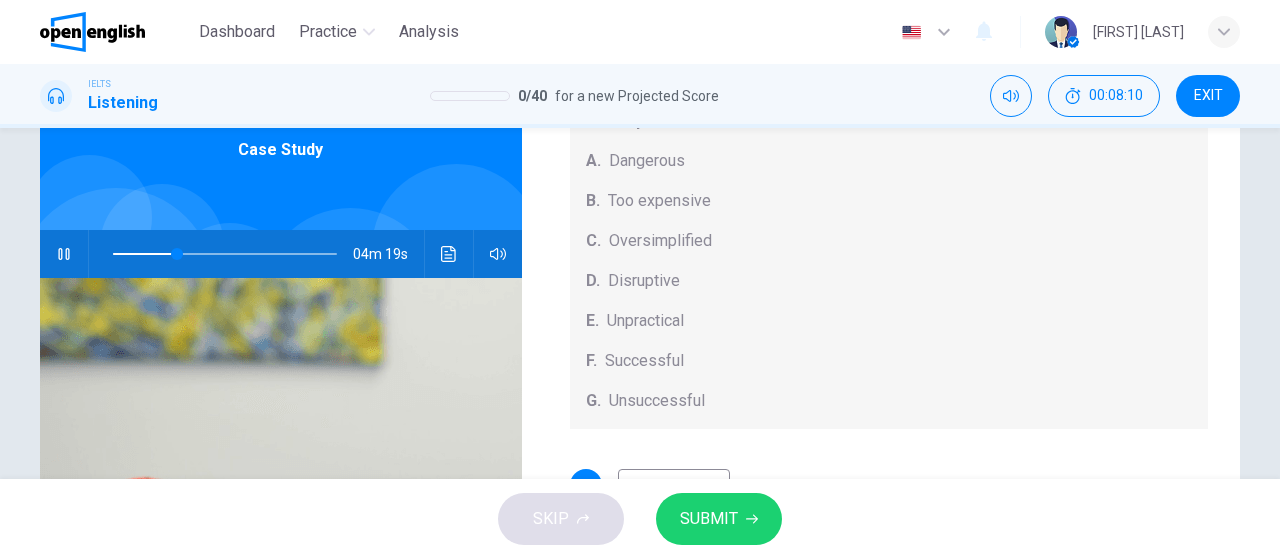 click 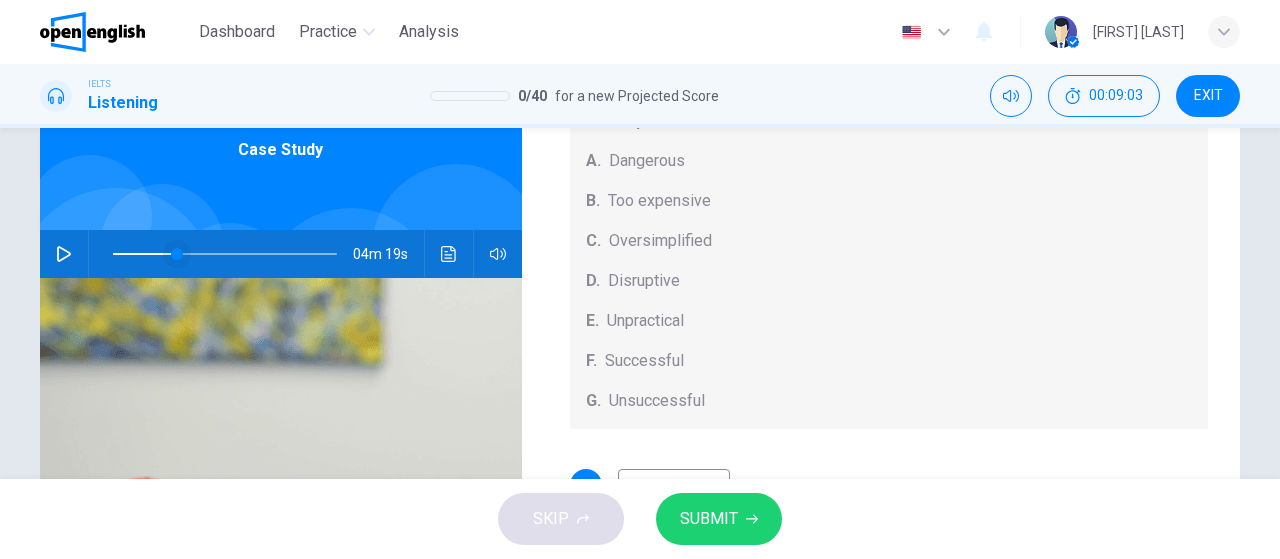 click at bounding box center (177, 254) 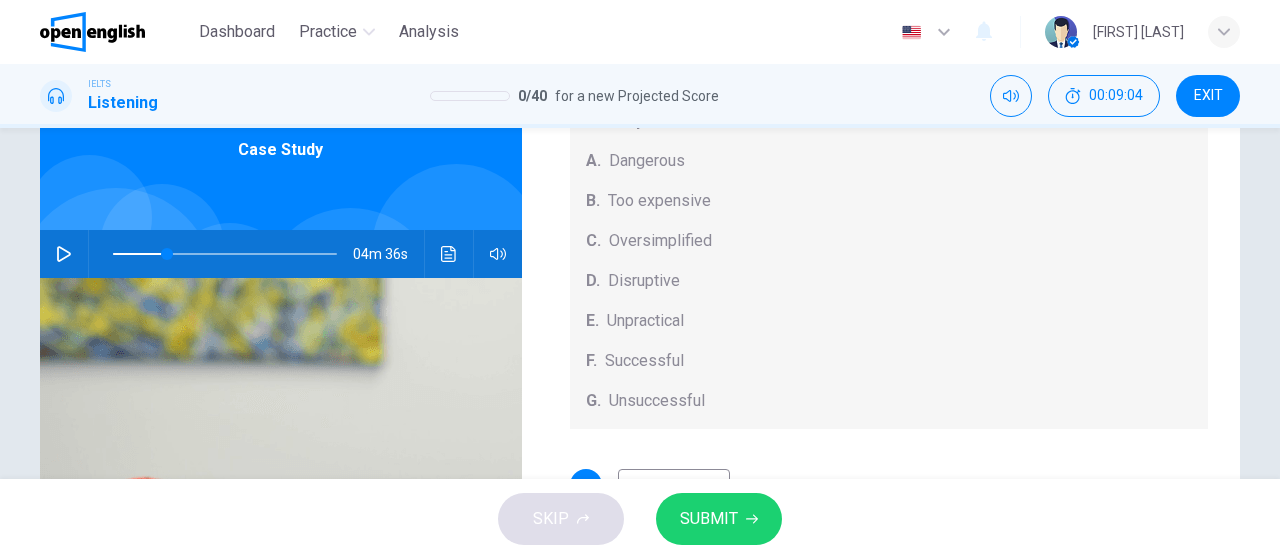 click 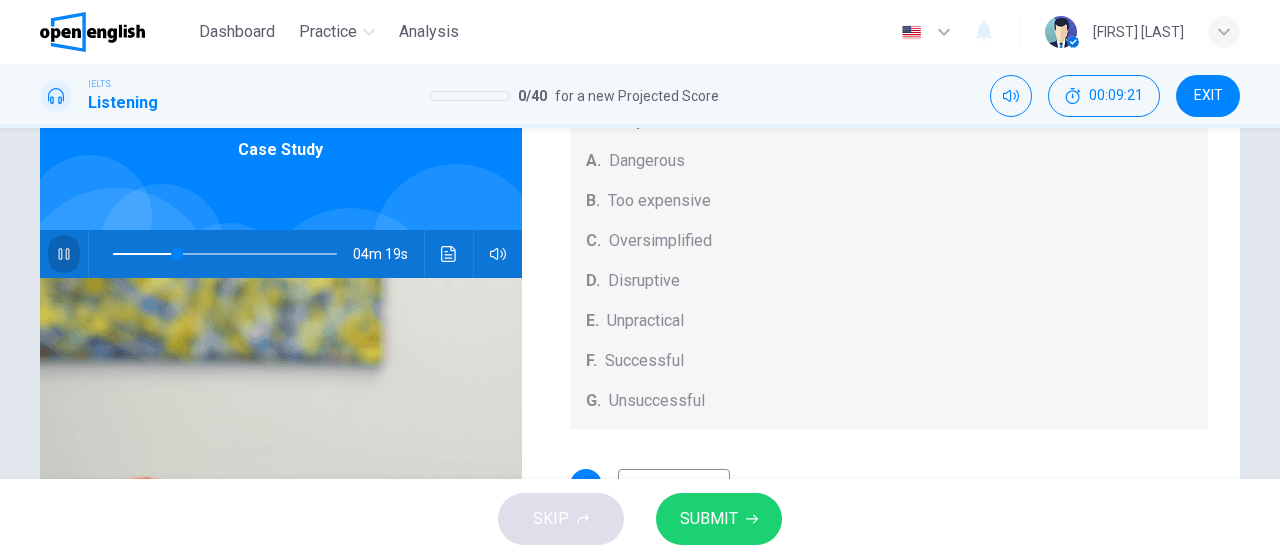 click 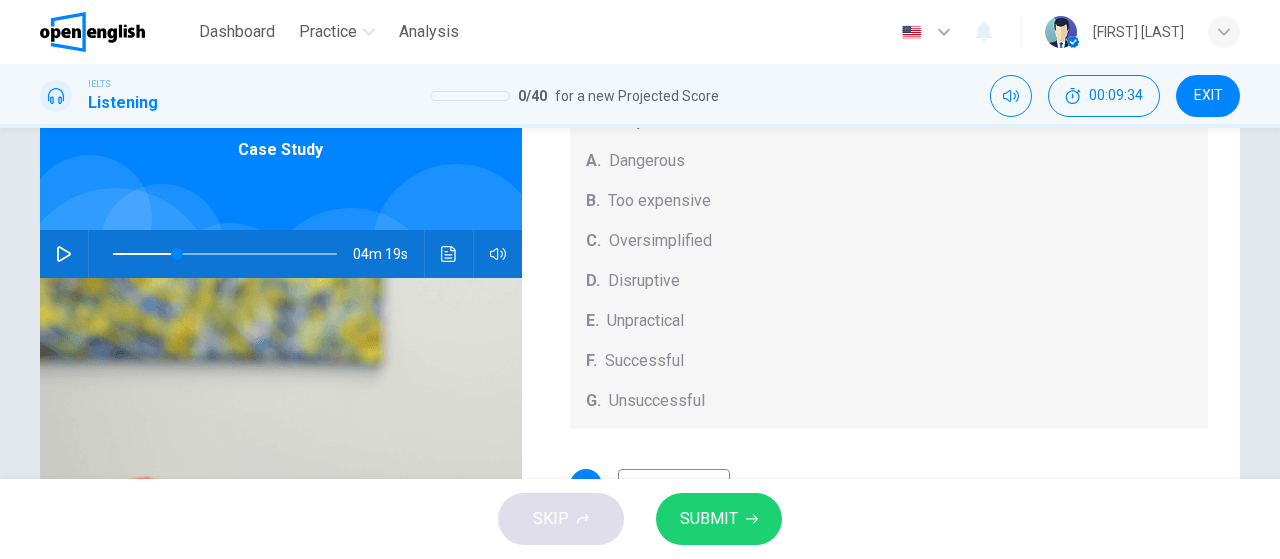 click 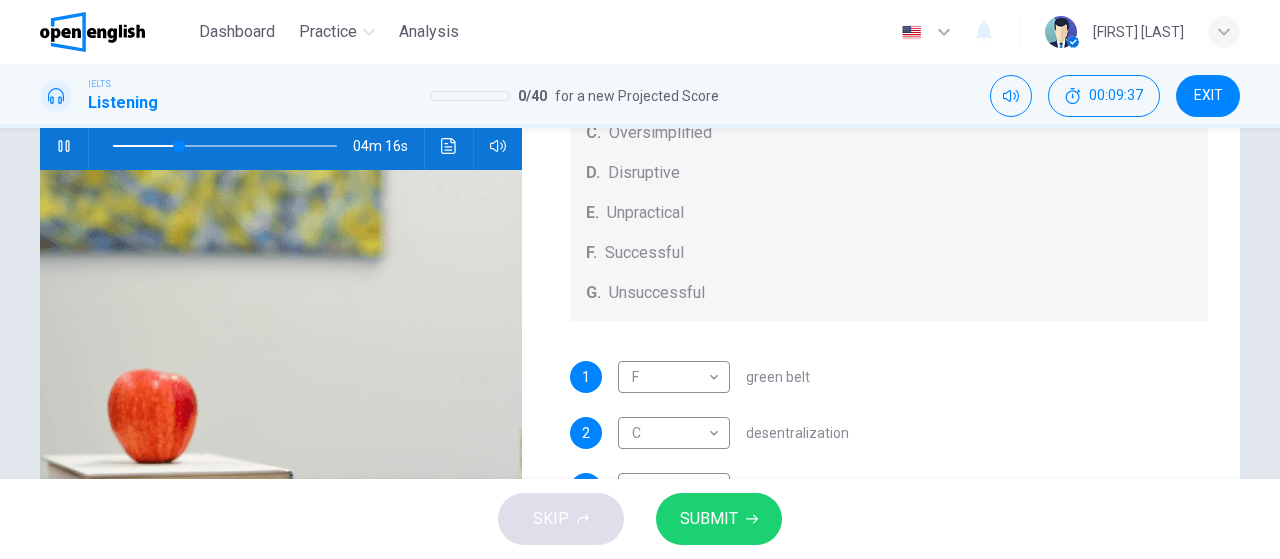 scroll, scrollTop: 284, scrollLeft: 0, axis: vertical 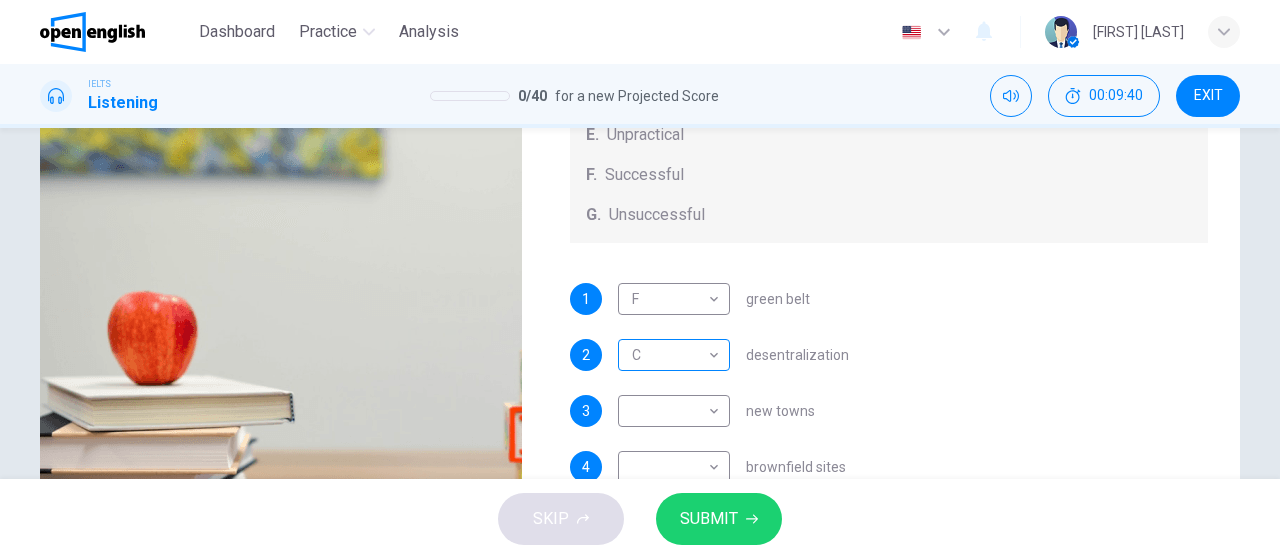 click on "This site uses cookies, as explained in our  Privacy Policy . If you agree to the use of cookies, please click the Accept button and continue to browse our site.   Privacy Policy Accept This site uses cookies, as explained in our  Privacy Policy . If you agree to the use of cookies, please click the Accept button and continue to browse our site.   Privacy Policy Accept Dashboard Practice Analysis English ** ​ [FIRST] [LAST] . IELTS Listening 0 / 40 for a new Projected Score 00:09:40 EXIT Questions 1 - 5 How do the speakers describe the green urban planning options? Choose  FIVE  descriptions from the box and select the correct letter next to the questions. Descriptions A. Dangerous B. Too expensive C. Oversimplified  D. Disruptive E. Unpractical F. Successful G. Unsuccessful 1 F * ​ green belt 2 C * ​ desentralization 3 ​ ​ new towns 4 ​ ​ brownfield sites 5 ​ ​ pedestrianized zones Case Study 04m 14s SKIP SUBMIT Open English - Online English Dashboard Practice Analysis Notifications 1 2025" at bounding box center [640, 279] 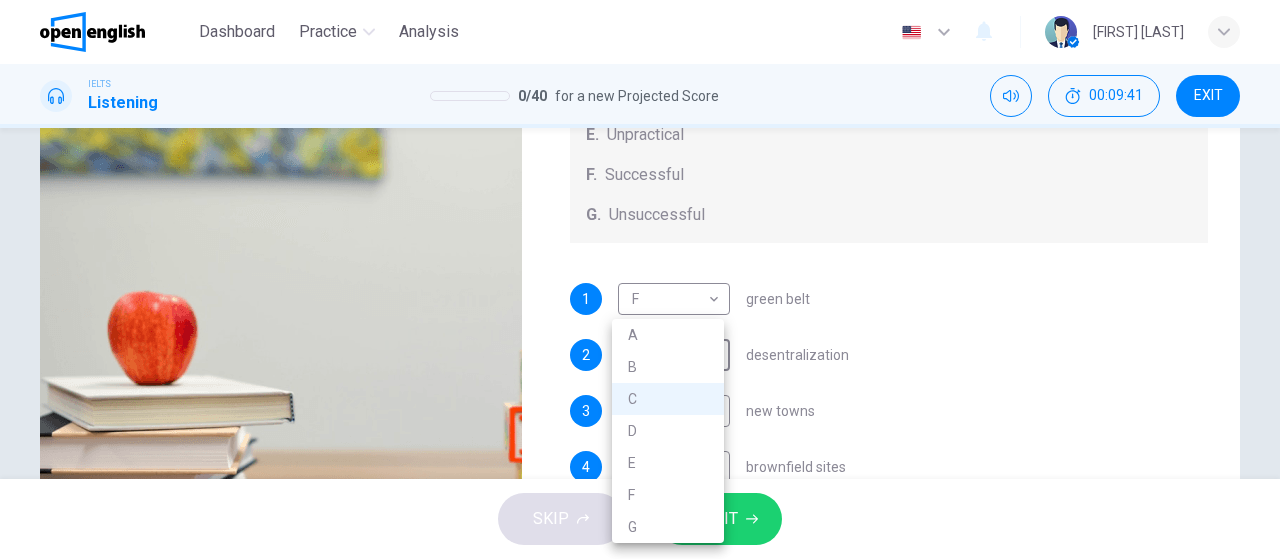 type on "**" 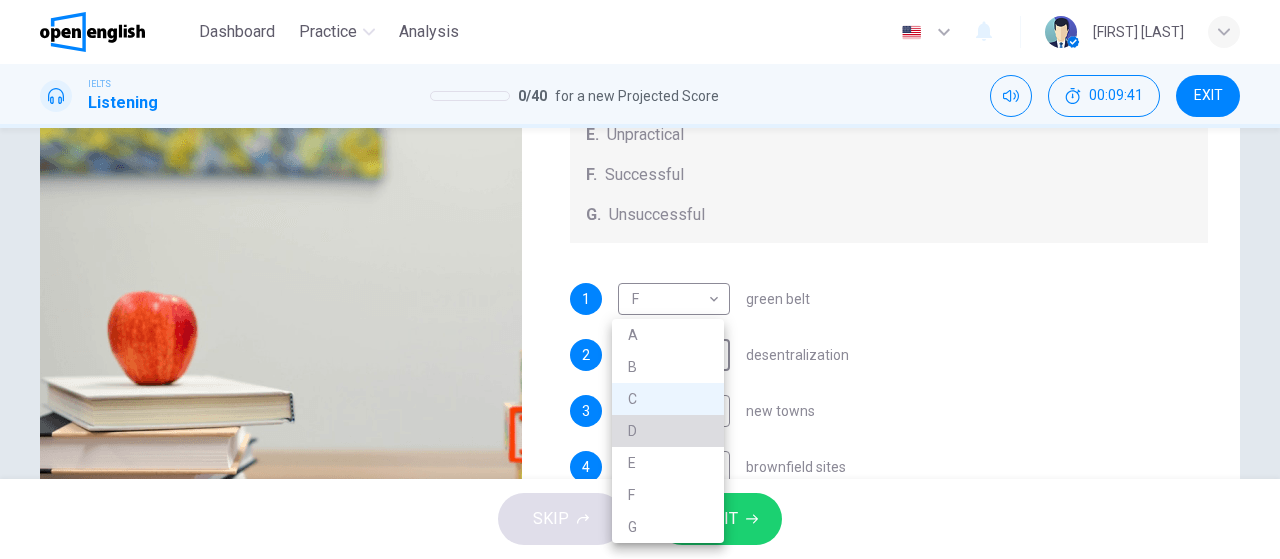 click on "D" at bounding box center [668, 431] 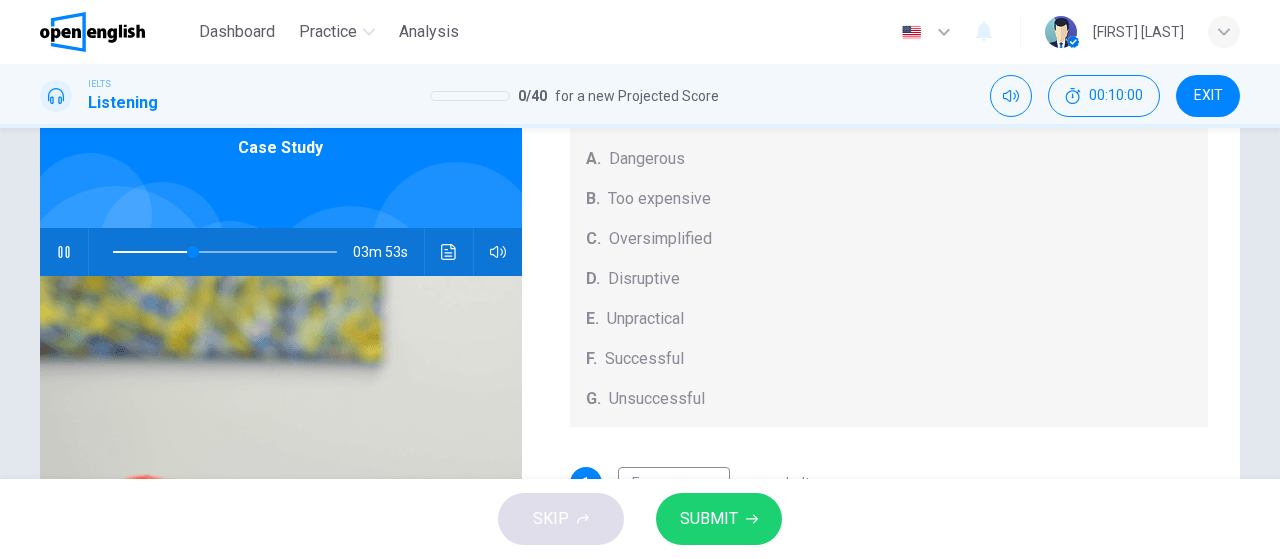 scroll, scrollTop: 101, scrollLeft: 0, axis: vertical 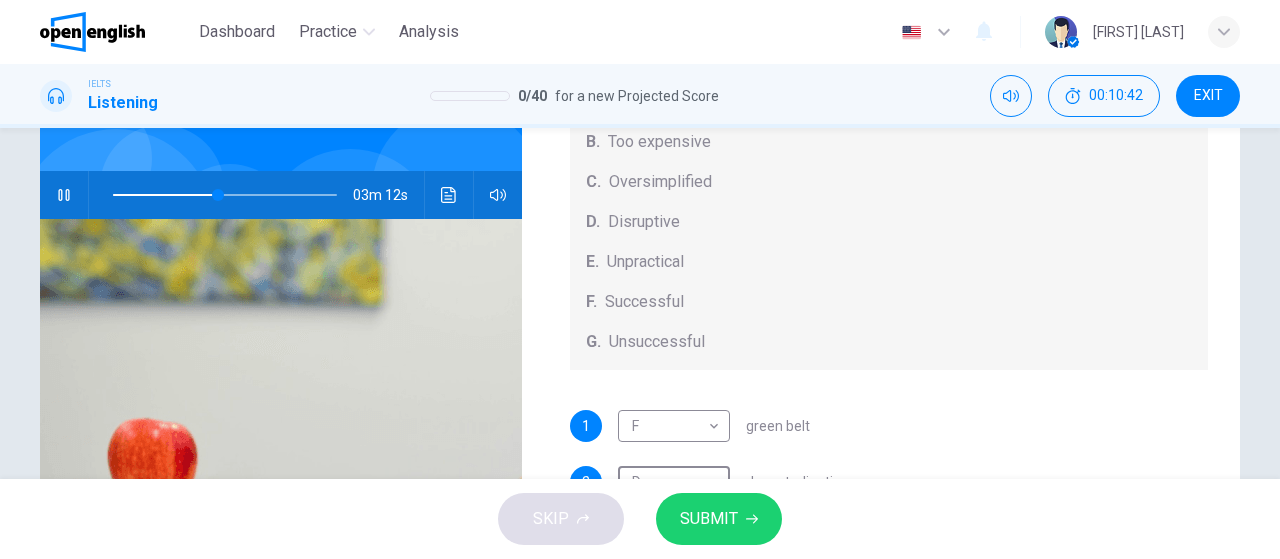click at bounding box center (225, 195) 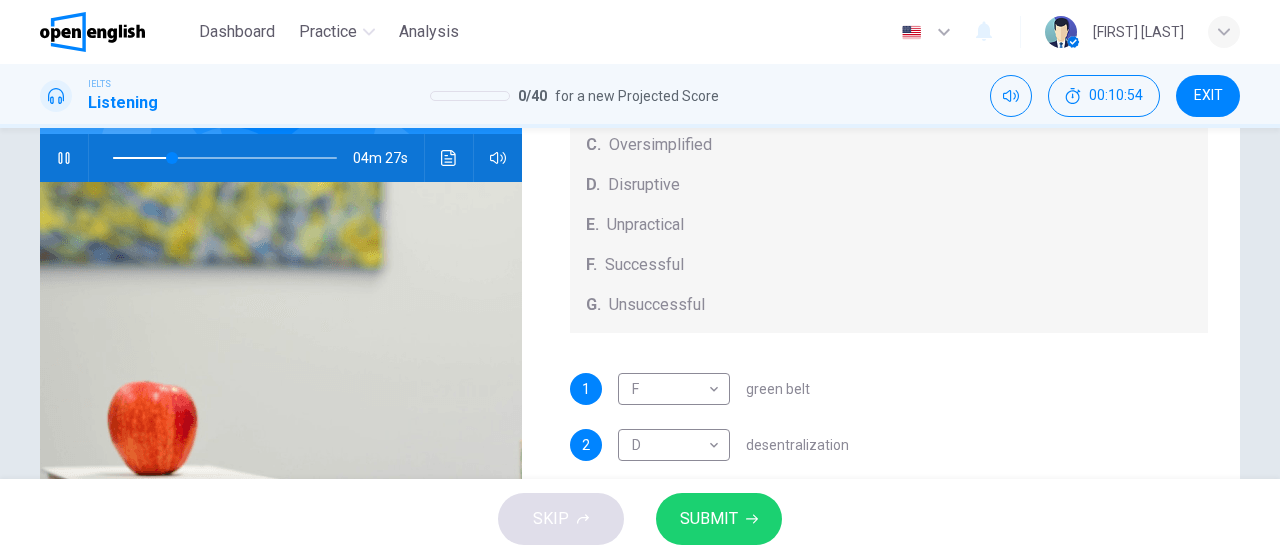 scroll, scrollTop: 160, scrollLeft: 0, axis: vertical 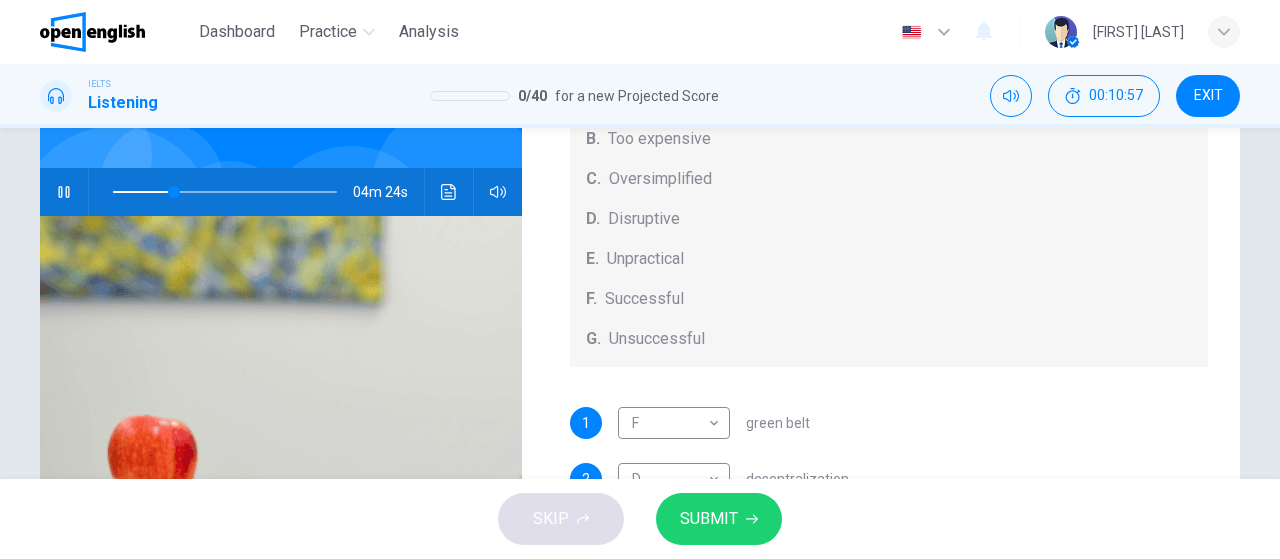 click at bounding box center (64, 192) 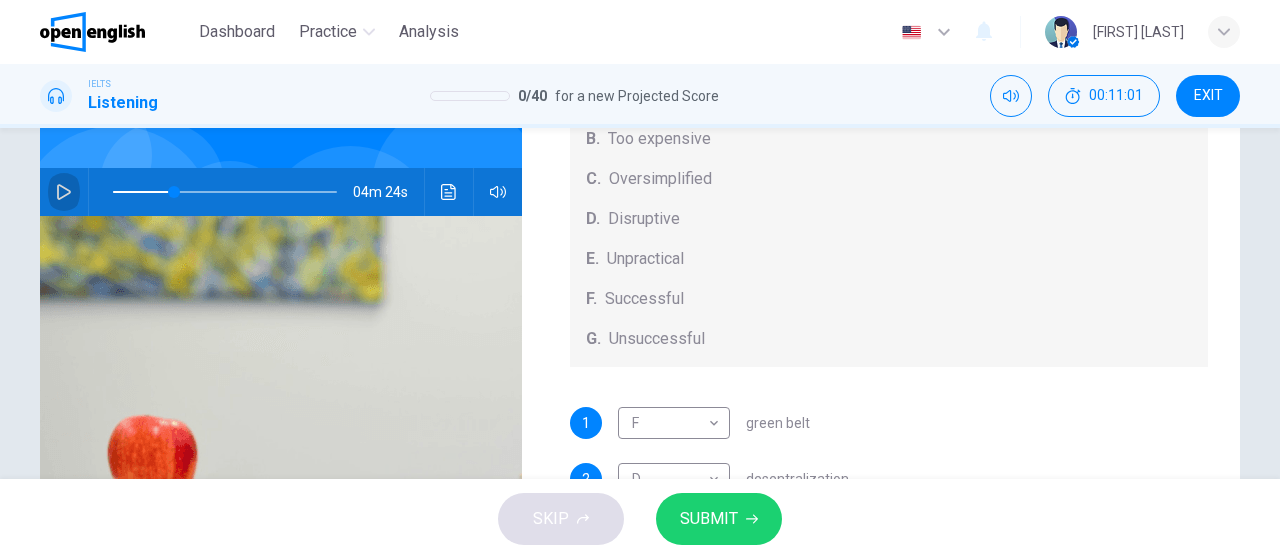 click at bounding box center [64, 192] 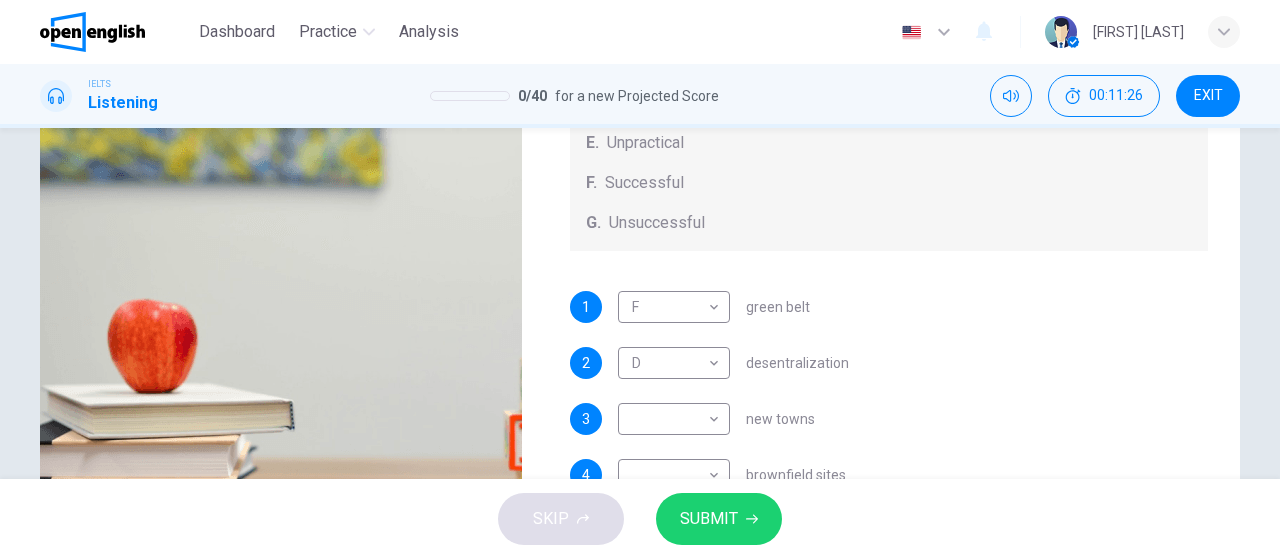 scroll, scrollTop: 278, scrollLeft: 0, axis: vertical 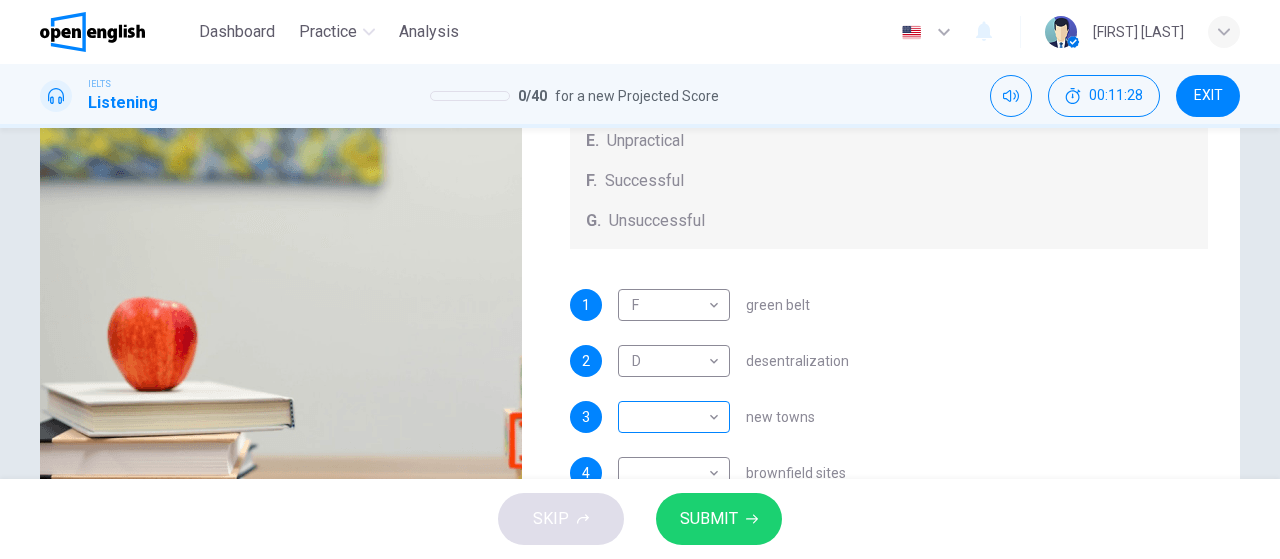 click on "This site uses cookies, as explained in our  Privacy Policy . If you agree to the use of cookies, please click the Accept button and continue to browse our site.   Privacy Policy Accept This site uses cookies, as explained in our  Privacy Policy . If you agree to the use of cookies, please click the Accept button and continue to browse our site.   Privacy Policy Accept Dashboard Practice Analysis English ** ​ [FIRST] [LAST] . IELTS Listening 0 / 40 for a new Projected Score 00:11:28 EXIT Questions 1 - 5 How do the speakers describe the green urban planning options? Choose  FIVE  descriptions from the box and select the correct letter next to the questions. Descriptions A. Dangerous B. Too expensive C. Oversimplified  D. Disruptive E. Unpractical F. Successful G. Unsuccessful 1 F * ​ green belt 2 ​ ​ desentralization 3 ​ ​ new towns 4 ​ ​ brownfield sites 5 ​ ​ pedestrianized zones Case Study 03m 58s SKIP SUBMIT Open English - Online English Dashboard Practice Analysis Notifications 1 2025" at bounding box center (640, 279) 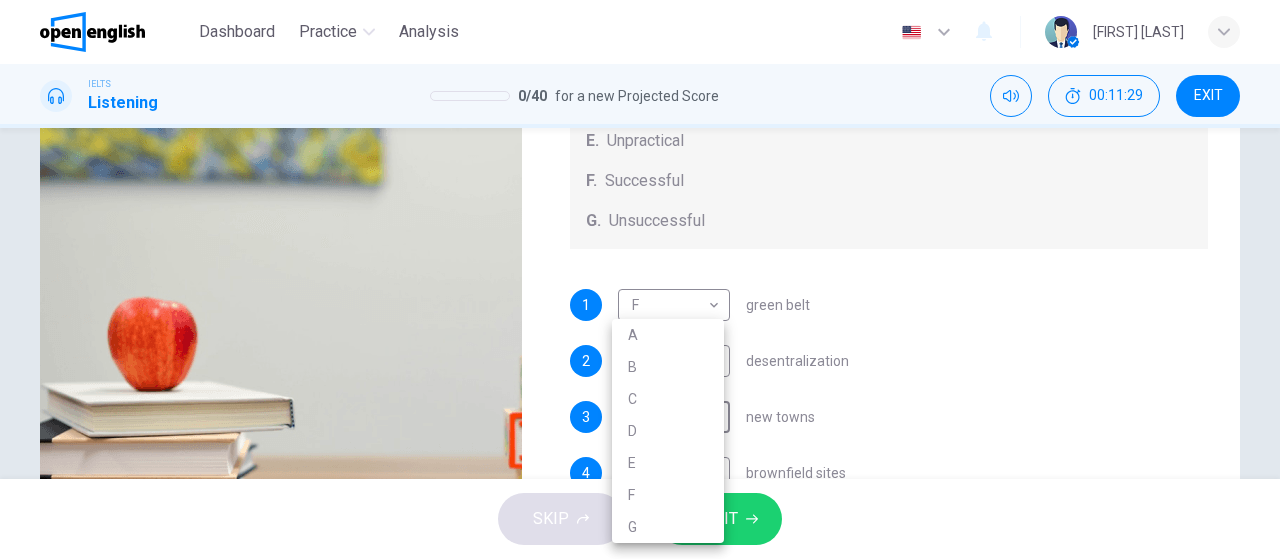 type on "**" 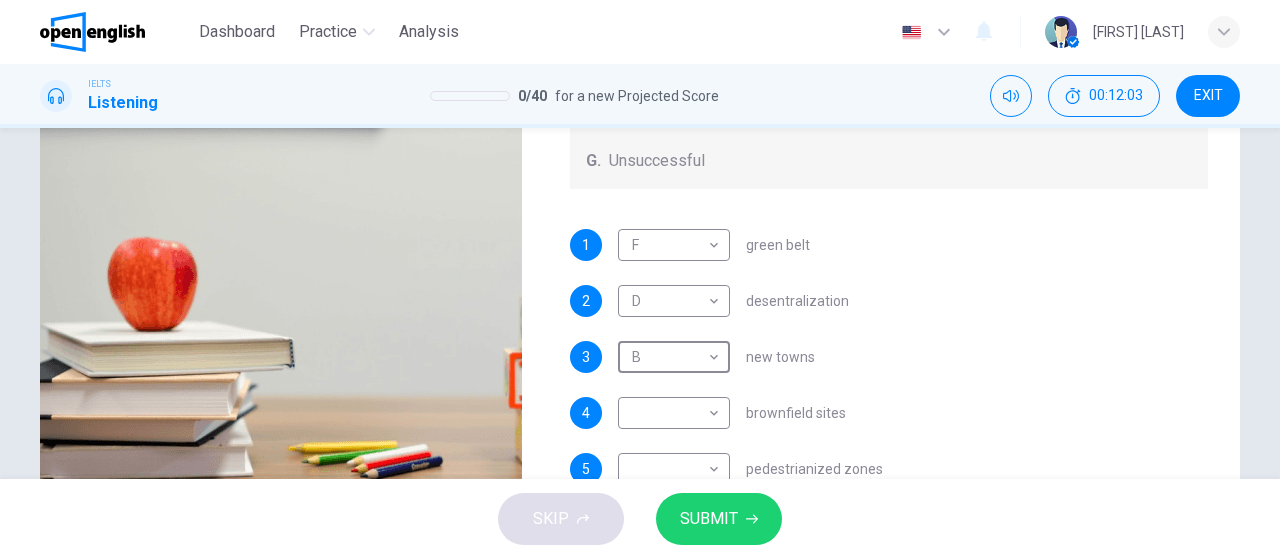 scroll, scrollTop: 424, scrollLeft: 0, axis: vertical 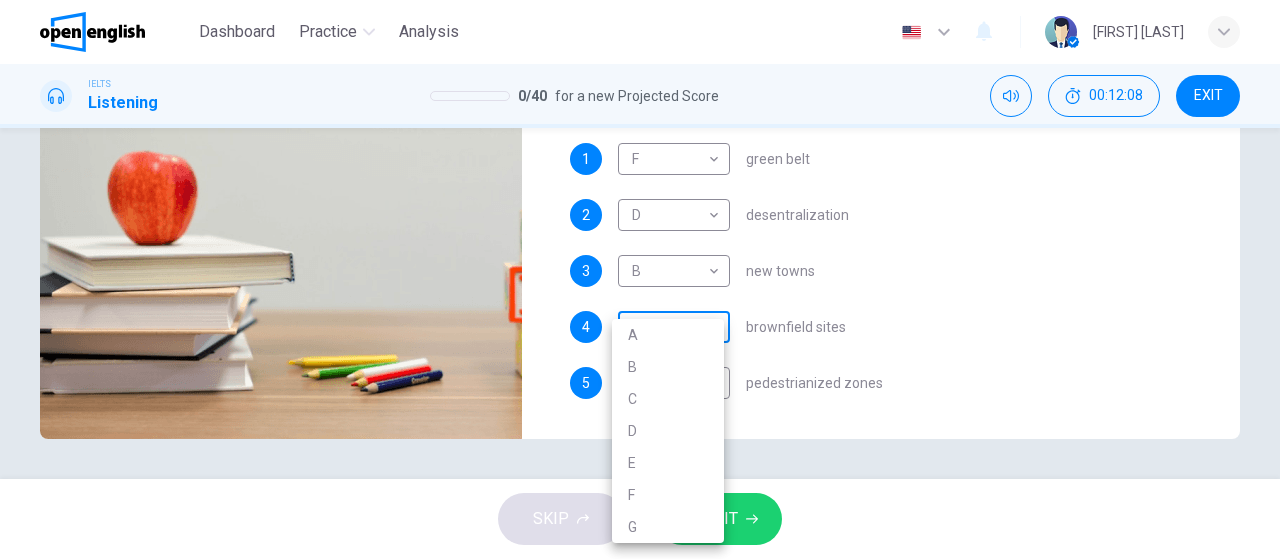click on "This site uses cookies, as explained in our  Privacy Policy . If you agree to the use of cookies, please click the Accept button and continue to browse our site.   Privacy Policy Accept This site uses cookies, as explained in our  Privacy Policy . If you agree to the use of cookies, please click the Accept button and continue to browse our site.   Privacy Policy Accept Dashboard Practice Analysis English ** ​ [FIRST] [LAST] IELTS Listening 0 / 40 for a new Projected Score 00:12:08 EXIT Questions 1 - 5 How do the speakers describe the green urban planning options? Choose  FIVE  descriptions from the box and select the correct letter next to the questions. Descriptions A. Dangerous B. Too expensive C. Oversimplified  D. Disruptive E. Unpractical F. Successful G. Unsuccessful 1 F * ​ green belt 2 D * ​ desentralization 3 B * ​ new towns 4 ​ ​ brownfield sites 5 ​ ​ pedestrianized zones Case Study 03m 18s SKIP SUBMIT Open English - Online English Dashboard Practice Analysis Notifications 1 2025" at bounding box center (640, 279) 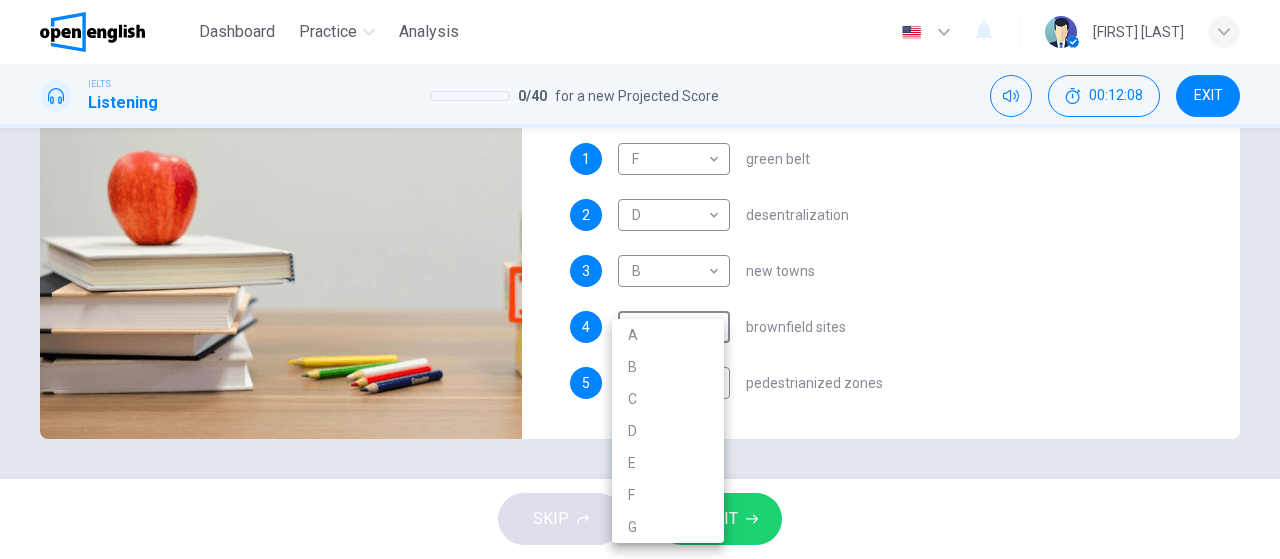 type on "**" 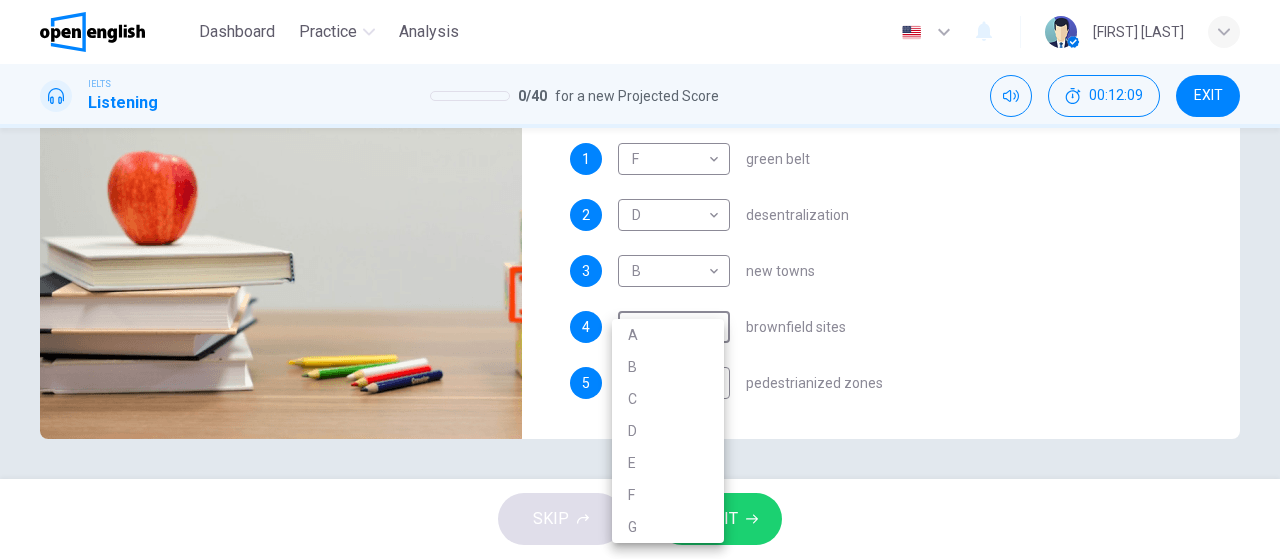 click on "C" at bounding box center (668, 399) 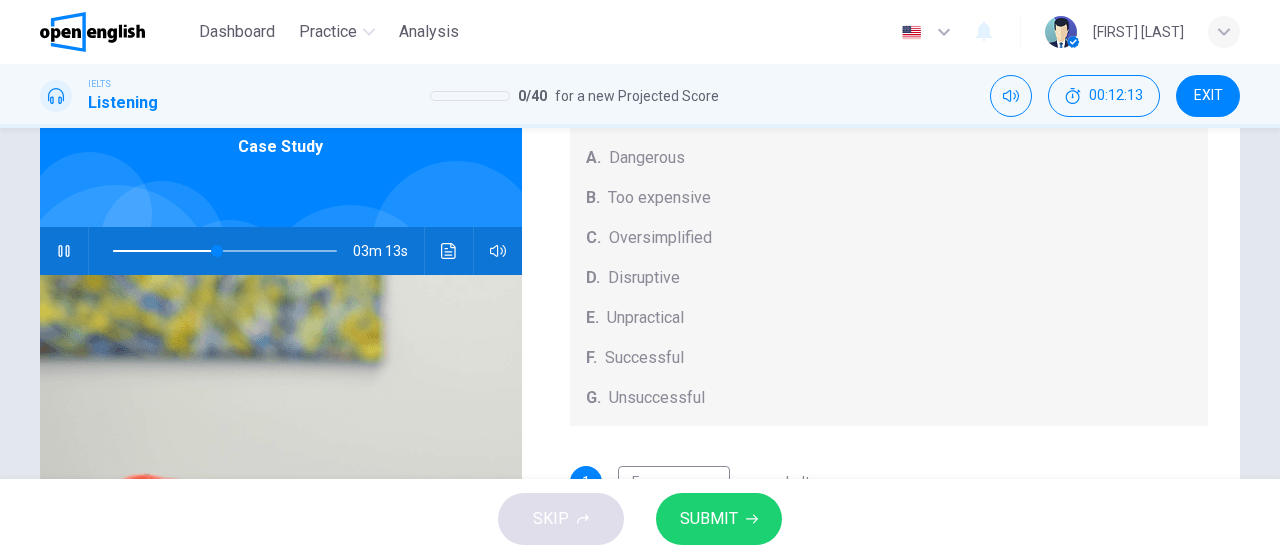 scroll, scrollTop: 100, scrollLeft: 0, axis: vertical 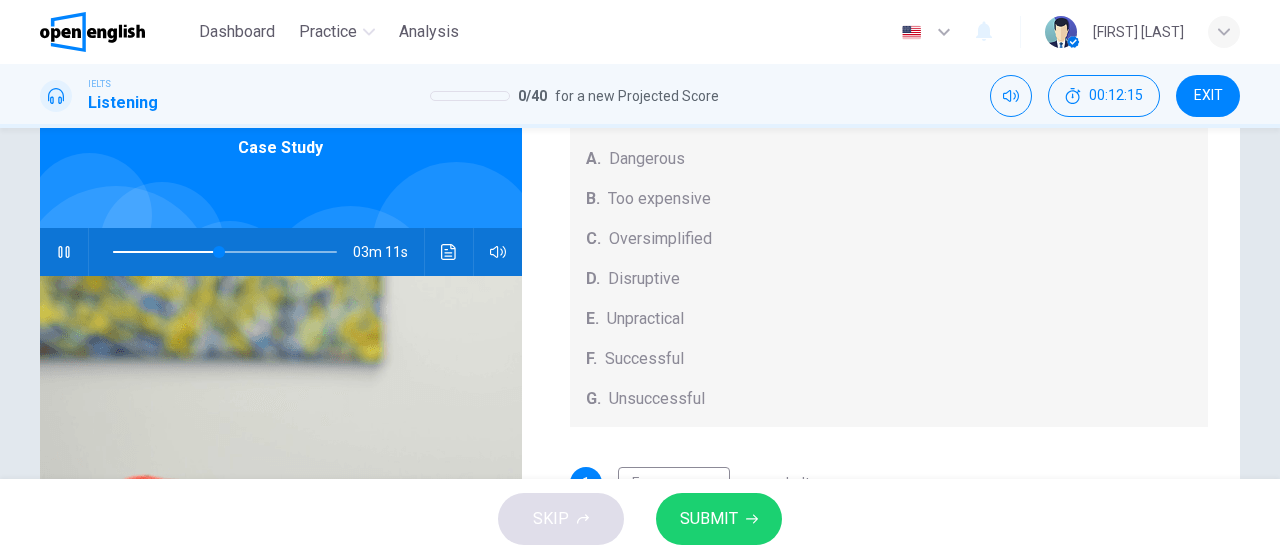 click 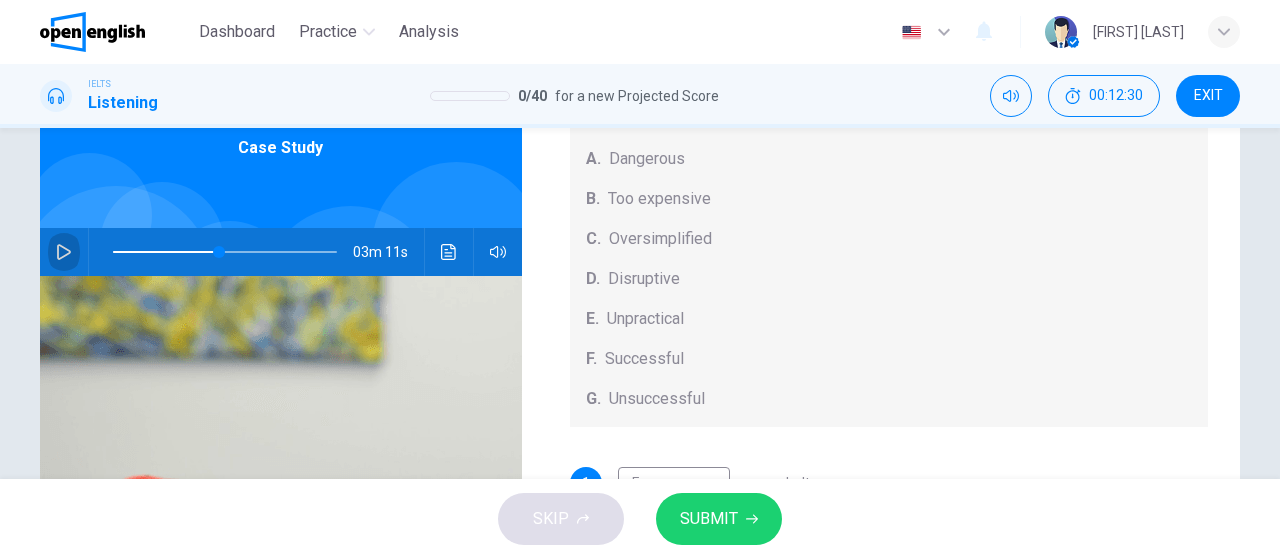 click 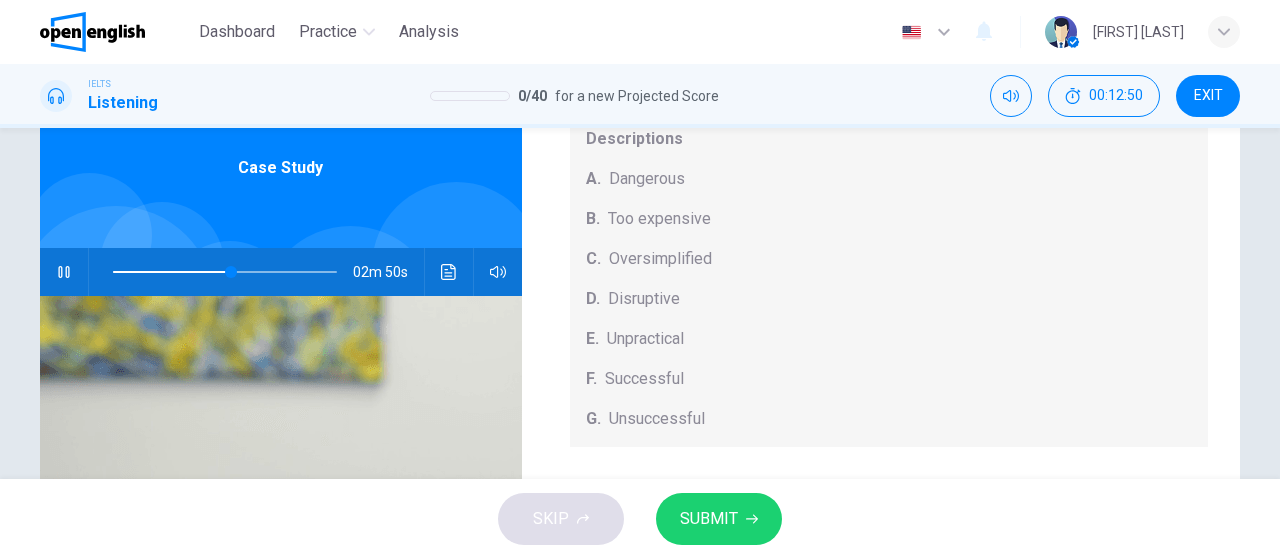 scroll, scrollTop: 83, scrollLeft: 0, axis: vertical 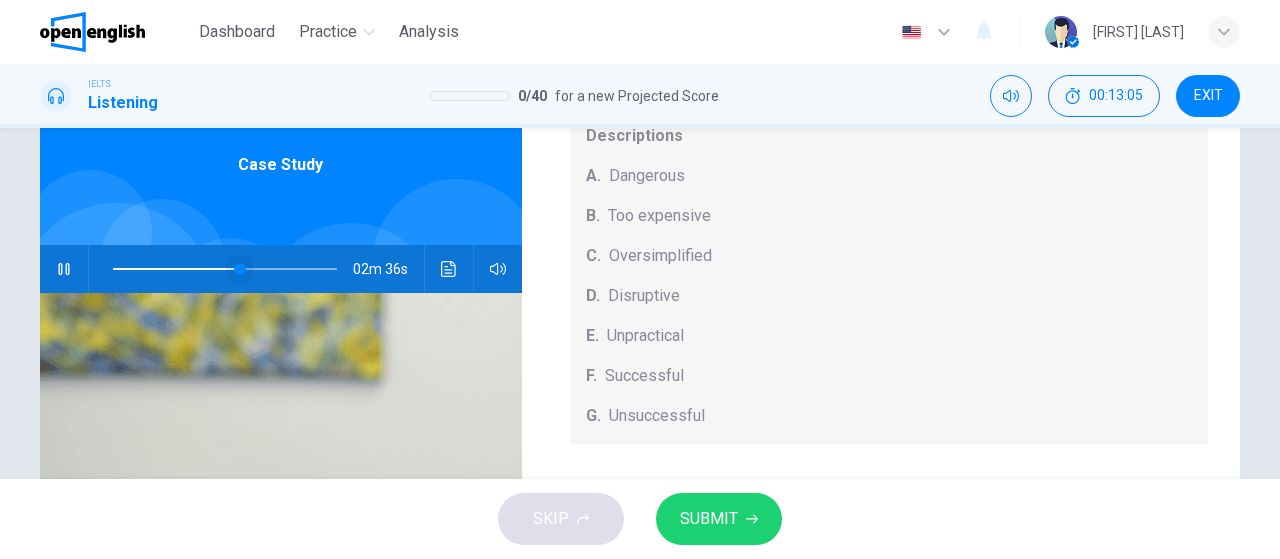 click at bounding box center [240, 269] 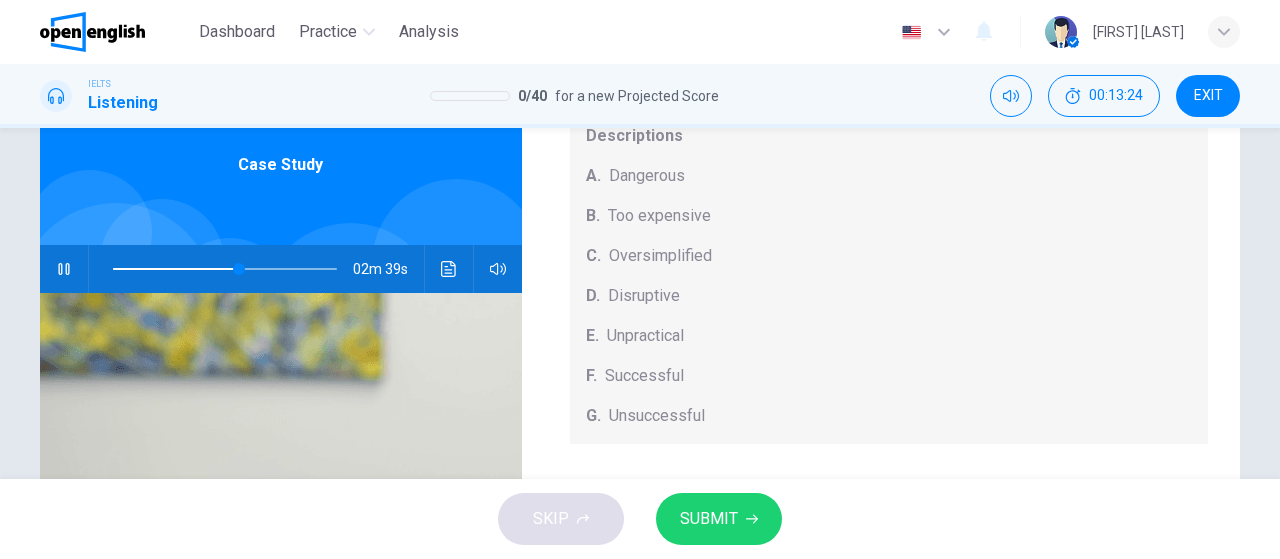 click on "02m 39s" at bounding box center [281, 269] 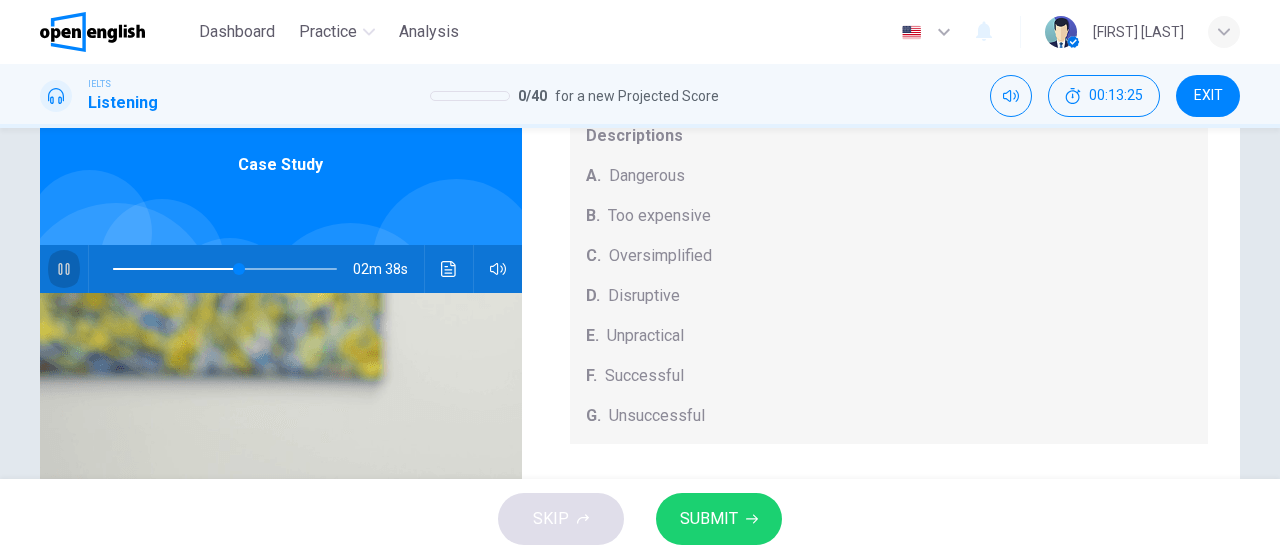 click 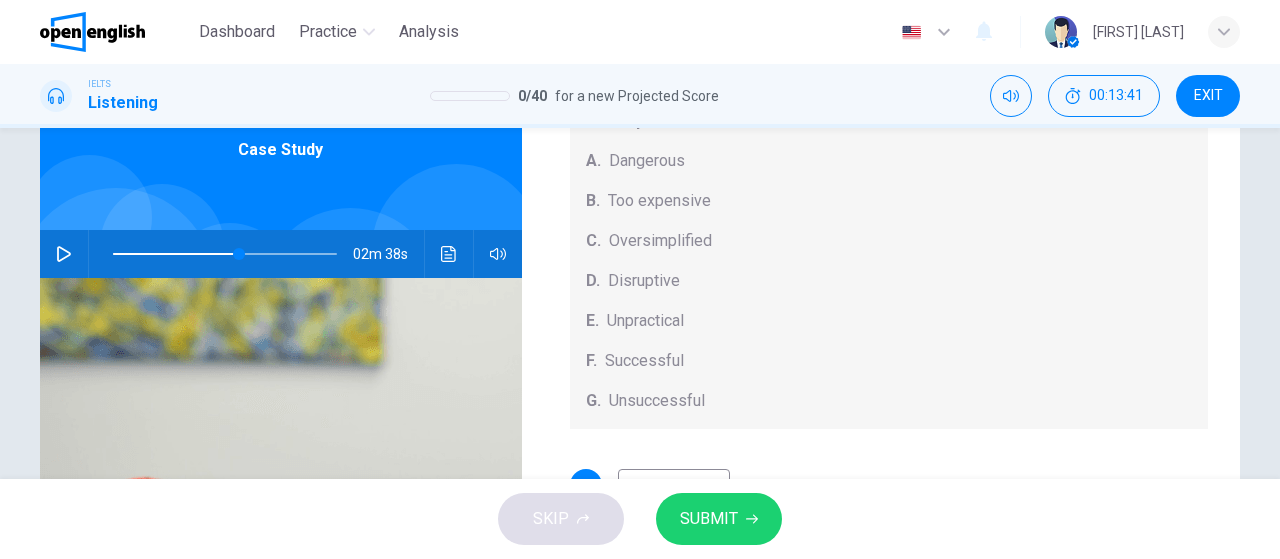 scroll, scrollTop: 40, scrollLeft: 0, axis: vertical 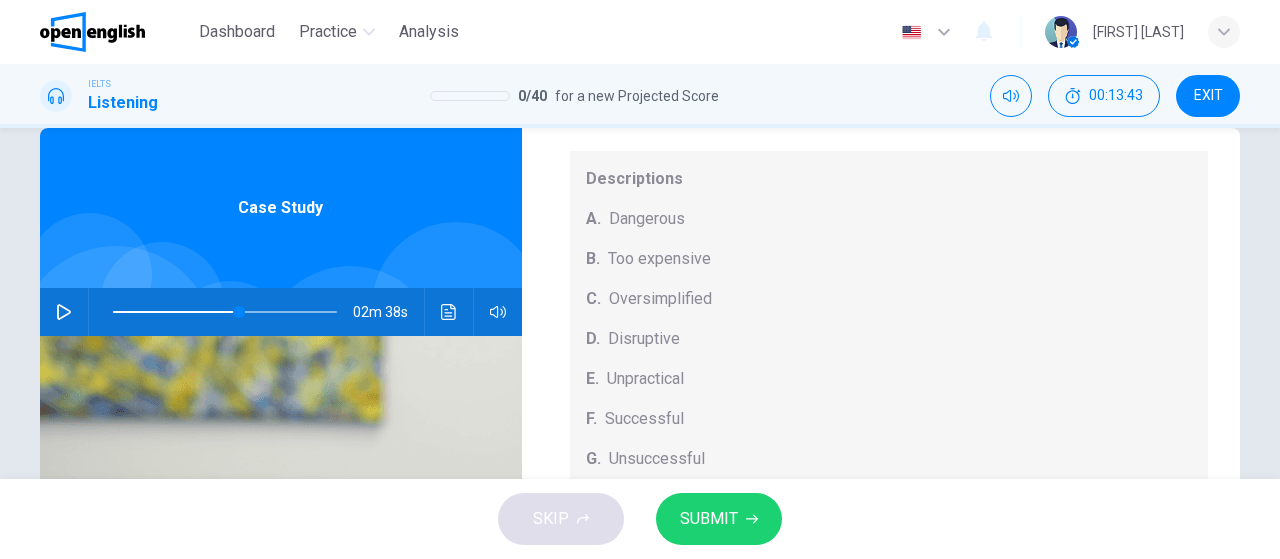 click at bounding box center (225, 312) 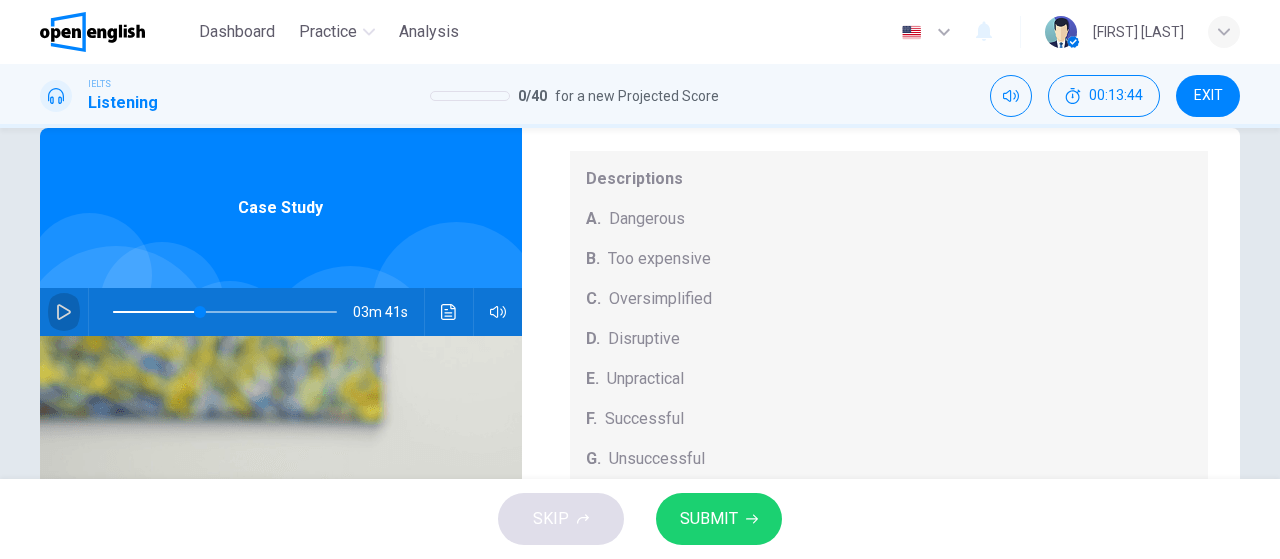 click 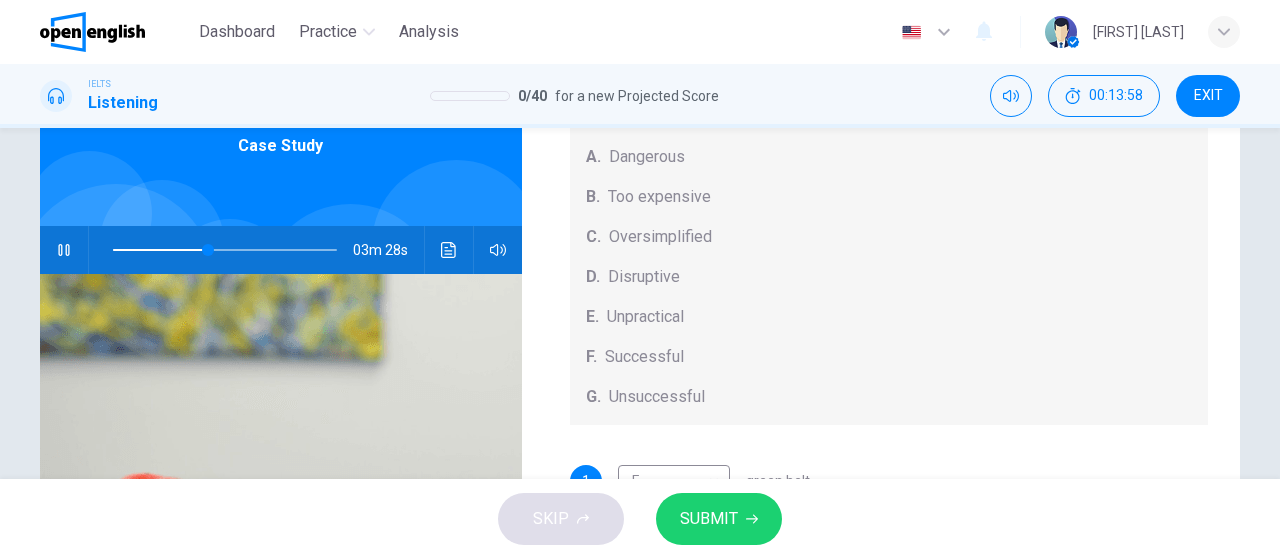scroll, scrollTop: 100, scrollLeft: 0, axis: vertical 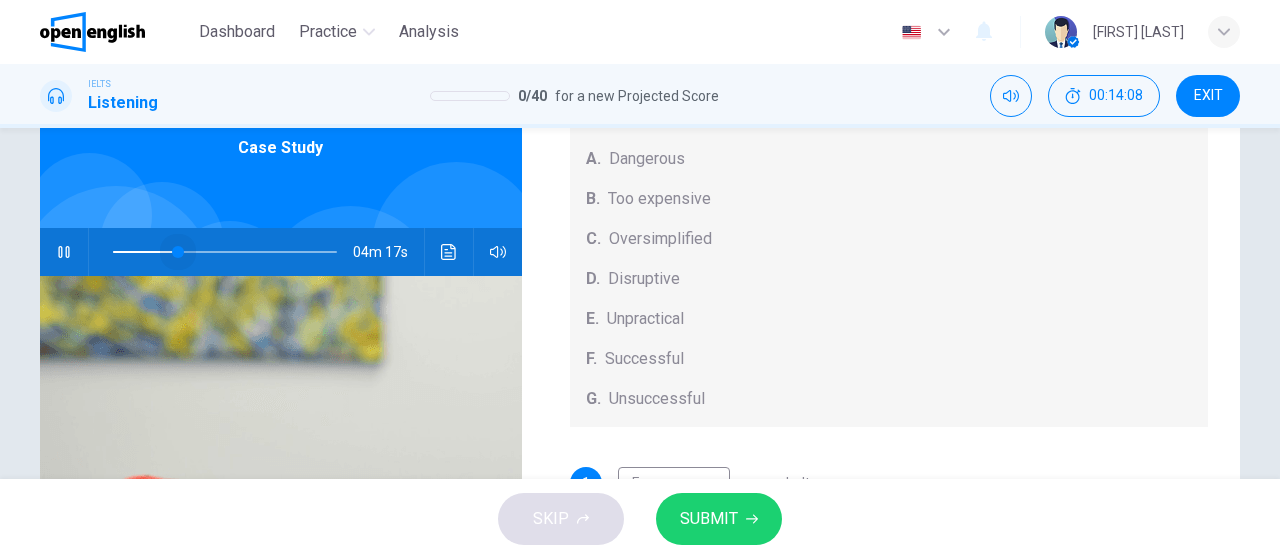click at bounding box center [225, 252] 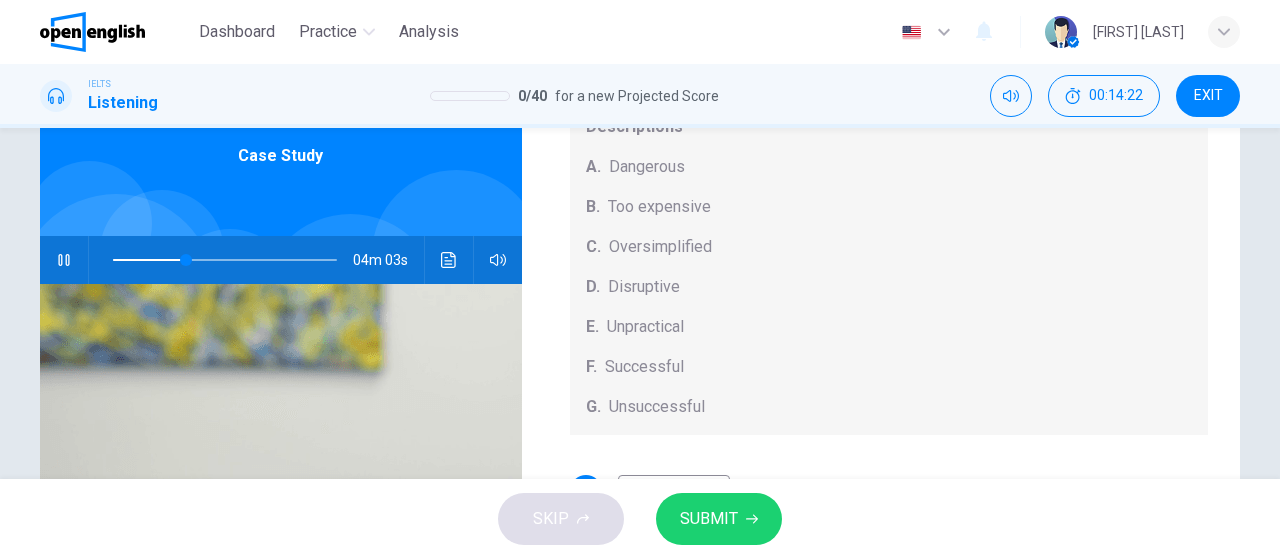 scroll, scrollTop: 94, scrollLeft: 0, axis: vertical 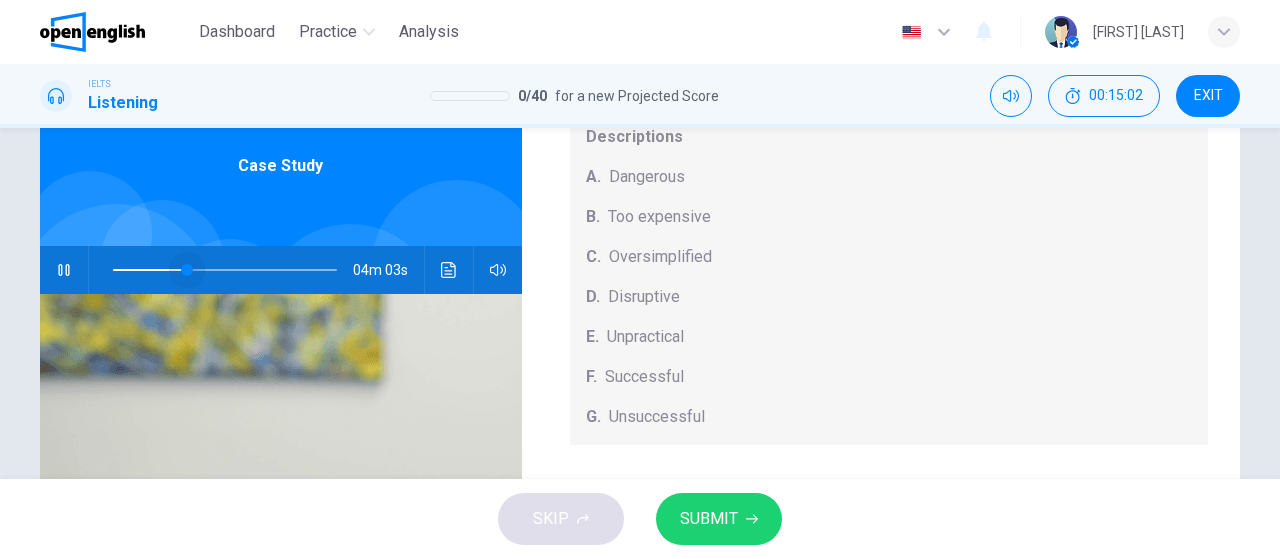 click at bounding box center [225, 270] 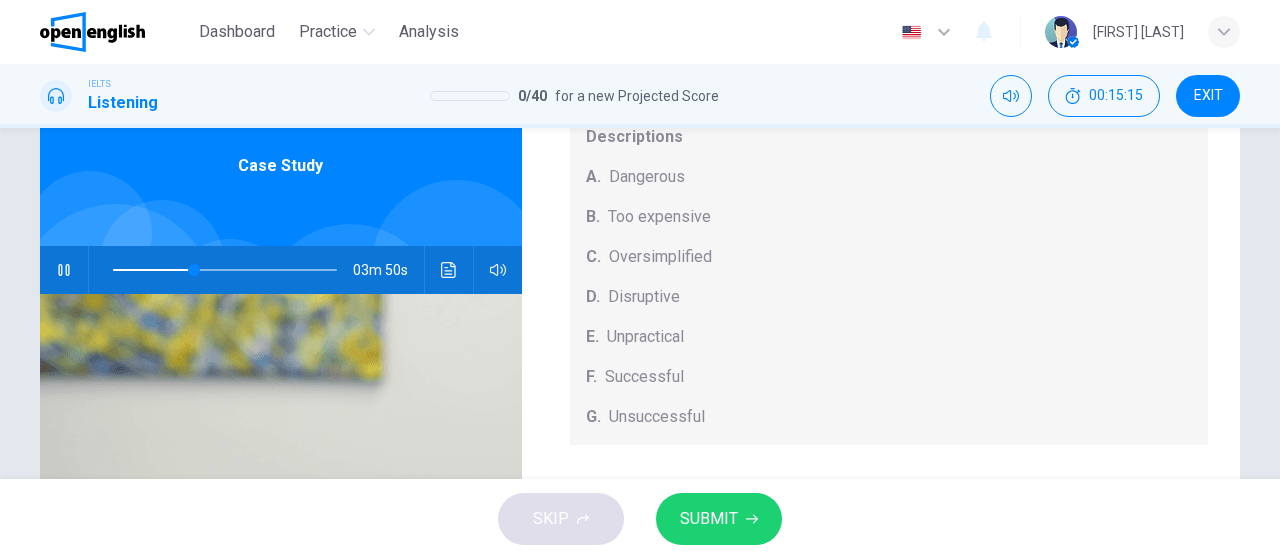 click at bounding box center [194, 270] 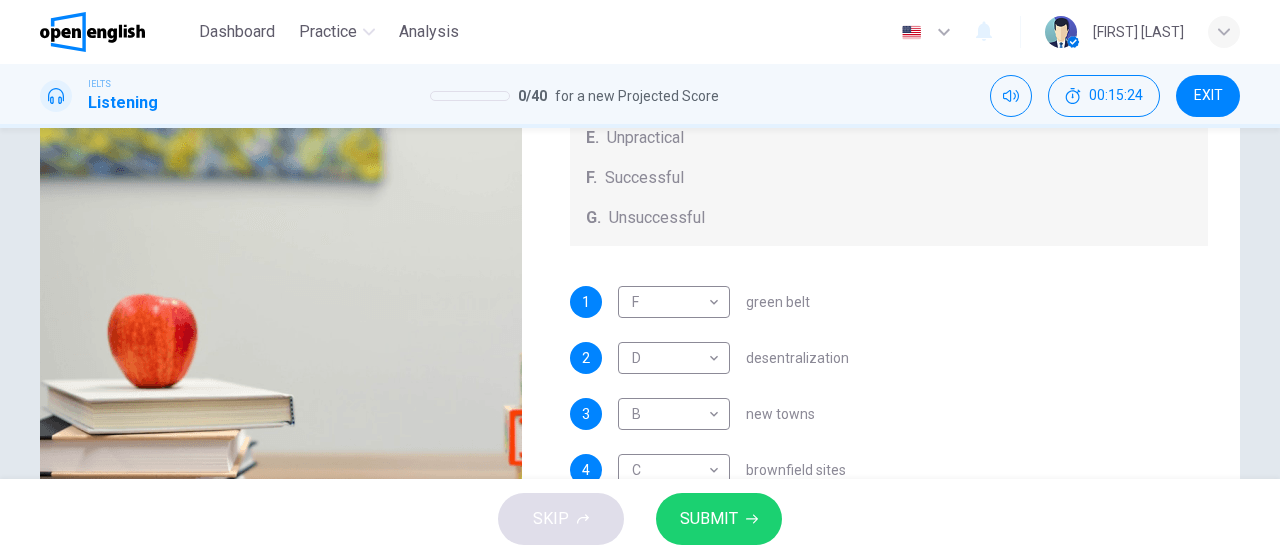 scroll, scrollTop: 280, scrollLeft: 0, axis: vertical 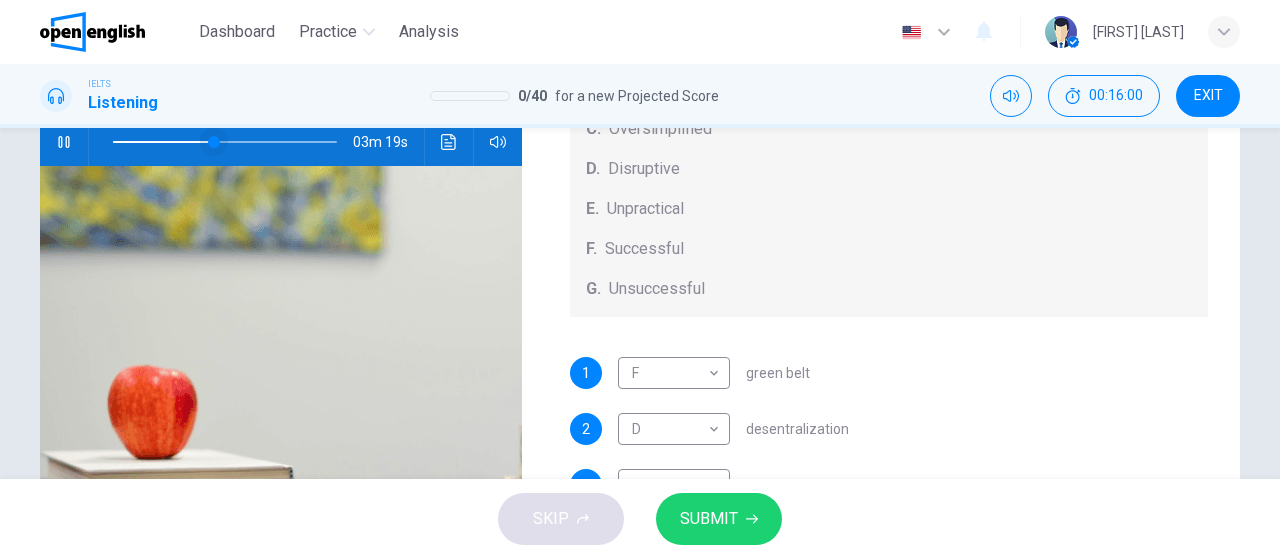 click at bounding box center [214, 142] 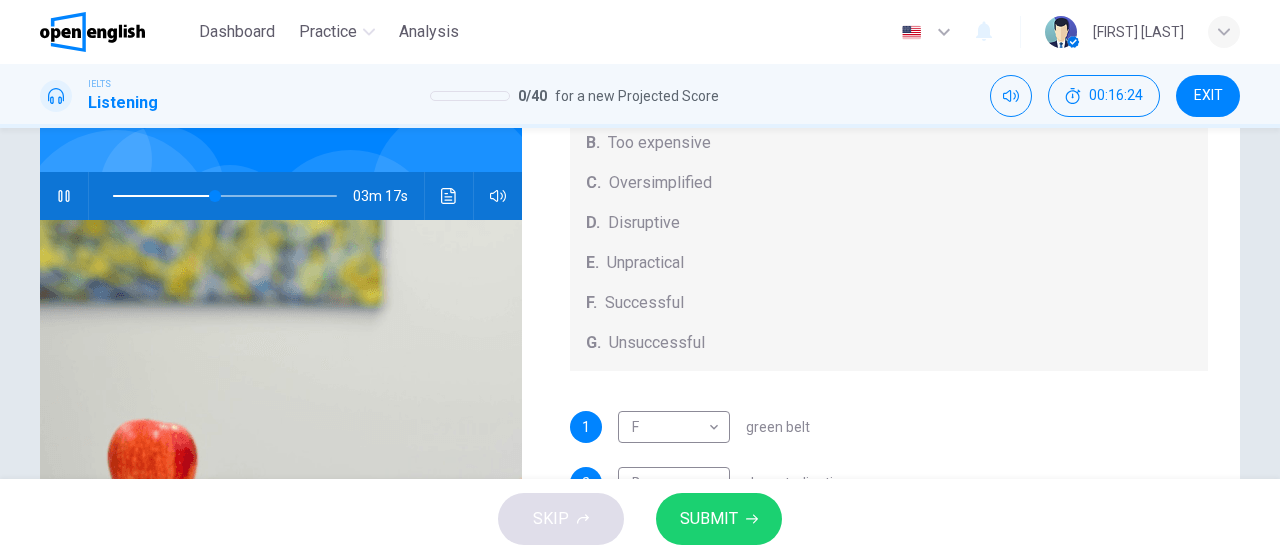 scroll, scrollTop: 157, scrollLeft: 0, axis: vertical 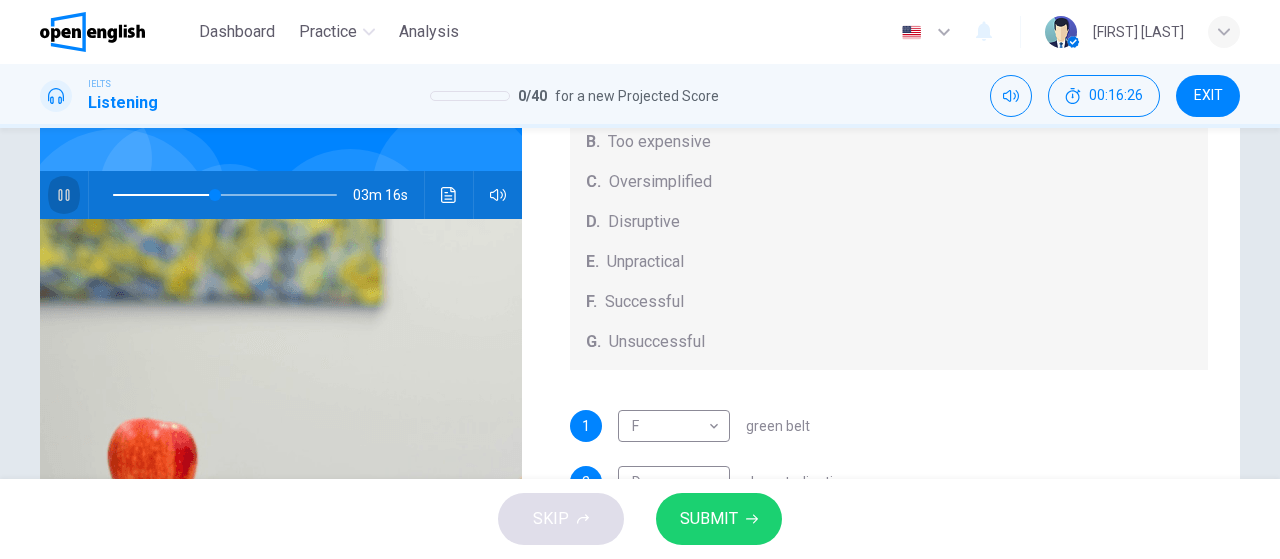 click 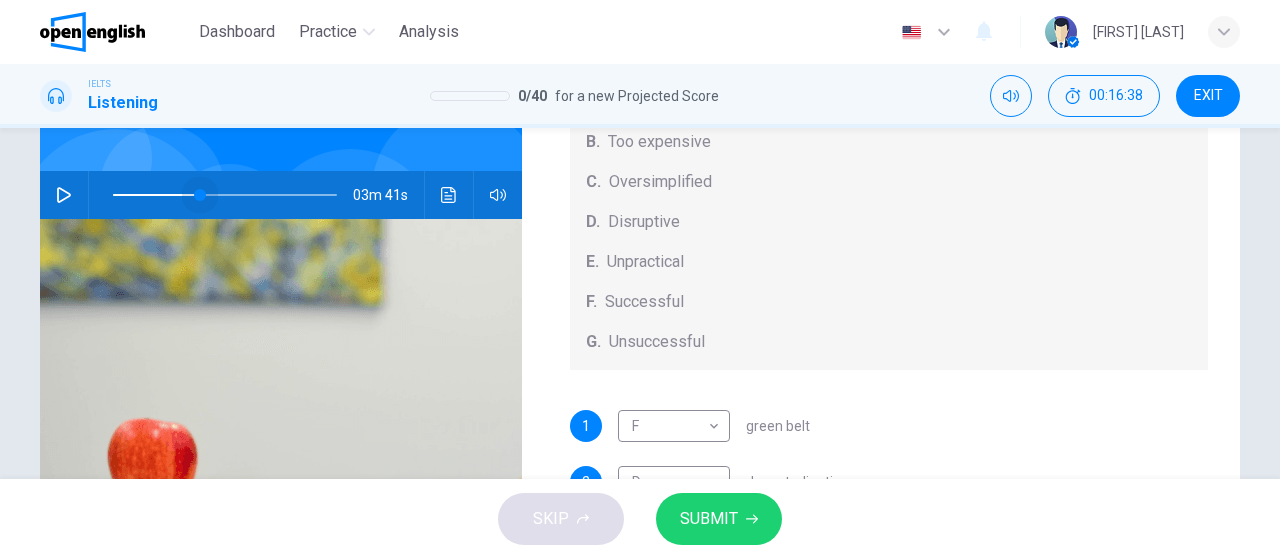 click at bounding box center (200, 195) 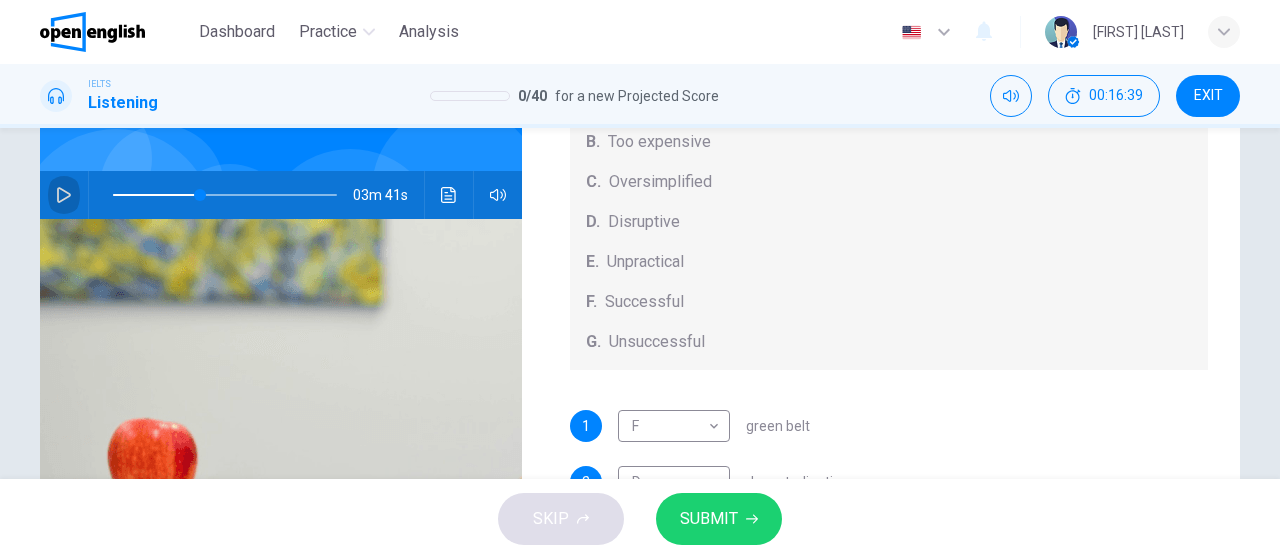 click at bounding box center [64, 195] 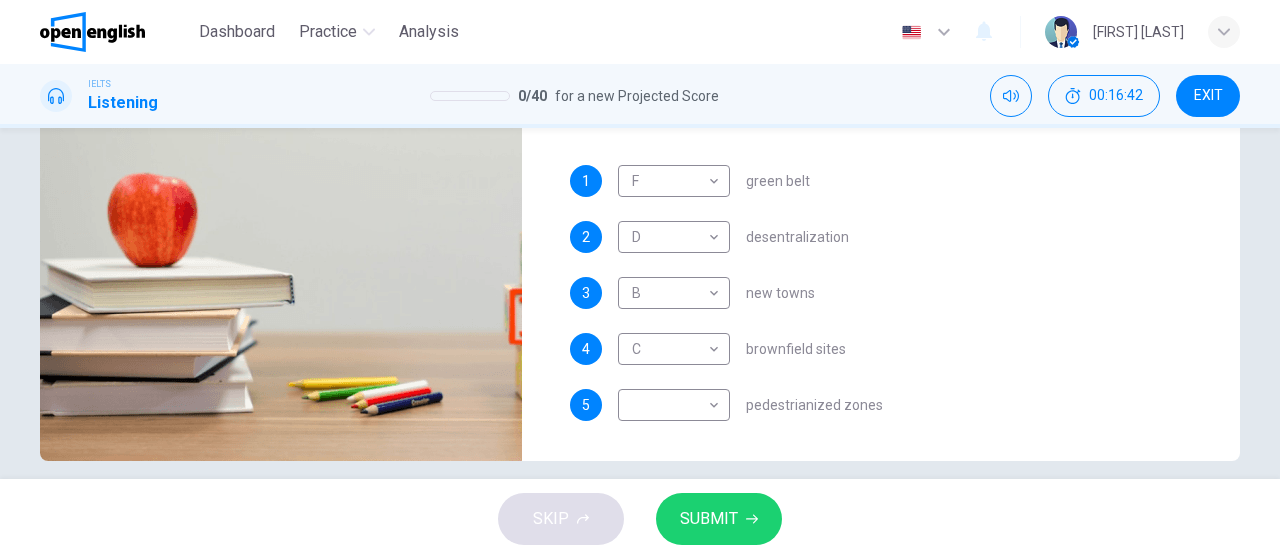 scroll, scrollTop: 404, scrollLeft: 0, axis: vertical 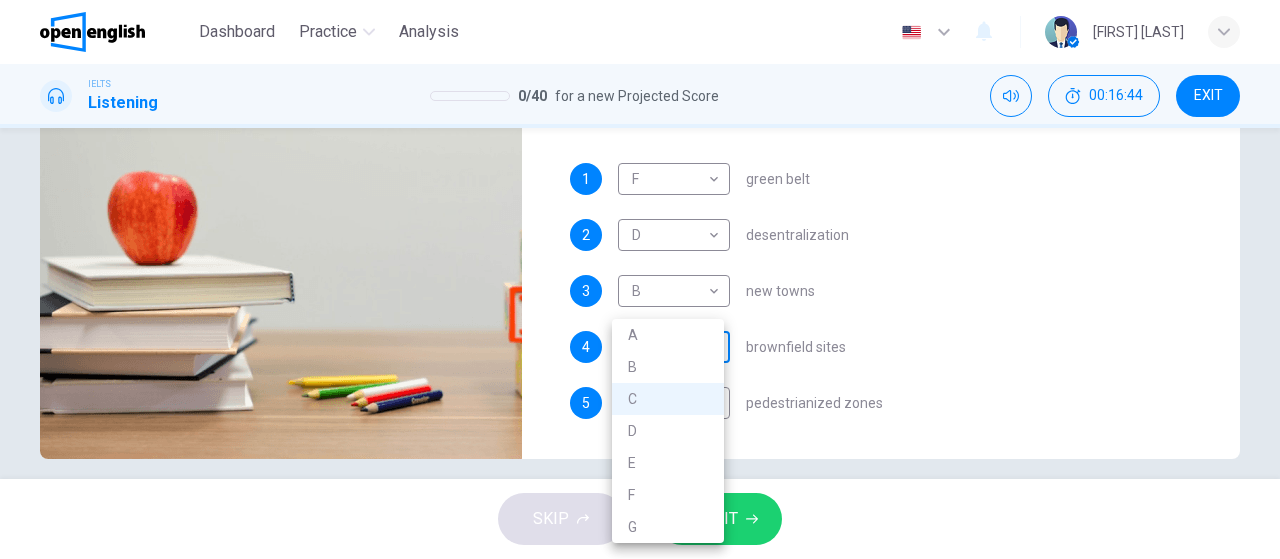 click on "This site uses cookies, as explained in our Privacy Policy. If you agree to the use of cookies, please click the Accept button and continue to browse our site. Privacy Policy Accept This site uses cookies, as explained in our Privacy Policy. If you agree to the use of cookies, please click the Accept button and continue to browse our site. Privacy Policy Accept Dashboard Practice Analysis English ​ Viviana Natali S. IELTS Listening 0 / 40 for a new Projected Score 00:16:44 EXIT Questions 1 - 5 How do the speakers describe the green urban planning options? Choose FIVE descriptions from the box and select the correct letter next to the questions. Descriptions A. Dangerous B. Too expensive C. Oversimplified D. Disruptive E. Unpractical F. Successful G. Unsuccessful 1 F * ​ green belt 2 D * ​ desentralization 3 B * ​ new towns 4 C * ​ brownfield sites 5 ​ ​ pedestrianized zones Case Study 03m 36s SKIP SUBMIT Open English - Online English Dashboard Practice Analysis Notifications 1 2025" at bounding box center [640, 279] 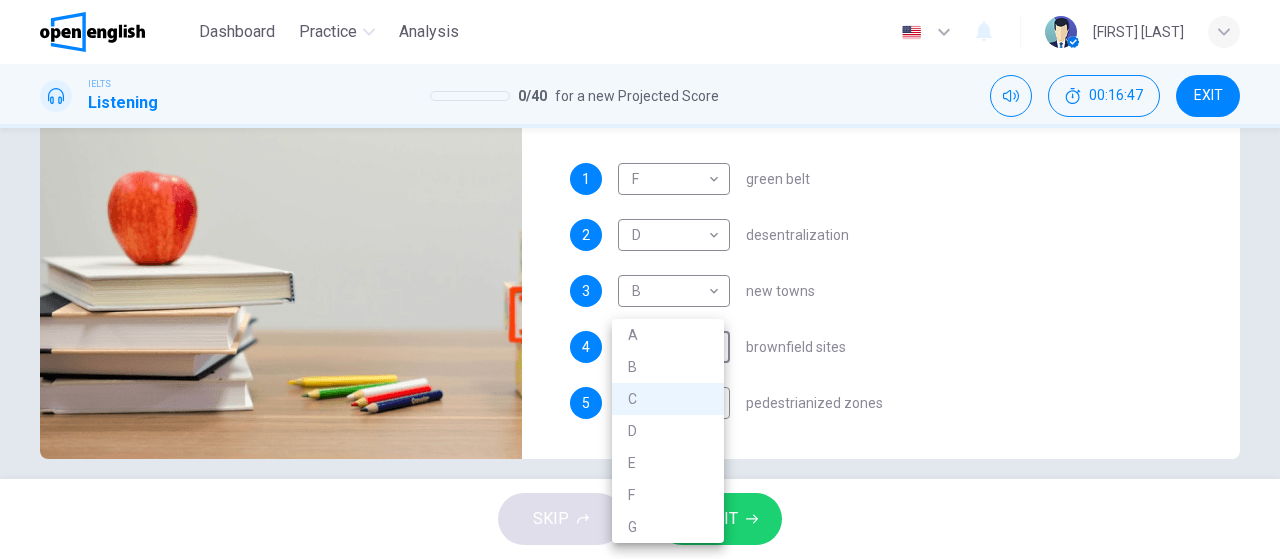 drag, startPoint x: 1277, startPoint y: 410, endPoint x: 1254, endPoint y: 258, distance: 153.73029 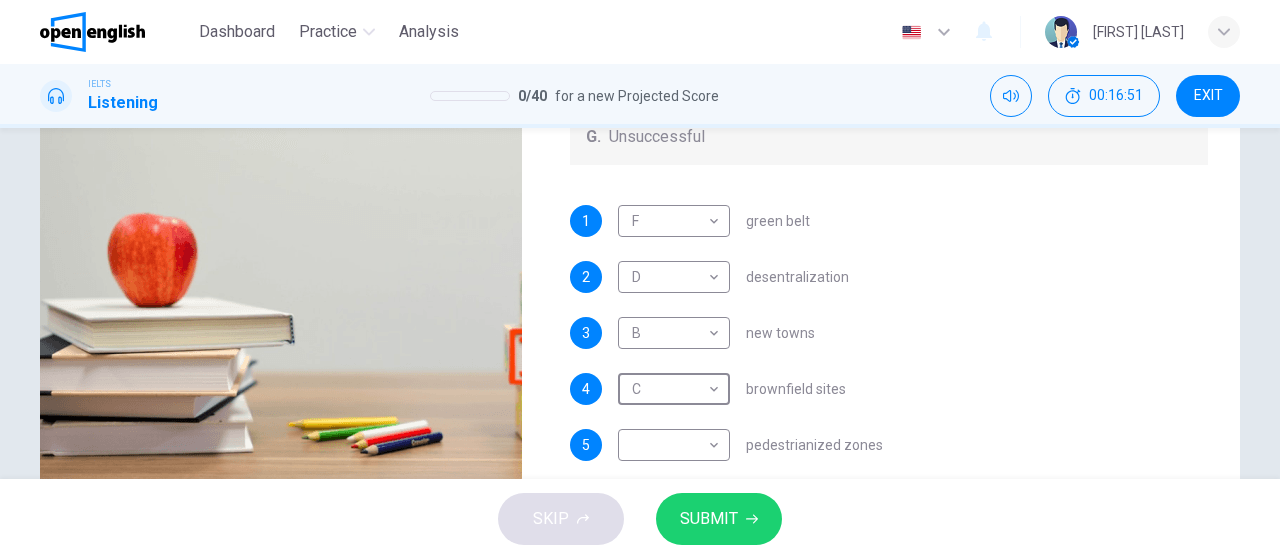 scroll, scrollTop: 364, scrollLeft: 0, axis: vertical 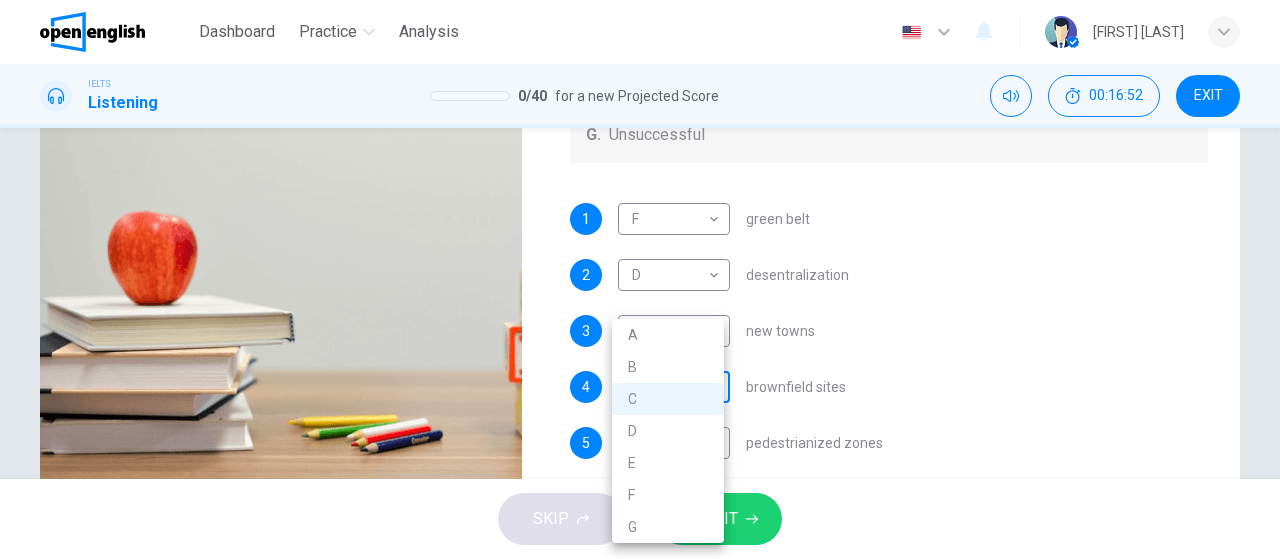 click on "This site uses cookies, as explained in our Privacy Policy. If you agree to the use of cookies, please click the Accept button and continue to browse our site. Privacy Policy Accept This site uses cookies, as explained in our Privacy Policy. If you agree to the use of cookies, please click the Accept button and continue to browse our site. Privacy Policy Accept Dashboard Practice Analysis English ** ​ [FIRST] [LAST] . IELTS Listening 0 / 40 for a new Projected Score 00:16:52 EXIT Questions 1 - 5 How do the speakers describe the green urban planning options? Choose FIVE descriptions from the box and select the correct letter next to the questions. Descriptions A. Dangerous B. Too expensive C. Oversimplified D. Disruptive E. Unpractical F. Successful G. Unsuccessful 1 F * green belt 2 D * desentralization 3 B * new towns 4 C * brownfield sites 5 ​ pedestrianized zones Case Study 03m 28s SKIP SUBMIT Open English - Online English Dashboard Practice Analysis Notifications 1 2025" at bounding box center [640, 279] 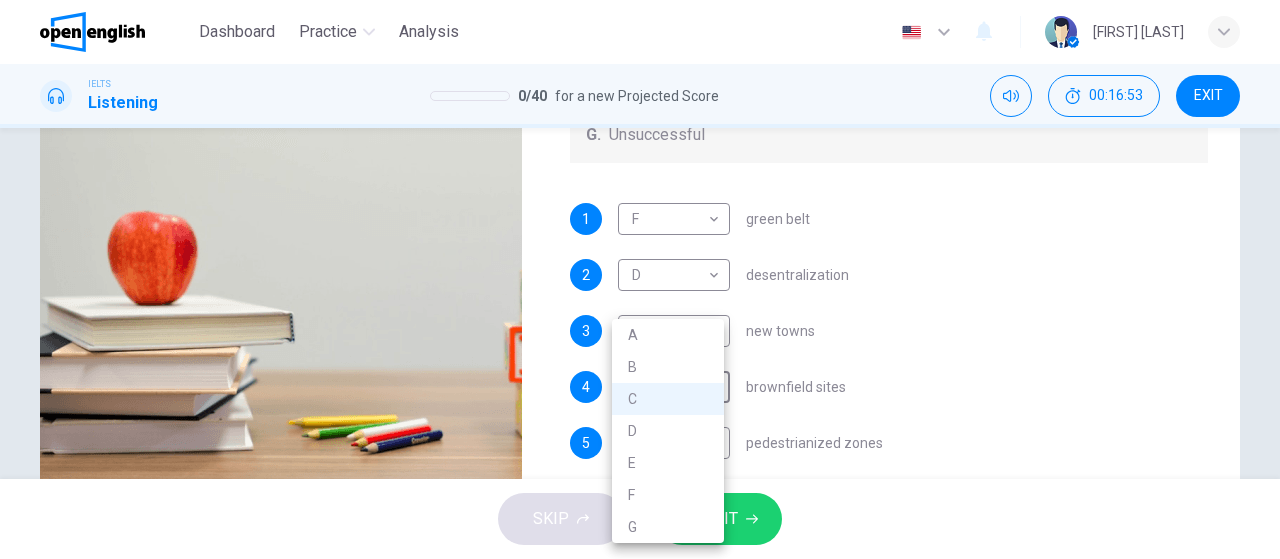 type on "**" 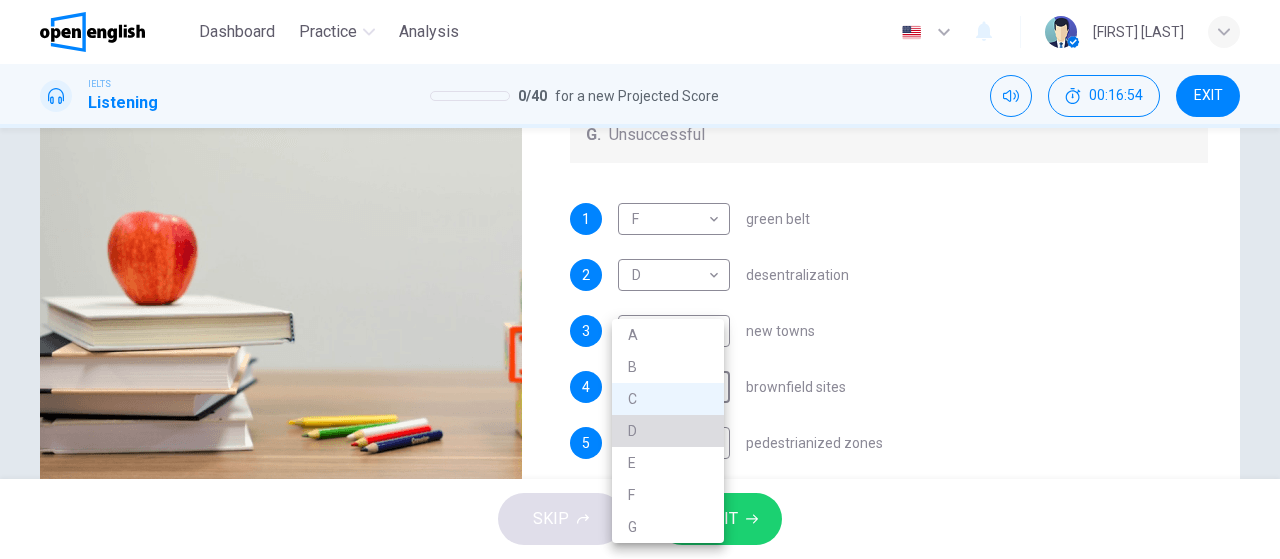 click on "D" at bounding box center [668, 431] 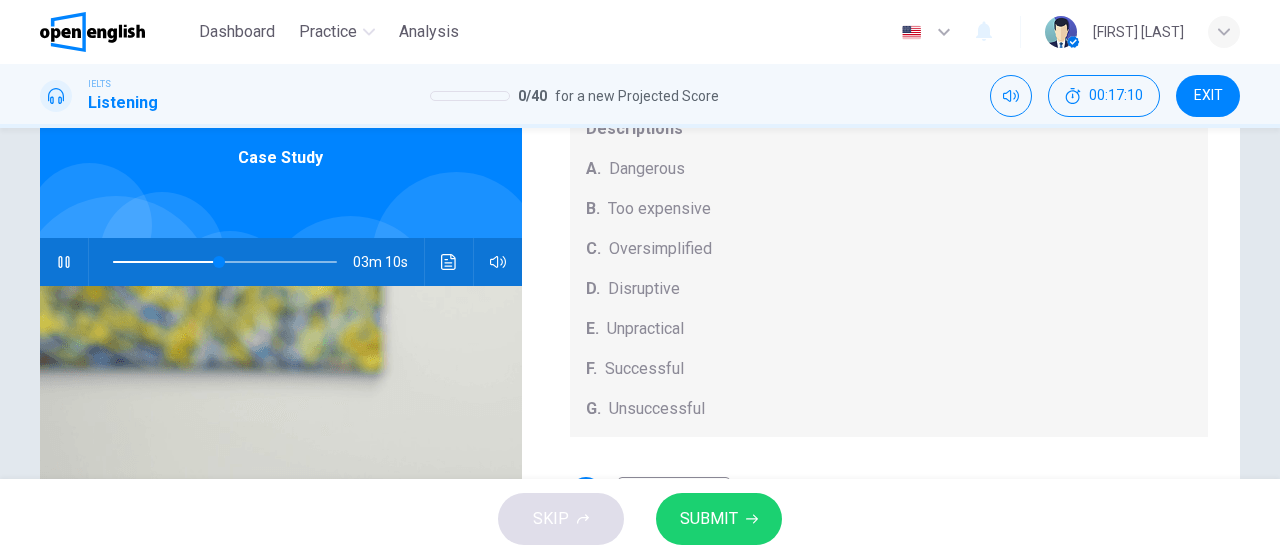 scroll, scrollTop: 94, scrollLeft: 0, axis: vertical 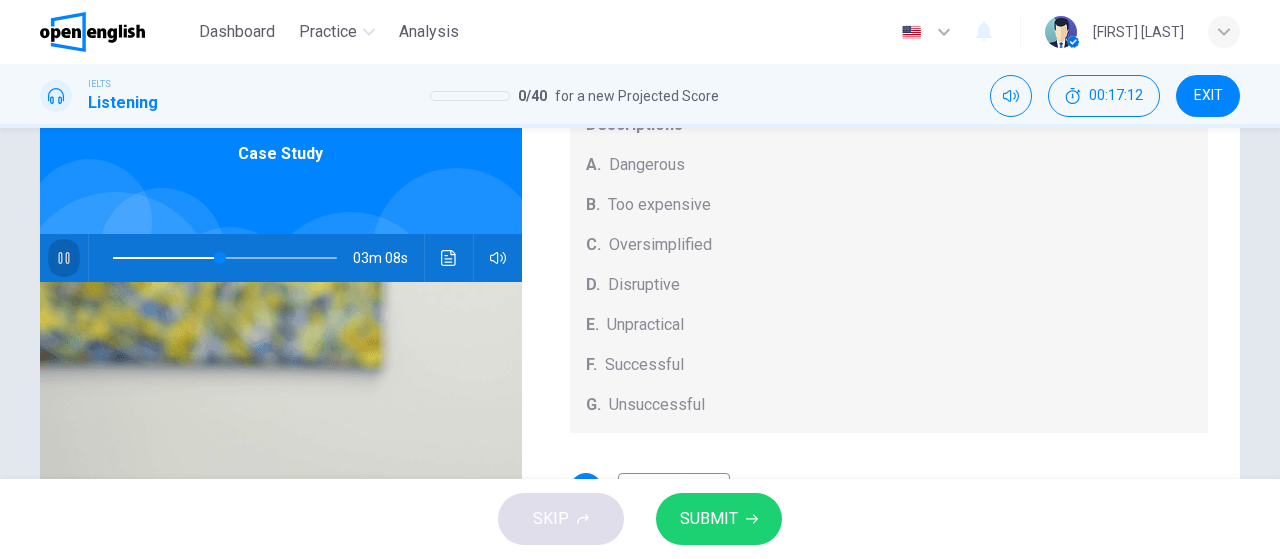 click at bounding box center [64, 258] 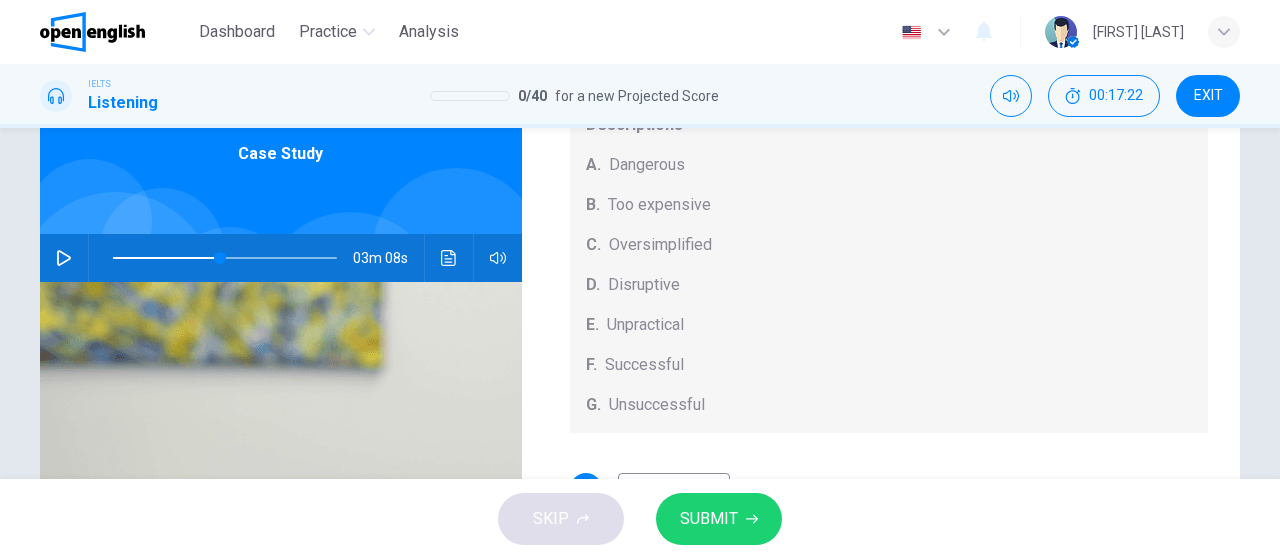 click on "03m 08s" at bounding box center [281, 258] 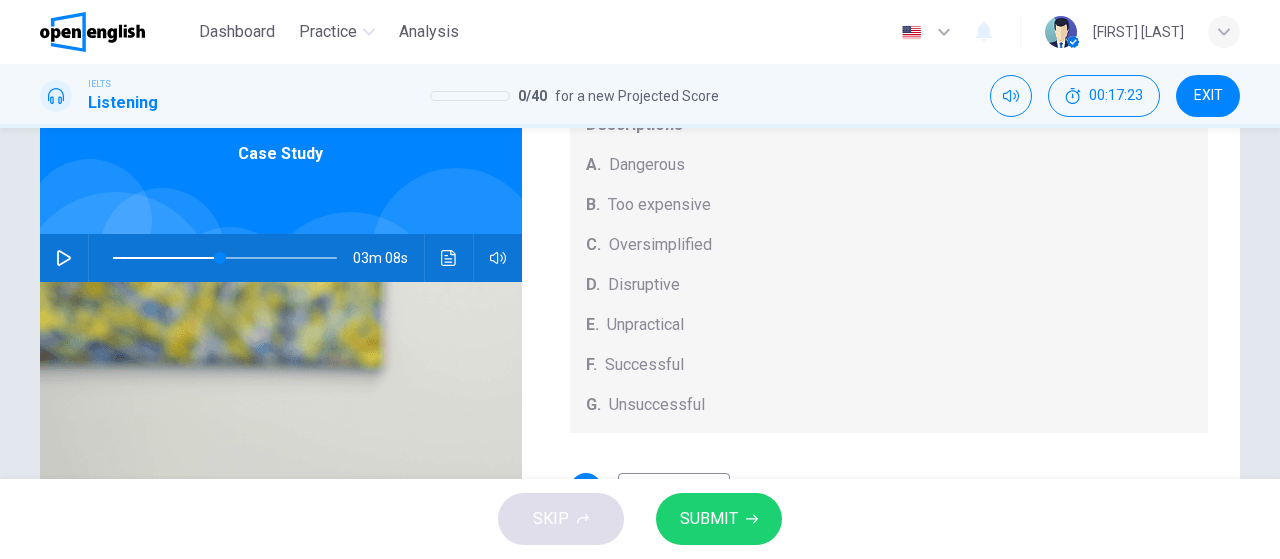 click 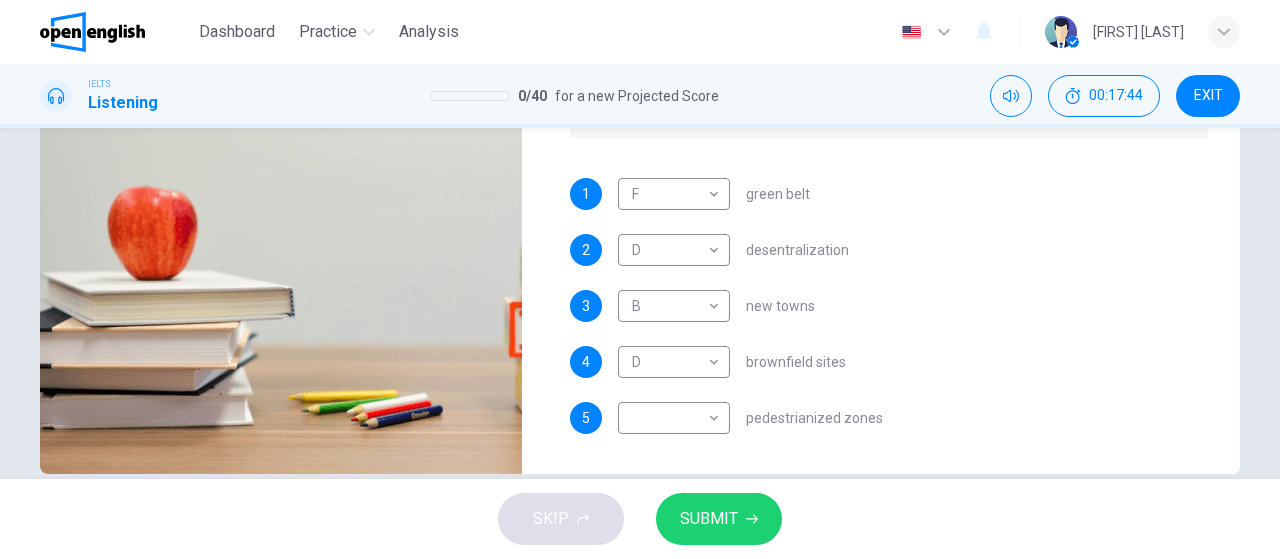 scroll, scrollTop: 424, scrollLeft: 0, axis: vertical 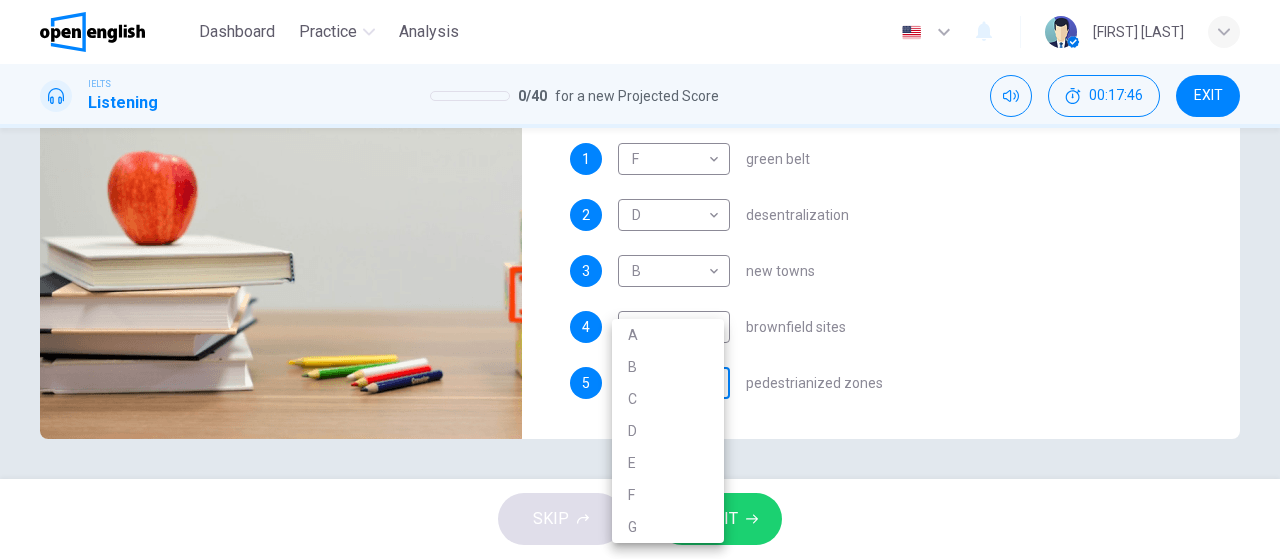 click on "This site uses cookies, as explained in our Privacy Policy. If you agree to the use of cookies, please click the Accept button and continue to browse our site. Privacy Policy Accept This site uses cookies, as explained in our Privacy Policy. If you agree to the use of cookies, please click the Accept button and continue to browse our site. Privacy Policy Accept Dashboard Practice Analysis English ​ Viviana Natali S. IELTS Listening 0 / 40 for a new Projected Score 00:17:46 EXIT Questions 1 - 5 How do the speakers describe the green urban planning options? Choose FIVE descriptions from the box and select the correct letter next to the questions. Descriptions A. Dangerous B. Too expensive C. Oversimplified D. Disruptive E. Unpractical F. Successful G. Unsuccessful 1 F * ​ green belt 2 D * ​ desentralization 3 B * ​ new towns 4 D * ​ brownfield sites 5 ​ ​ pedestrianized zones Case Study 02m 46s SKIP SUBMIT Open English - Online English Dashboard Practice Analysis Notifications 1 2025" at bounding box center (640, 279) 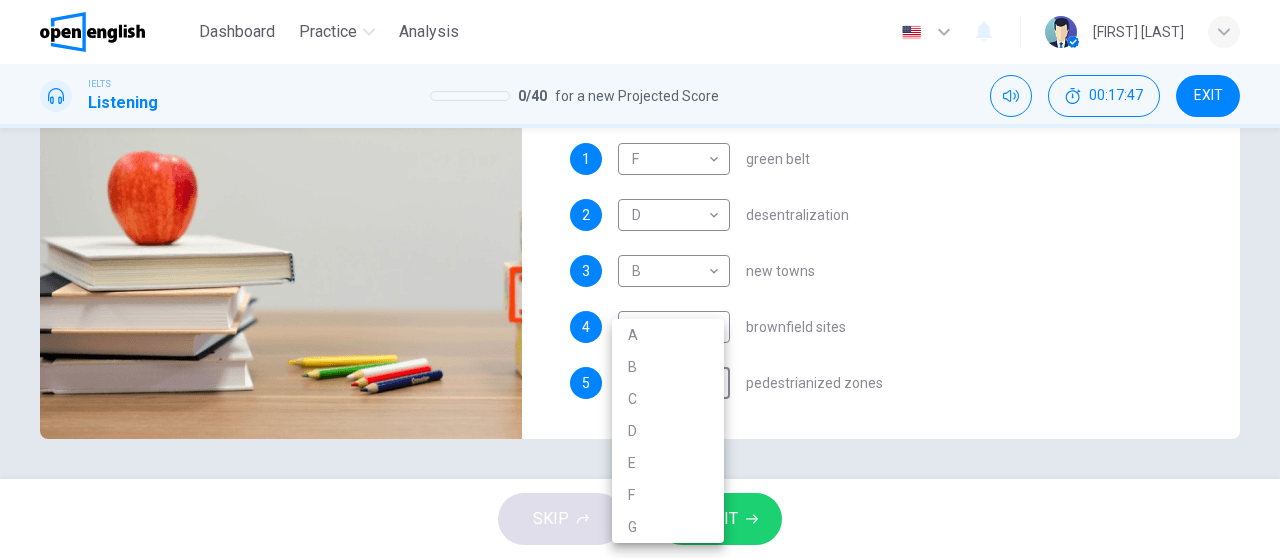type on "**" 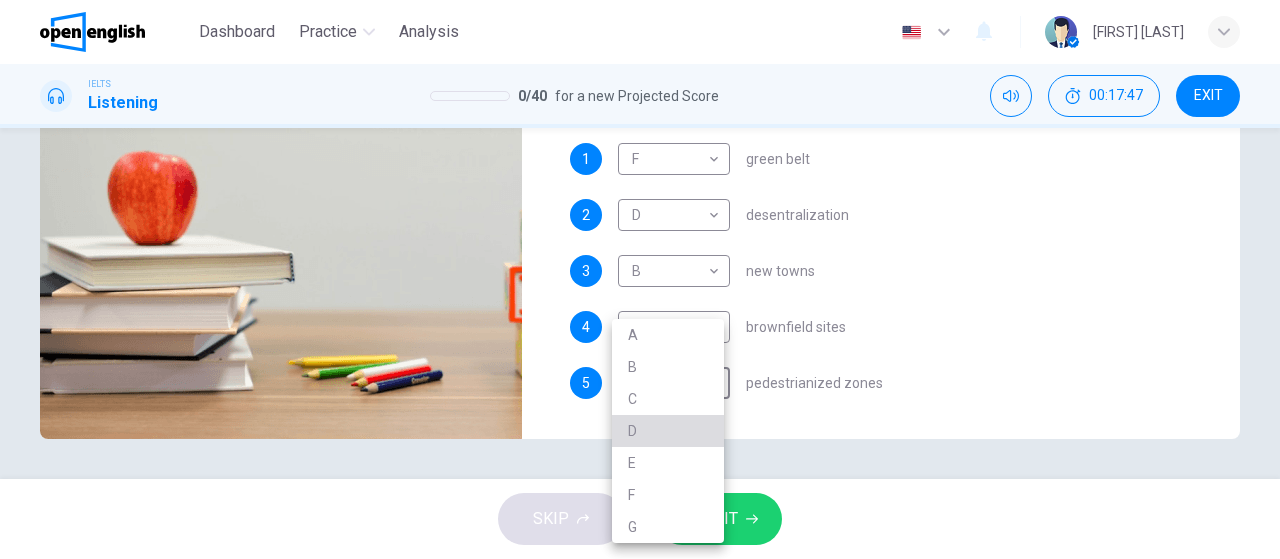click on "D" at bounding box center [668, 431] 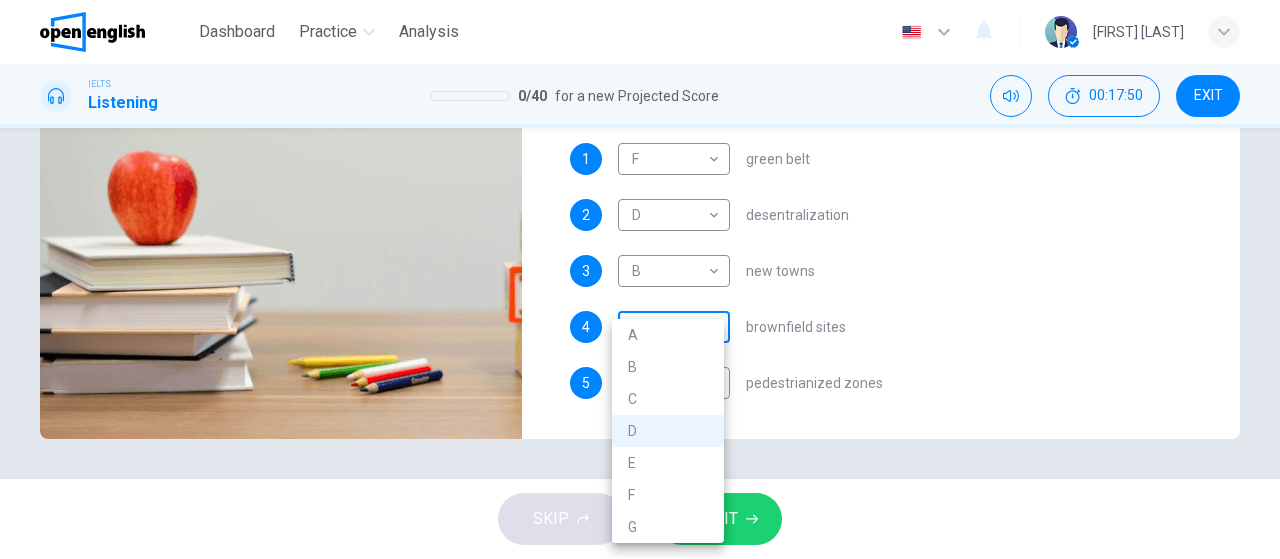 click on "This site uses cookies, as explained in our Privacy Policy. If you agree to the use of cookies, please click the Accept button and continue to browse our site. Privacy Policy Accept This site uses cookies, as explained in our Privacy Policy. If you agree to the use of cookies, please click the Accept button and continue to browse our site. Privacy Policy Accept Dashboard Practice Analysis English ** ​ [FIRST] [LAST] S. IELTS Listening 34 / 40 for a new Projected Score 01:28:54 EXIT Questions 35 - 39 Choose your answers from the box and write the correct letter A-H next to the questions below. What can you find at each of the places below? A. A flower market B. A chance to feed the fish C. Good nightlife D. International arts and crafts E. Good cheap international food F. A trip to catch fish G. Shops and seafood restaurants H. A wide range of different plants 35 F * ​ Aquascene 36 G * ​ Smith Street Mall 37 E * ​ Cullen Bay Marina 38 C * ​ Fannie Bay 39 C * ​ Mitchell Street 00m 39s 1" at bounding box center (640, 279) 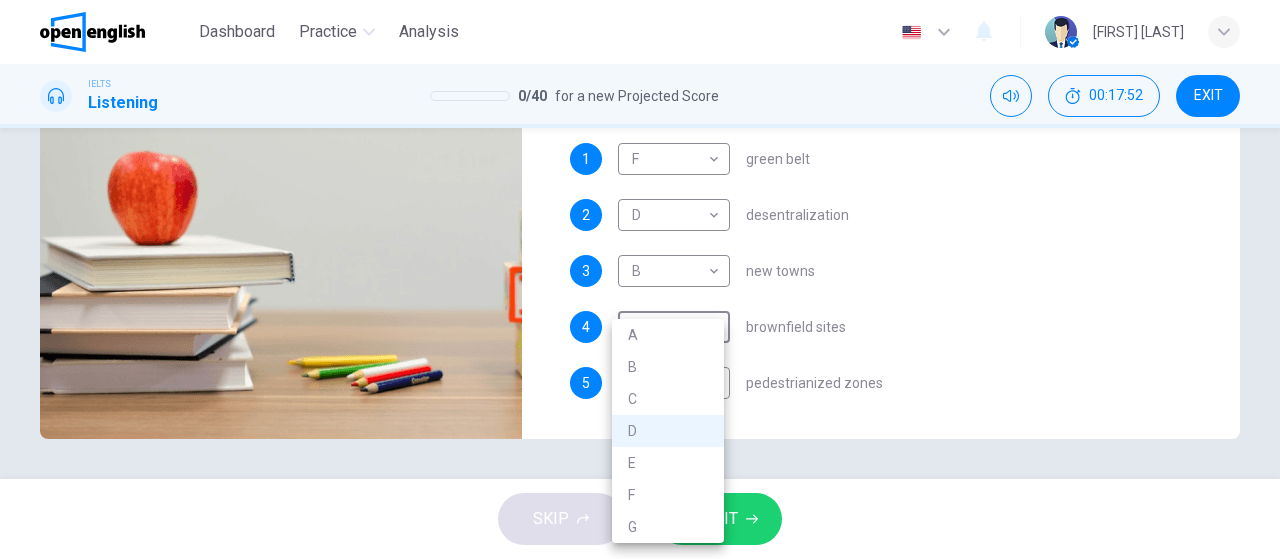 drag, startPoint x: 1276, startPoint y: 442, endPoint x: 1274, endPoint y: 314, distance: 128.01562 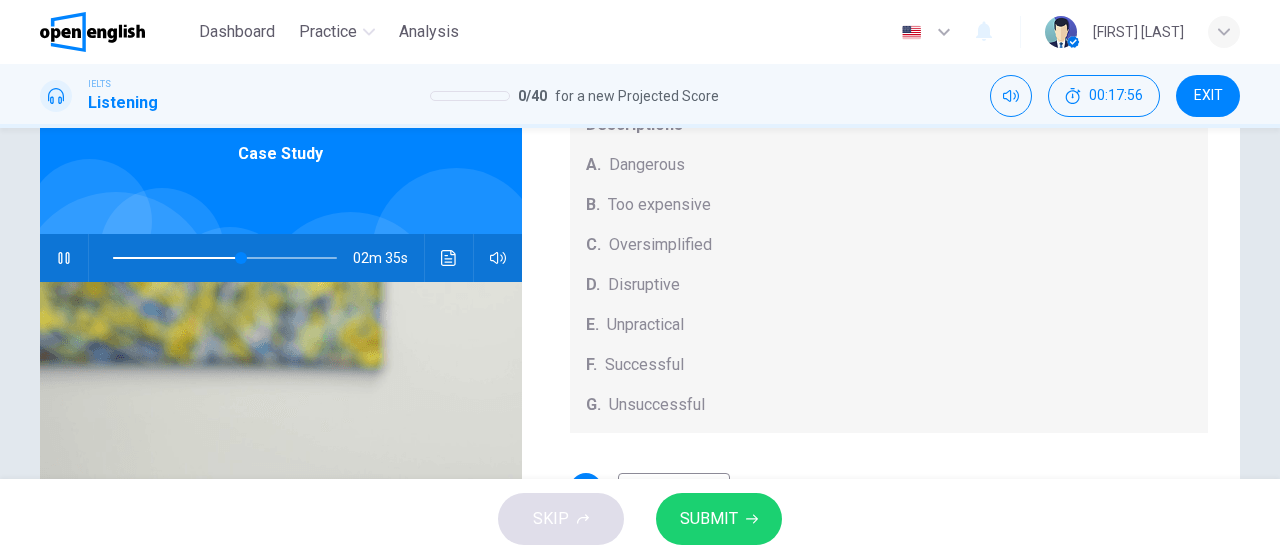scroll, scrollTop: 95, scrollLeft: 0, axis: vertical 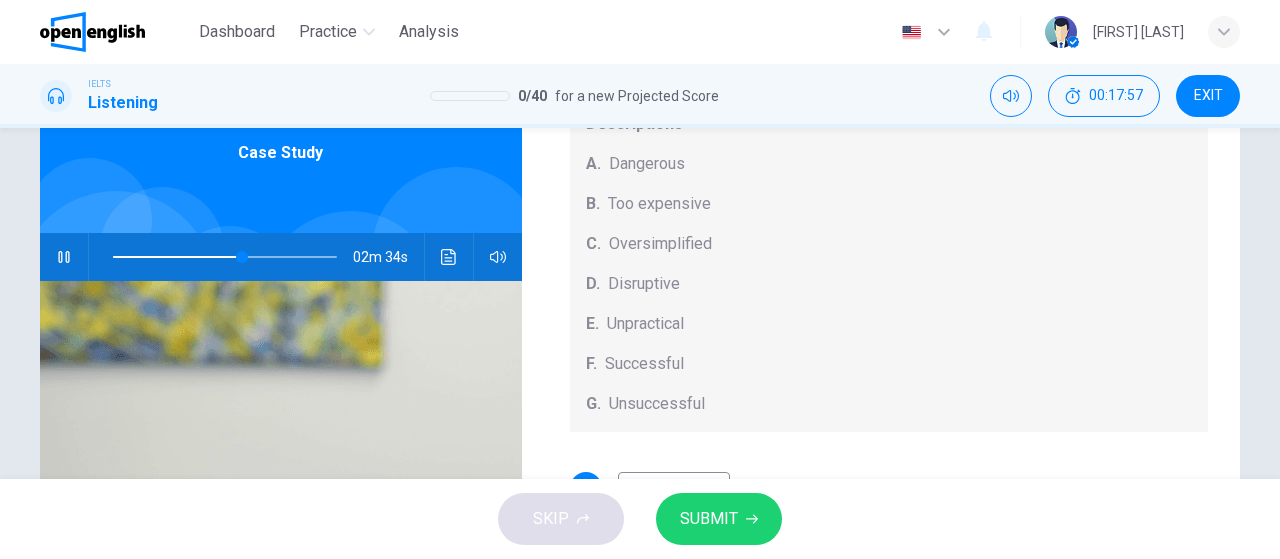 click at bounding box center (225, 257) 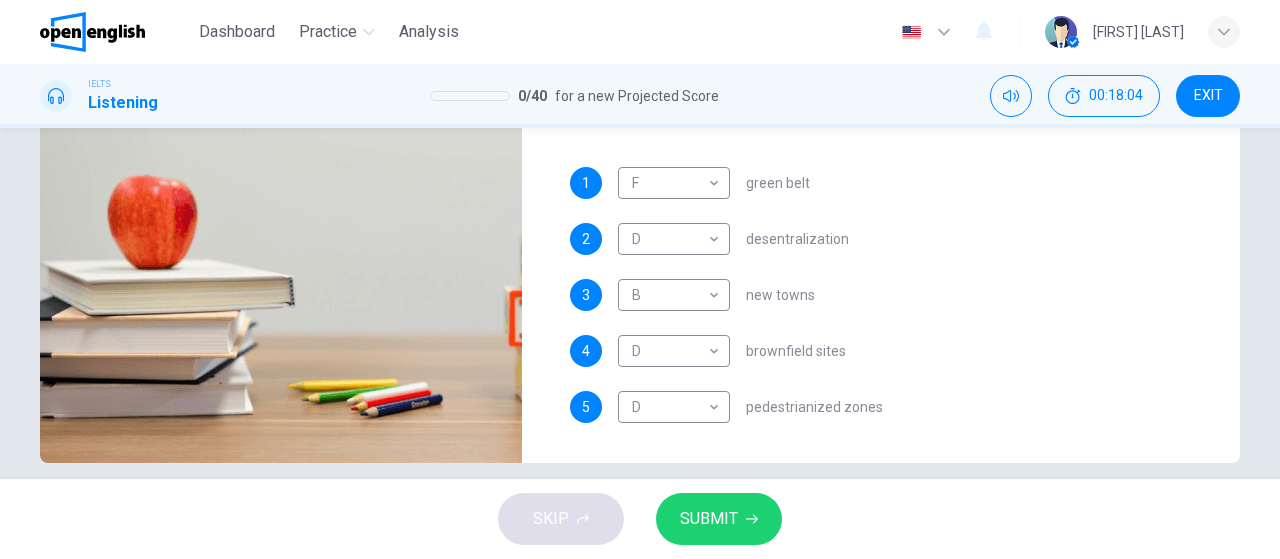 scroll, scrollTop: 424, scrollLeft: 0, axis: vertical 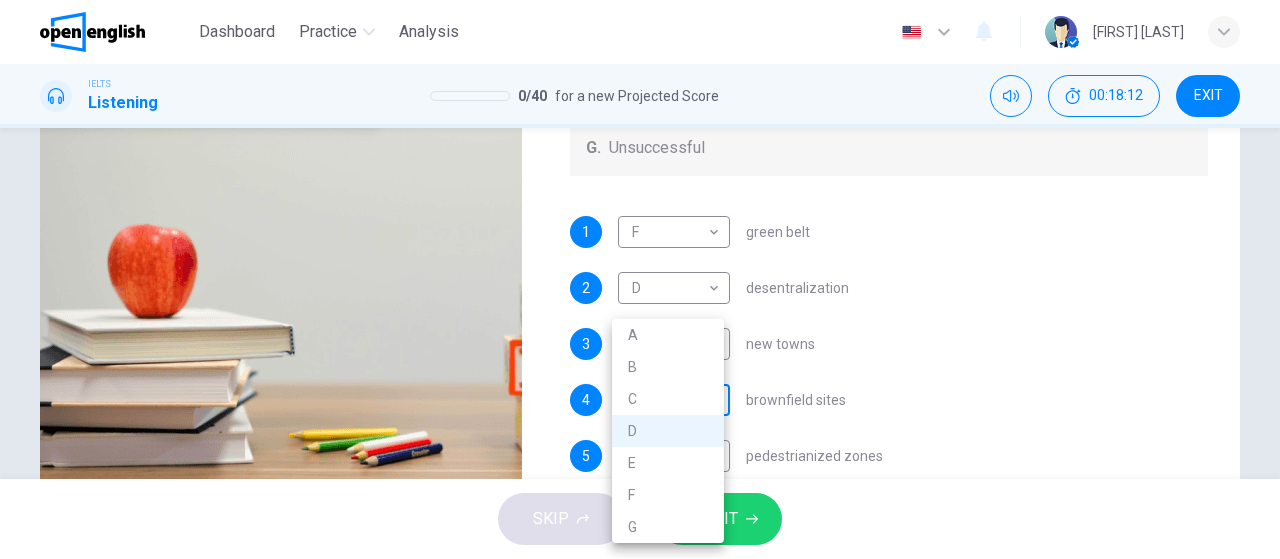 click on "This site uses cookies, as explained in our  Privacy Policy . If you agree to the use of cookies, please click the Accept button and continue to browse our site.   Privacy Policy Accept This site uses cookies, as explained in our  Privacy Policy . If you agree to the use of cookies, please click the Accept button and continue to browse our site.   Privacy Policy Accept Dashboard Practice Analysis English ** ​ Viviana Natali S. IELTS Listening 0 / 40 for a new Projected Score 00:18:12 EXIT Questions 1 - 5 How do the speakers describe the green urban planning options? Choose  FIVE  descriptions from the box and select the correct letter next to the questions. Descriptions A. Dangerous B. Too expensive C. Oversimplified  D. Disruptive E. Unpractical F. Successful G. Unsuccessful 1 F * ​ green belt 2 D * ​ desentralization 3 B * ​ new towns 4 D * ​ brownfield sites 5 D * ​ pedestrianized zones Case Study 03m 20s SKIP SUBMIT Open English - Online English Dashboard Practice Analysis Notifications 1 2025" at bounding box center [640, 279] 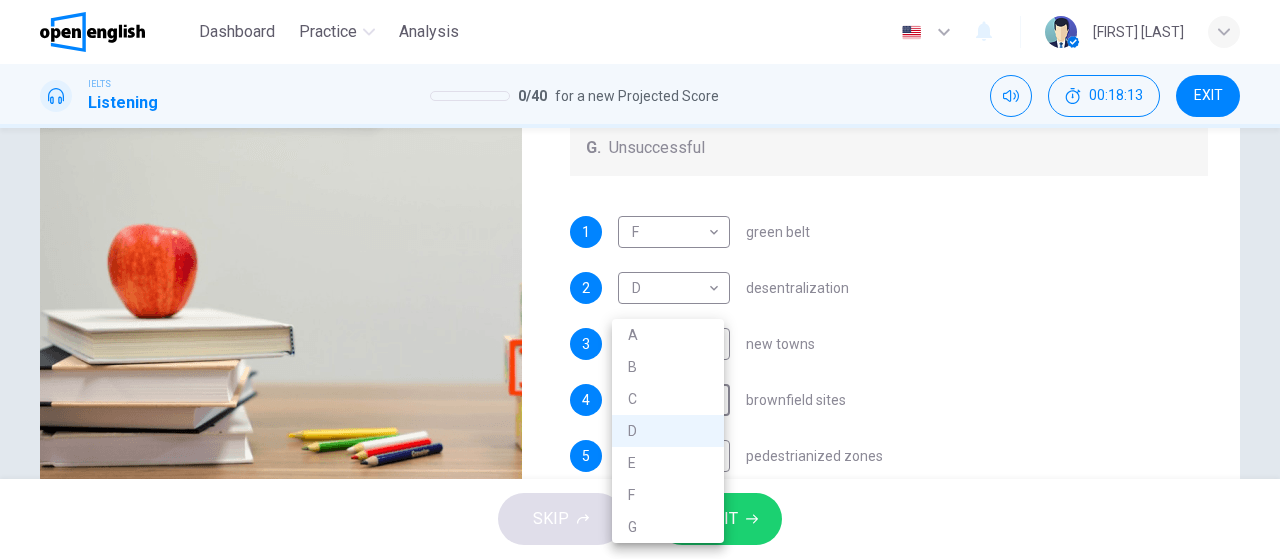type on "**" 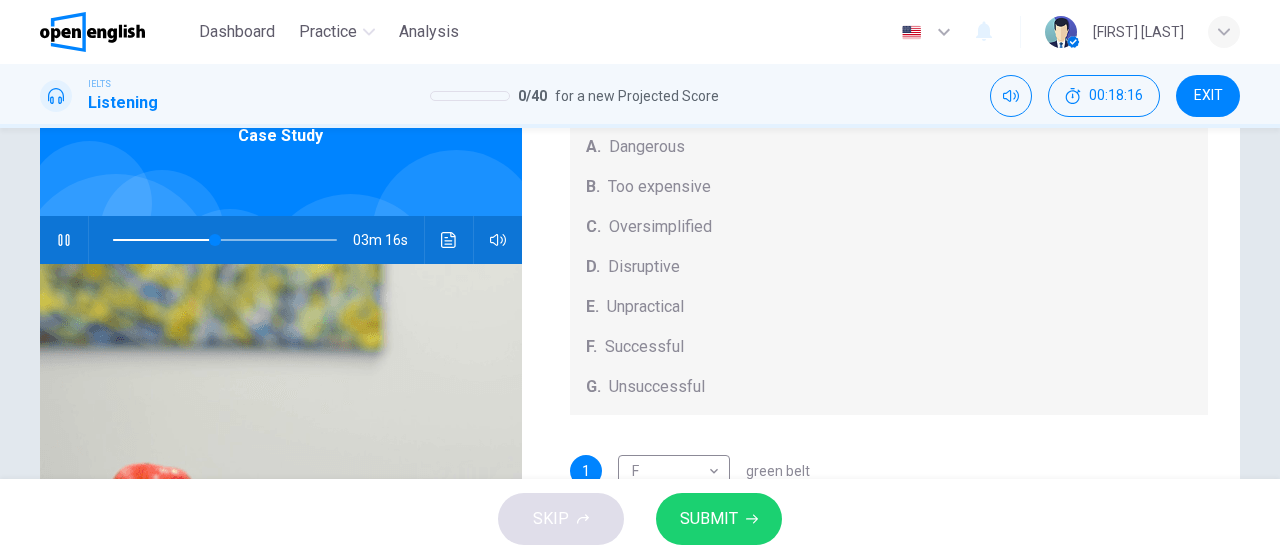 scroll, scrollTop: 37, scrollLeft: 0, axis: vertical 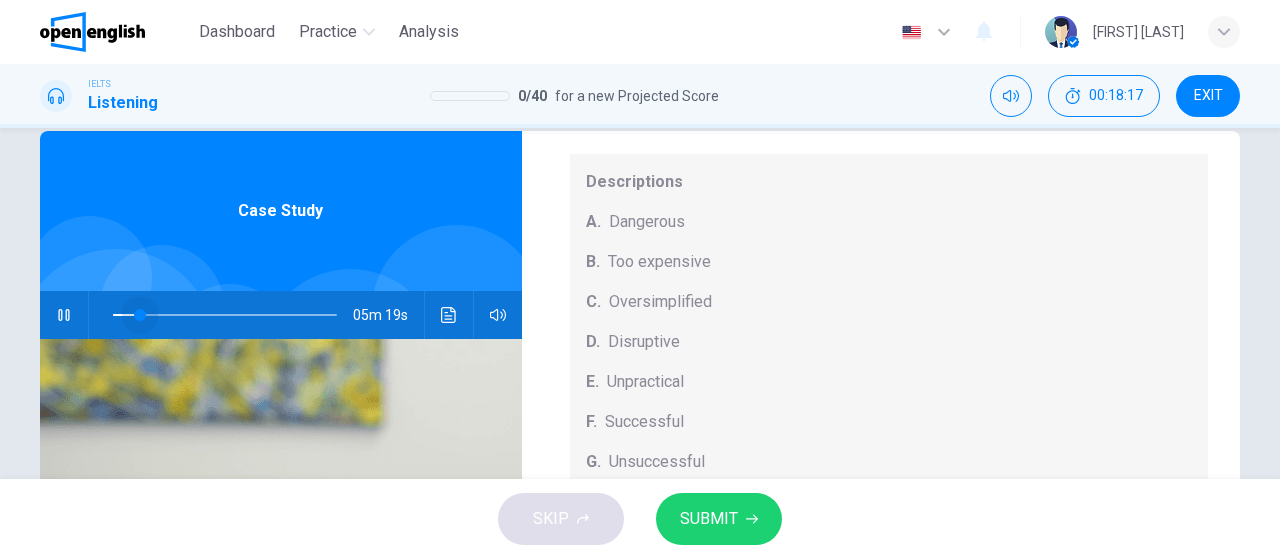 click at bounding box center (225, 315) 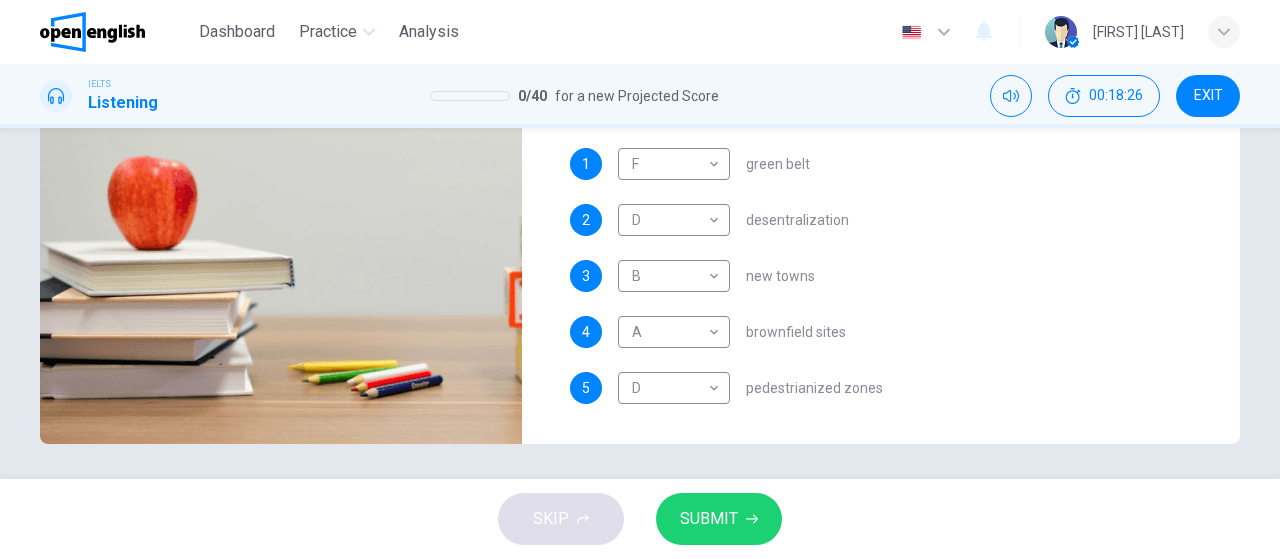 scroll, scrollTop: 420, scrollLeft: 0, axis: vertical 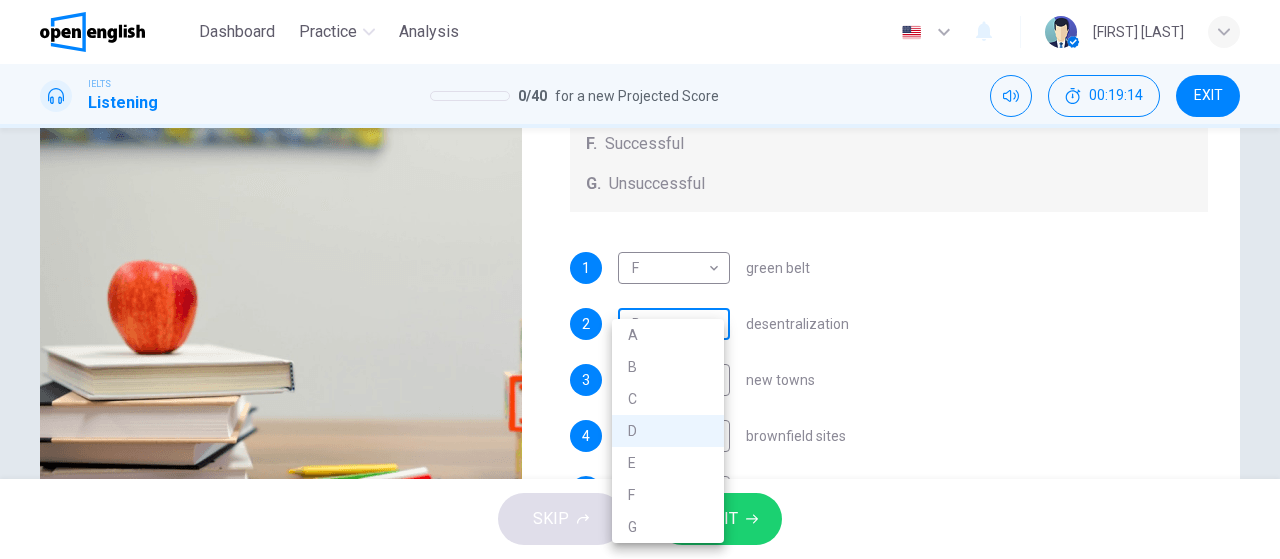 click on "This site uses cookies, as explained in our  Privacy Policy . If you agree to the use of cookies, please click the Accept button and continue to browse our site.   Privacy Policy Accept This site uses cookies, as explained in our  Privacy Policy . If you agree to the use of cookies, please click the Accept button and continue to browse our site.   Privacy Policy Accept Dashboard Practice Analysis English ** ​ [FIRST] [LAST] IELTS Listening 0 / 40 for a new Projected Score 00:19:14 EXIT Questions 1 - 5 How do the speakers describe the green urban planning options? Choose  FIVE  descriptions from the box and select the correct letter next to the questions. Descriptions A. Dangerous B. Too expensive C. Oversimplified  D. Disruptive E. Unpractical F. Successful G. Unsuccessful 1 F * ​ green belt 2 D * ​ desentralization 3 B * ​ new towns 4 A * ​ brownfield sites 5 D * ​ pedestrianized zones Case Study 04m 23s SKIP SUBMIT Open English - Online English Dashboard Practice Analysis Notifications 1 2025" at bounding box center (640, 279) 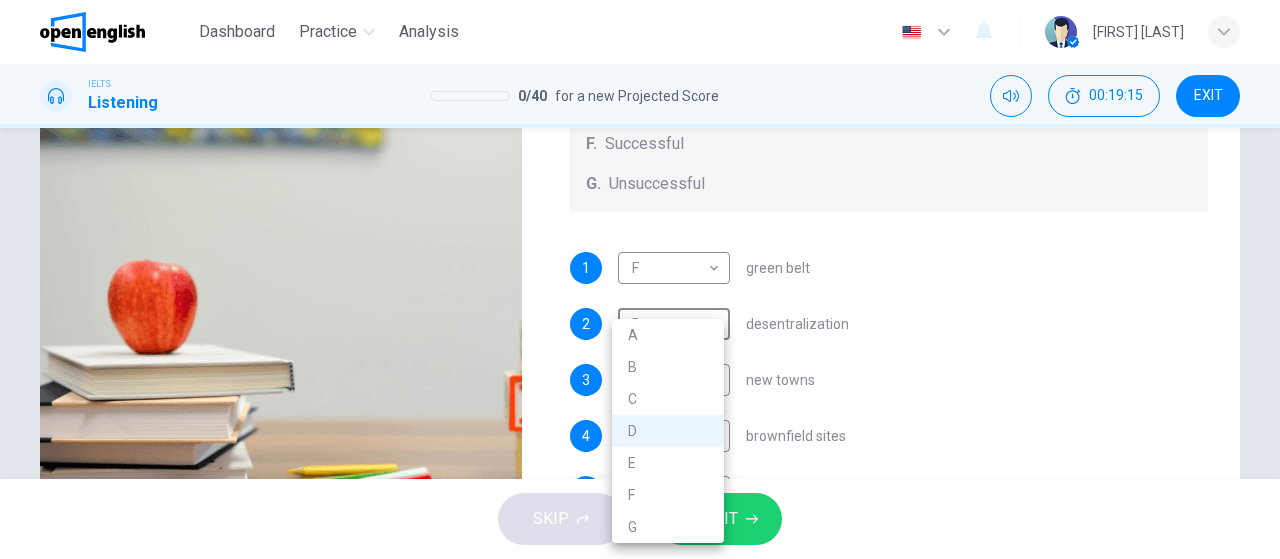 type on "**" 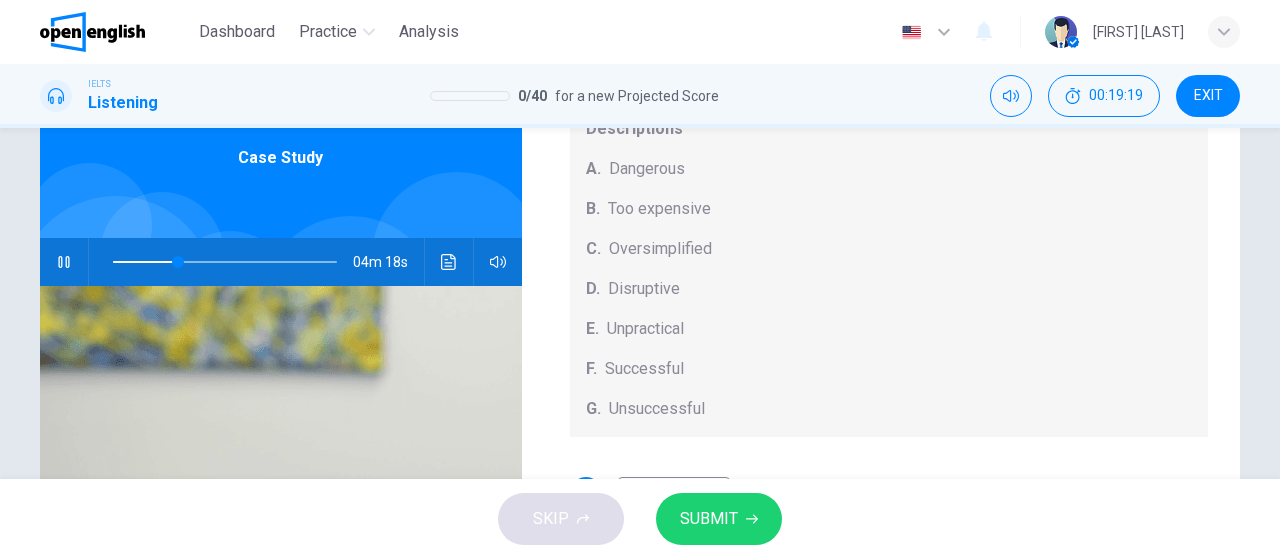 scroll, scrollTop: 424, scrollLeft: 0, axis: vertical 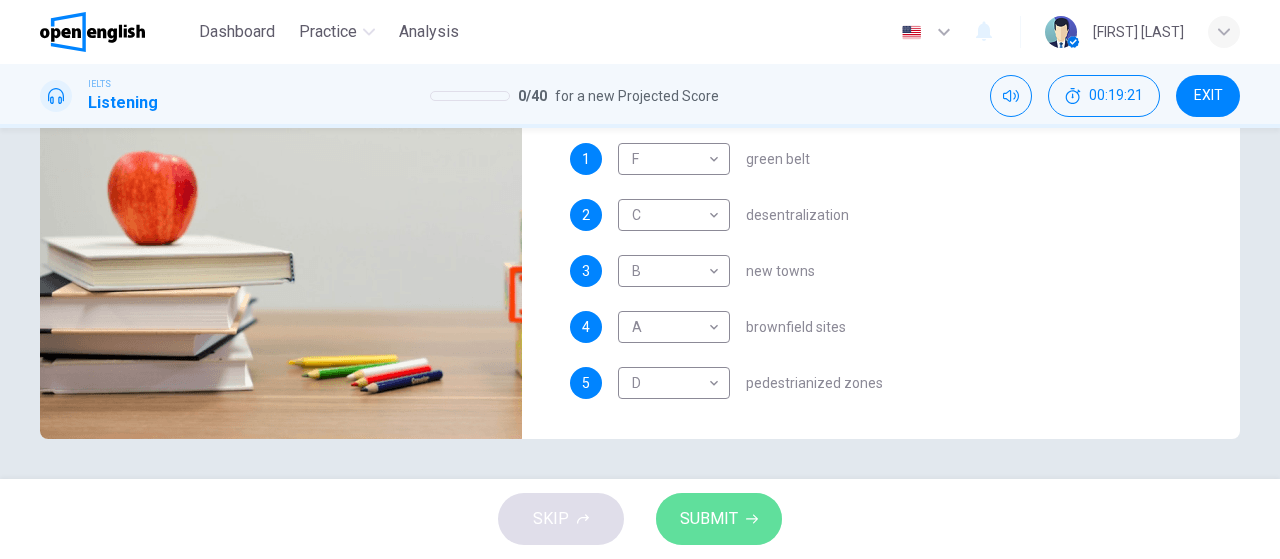 click on "SUBMIT" at bounding box center [719, 519] 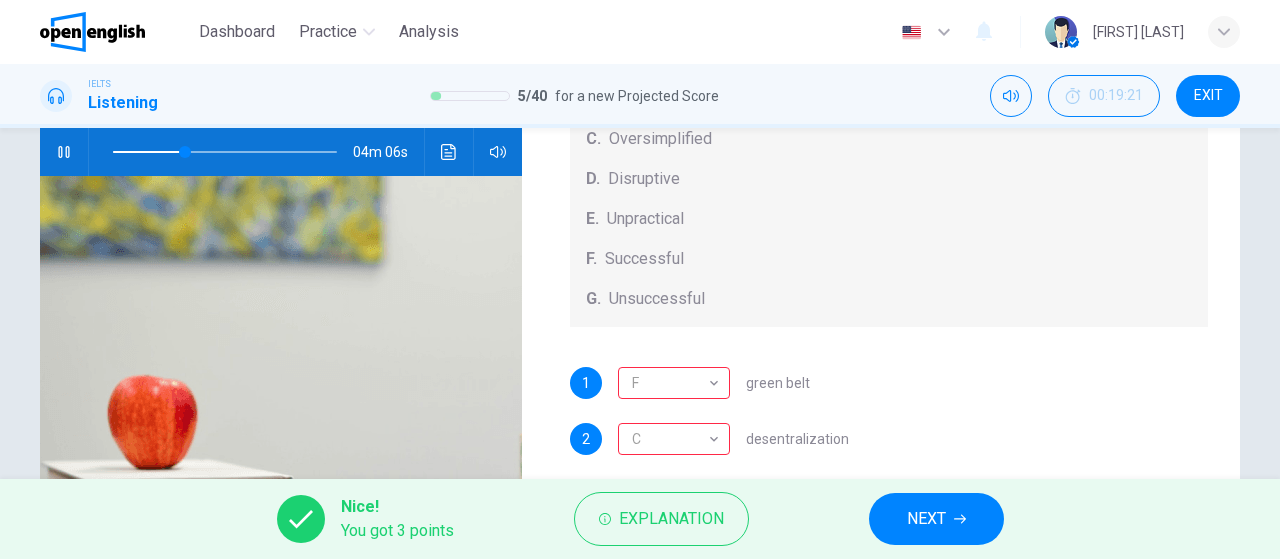 scroll, scrollTop: 204, scrollLeft: 0, axis: vertical 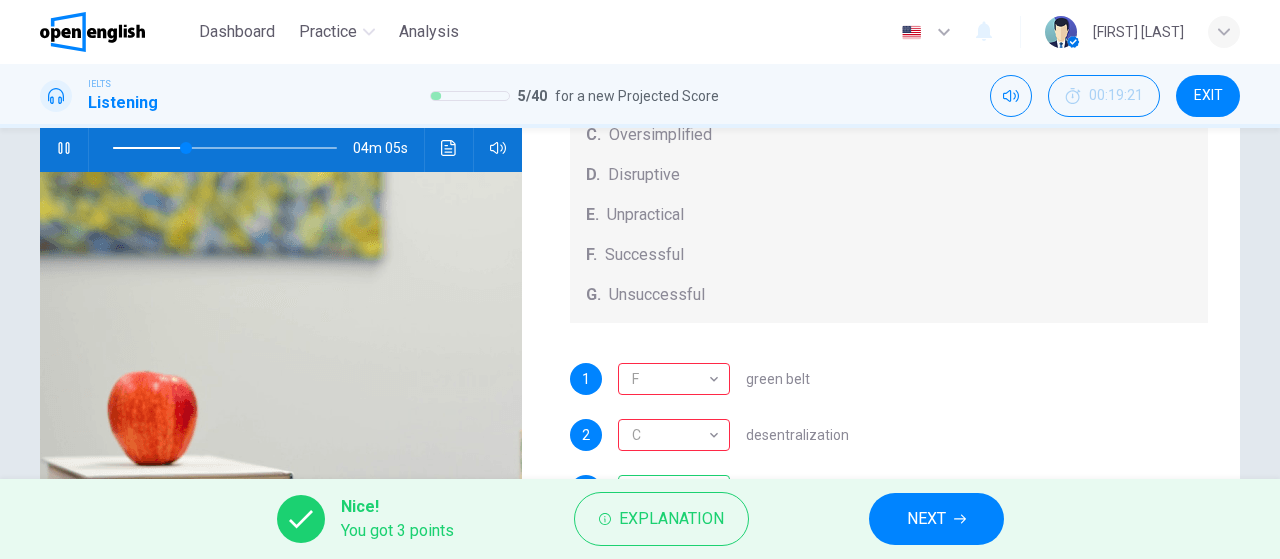 click 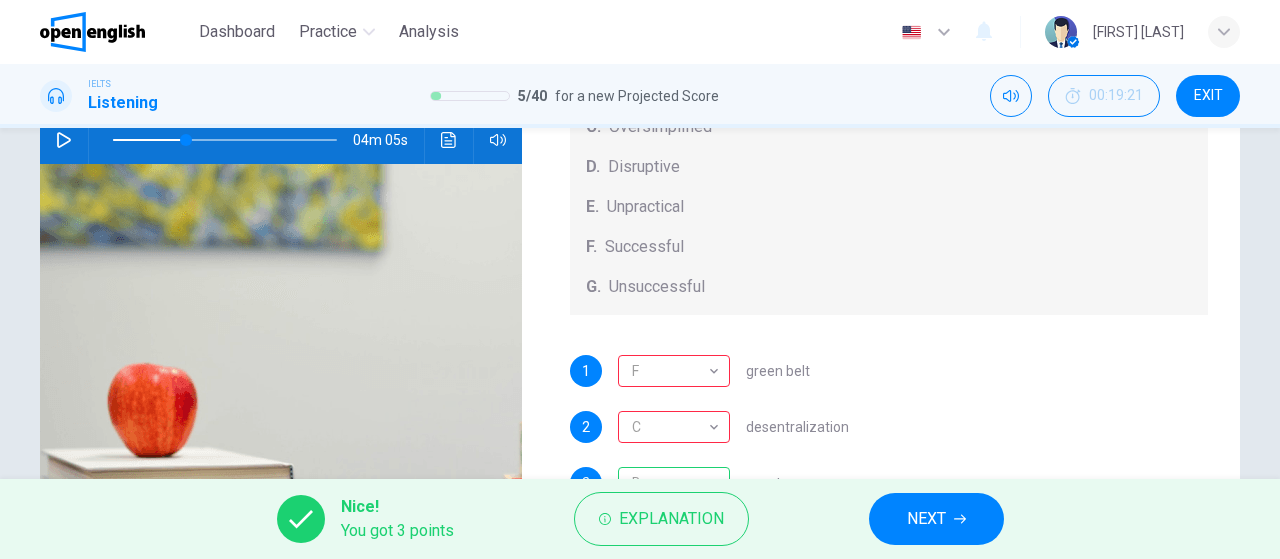 scroll, scrollTop: 214, scrollLeft: 0, axis: vertical 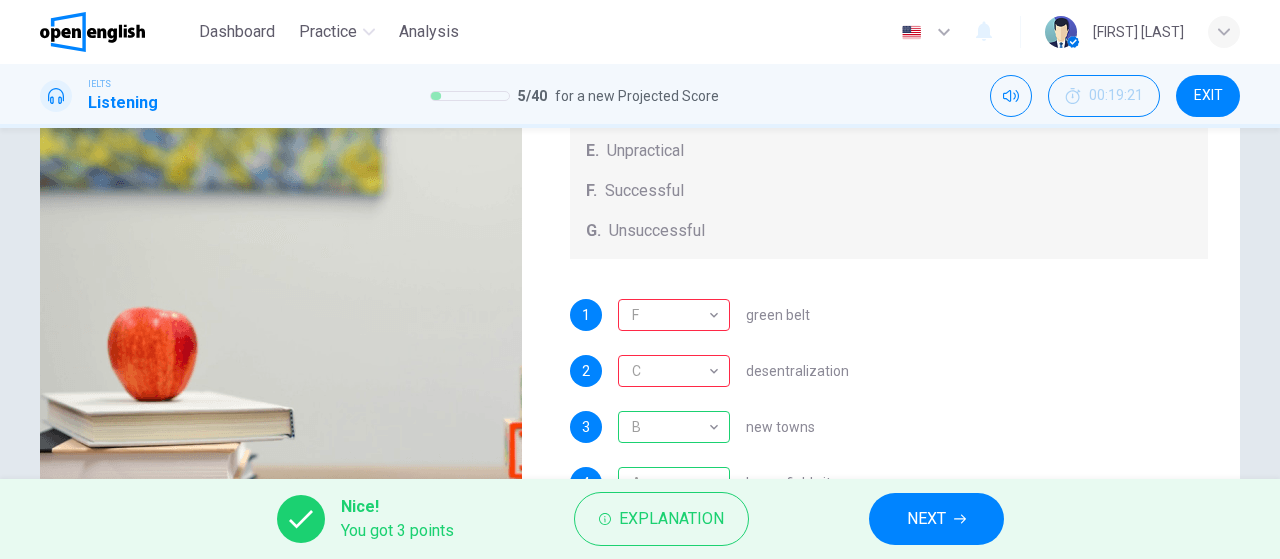 drag, startPoint x: 1267, startPoint y: 386, endPoint x: 1279, endPoint y: 309, distance: 77.92946 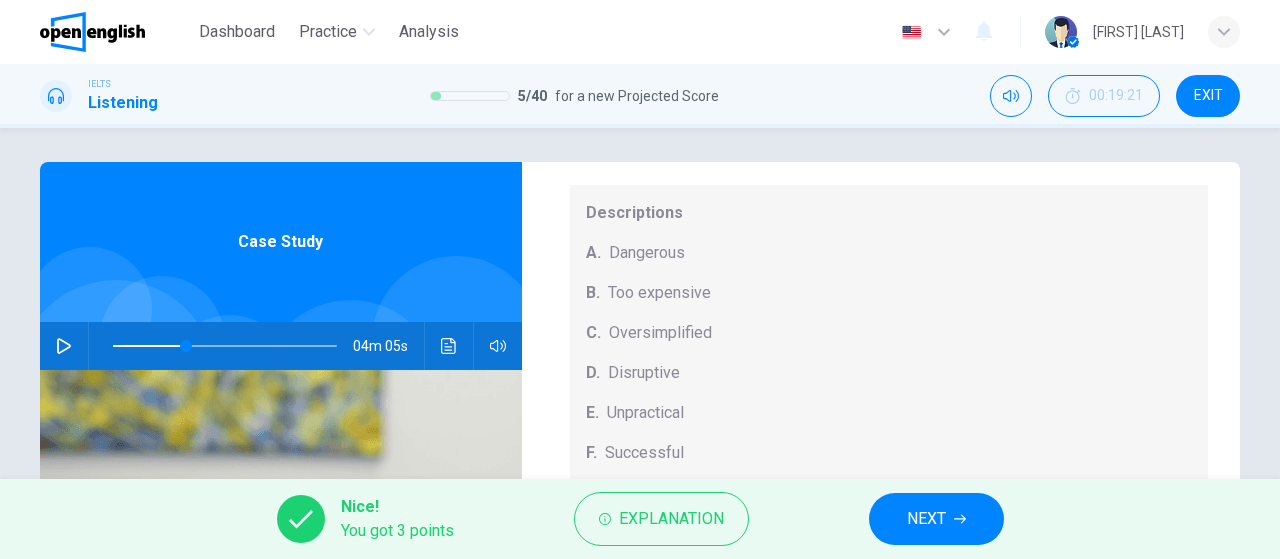 scroll, scrollTop: 11, scrollLeft: 0, axis: vertical 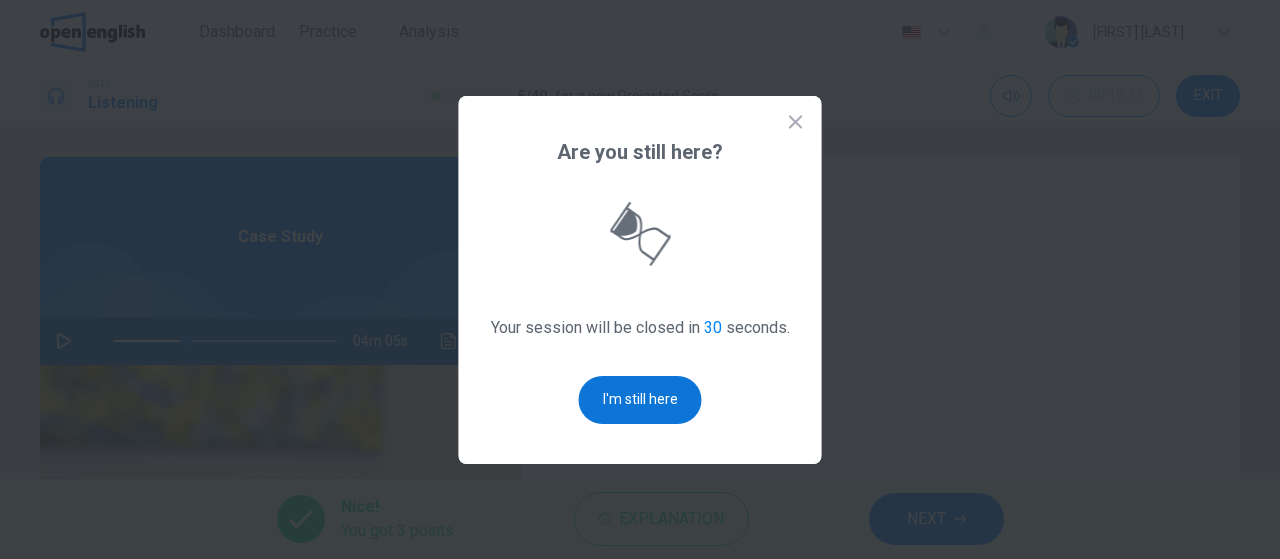 click on "I'm still here" at bounding box center (640, 400) 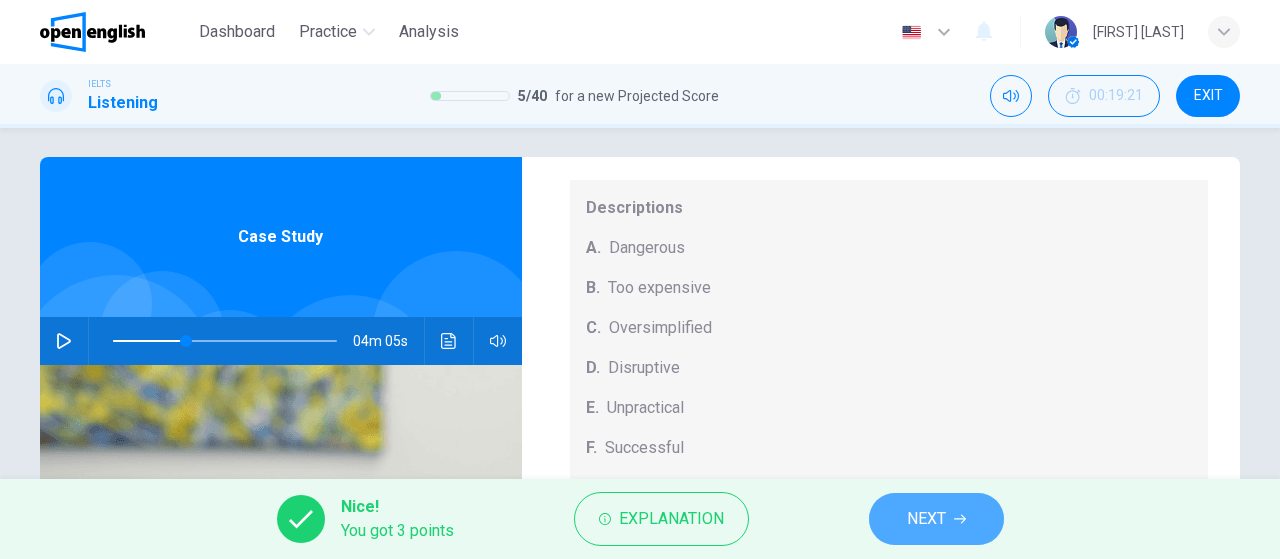 click on "NEXT" at bounding box center [926, 519] 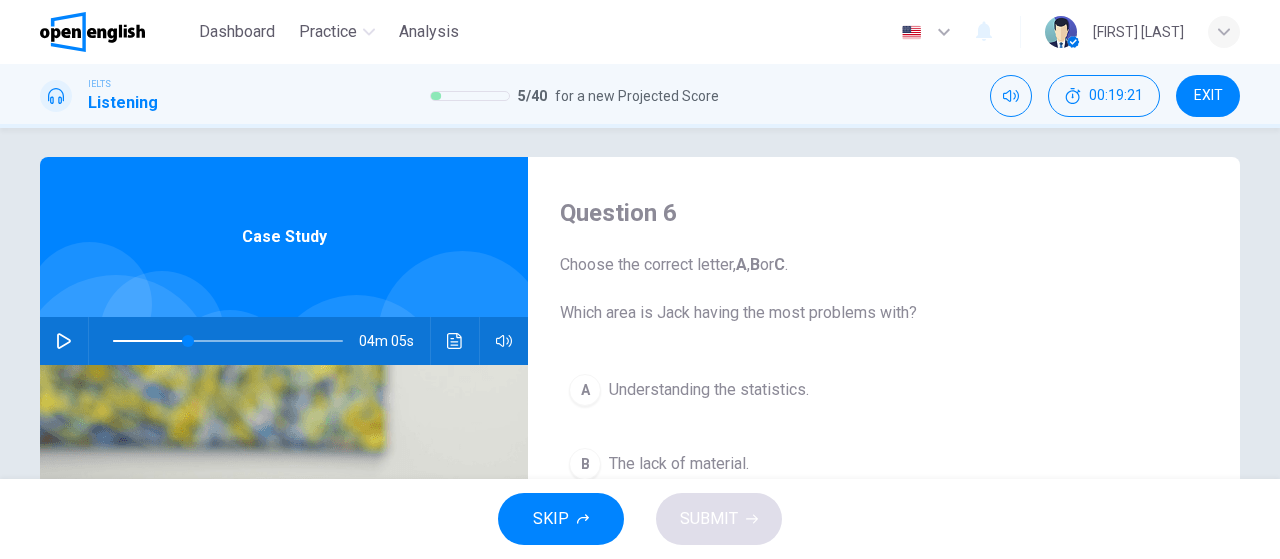 scroll, scrollTop: 0, scrollLeft: 0, axis: both 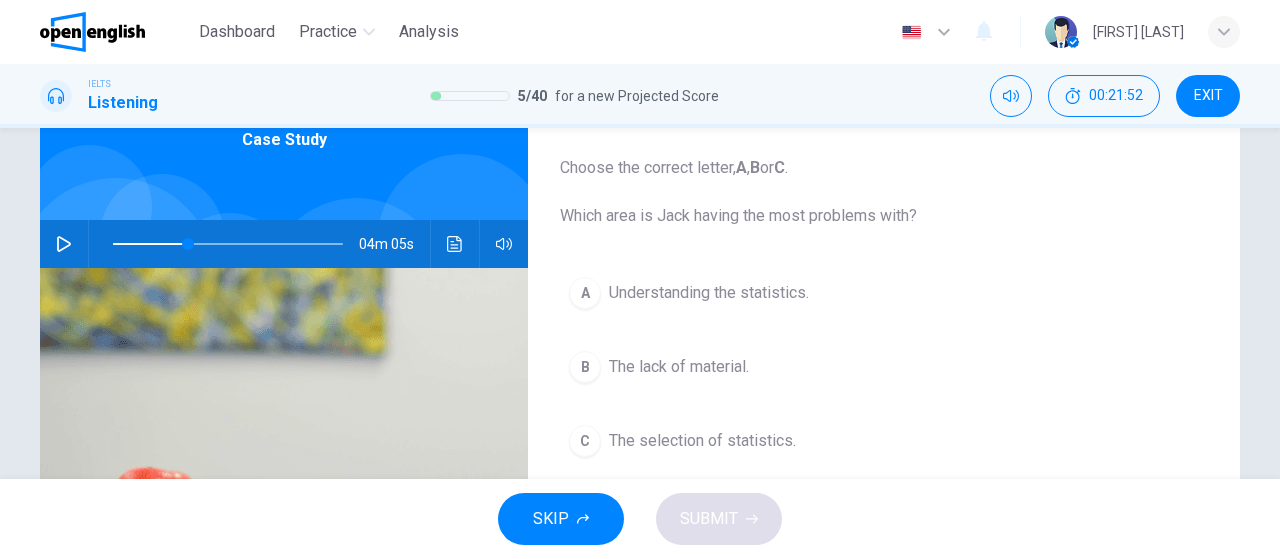 click at bounding box center (64, 244) 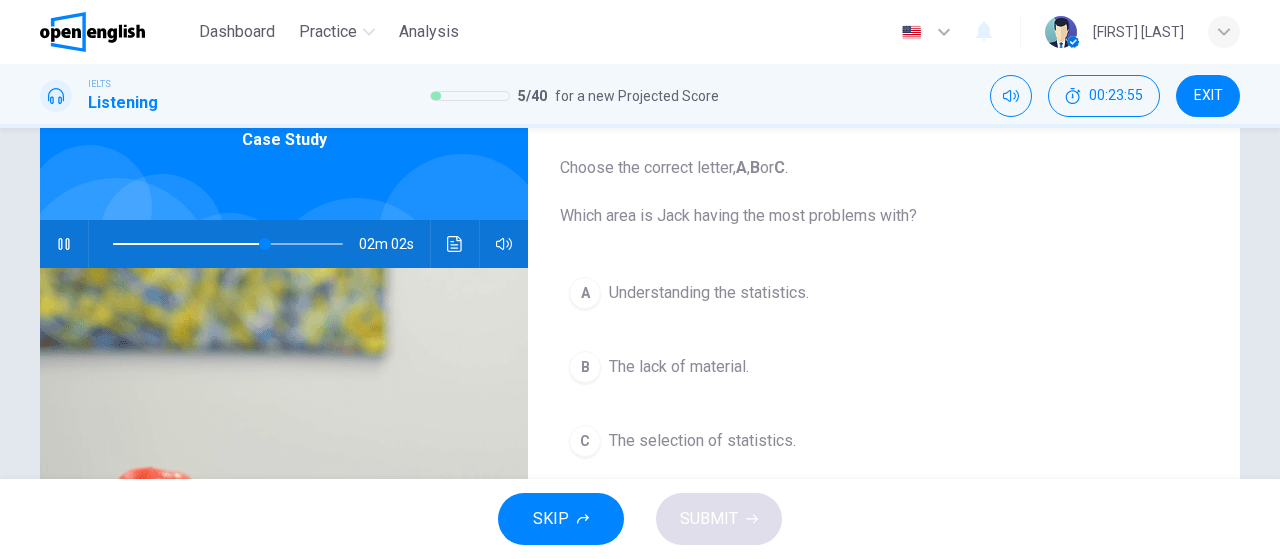 click on "The selection of statistics." at bounding box center (702, 441) 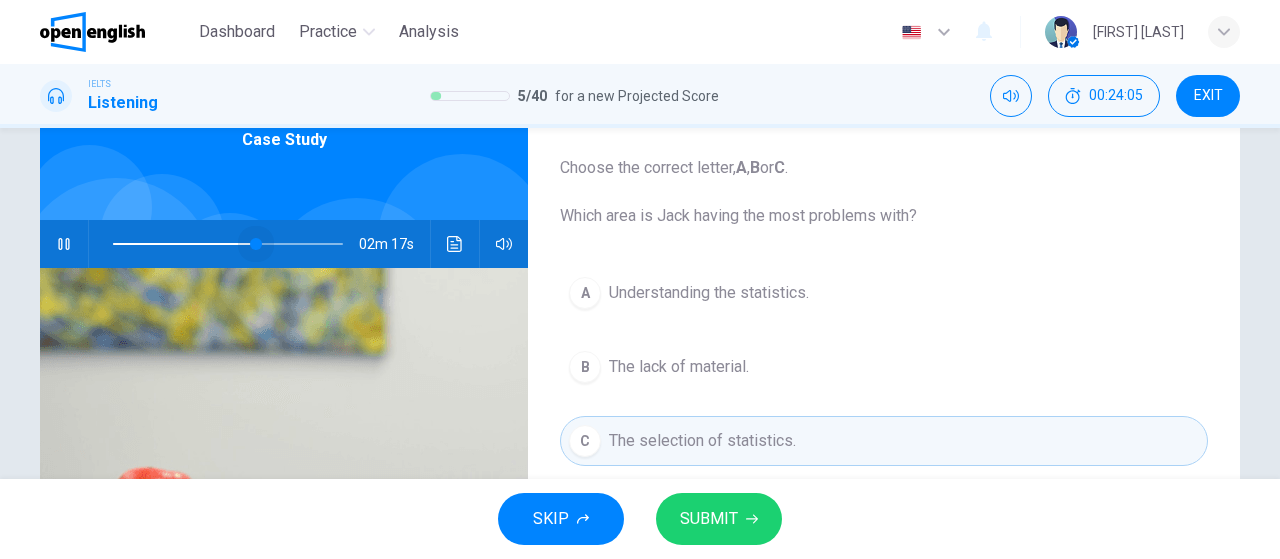 click at bounding box center (256, 244) 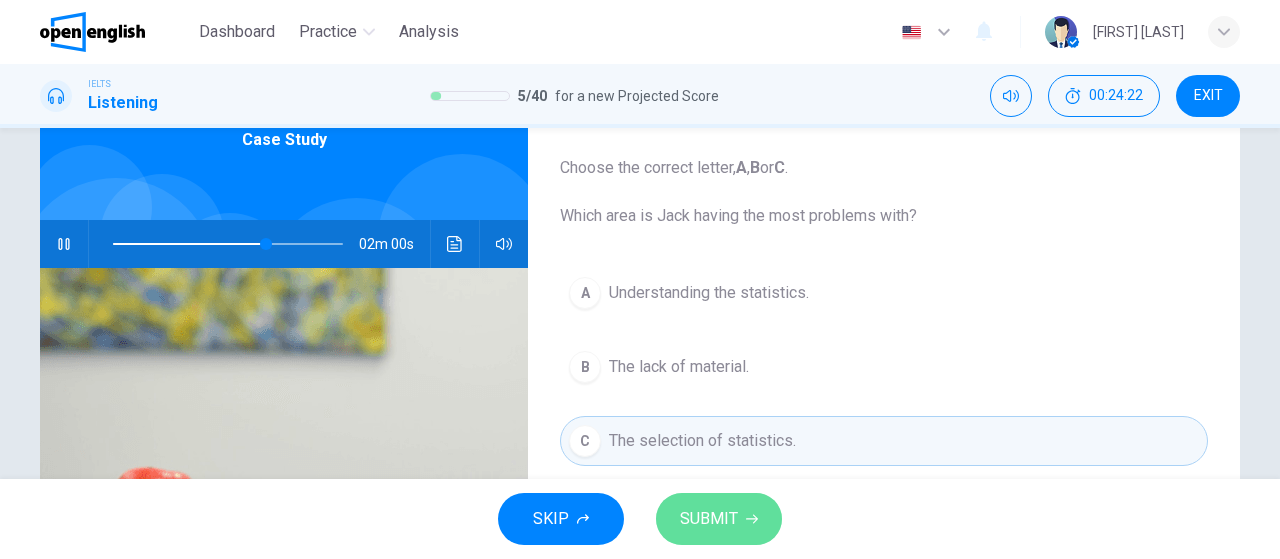 click on "SUBMIT" at bounding box center (709, 519) 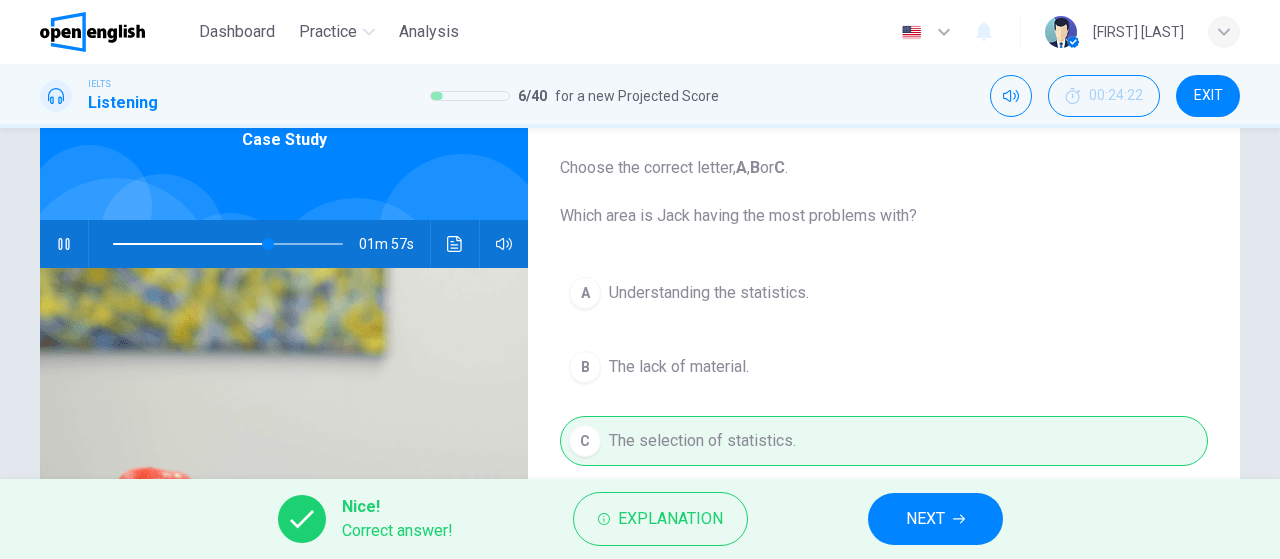 click on "NEXT" at bounding box center (925, 519) 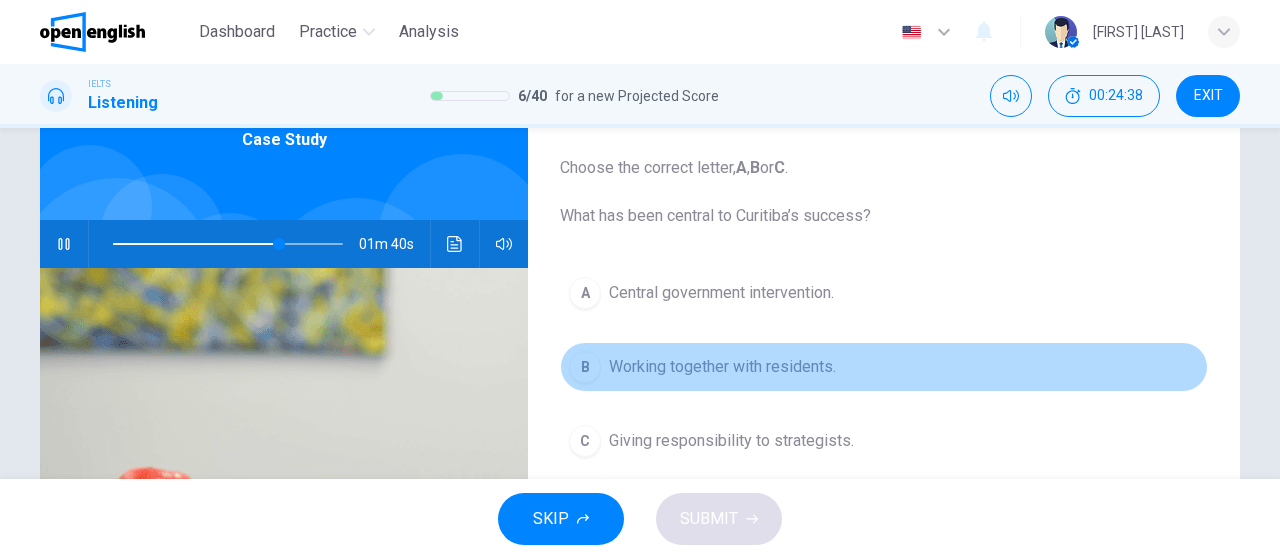 click on "Working together with residents." at bounding box center (722, 367) 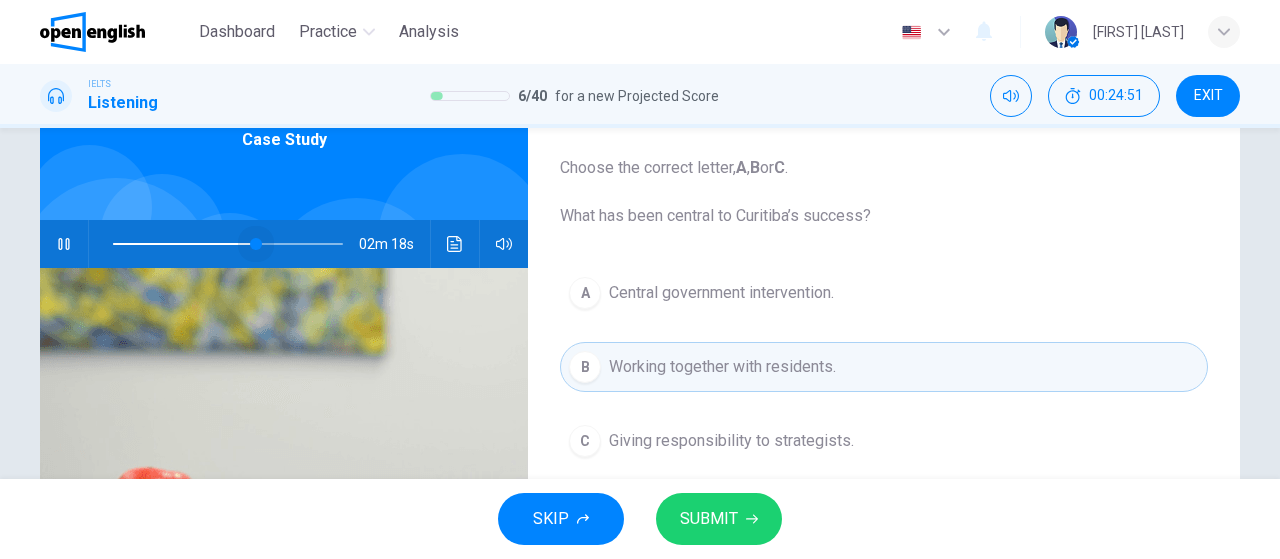 click at bounding box center (228, 244) 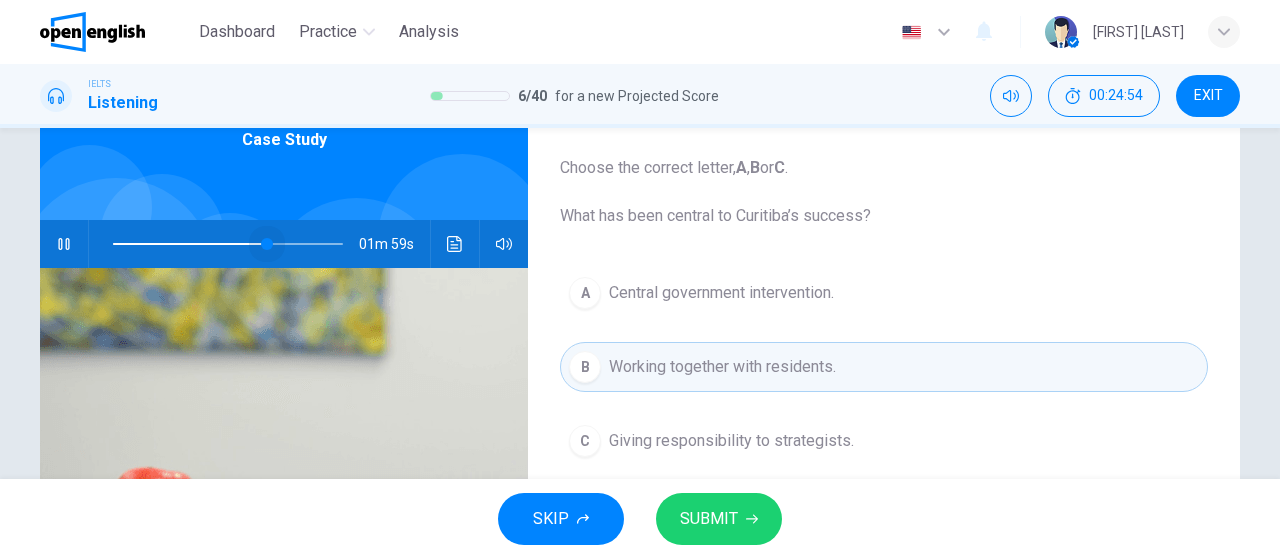 click at bounding box center [267, 244] 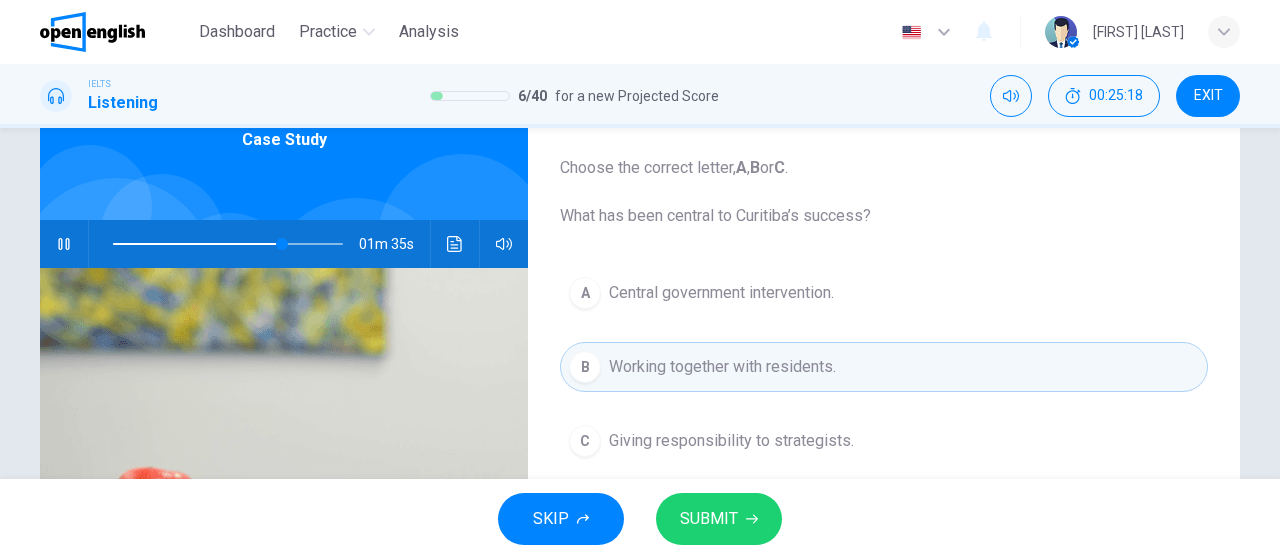 click on "SUBMIT" at bounding box center [709, 519] 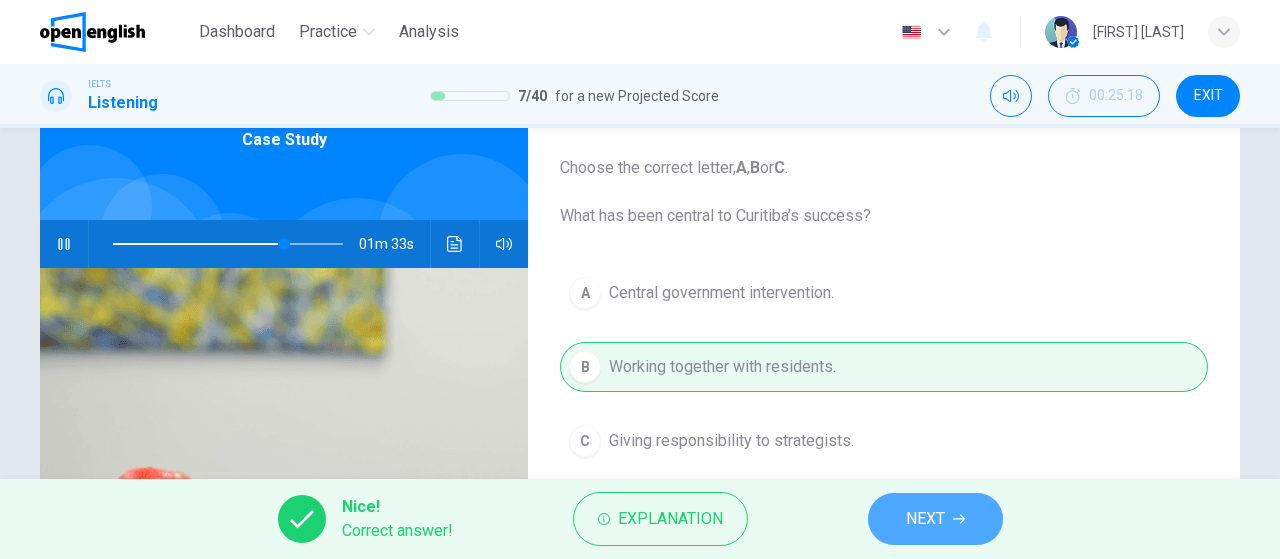 click on "NEXT" at bounding box center [925, 519] 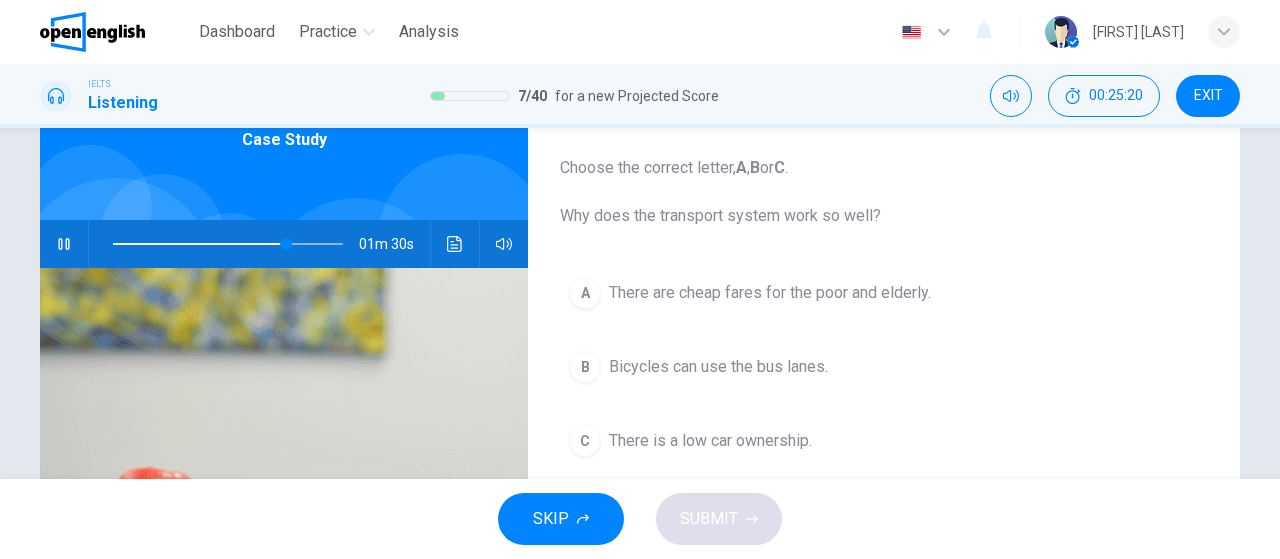 click 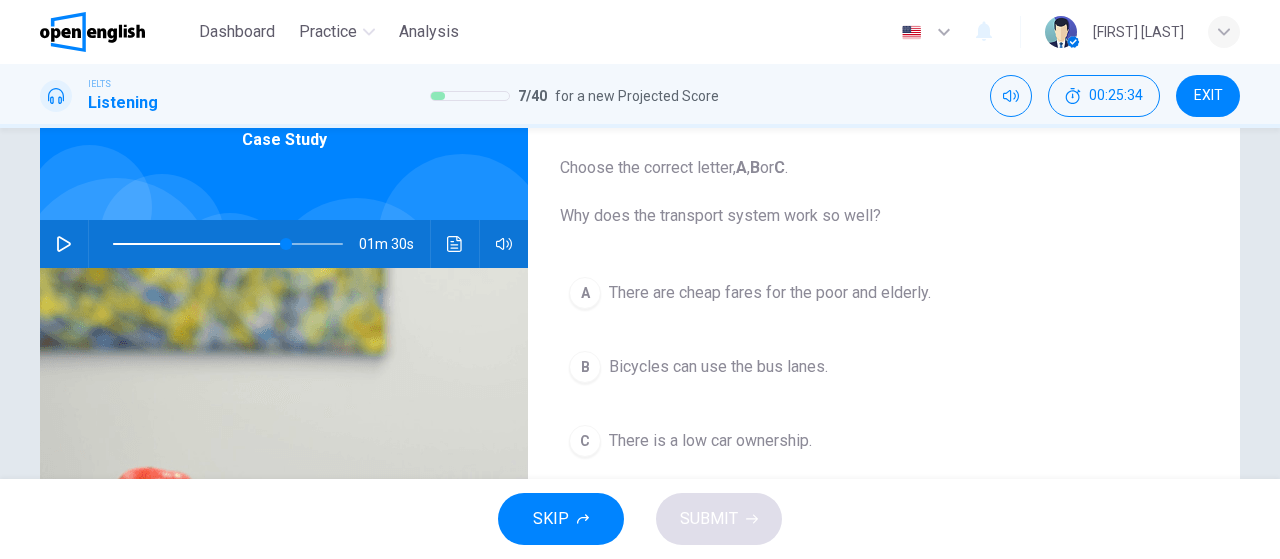 click 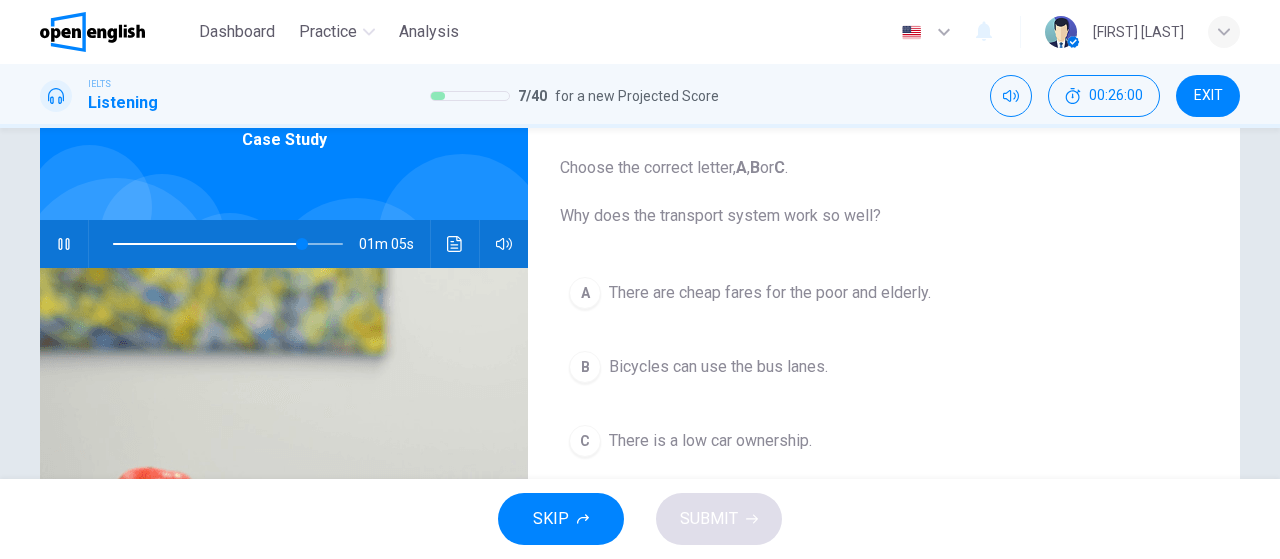 click on "There are cheap fares for the poor and elderly." at bounding box center [770, 293] 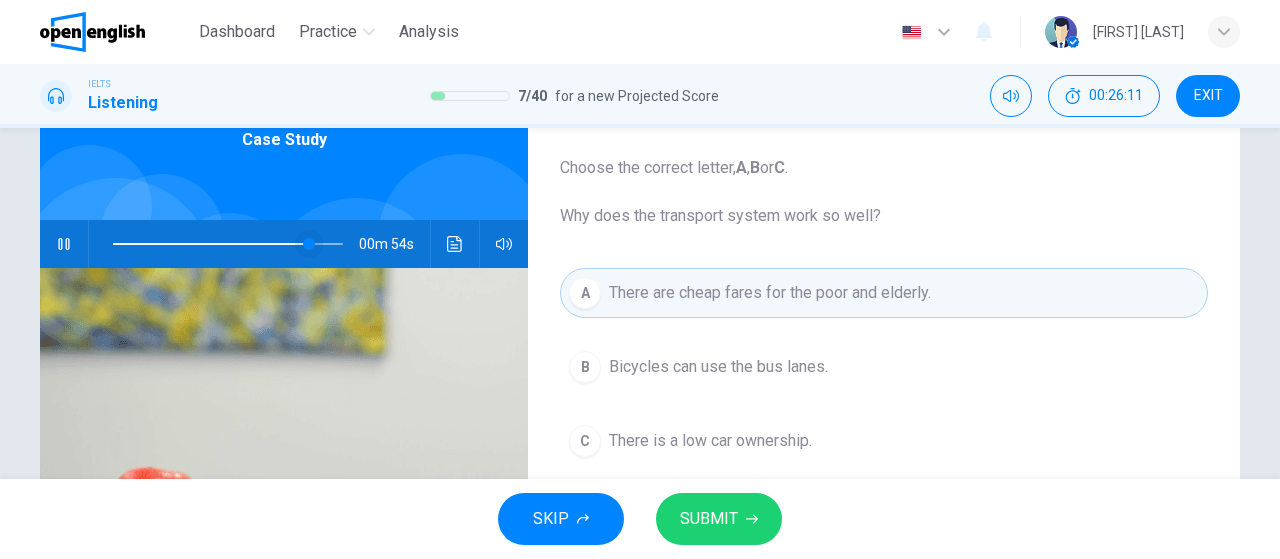 click at bounding box center (309, 244) 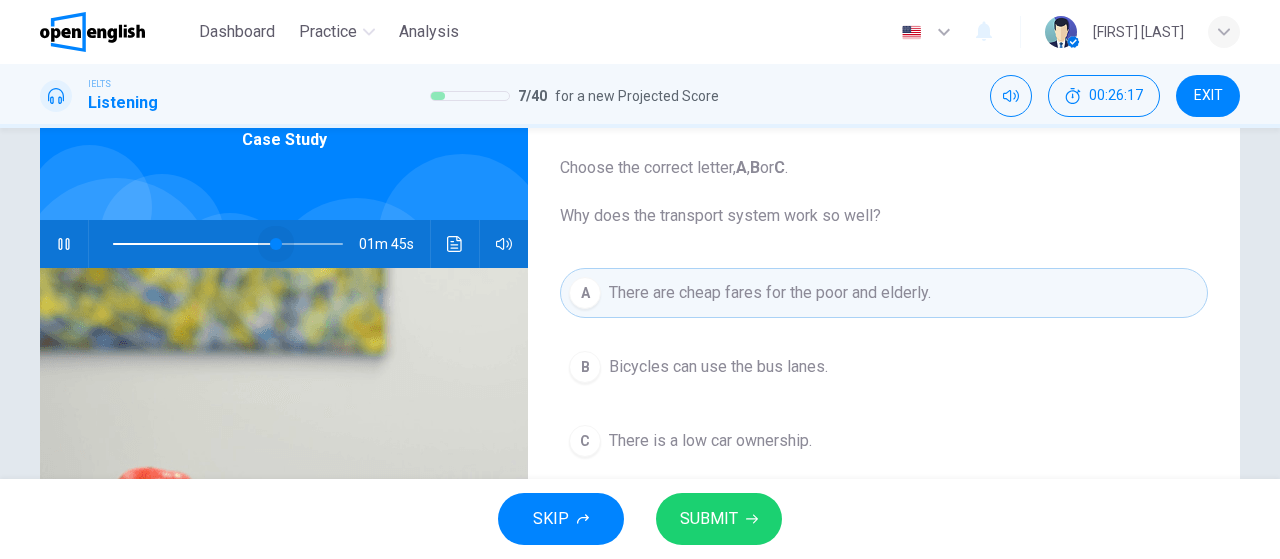 click at bounding box center (276, 244) 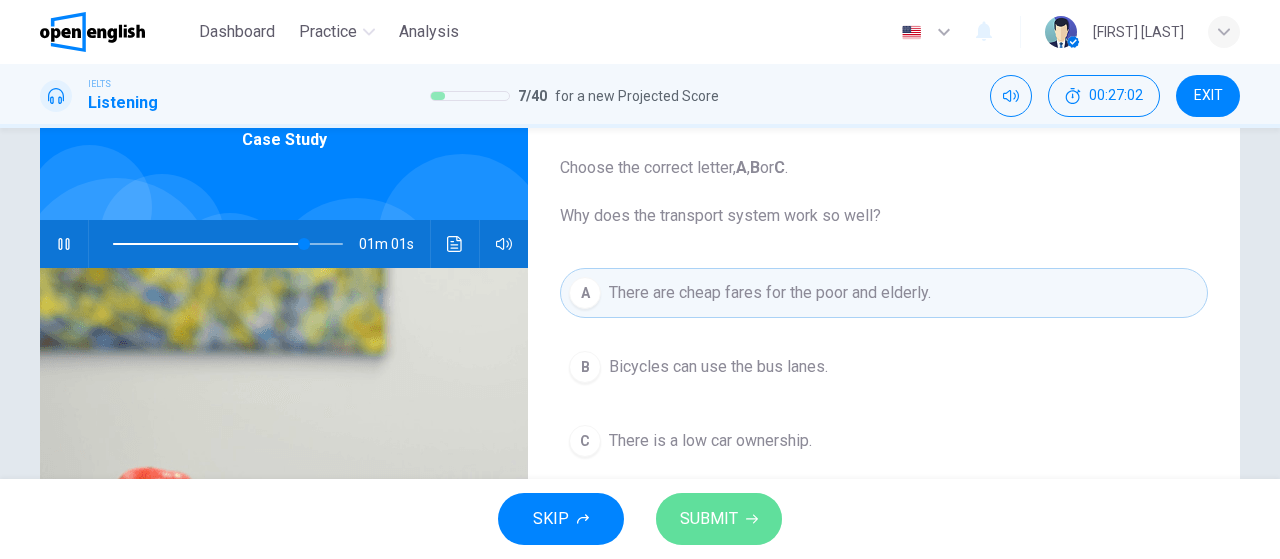 click on "SUBMIT" at bounding box center (709, 519) 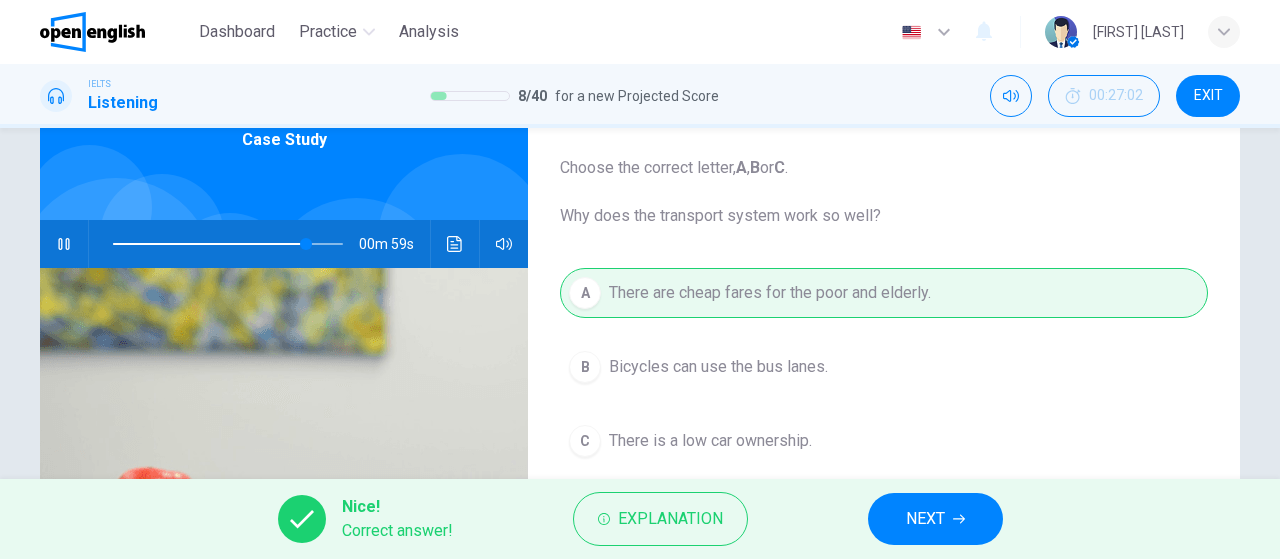 click on "NEXT" at bounding box center (925, 519) 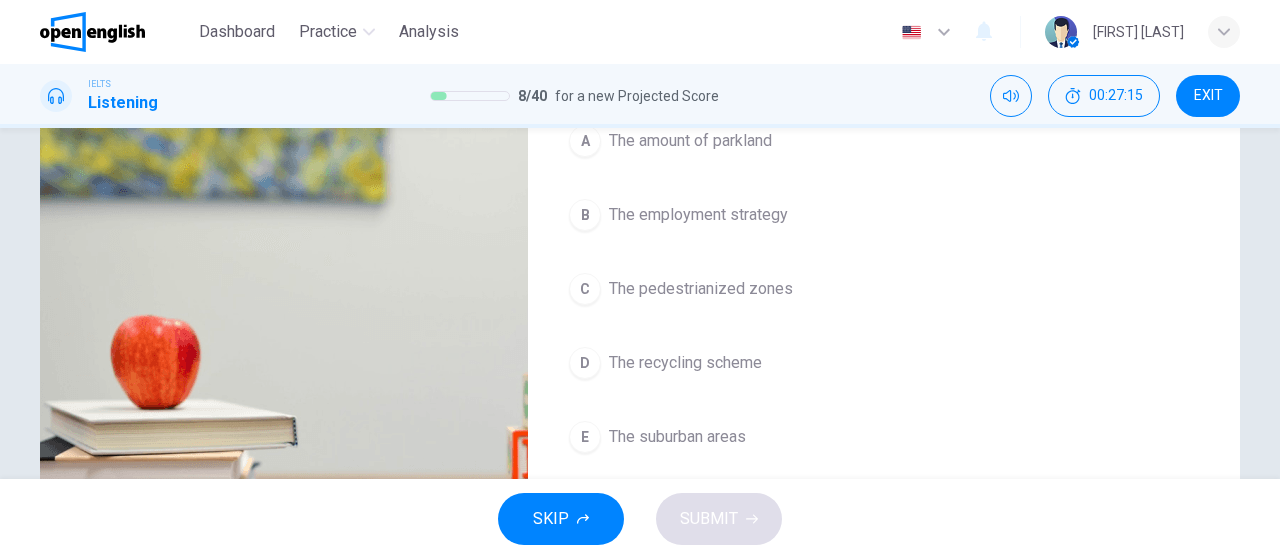 scroll, scrollTop: 265, scrollLeft: 0, axis: vertical 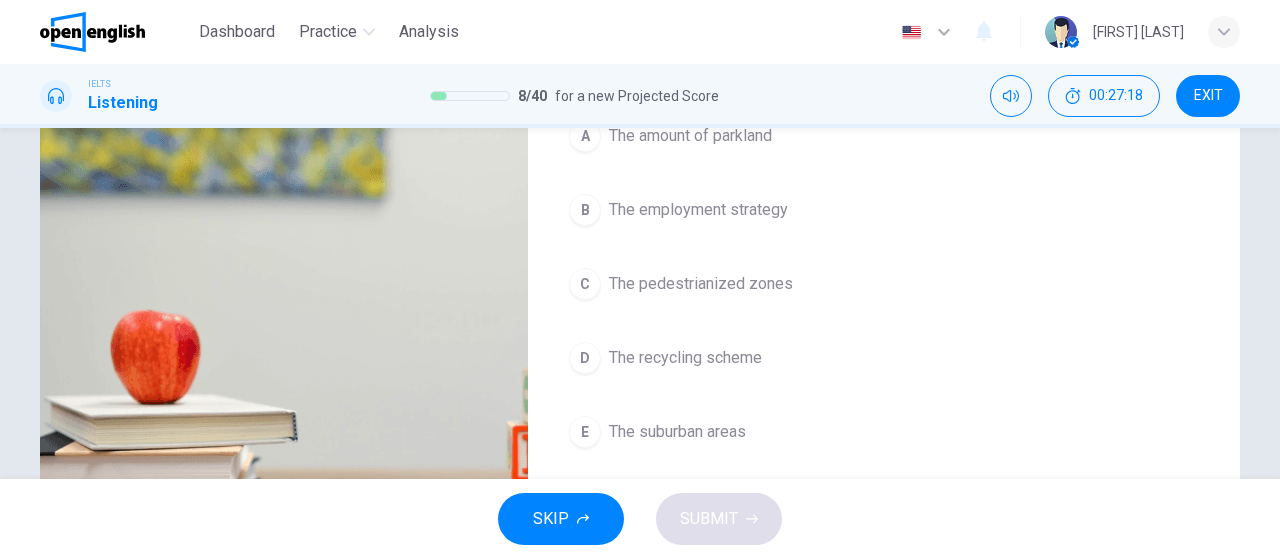 click on "The pedestrianized zones" at bounding box center (701, 284) 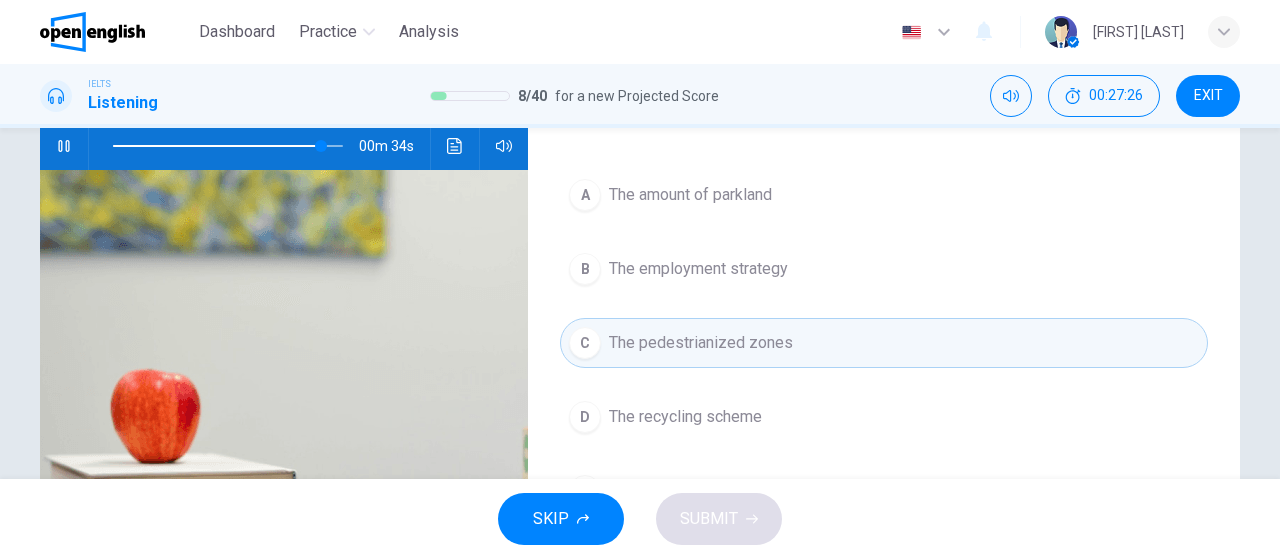 scroll, scrollTop: 208, scrollLeft: 0, axis: vertical 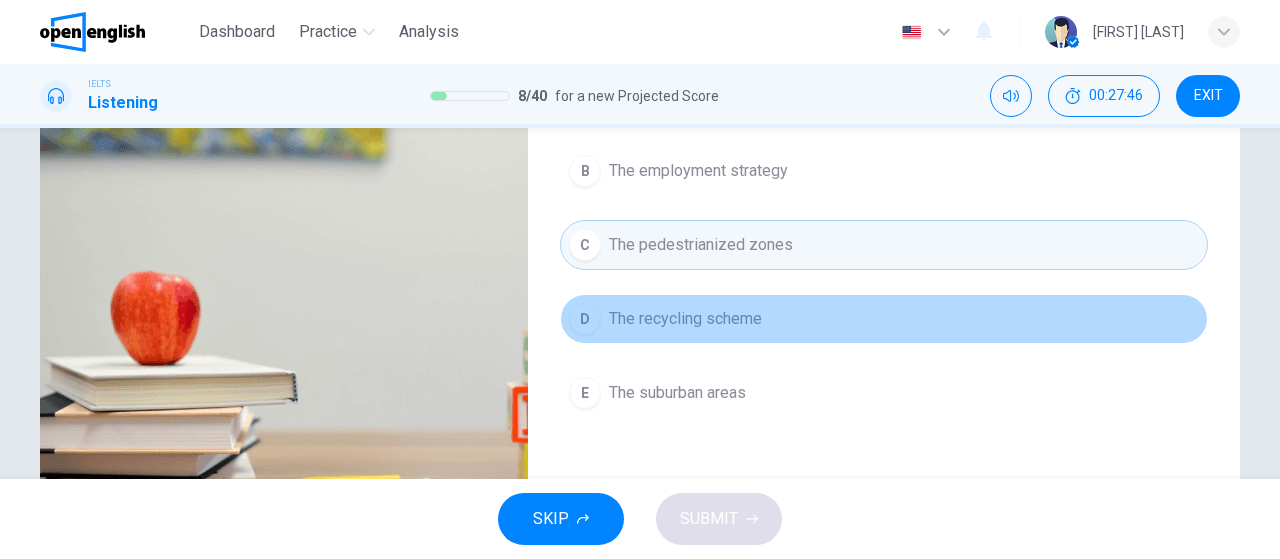 click on "The recycling scheme" at bounding box center (685, 319) 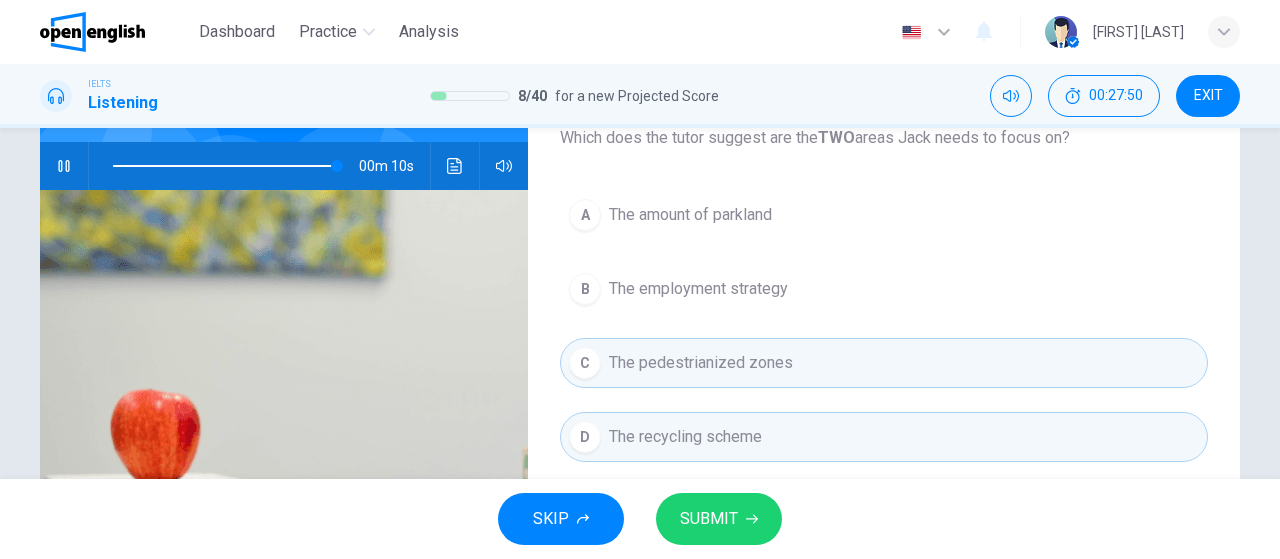 scroll, scrollTop: 183, scrollLeft: 0, axis: vertical 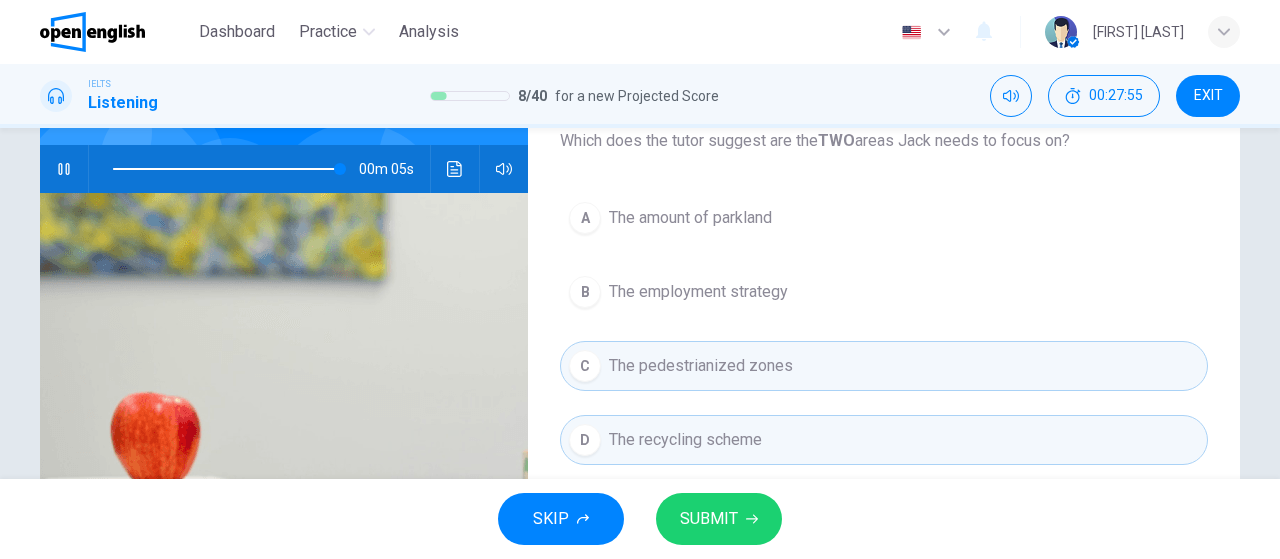 click 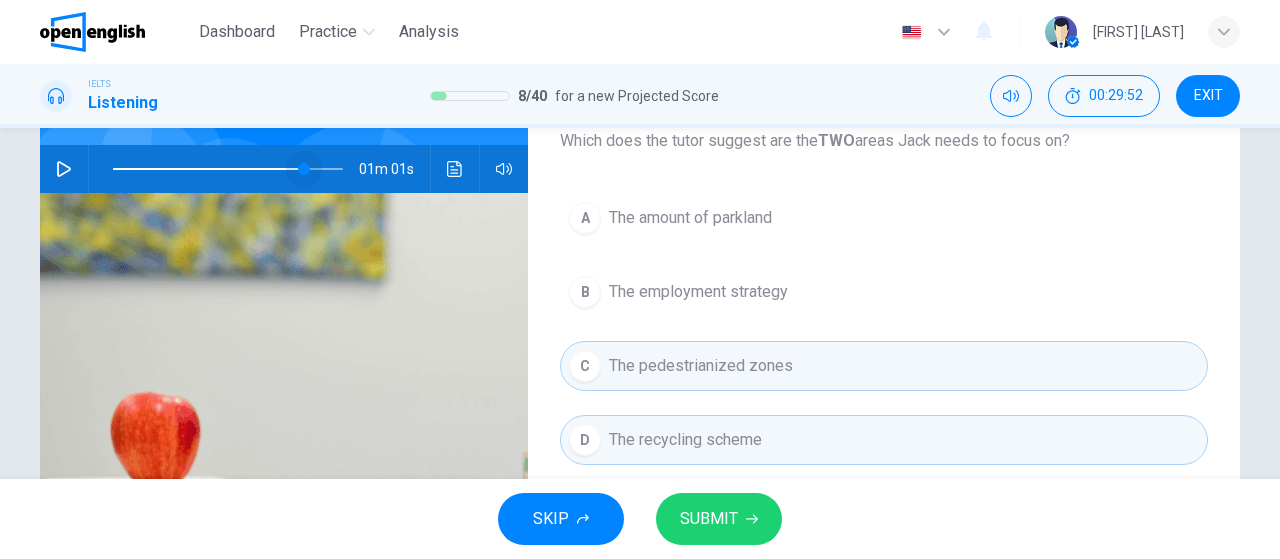 click at bounding box center (228, 169) 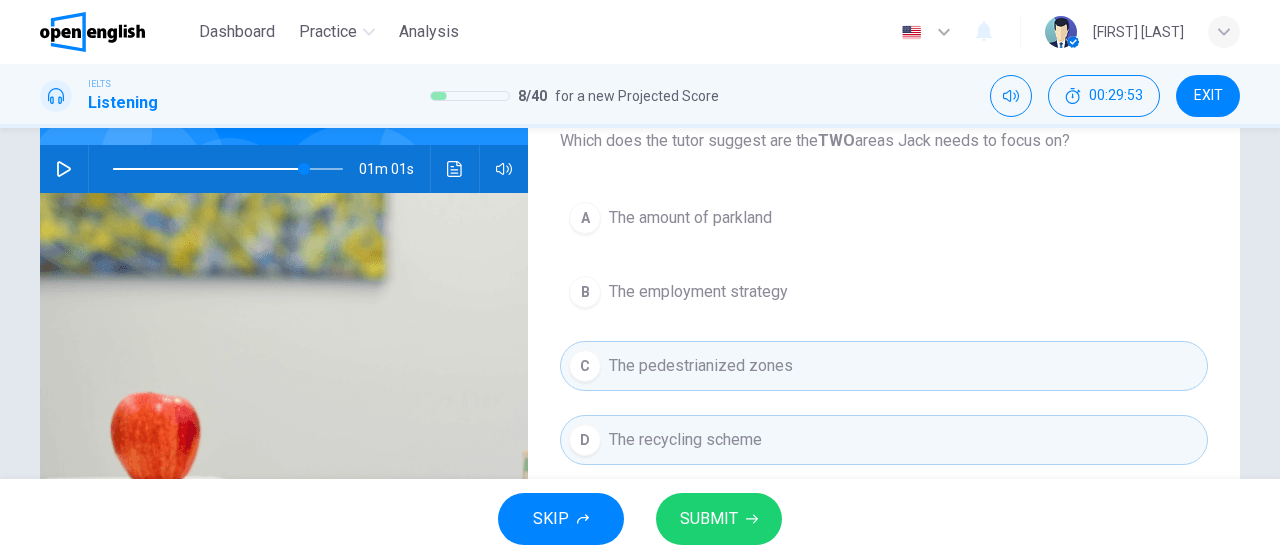 click at bounding box center (64, 169) 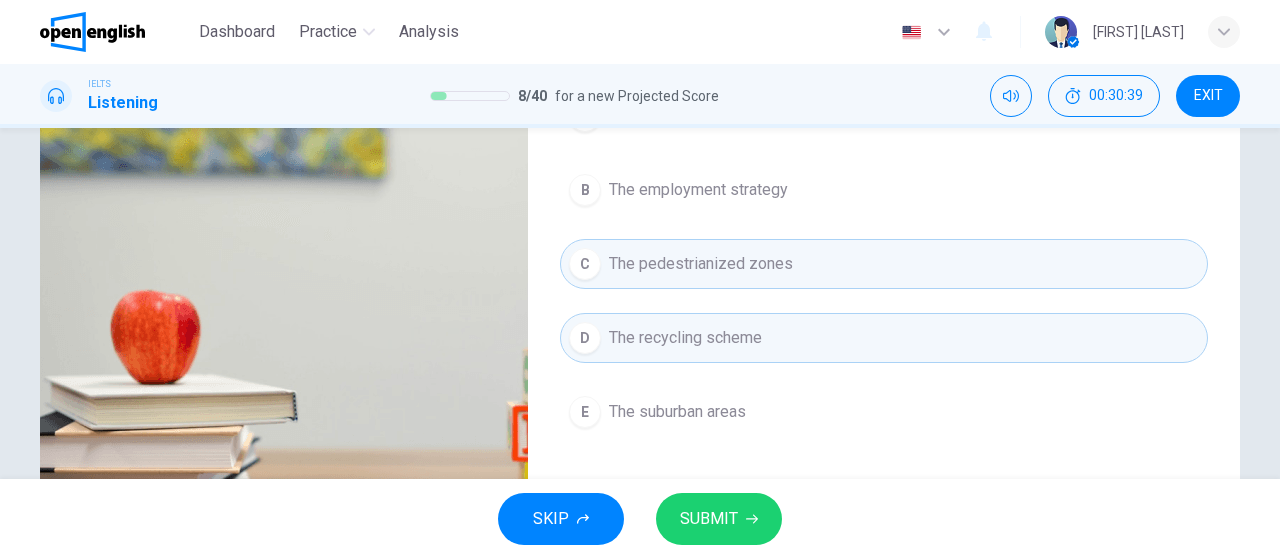 scroll, scrollTop: 290, scrollLeft: 0, axis: vertical 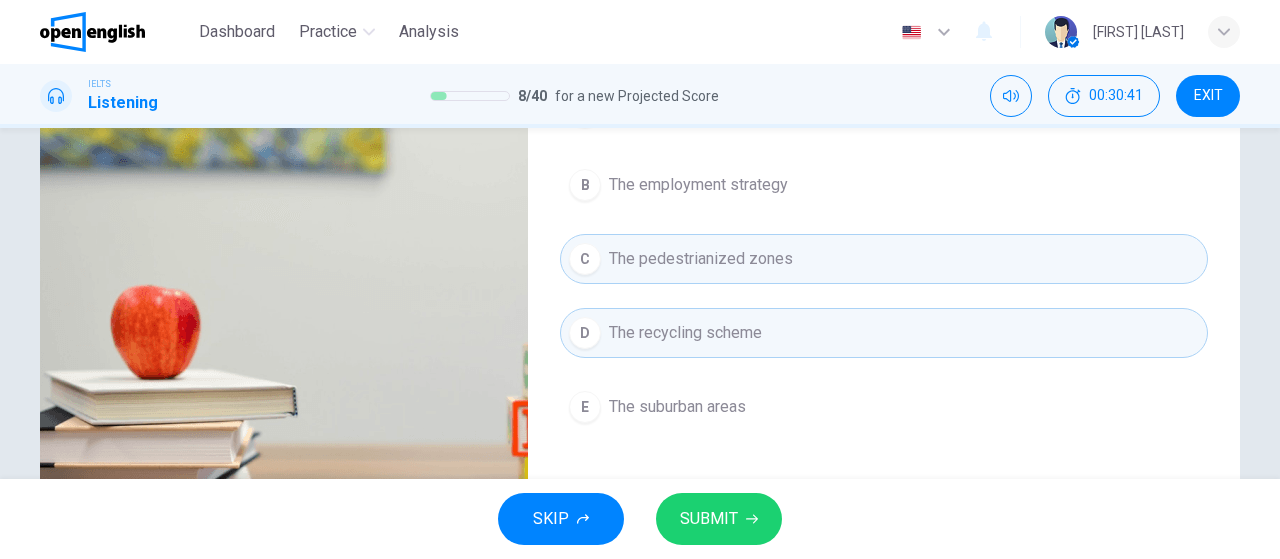 click on "The suburban areas" at bounding box center (677, 407) 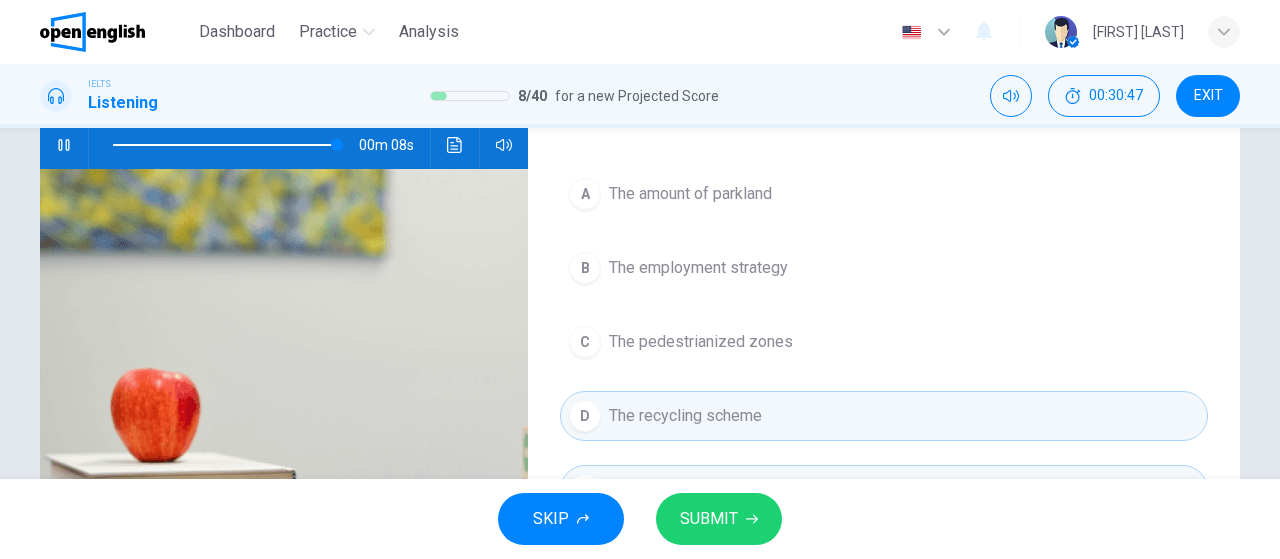scroll, scrollTop: 206, scrollLeft: 0, axis: vertical 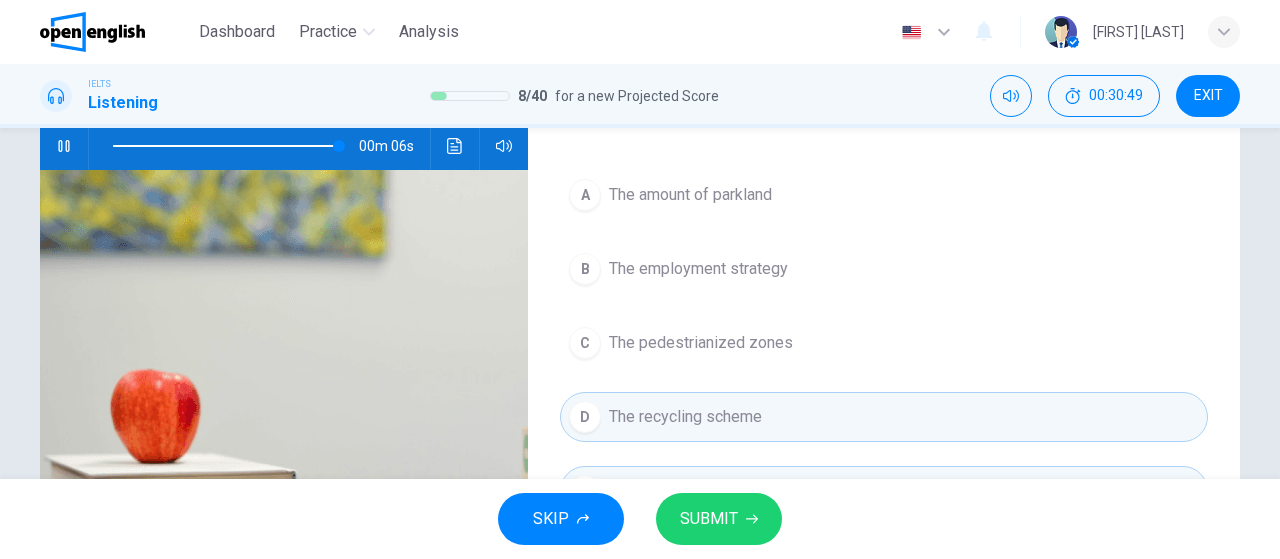 click at bounding box center (228, 146) 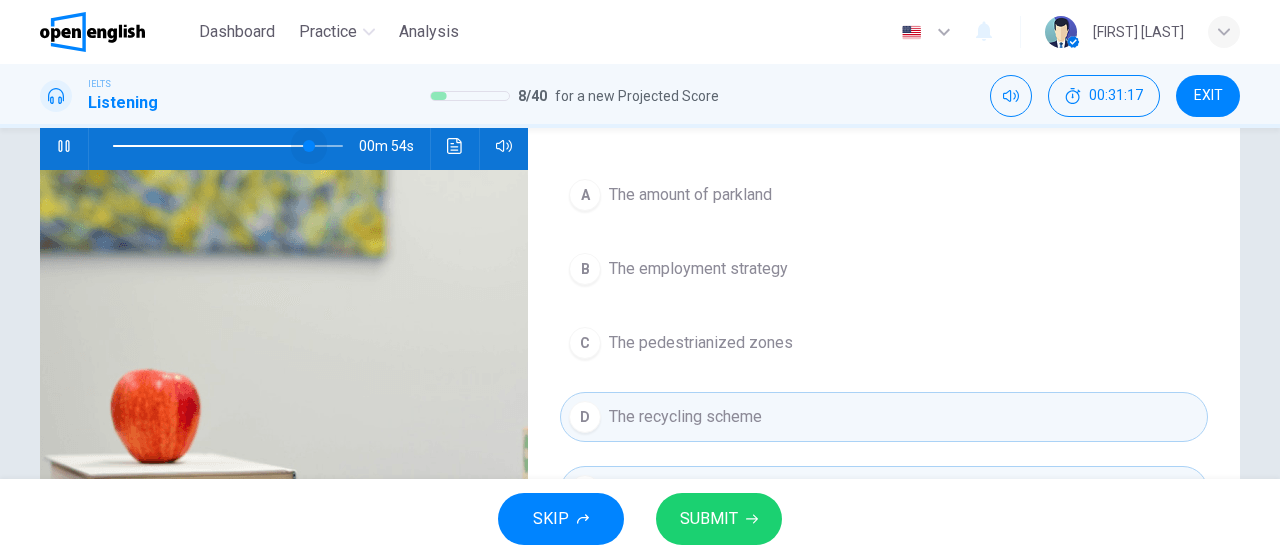 click at bounding box center [309, 146] 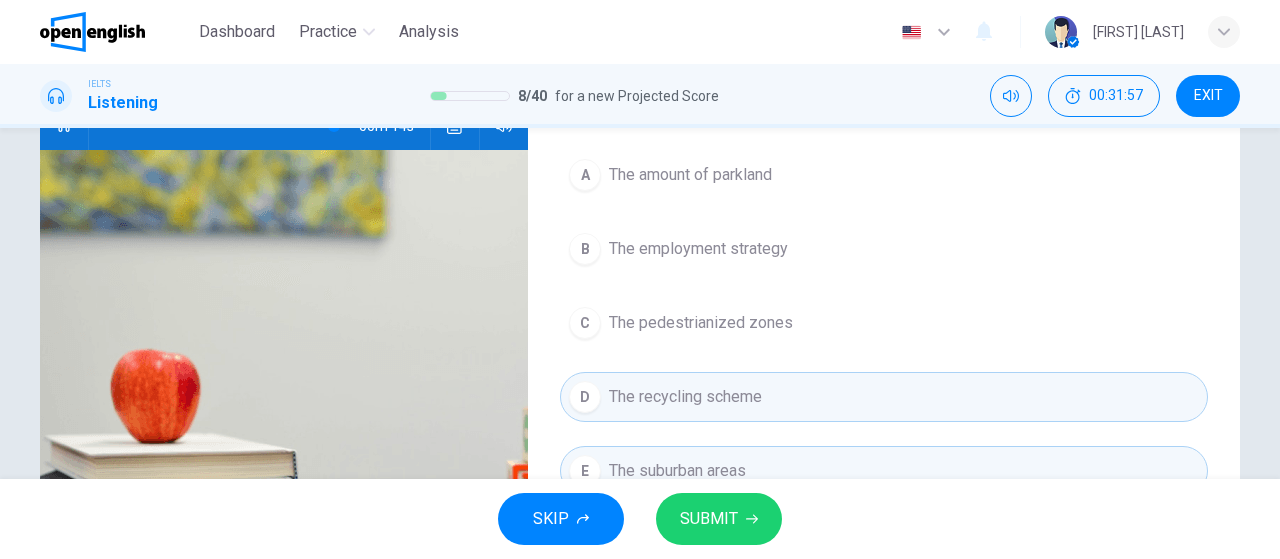 scroll, scrollTop: 224, scrollLeft: 0, axis: vertical 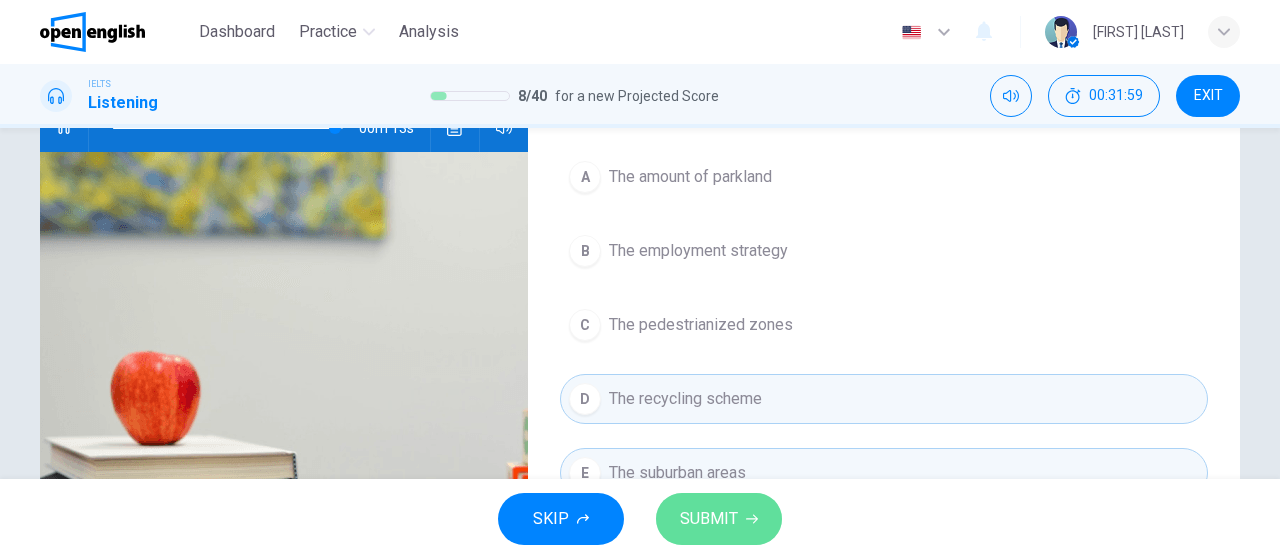 click on "SUBMIT" at bounding box center (709, 519) 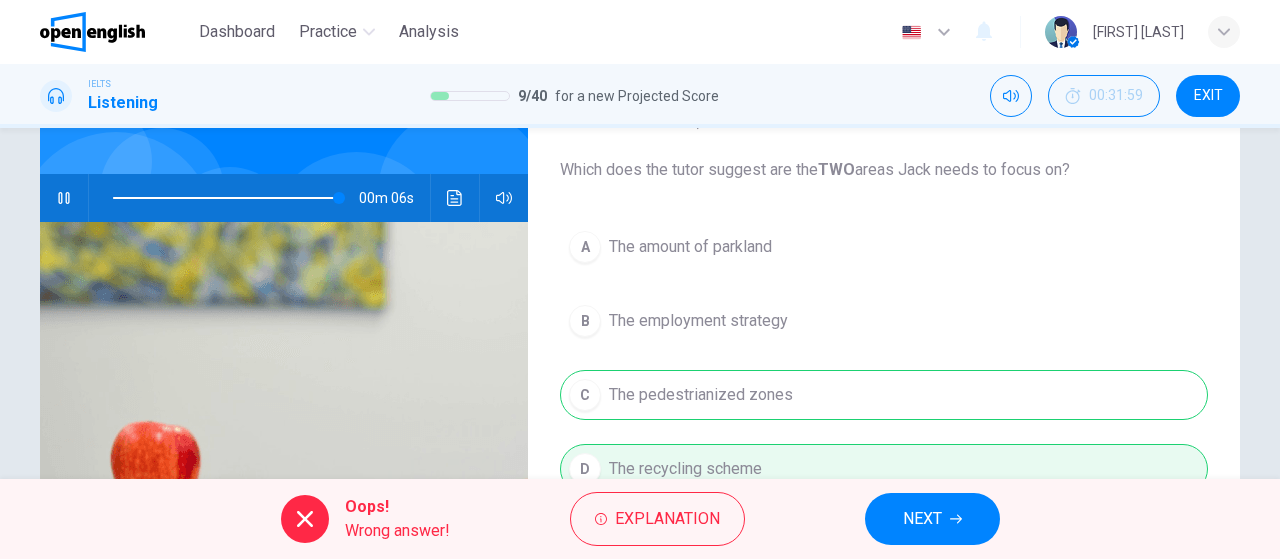 scroll, scrollTop: 148, scrollLeft: 0, axis: vertical 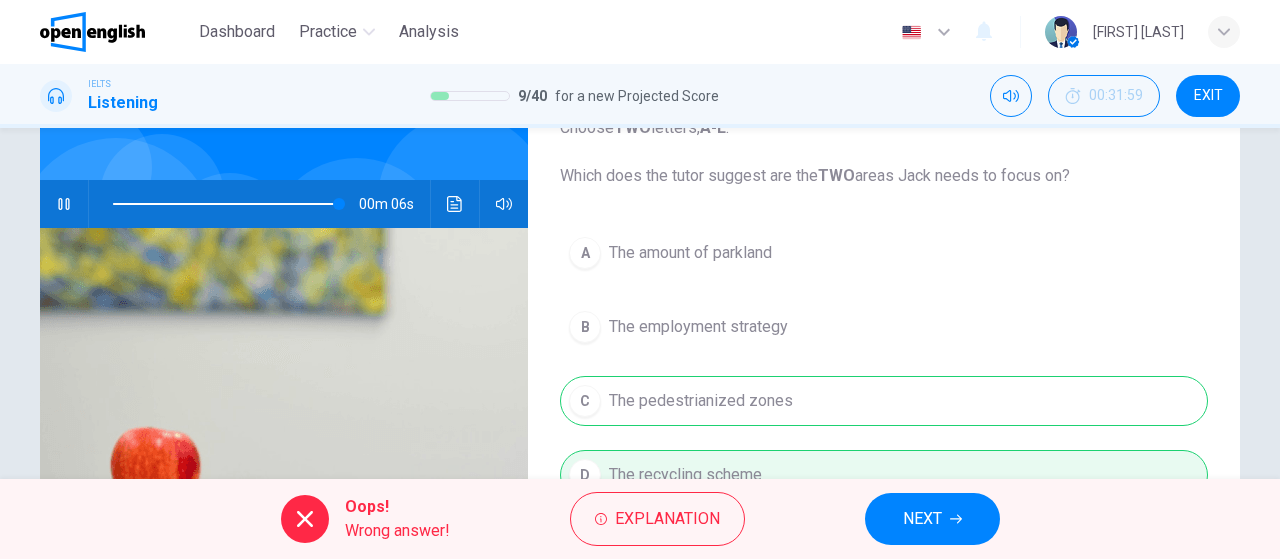 type on "**" 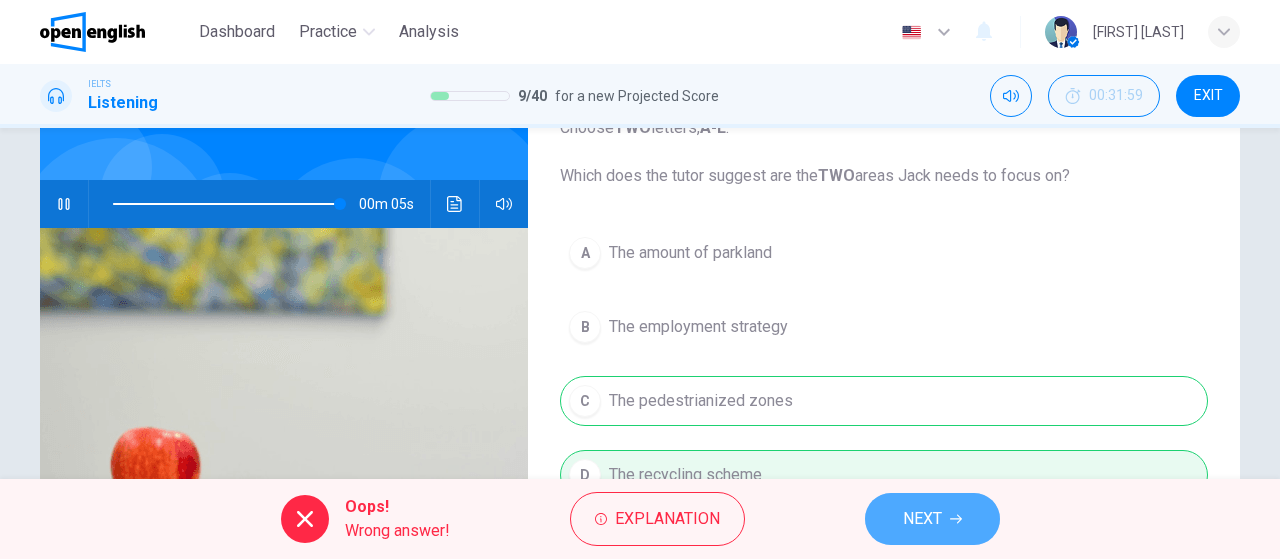 click on "NEXT" at bounding box center [922, 519] 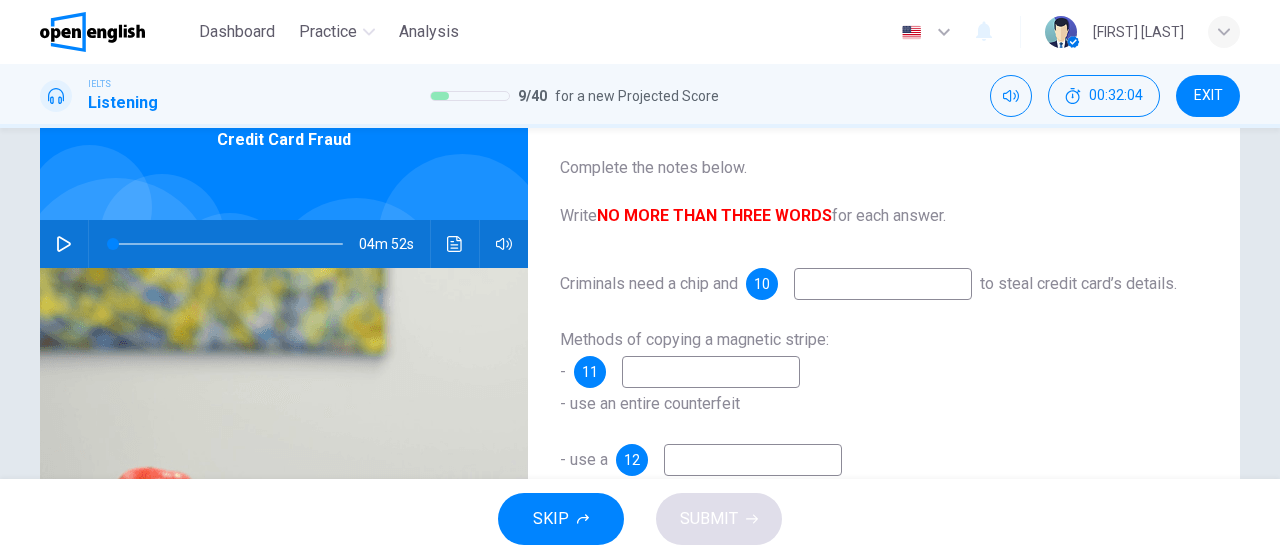 scroll, scrollTop: 109, scrollLeft: 0, axis: vertical 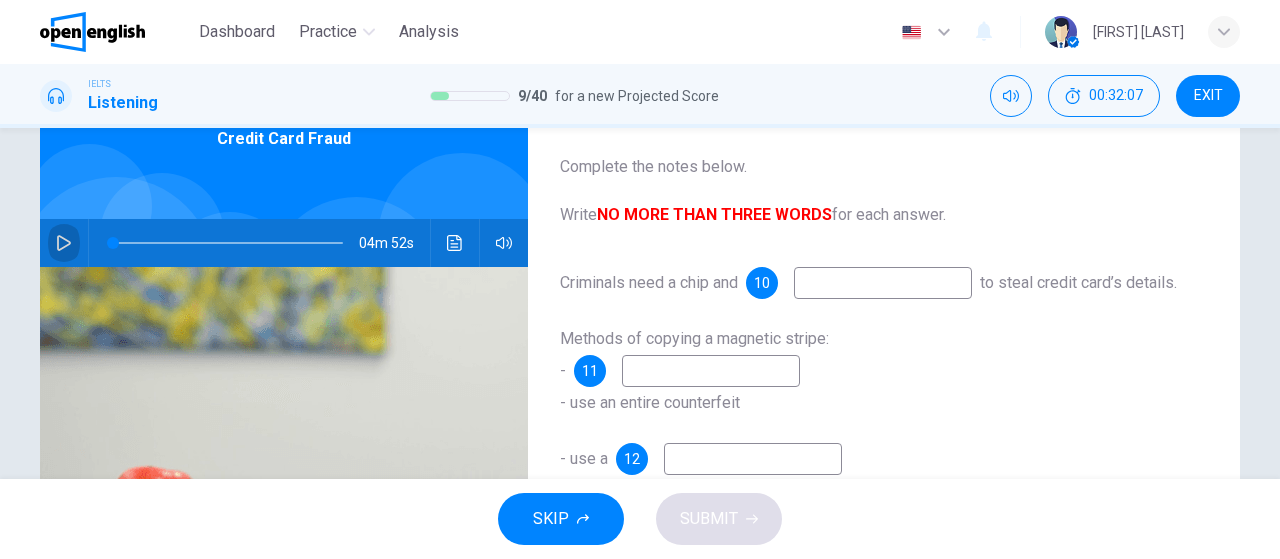 click 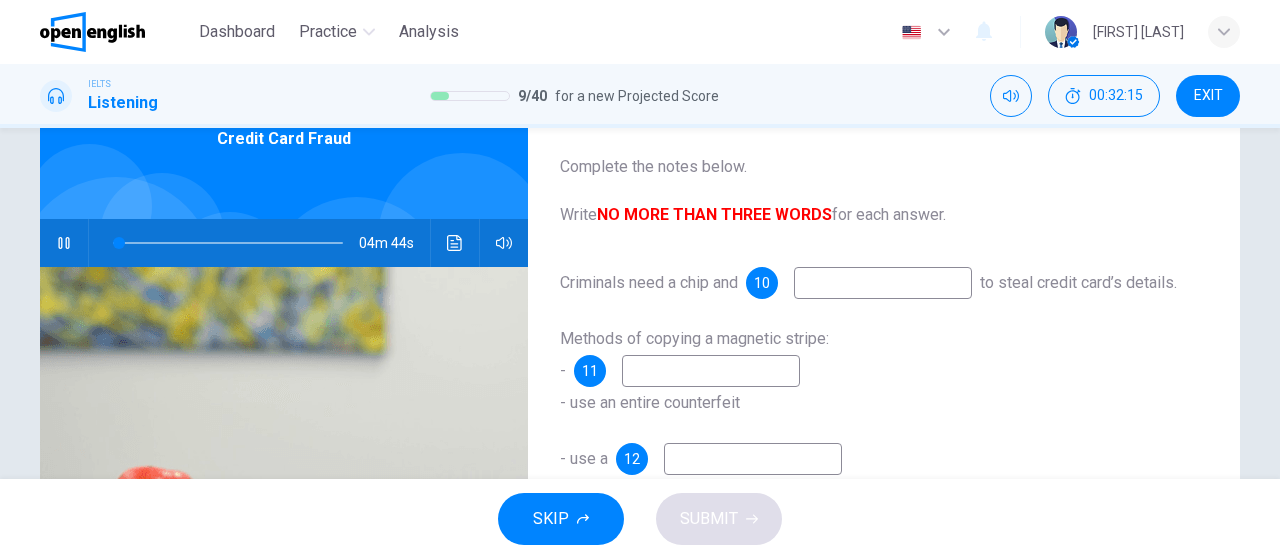 click at bounding box center [883, 283] 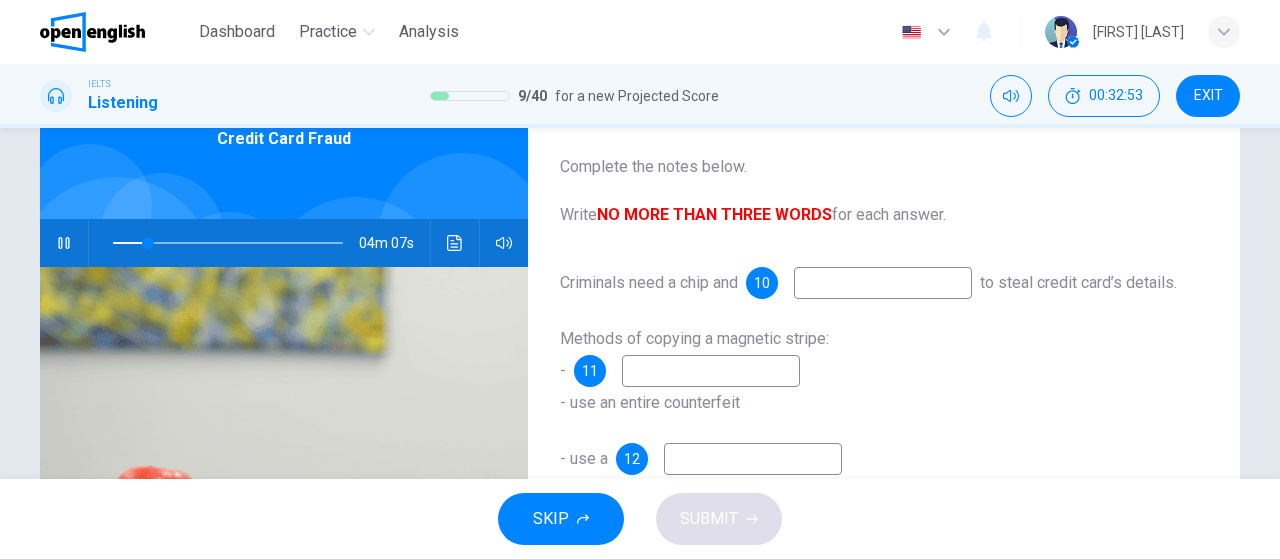 type on "**" 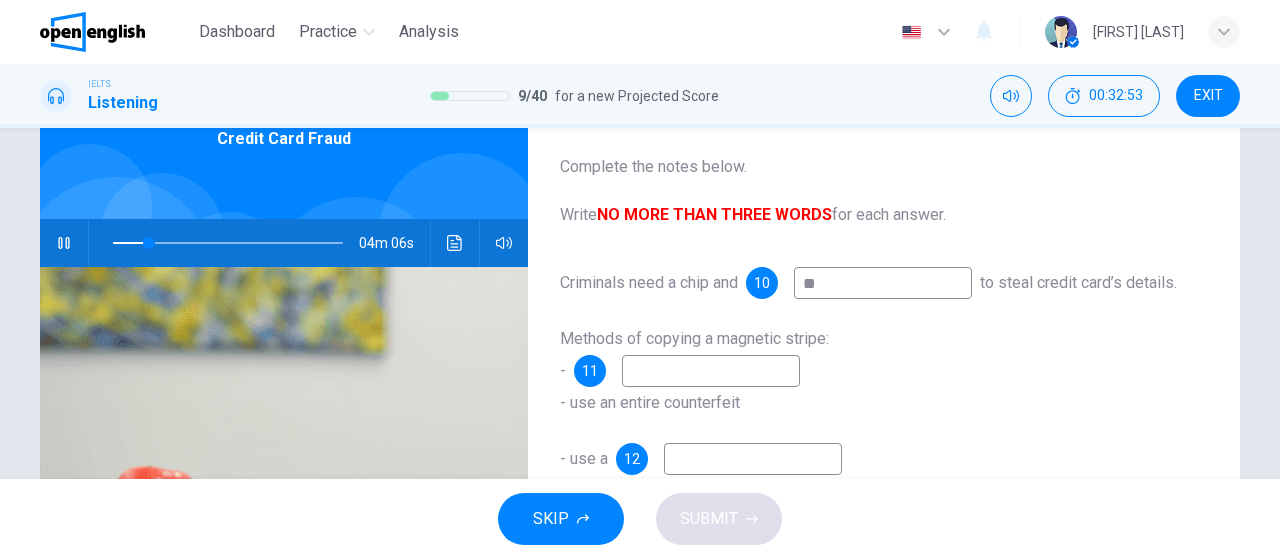 type on "***" 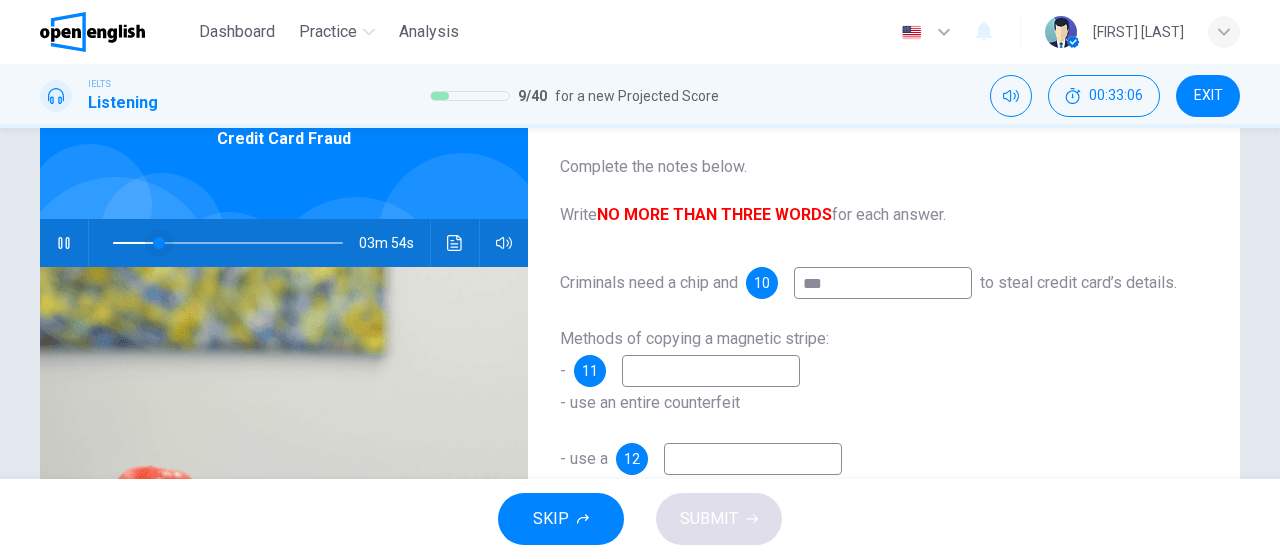 type on "**" 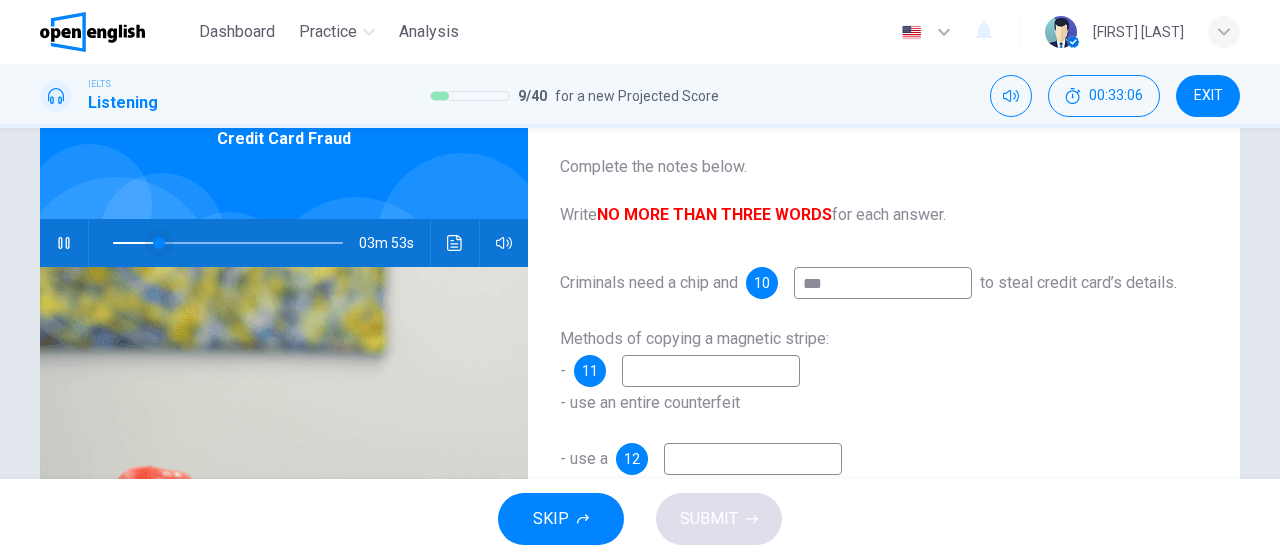 type on "***" 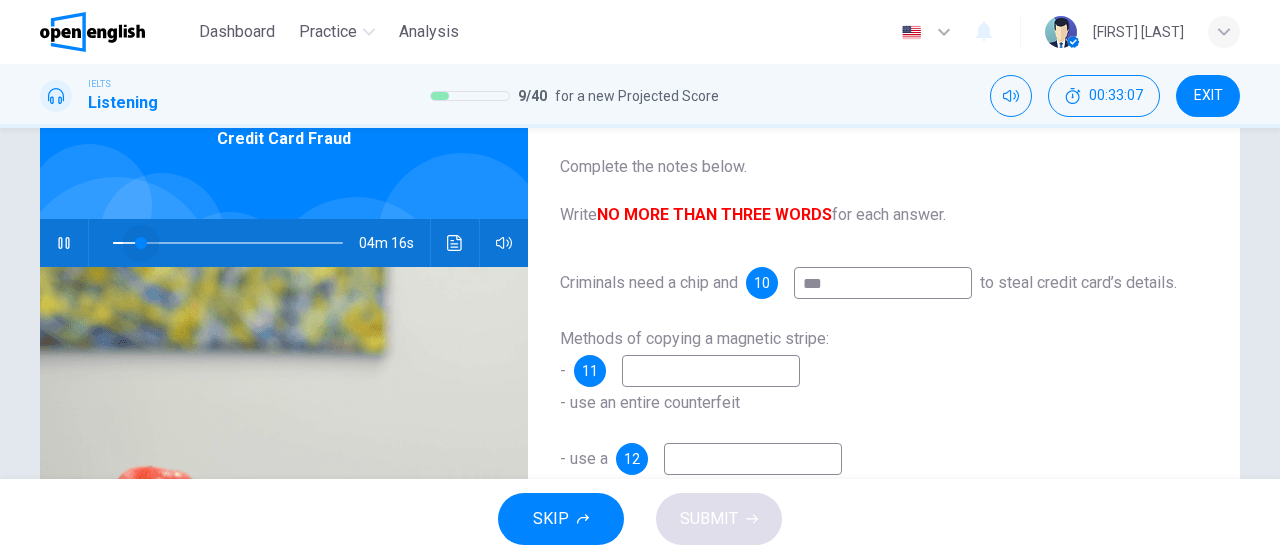 click at bounding box center [141, 243] 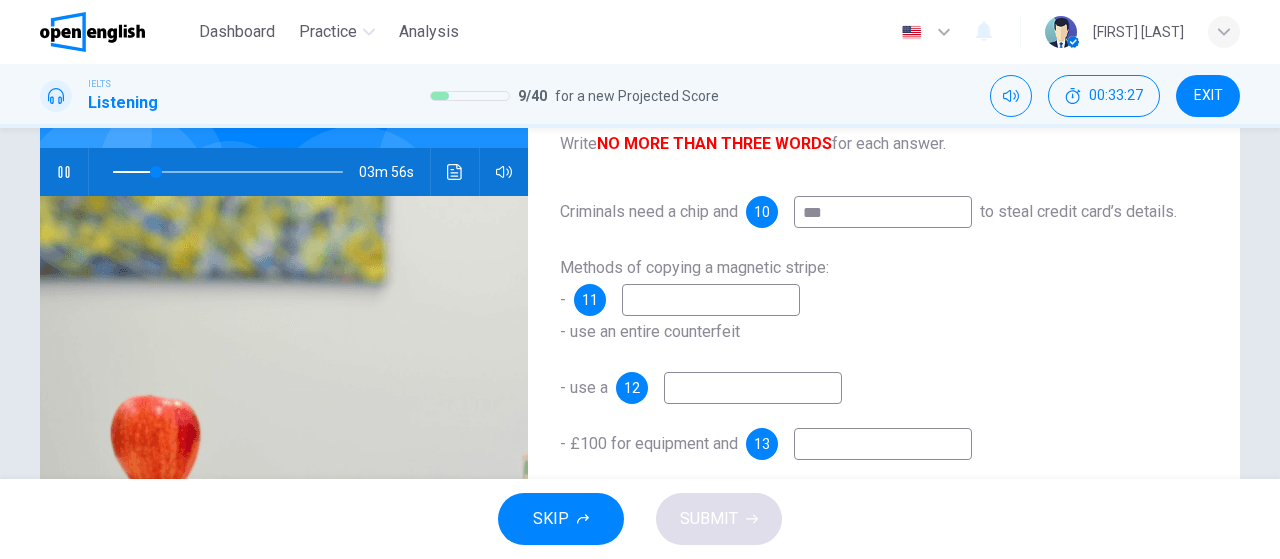 scroll, scrollTop: 192, scrollLeft: 0, axis: vertical 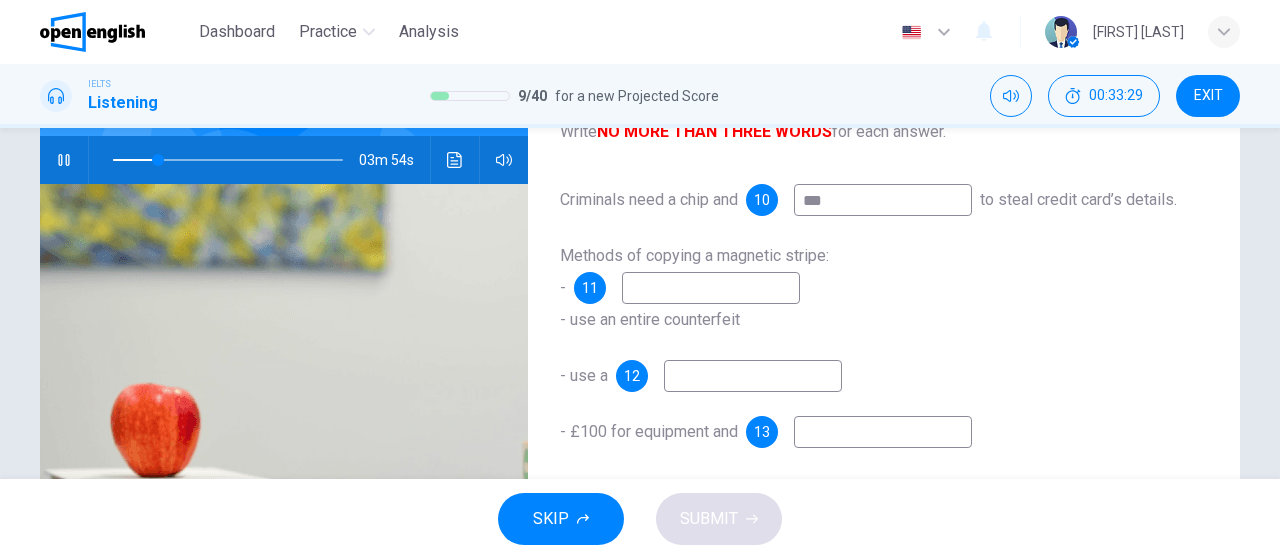 click at bounding box center (711, 288) 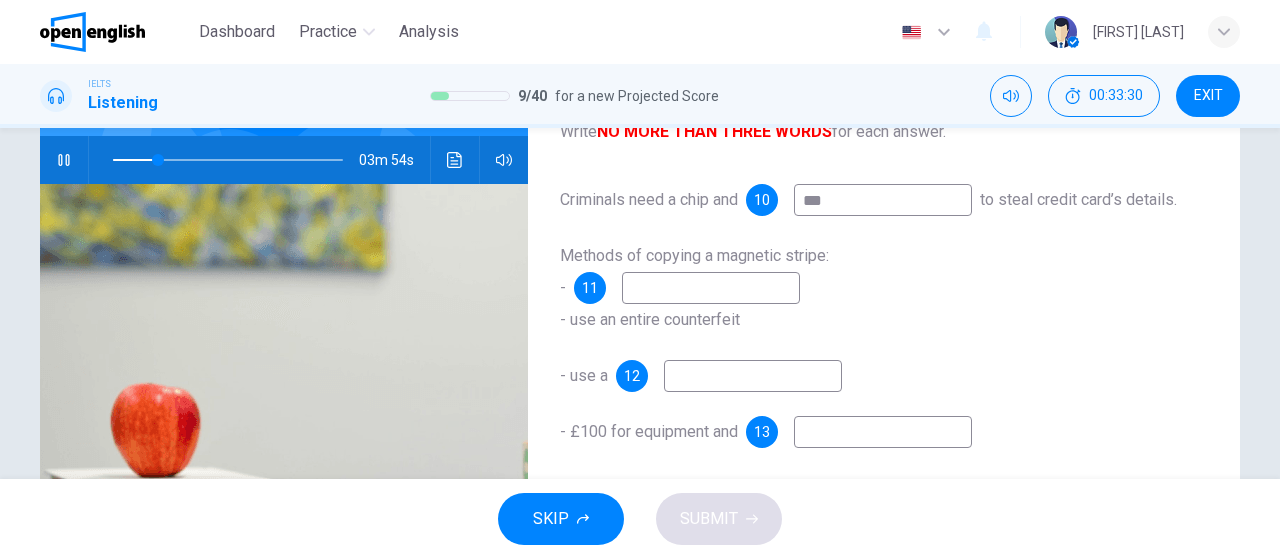 type on "**" 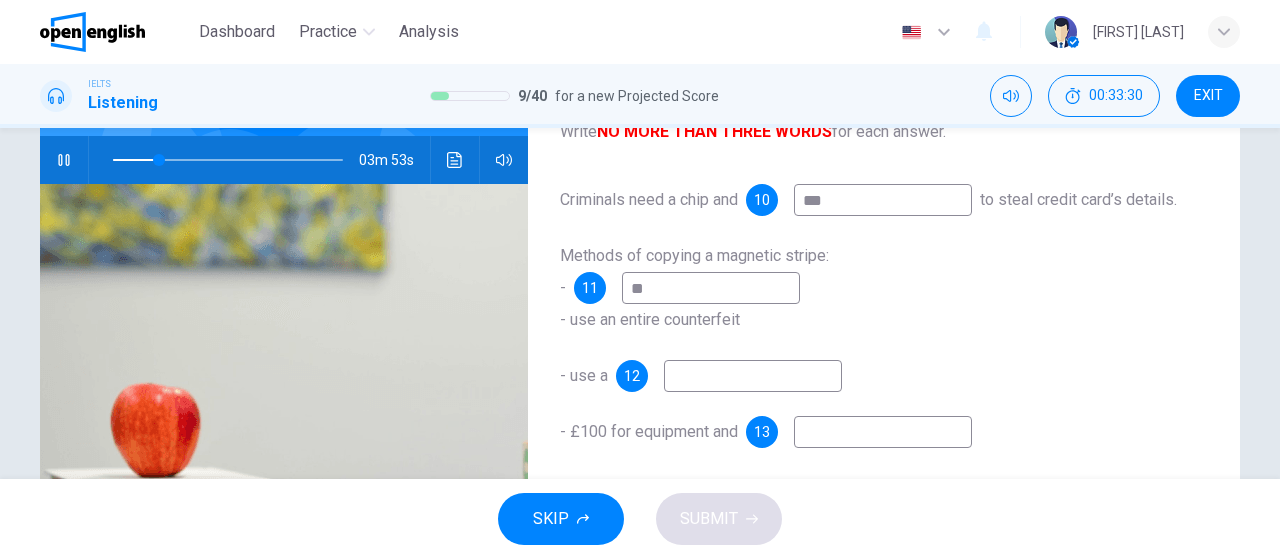 type on "***" 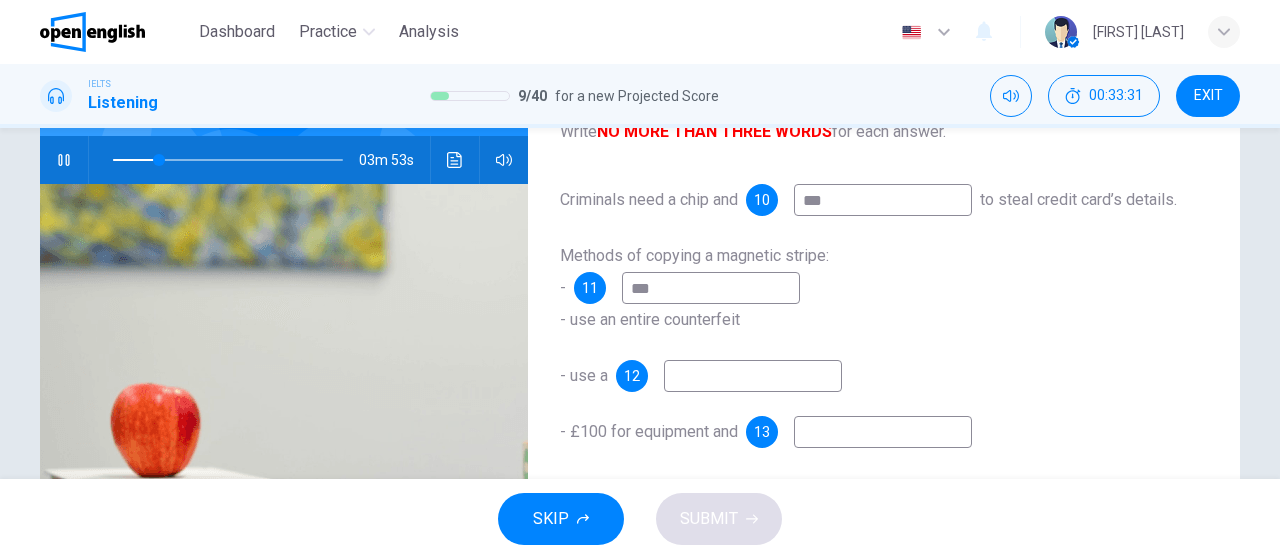 type on "**" 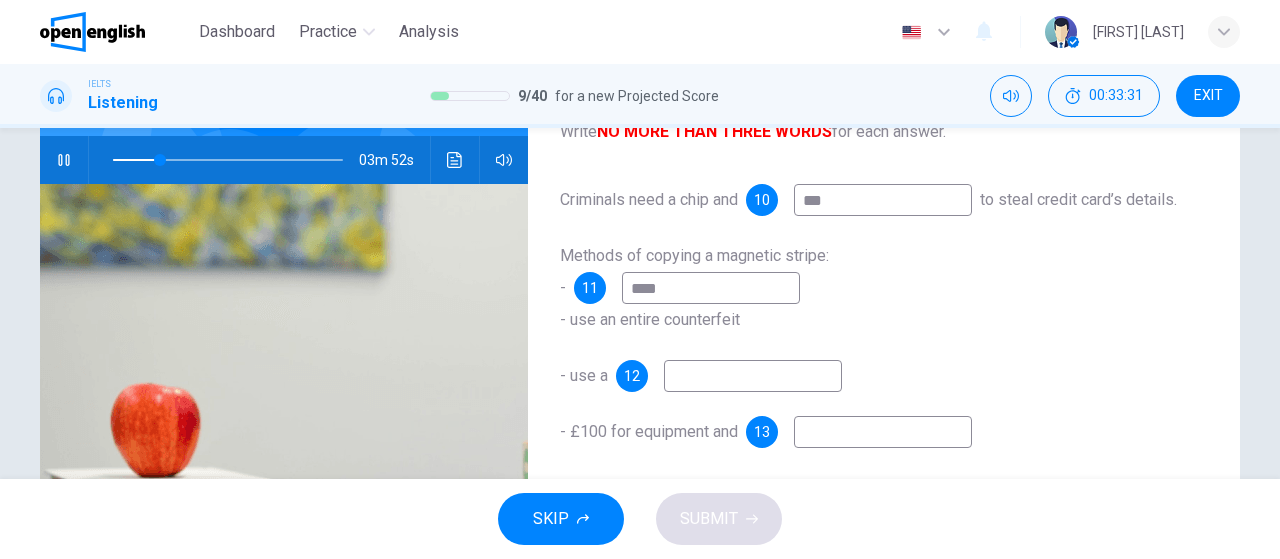 type on "*****" 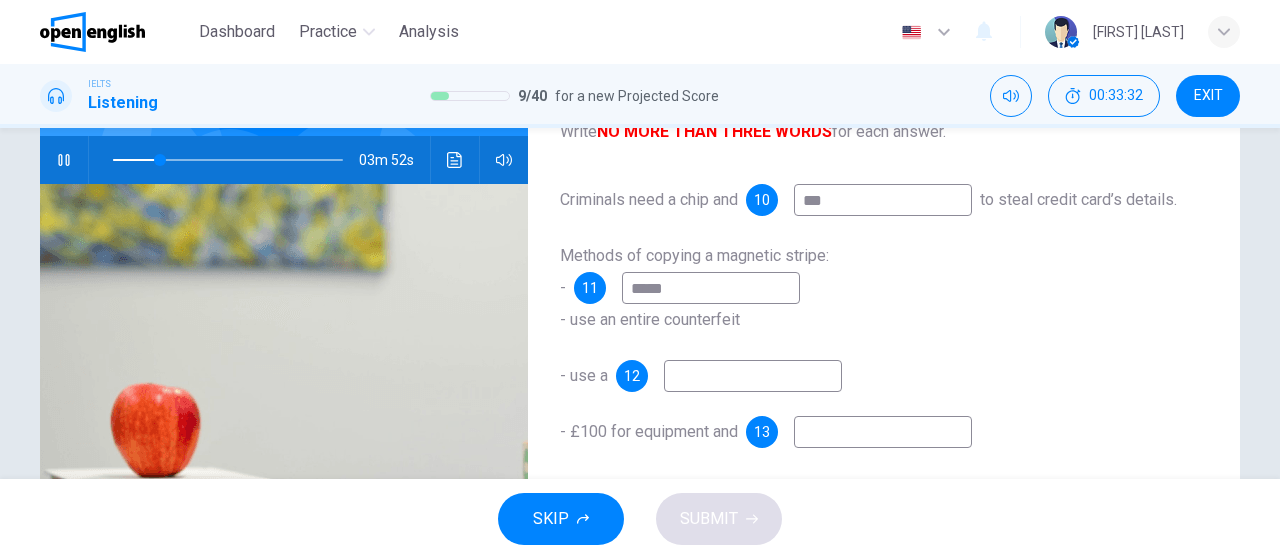 type on "**" 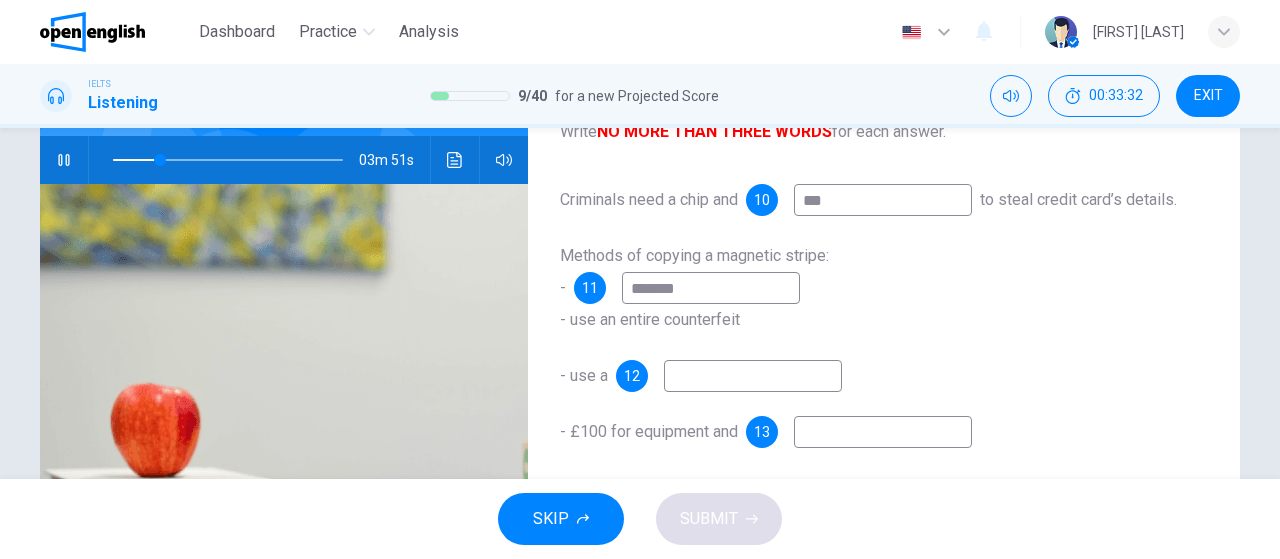 type on "********" 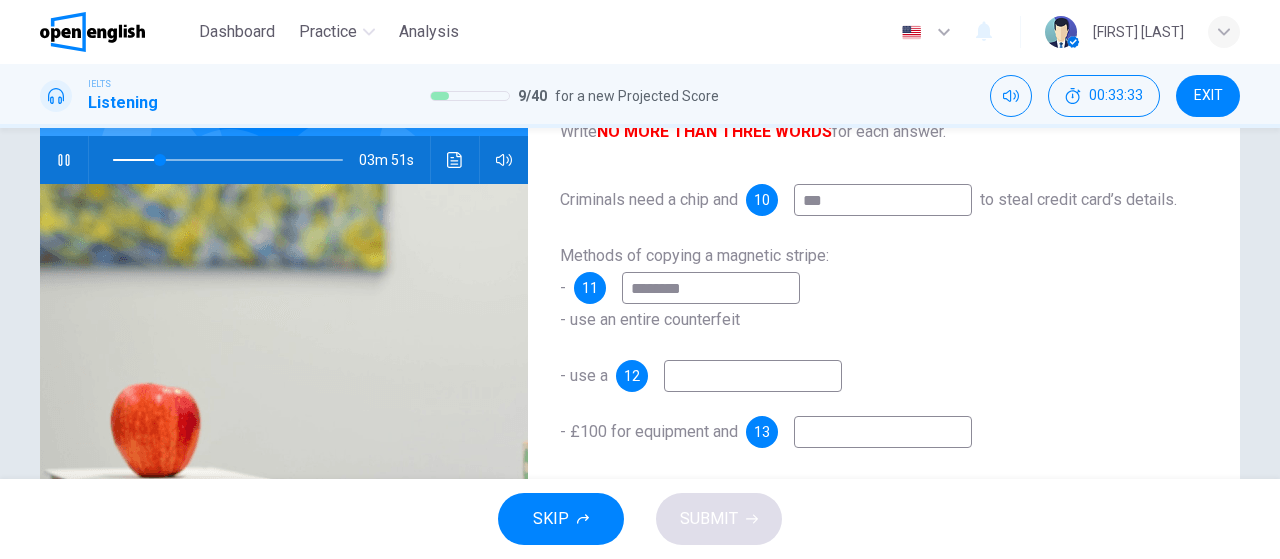 type on "**" 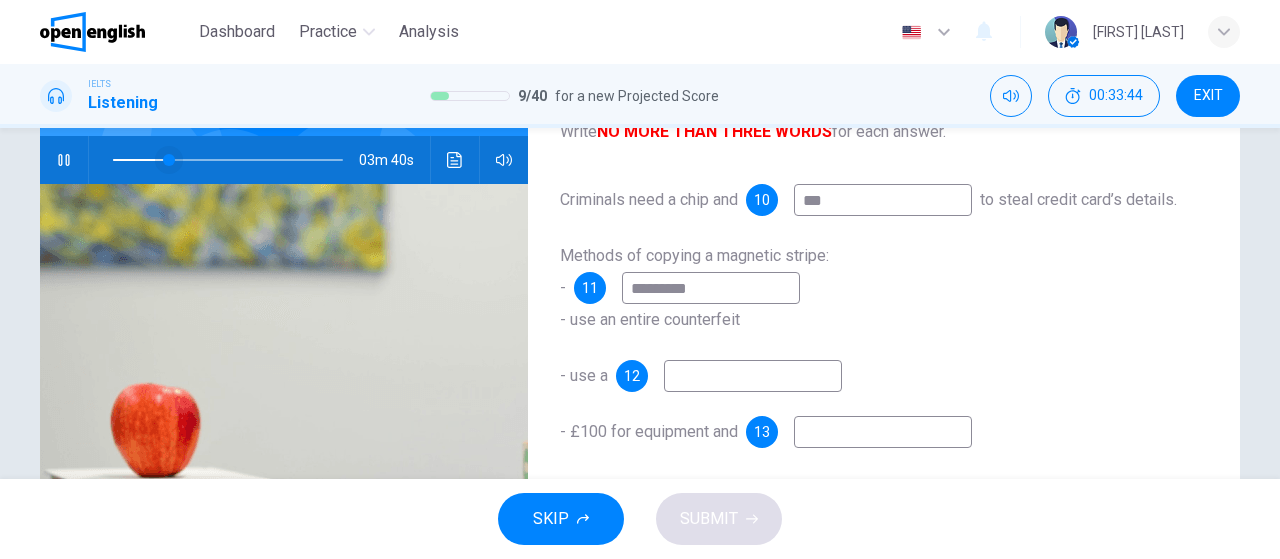 type on "**" 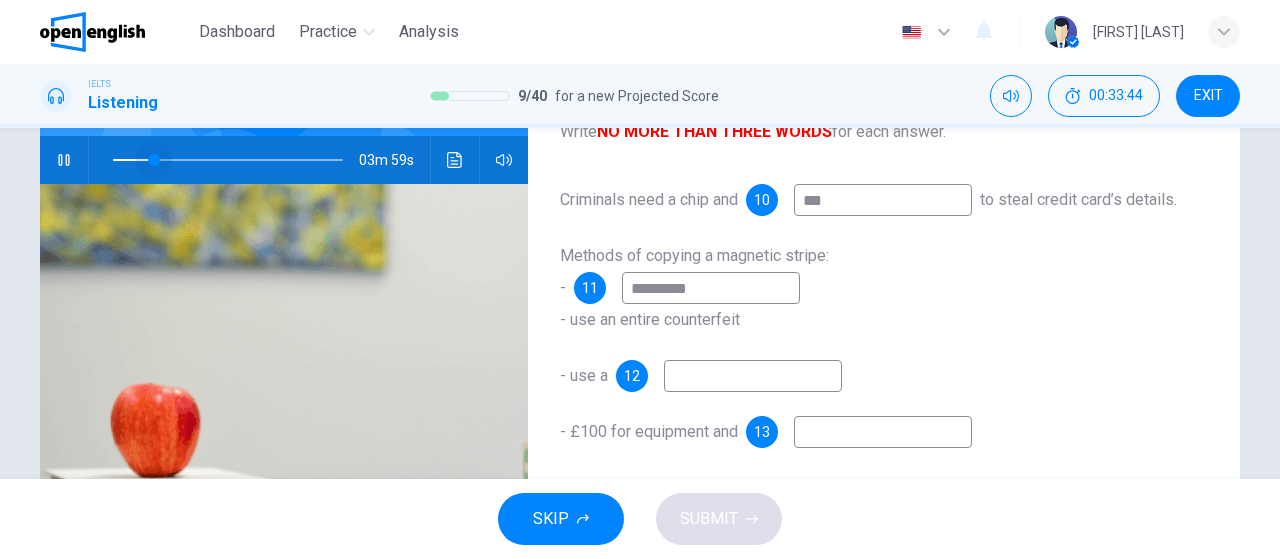click at bounding box center [154, 160] 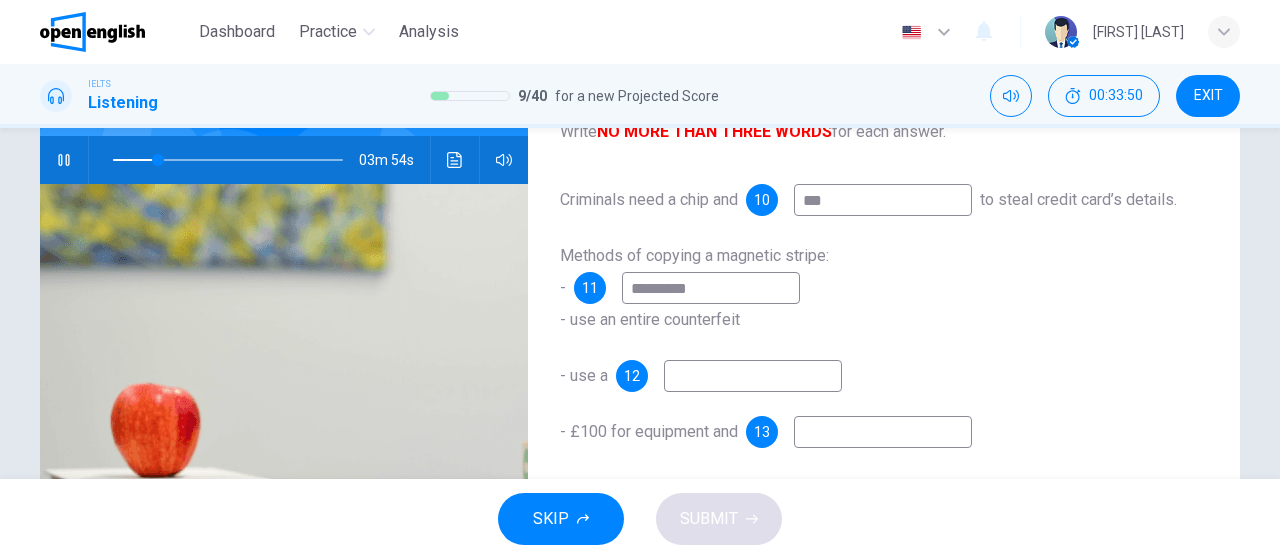 click on "********" at bounding box center (711, 288) 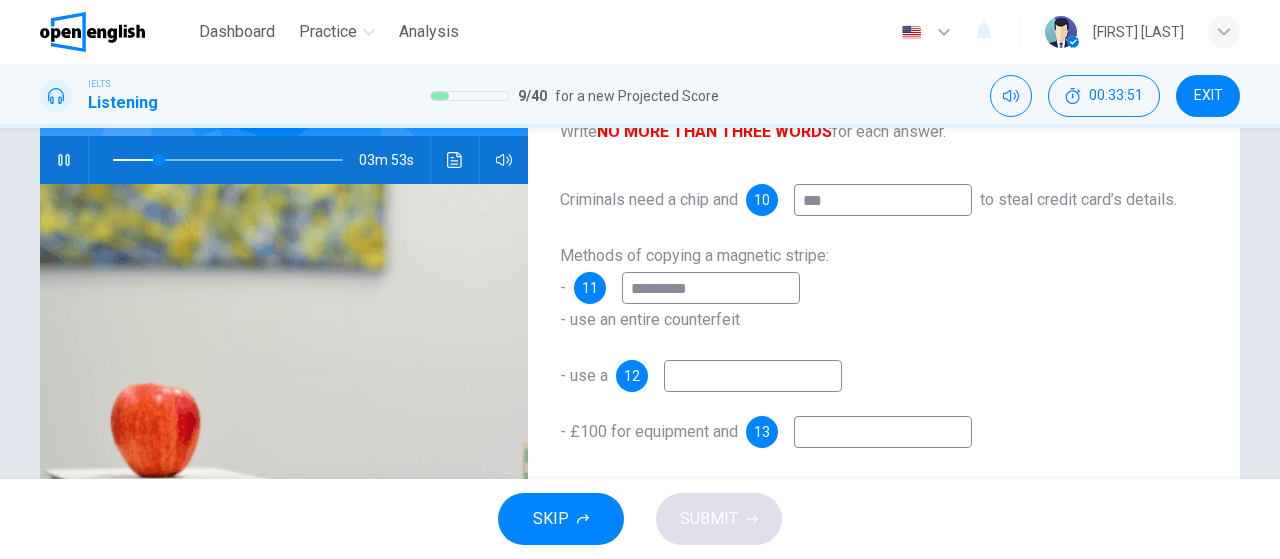 type on "**" 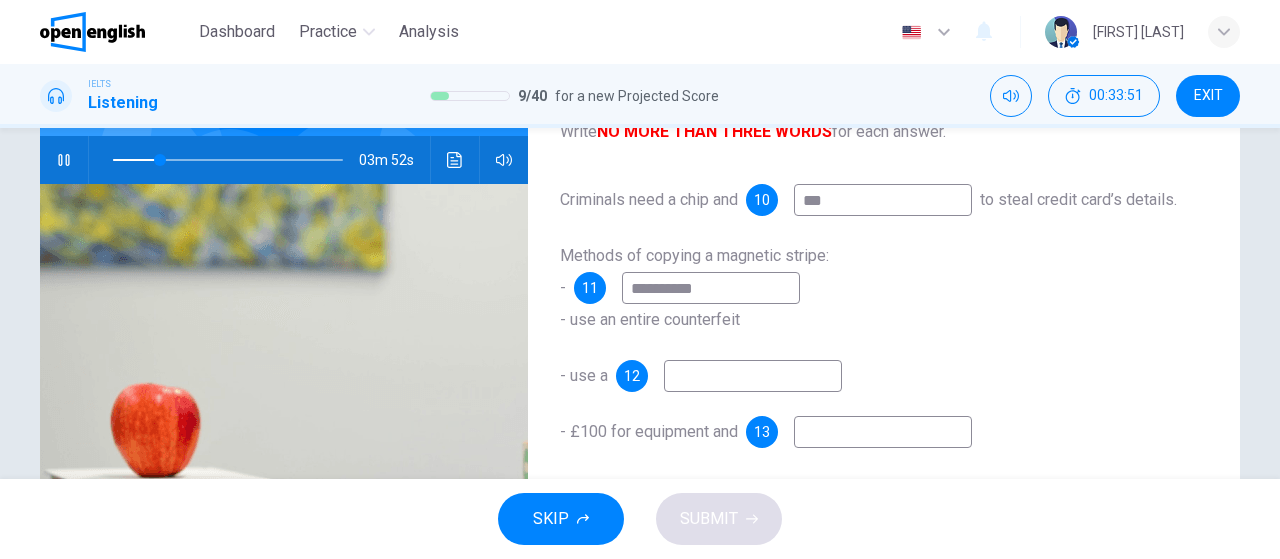 type on "**********" 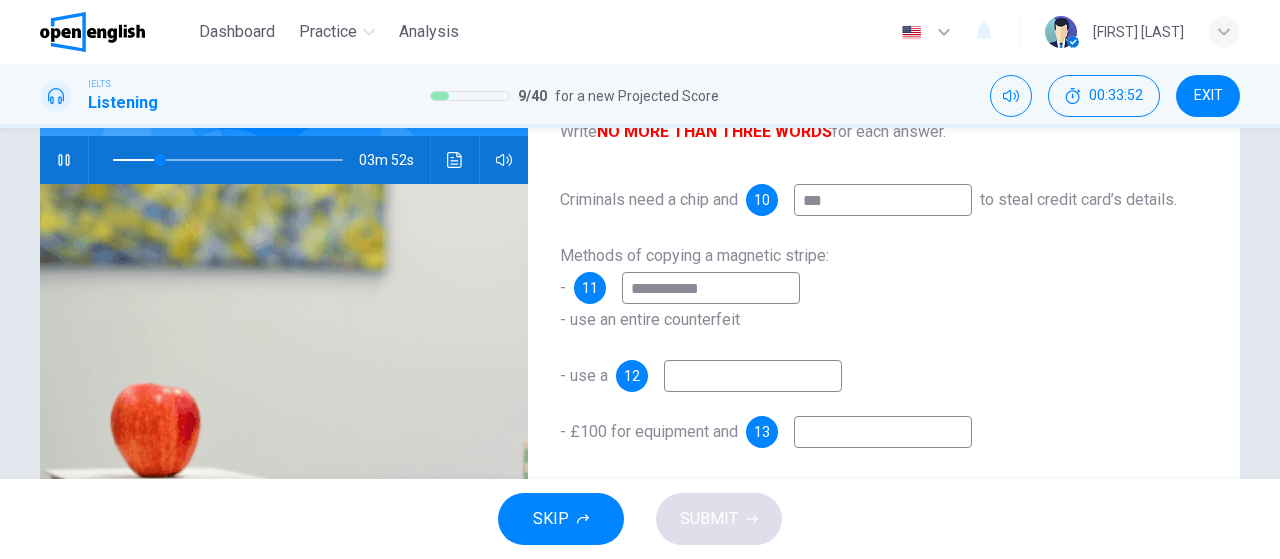 type on "**" 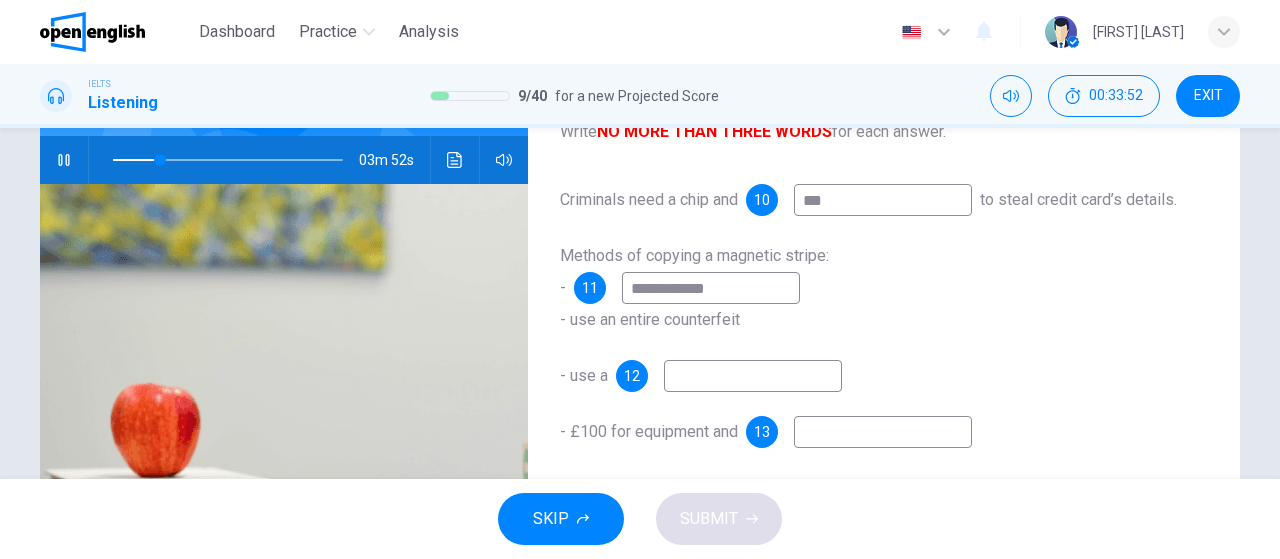 type on "**" 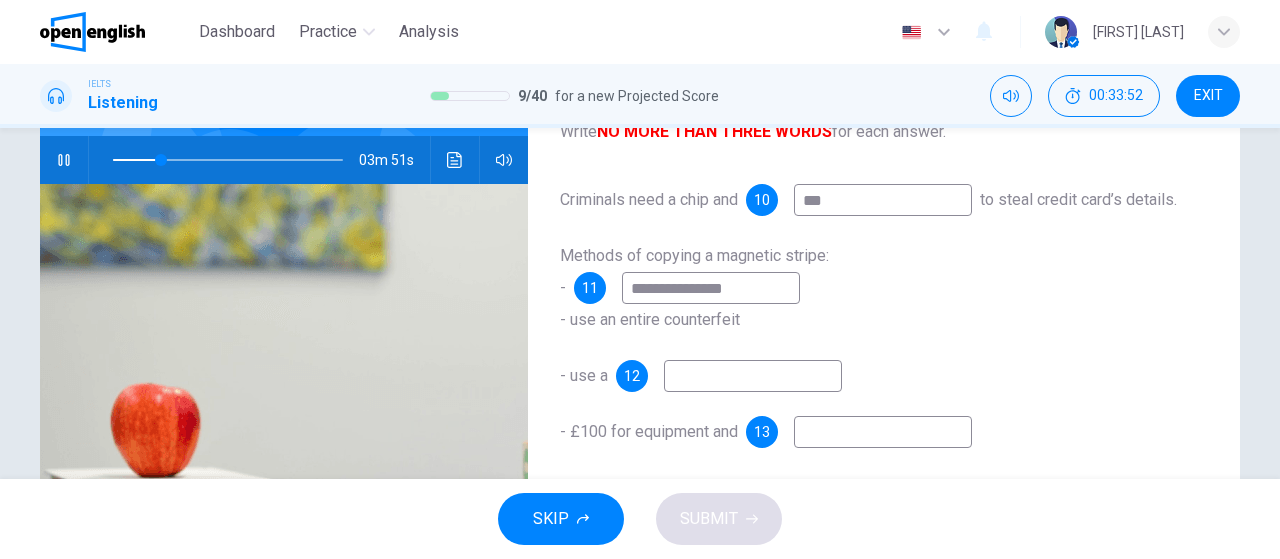 type on "**********" 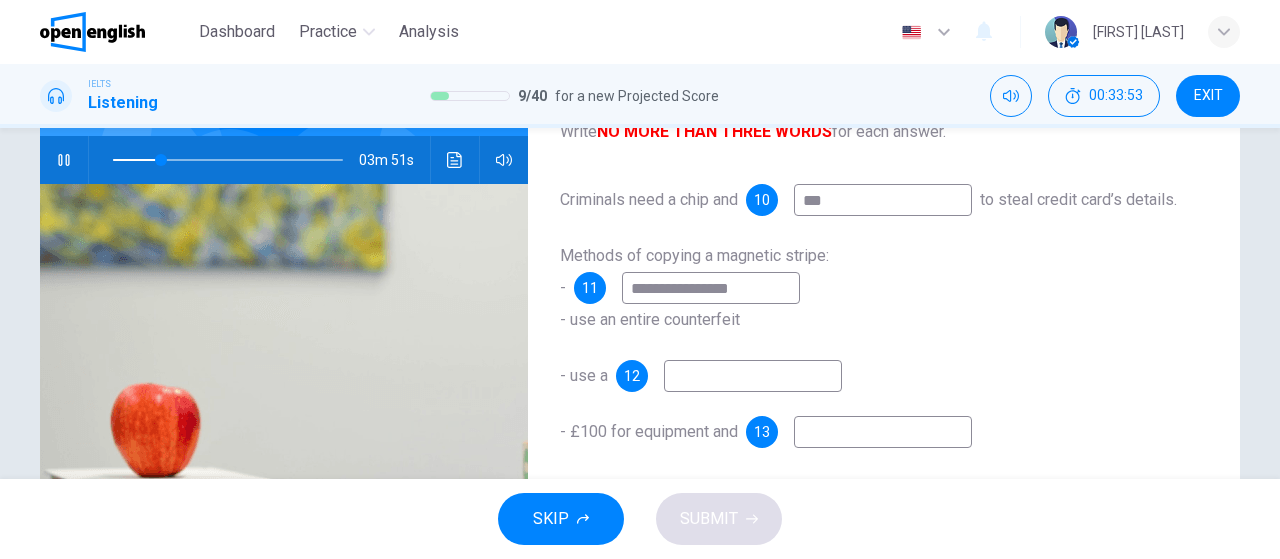 type on "**" 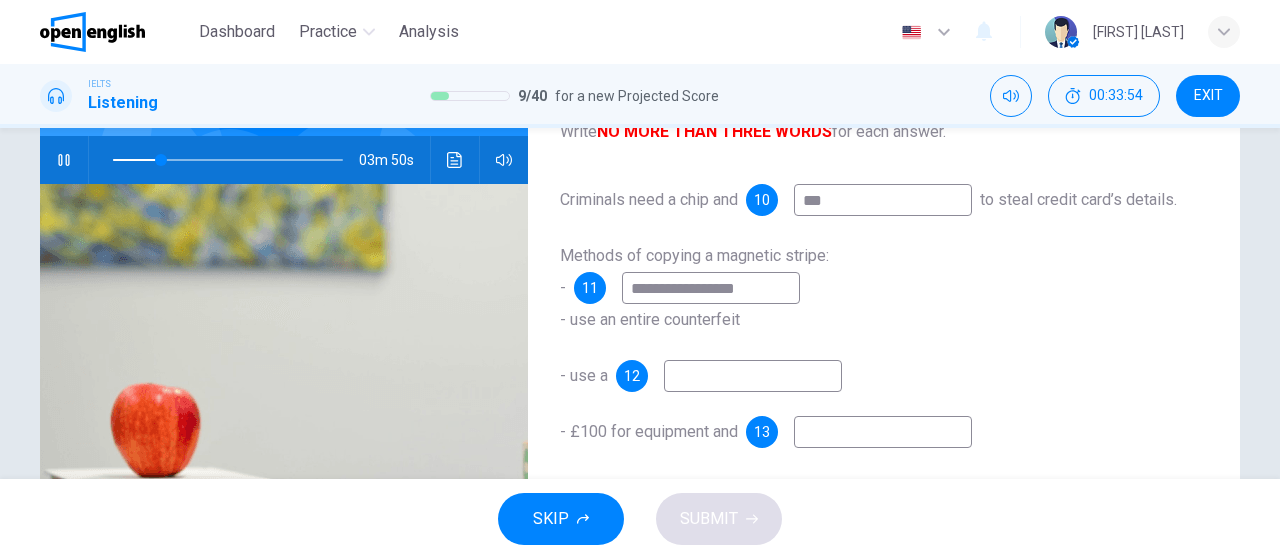 type on "**" 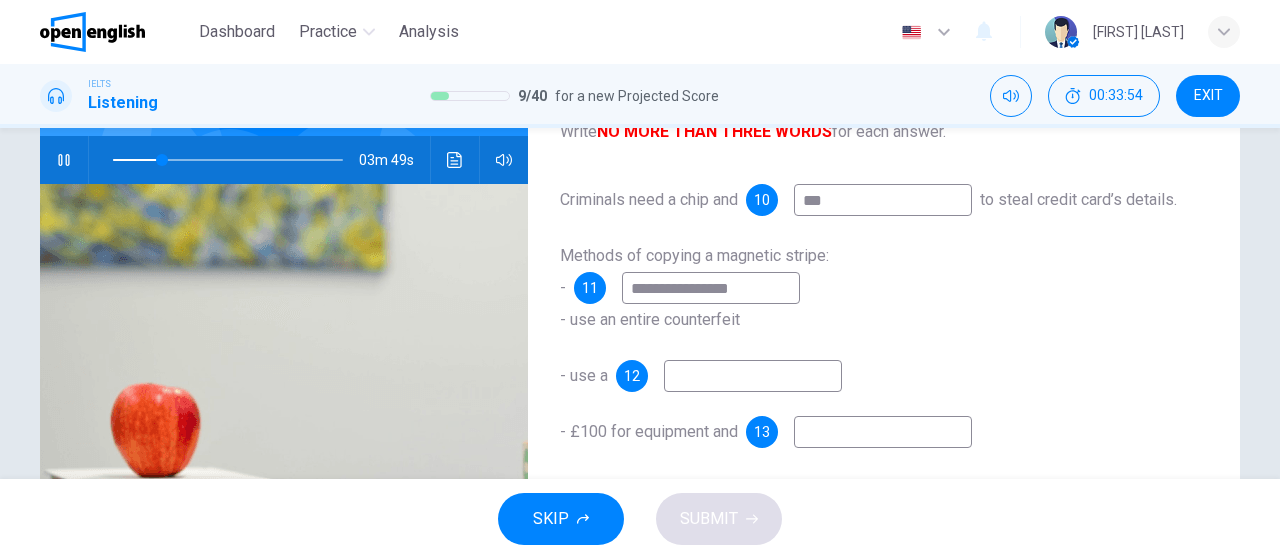 type on "**********" 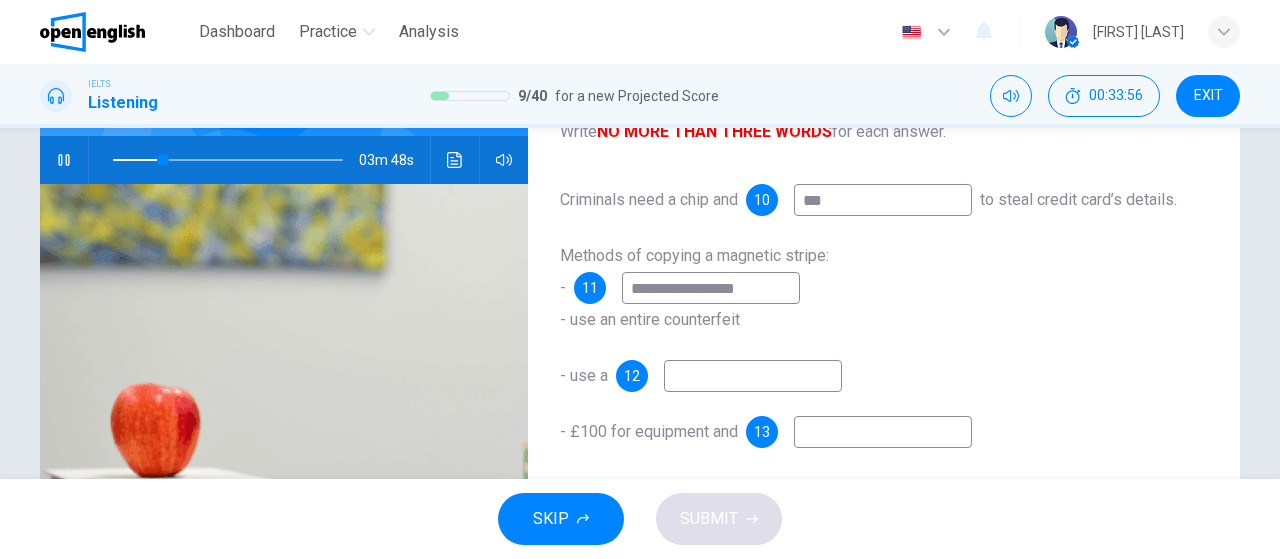 type on "**" 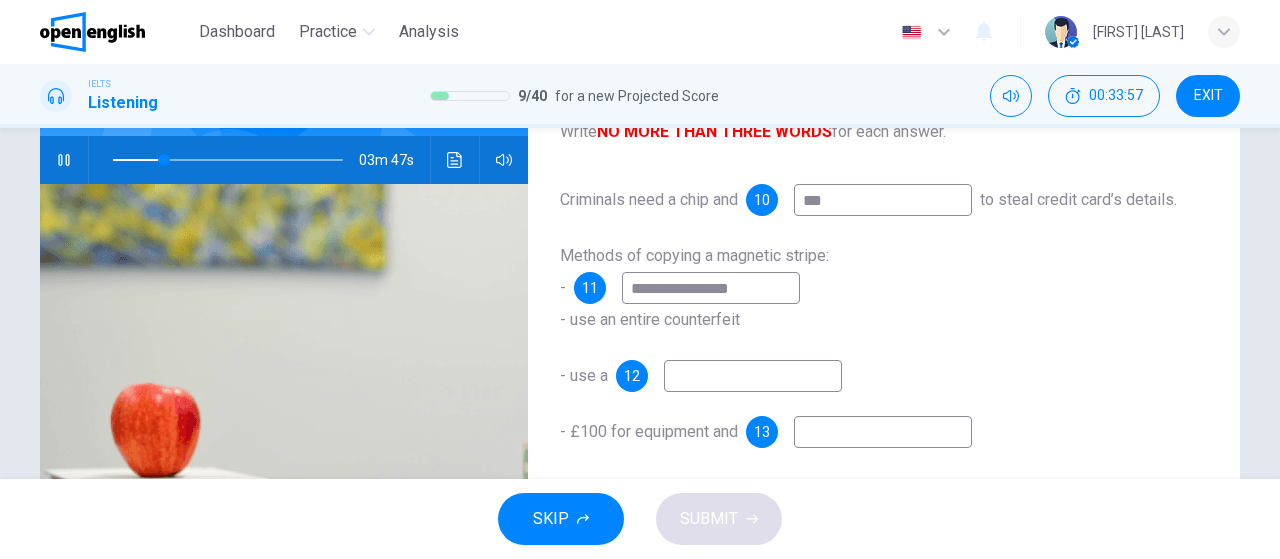 type on "**********" 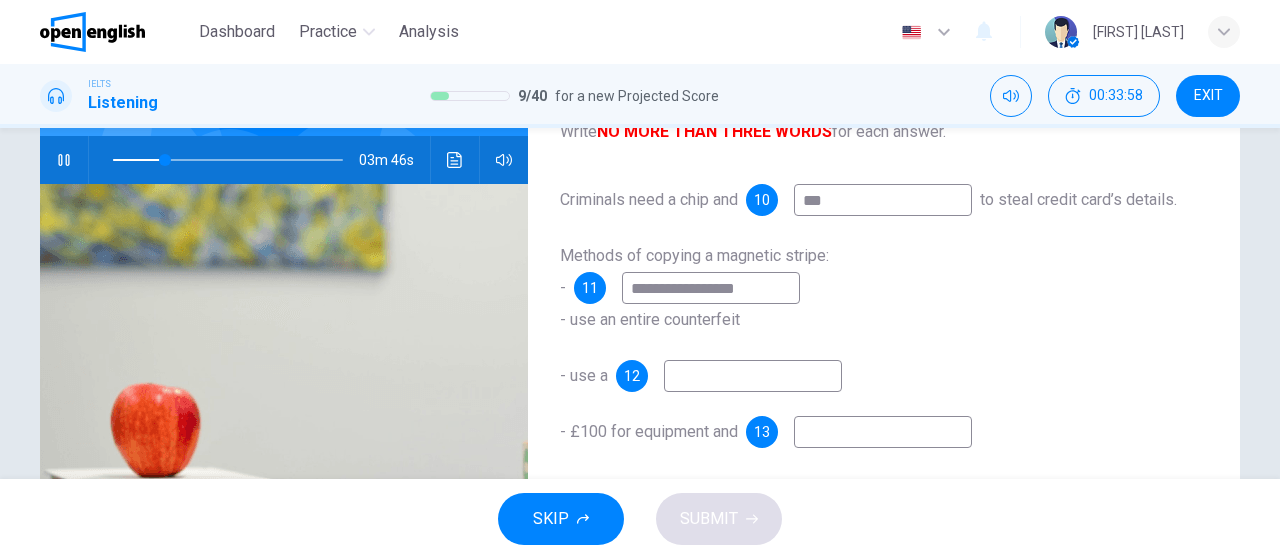 type on "**" 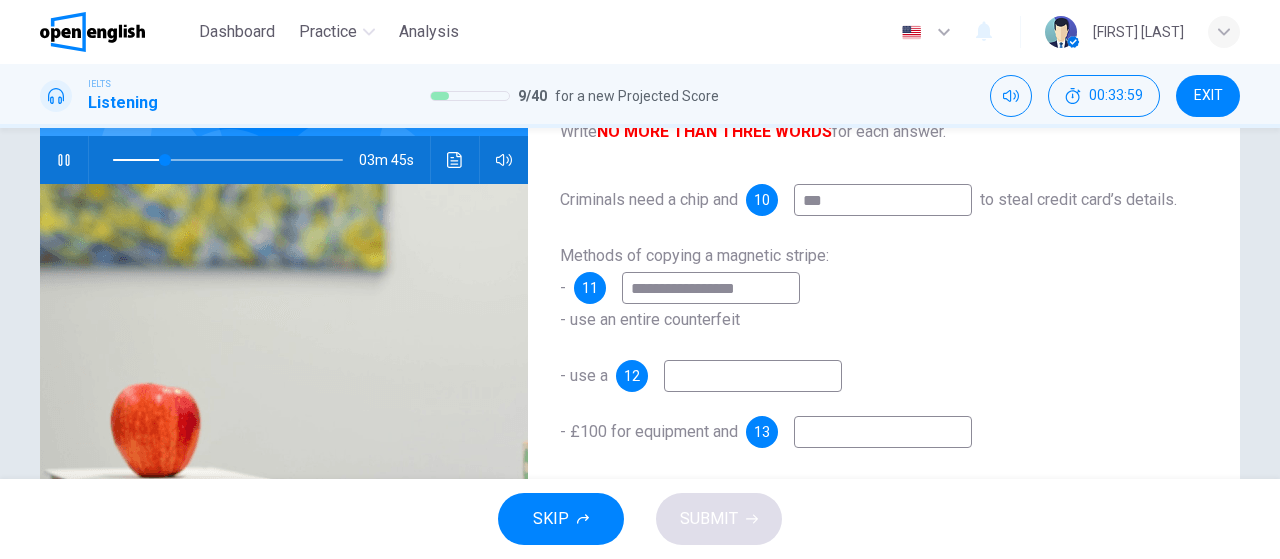 type on "**********" 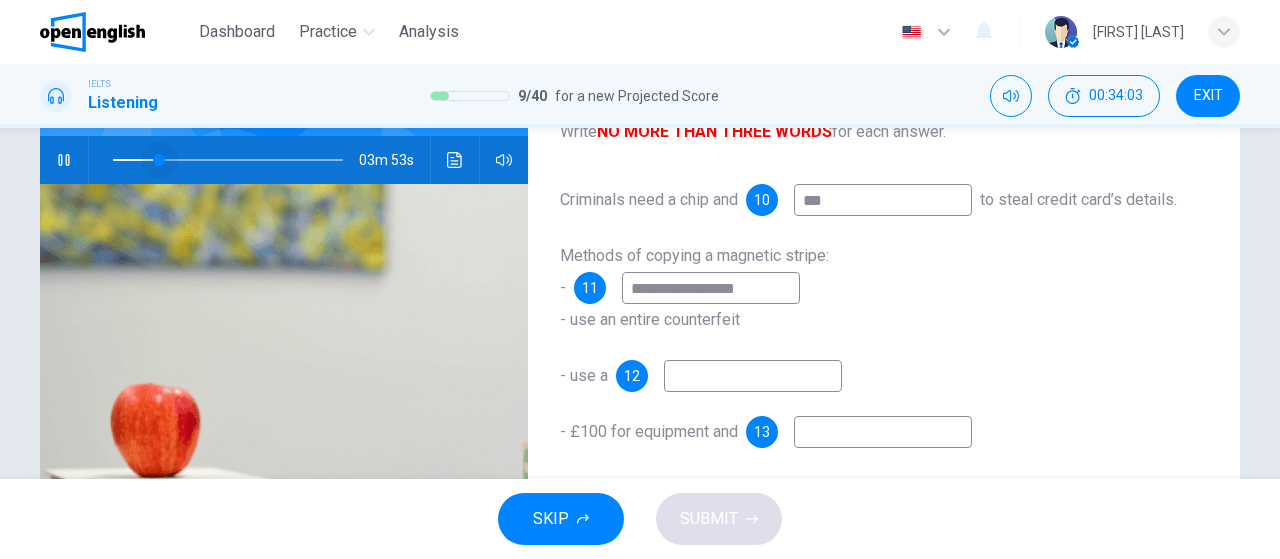 click at bounding box center (159, 160) 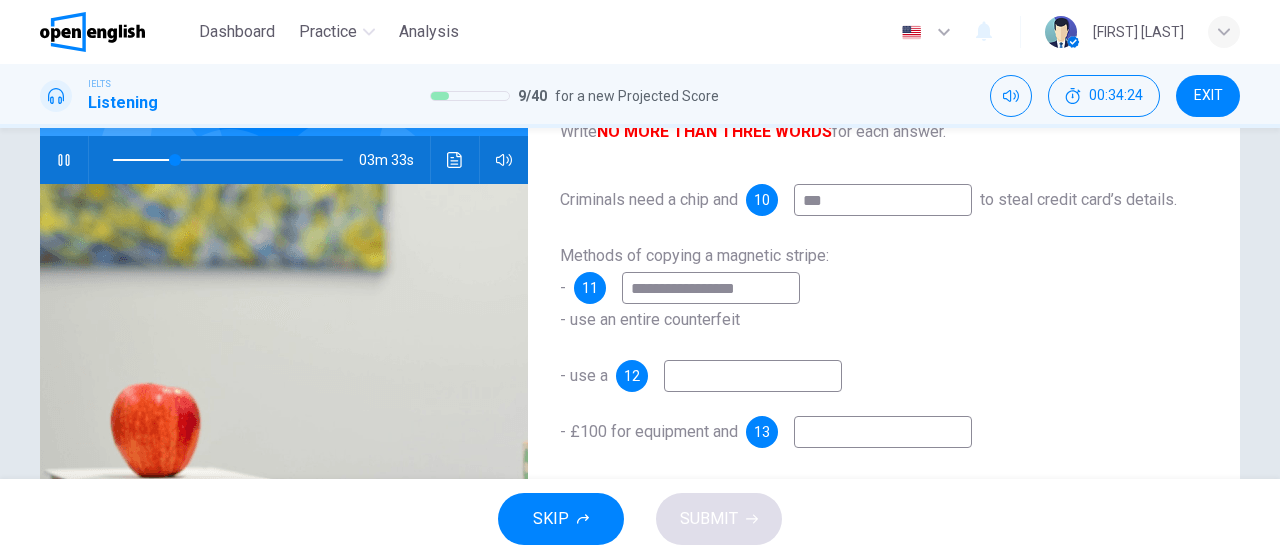 click at bounding box center (753, 376) 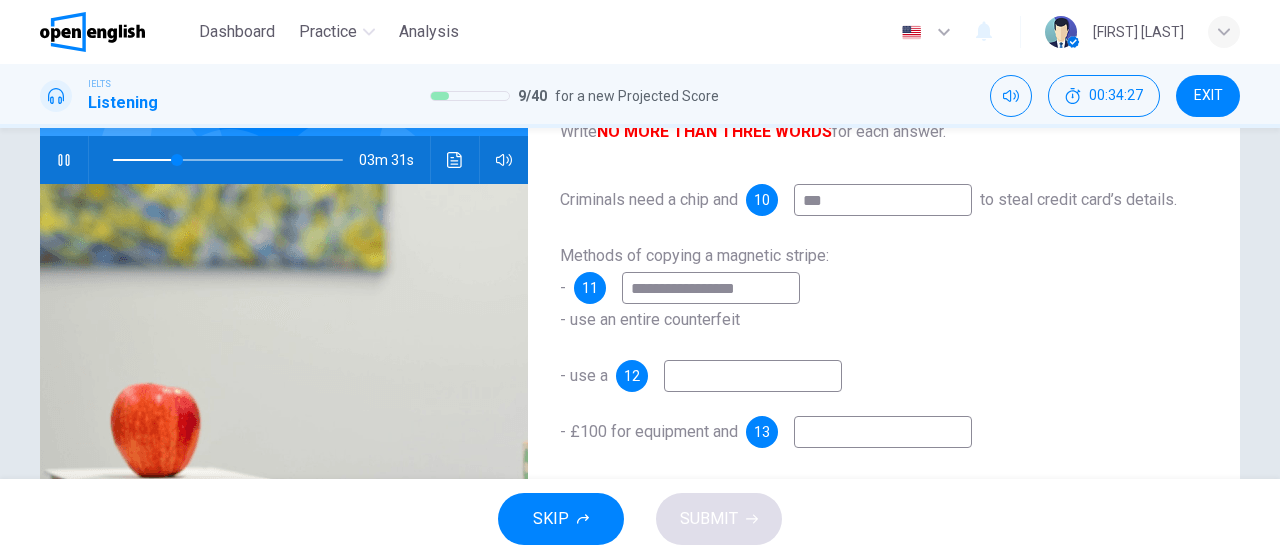 type on "**" 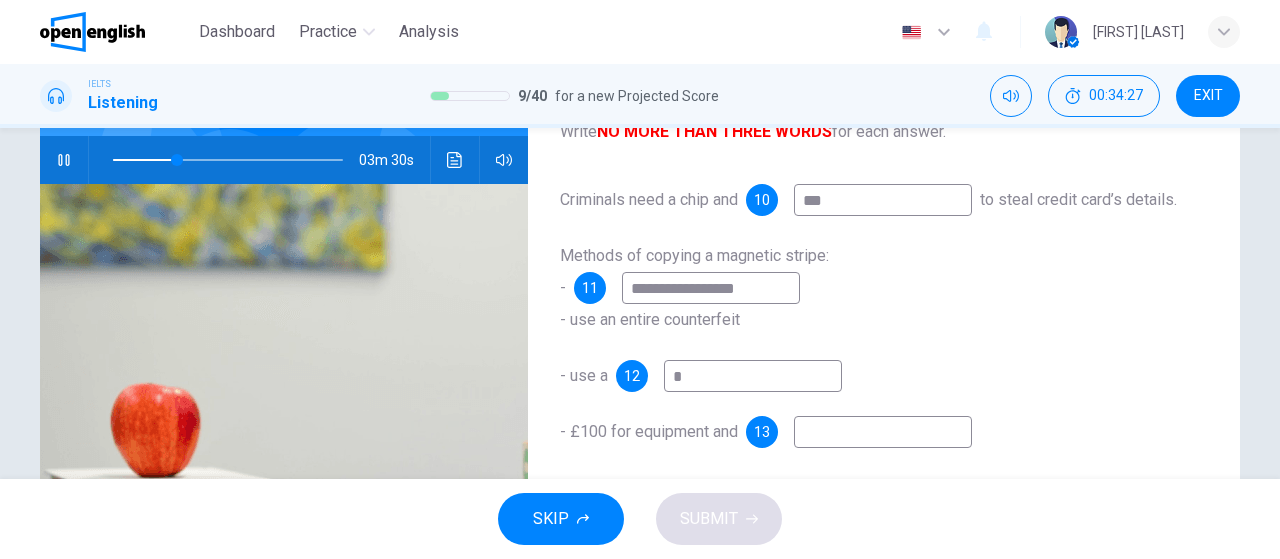 type on "**" 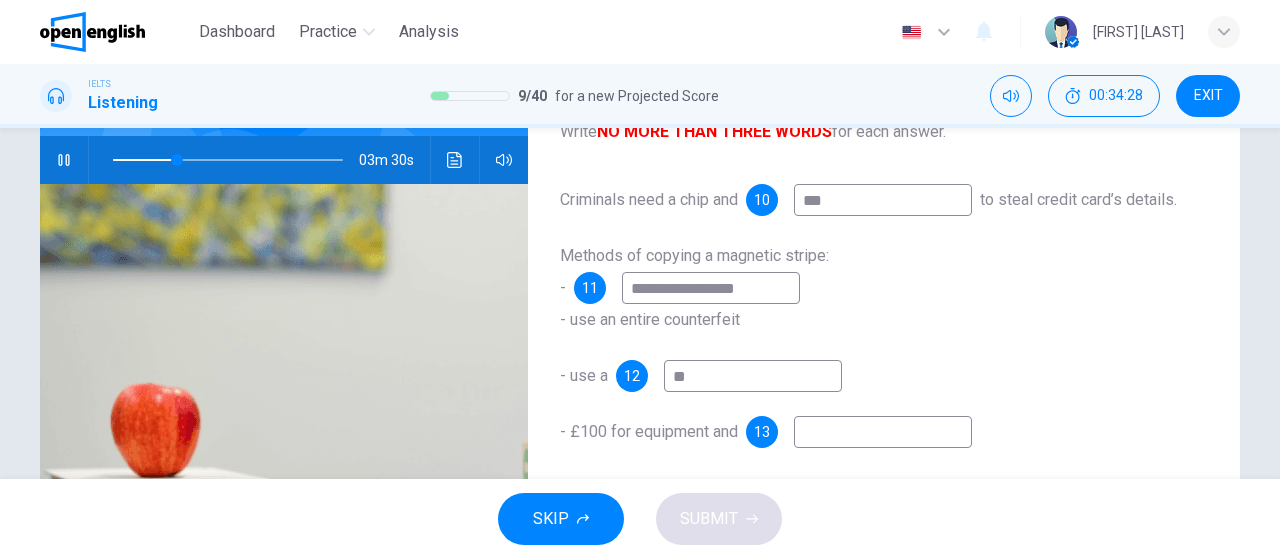 type on "**" 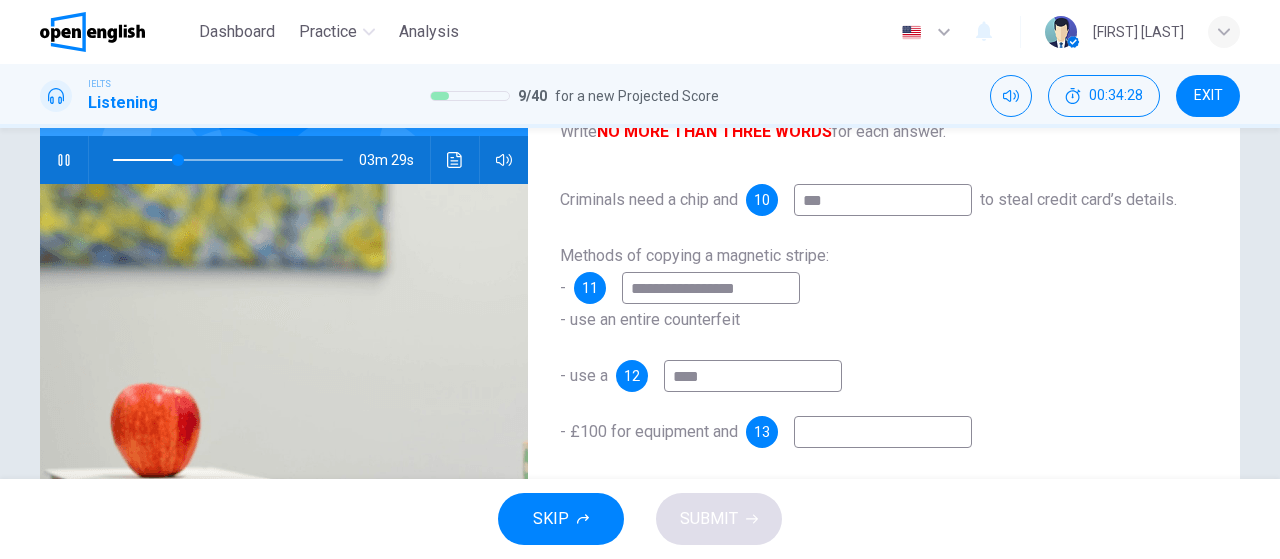 type on "*****" 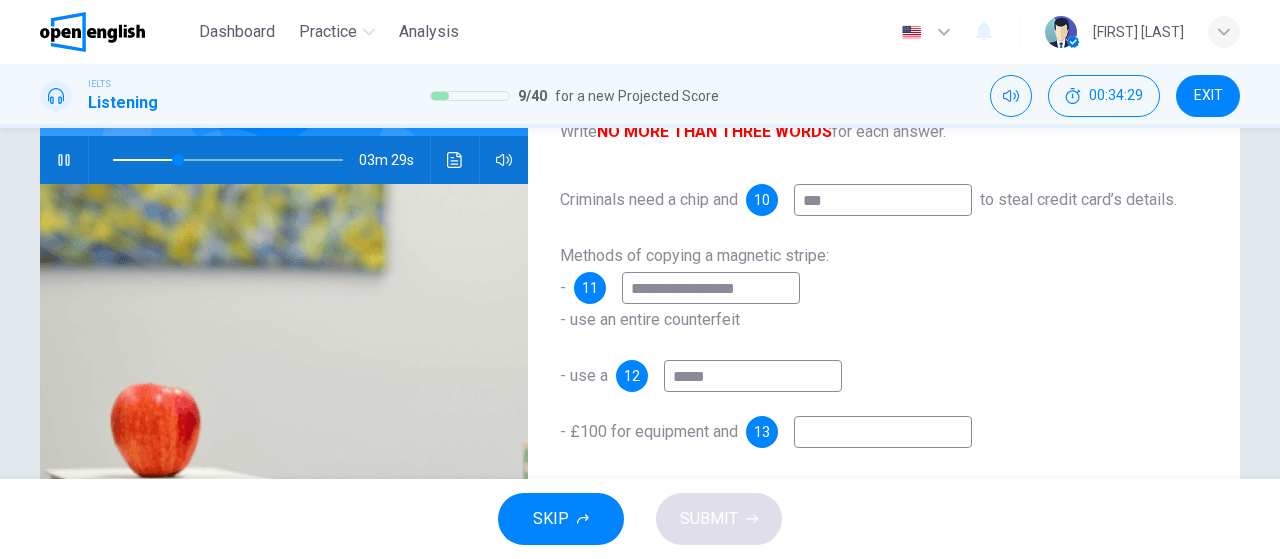 type on "**" 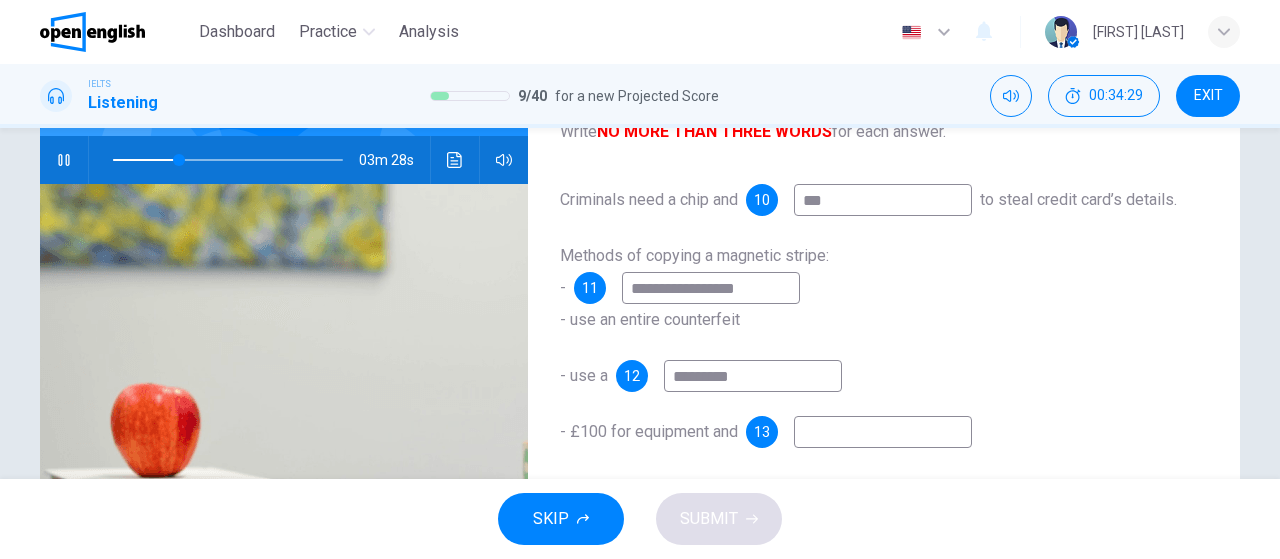 type on "**********" 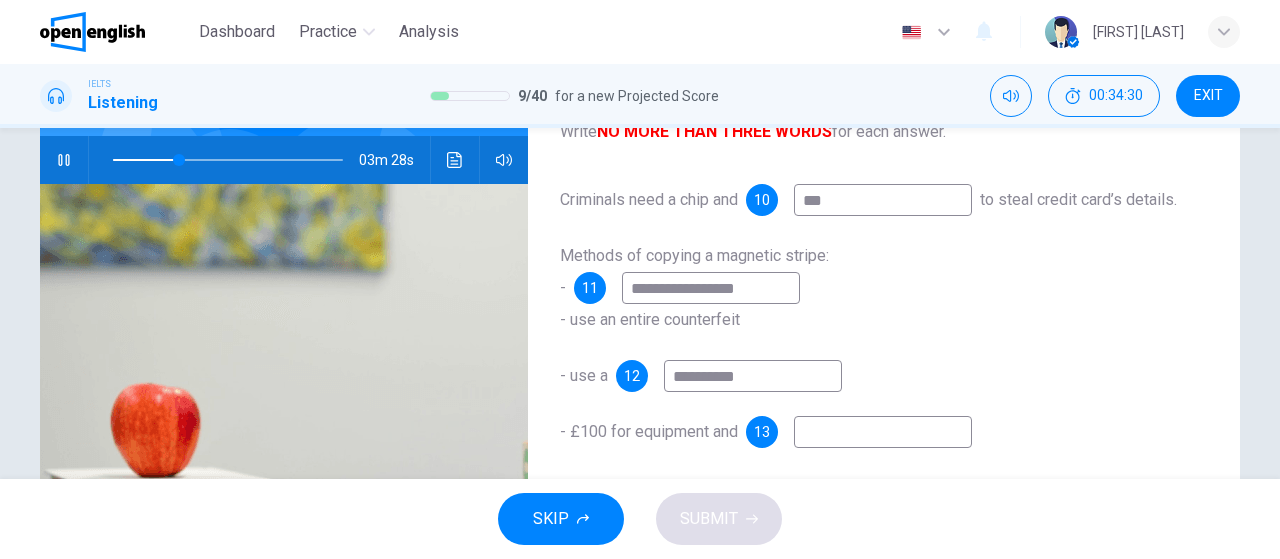 type on "**" 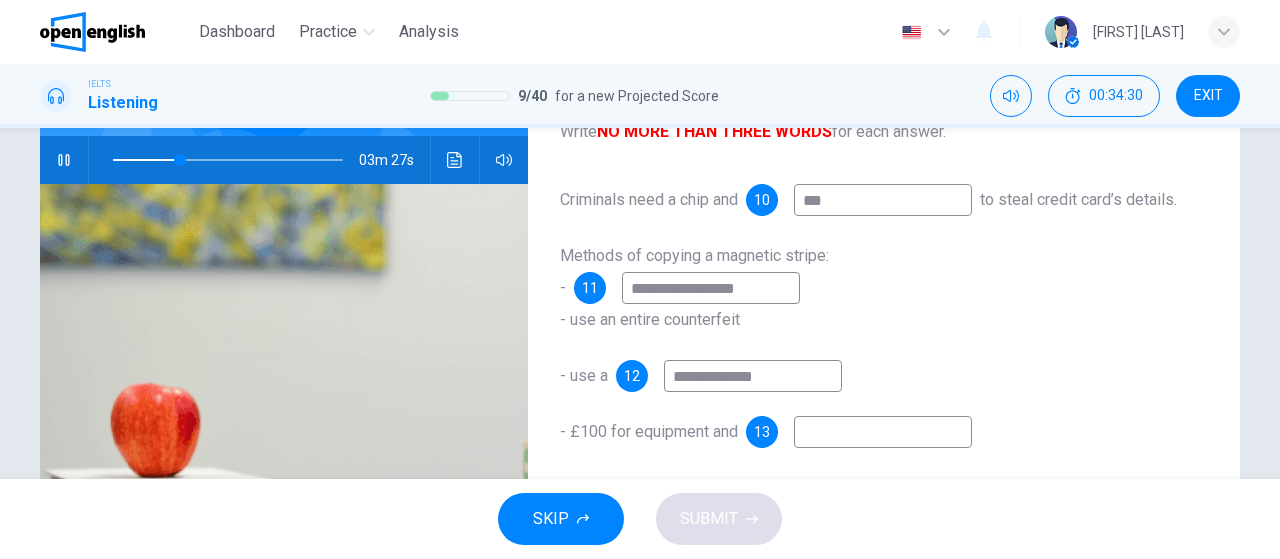 type on "**********" 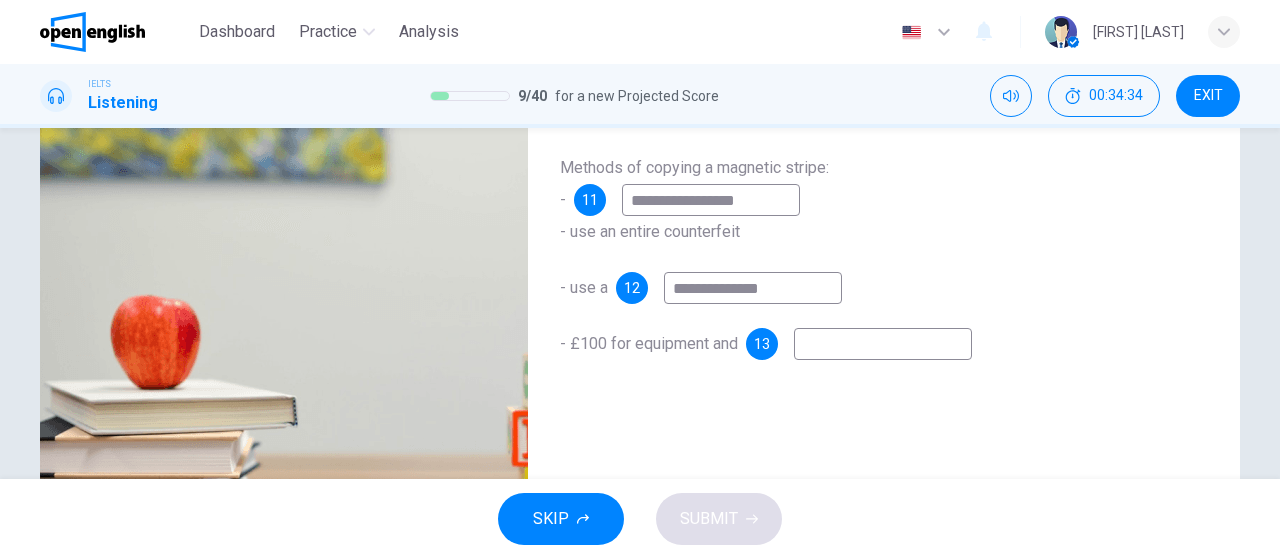 scroll, scrollTop: 306, scrollLeft: 0, axis: vertical 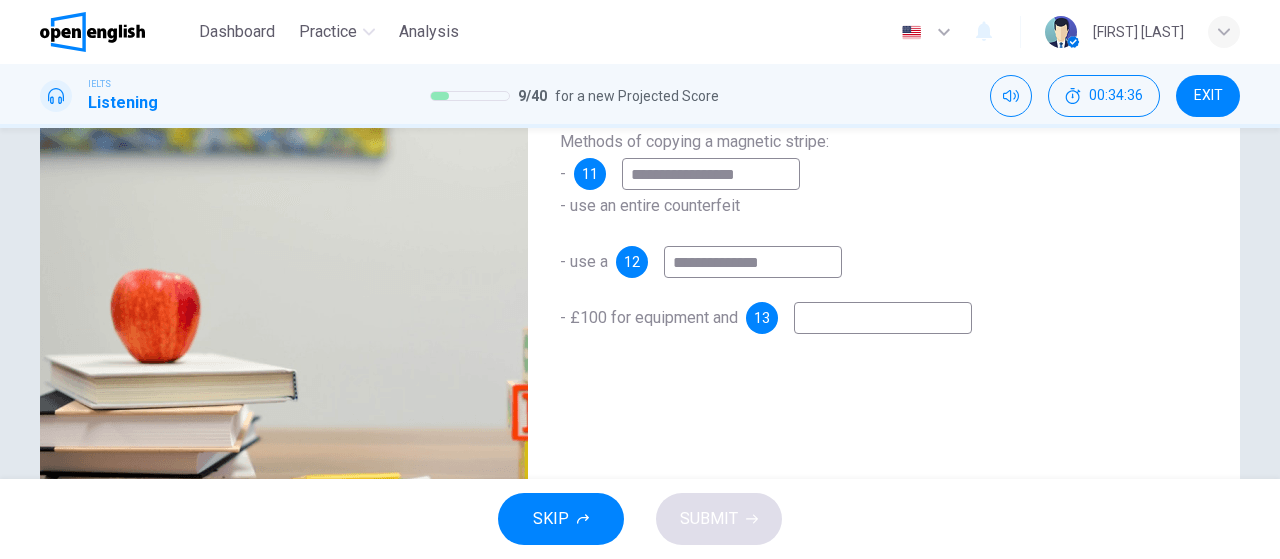 type on "**" 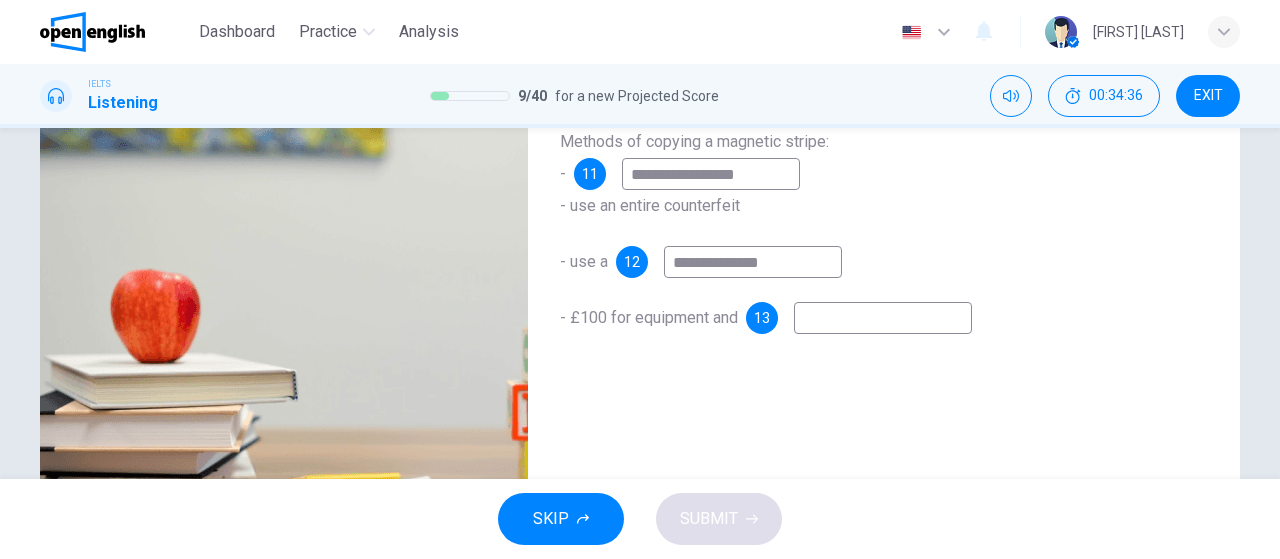 type on "**********" 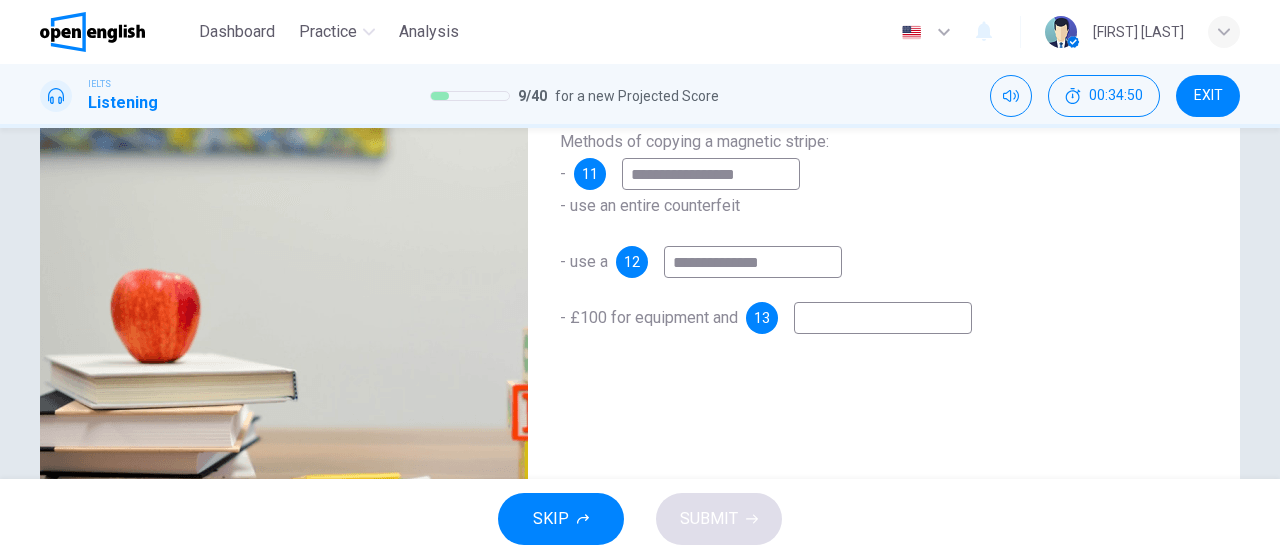 type on "**" 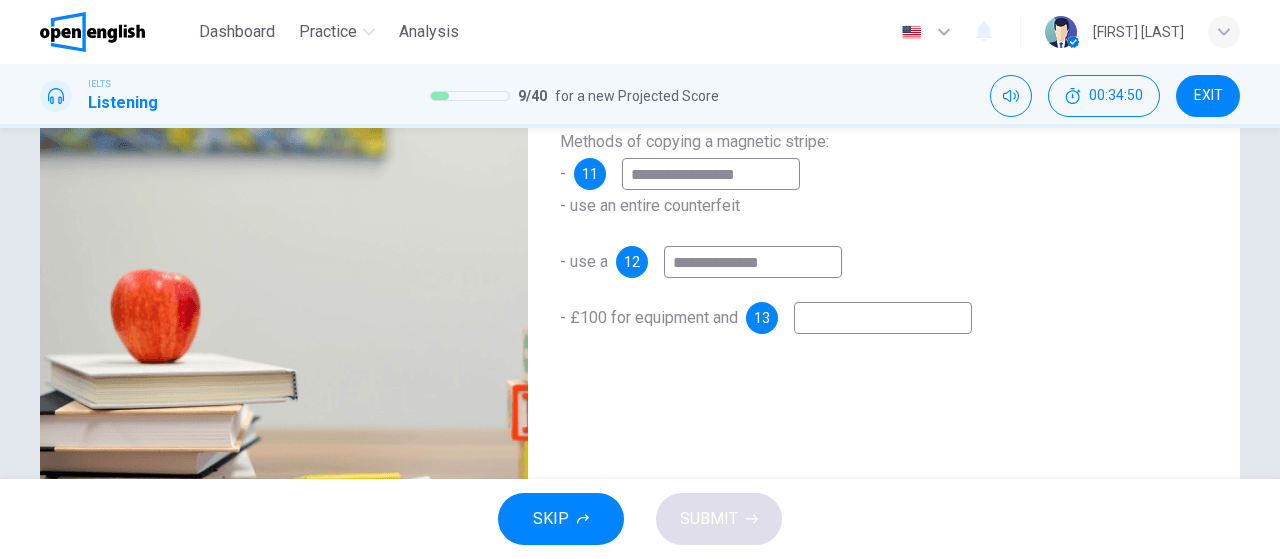 type on "*" 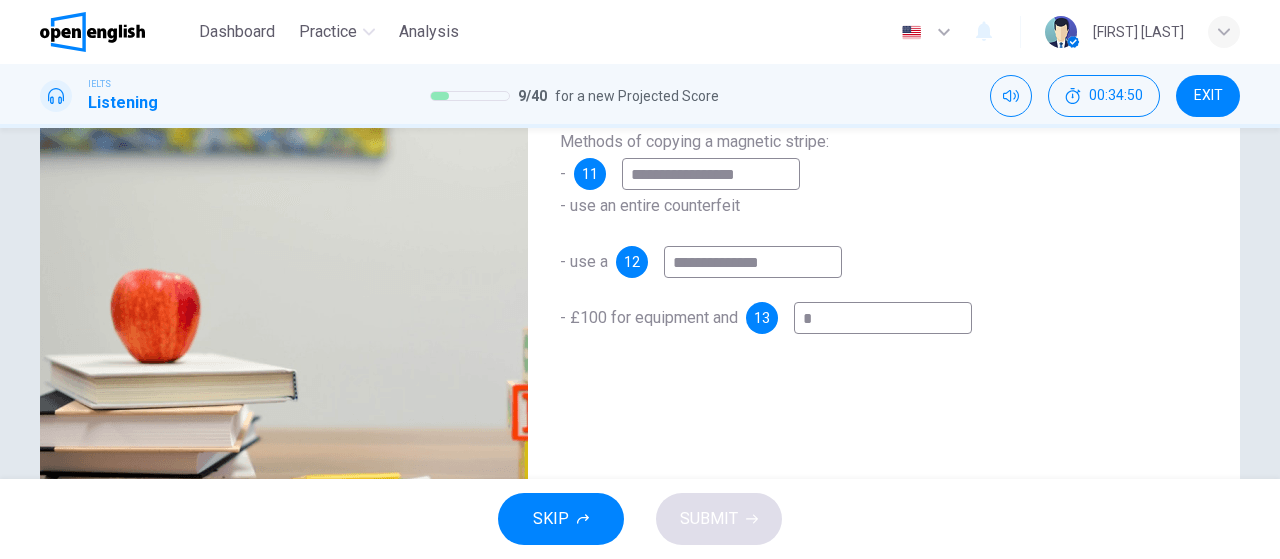 type on "**" 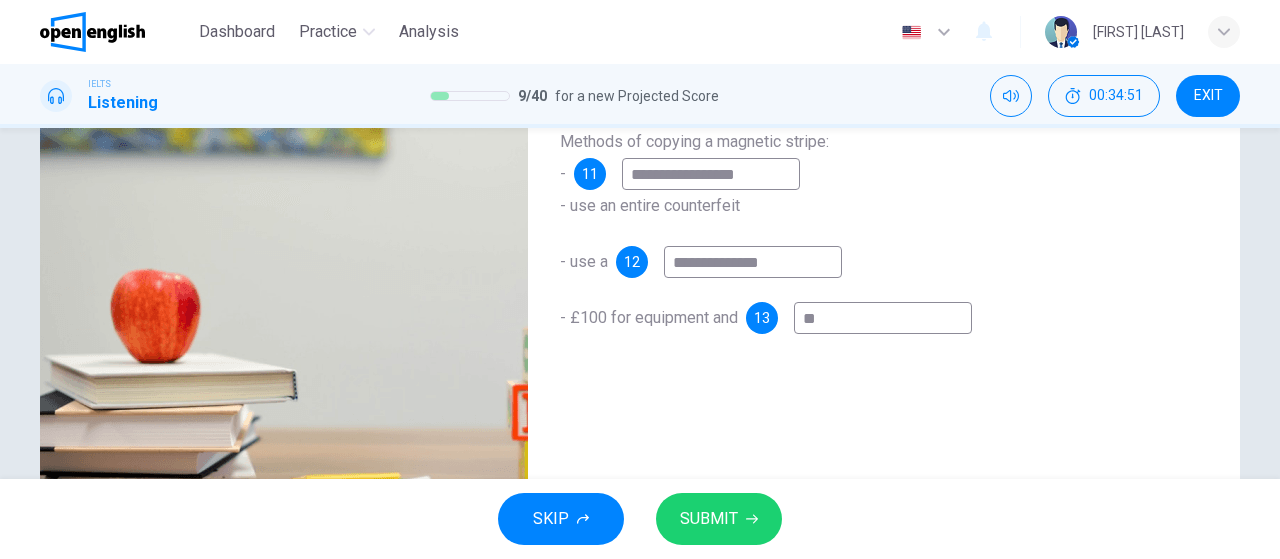 type on "**" 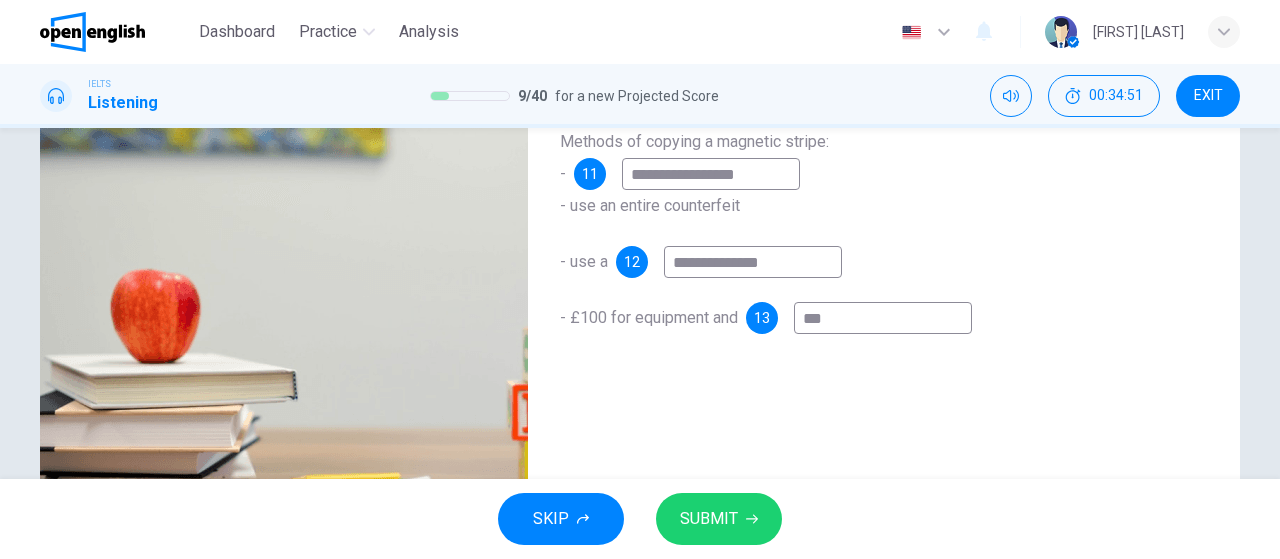 type on "**" 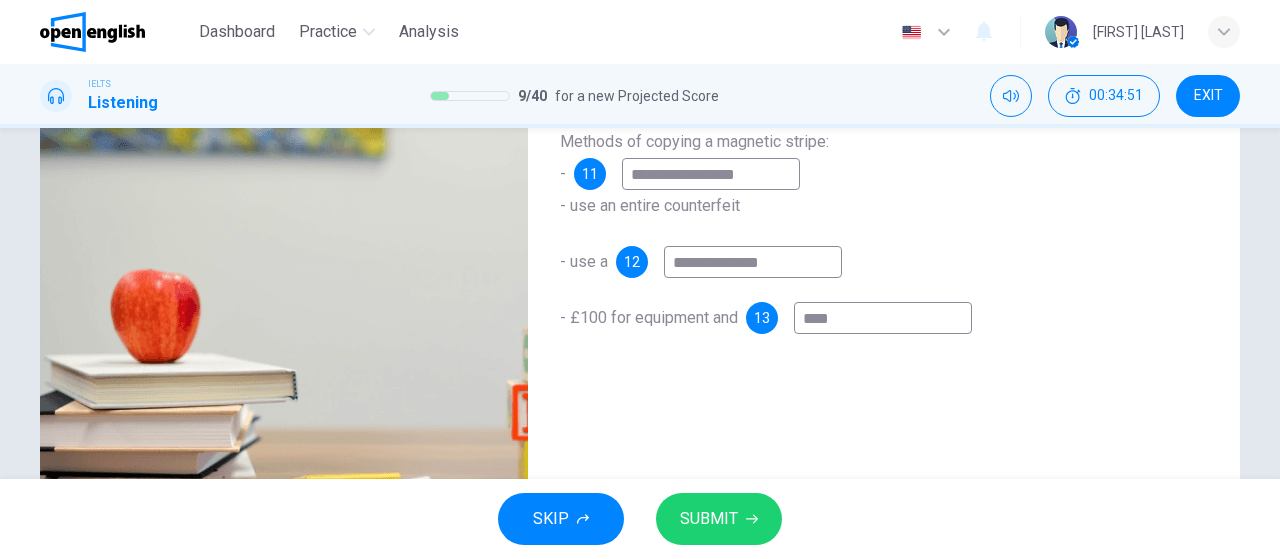 type on "**" 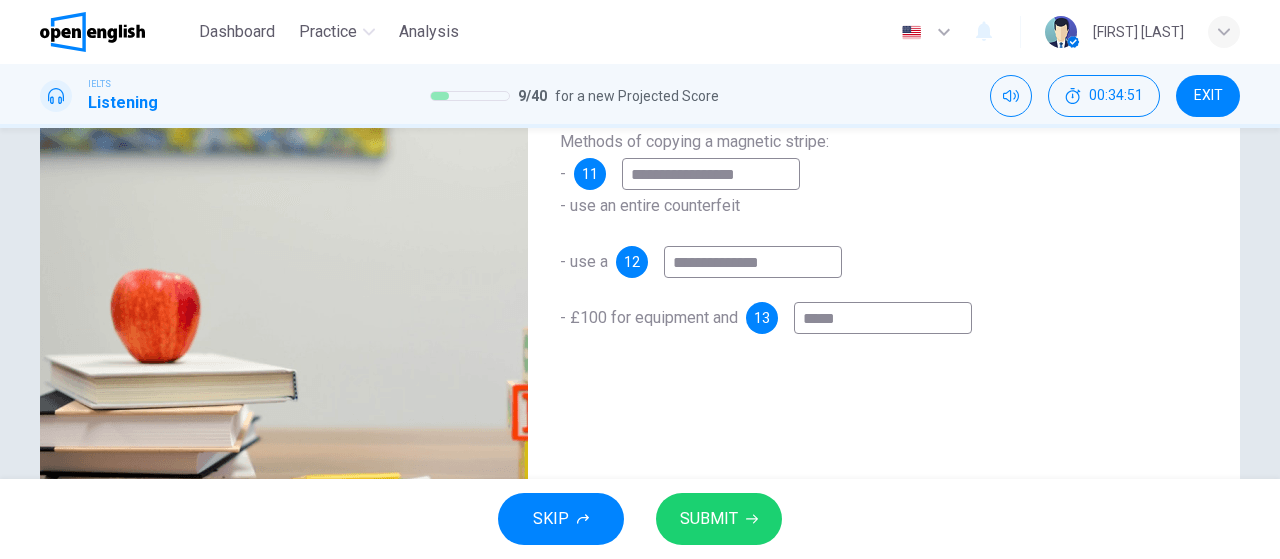 type on "**" 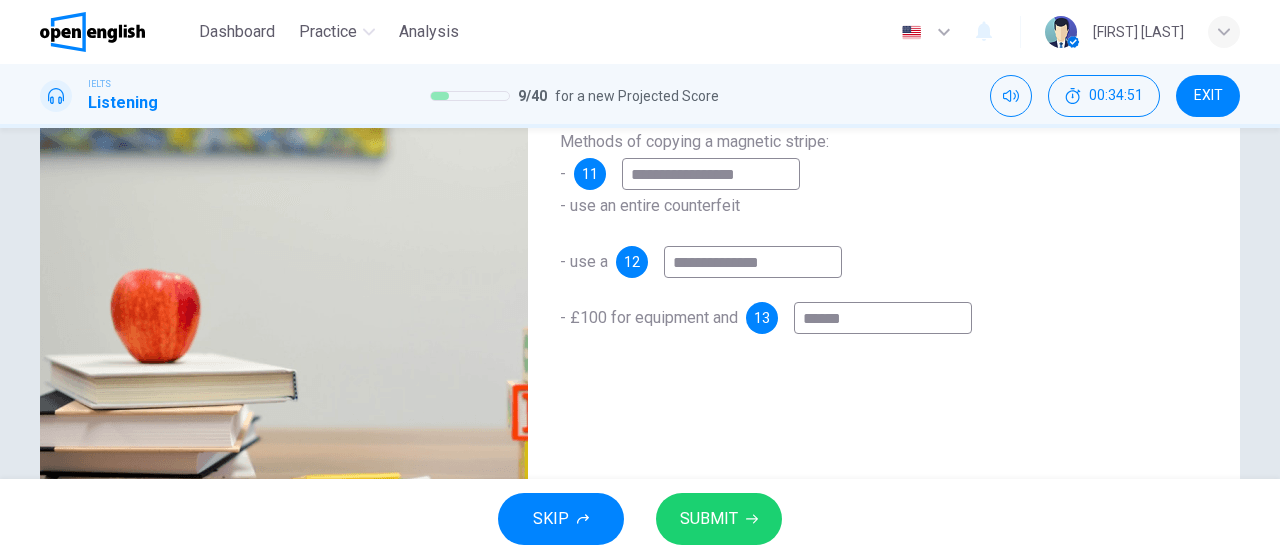 type on "*******" 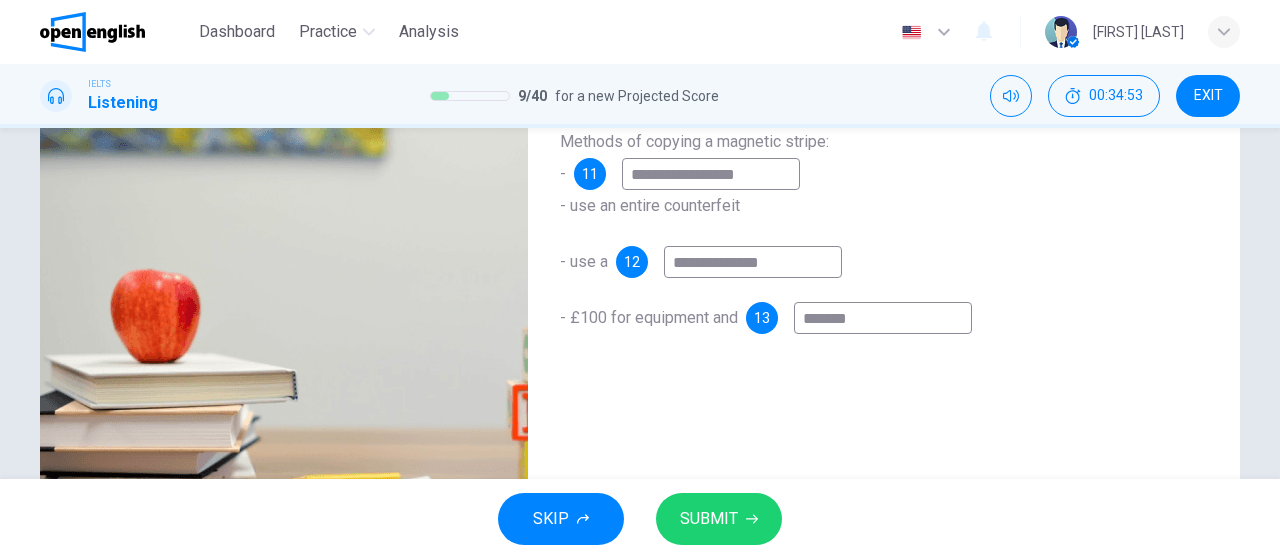 type on "**" 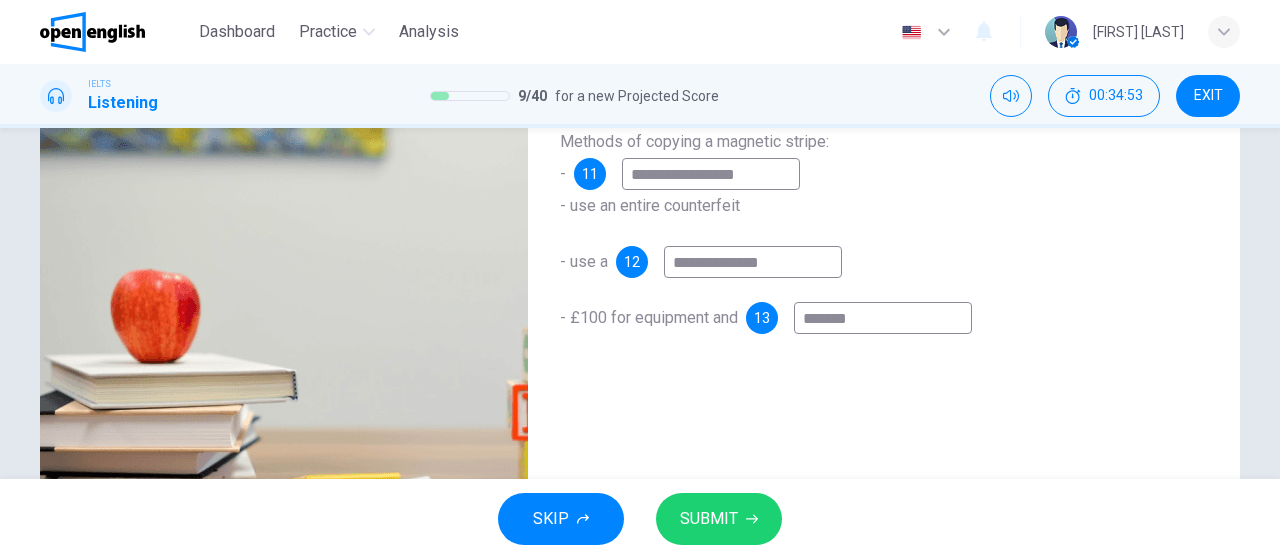 type on "********" 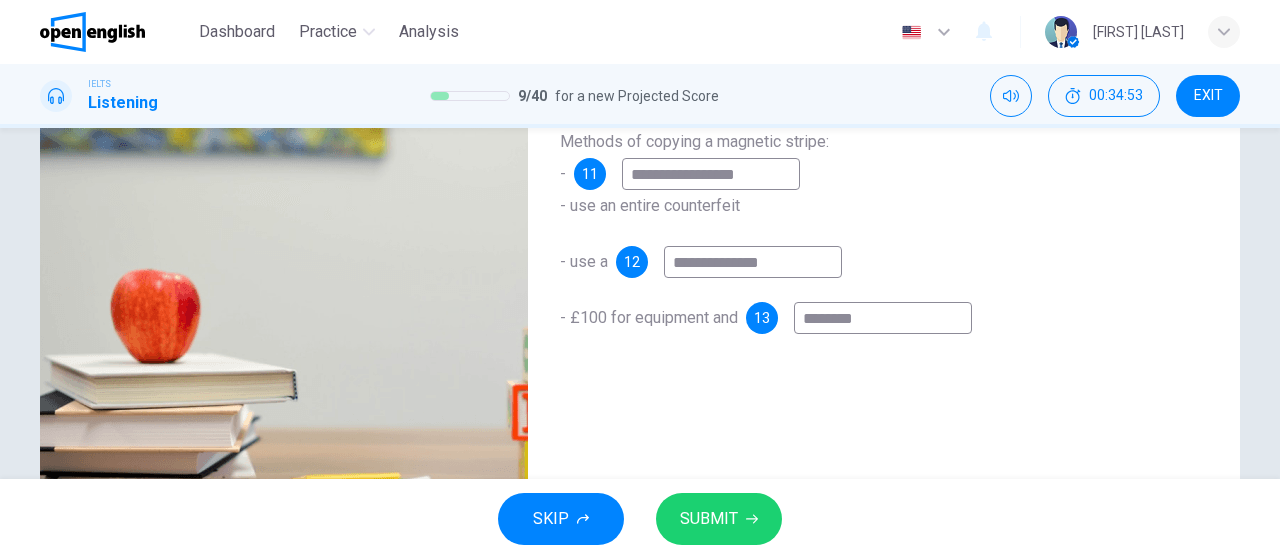 type on "*********" 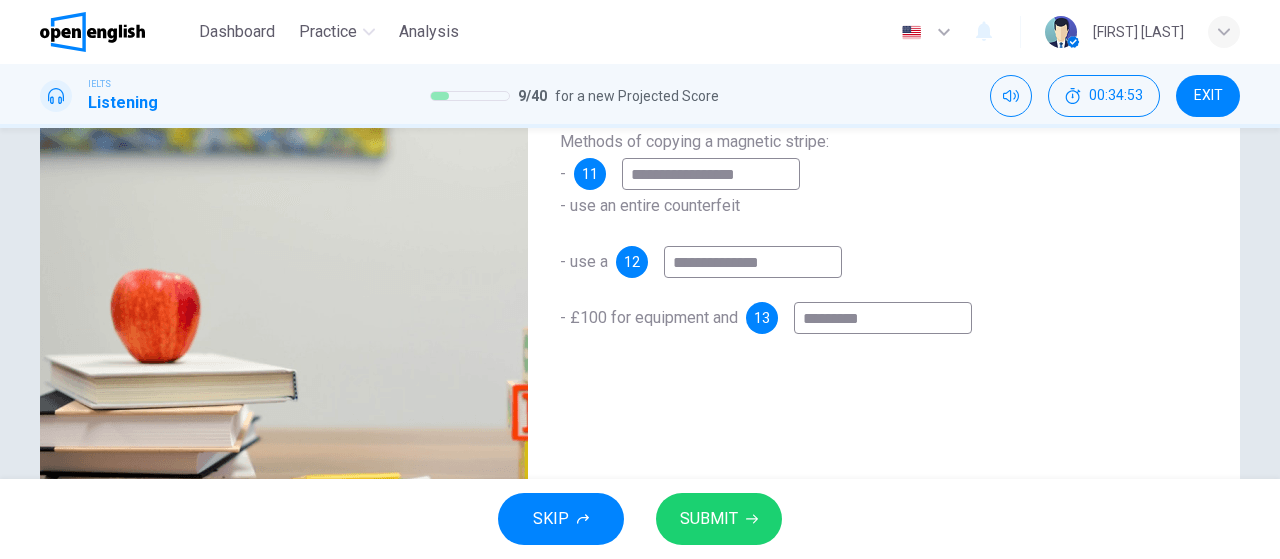 type on "**" 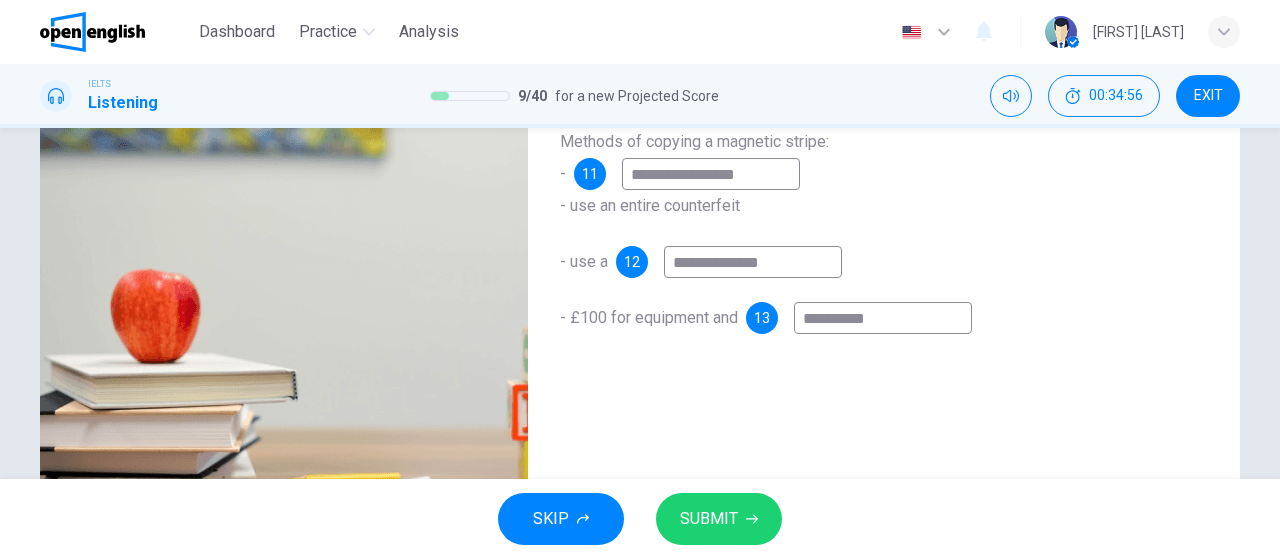 click on "**********" at bounding box center [883, 318] 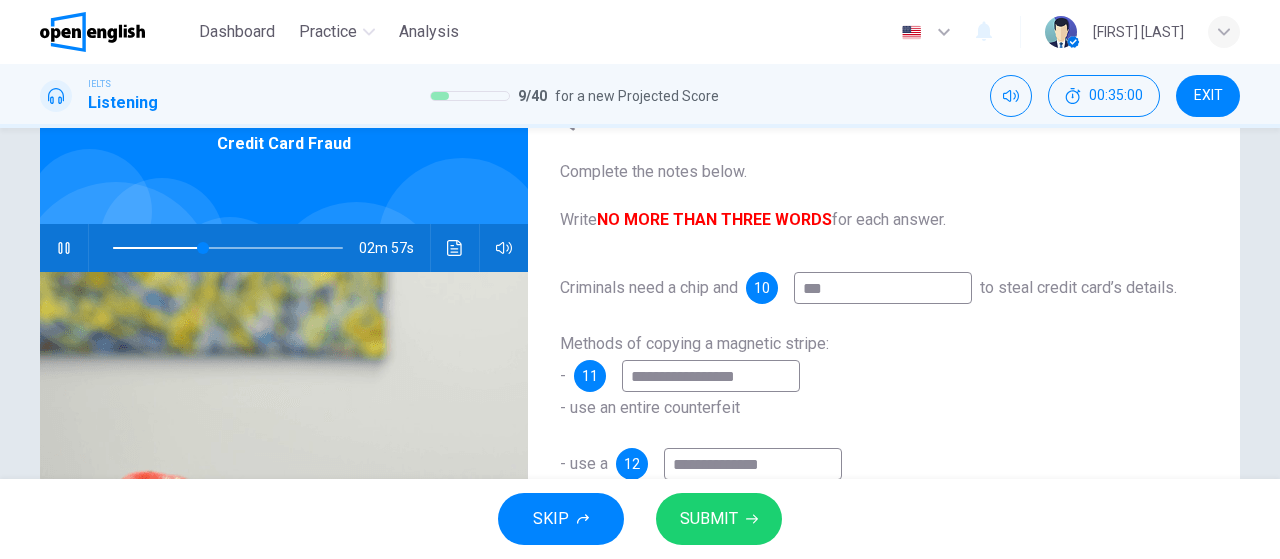 scroll, scrollTop: 107, scrollLeft: 0, axis: vertical 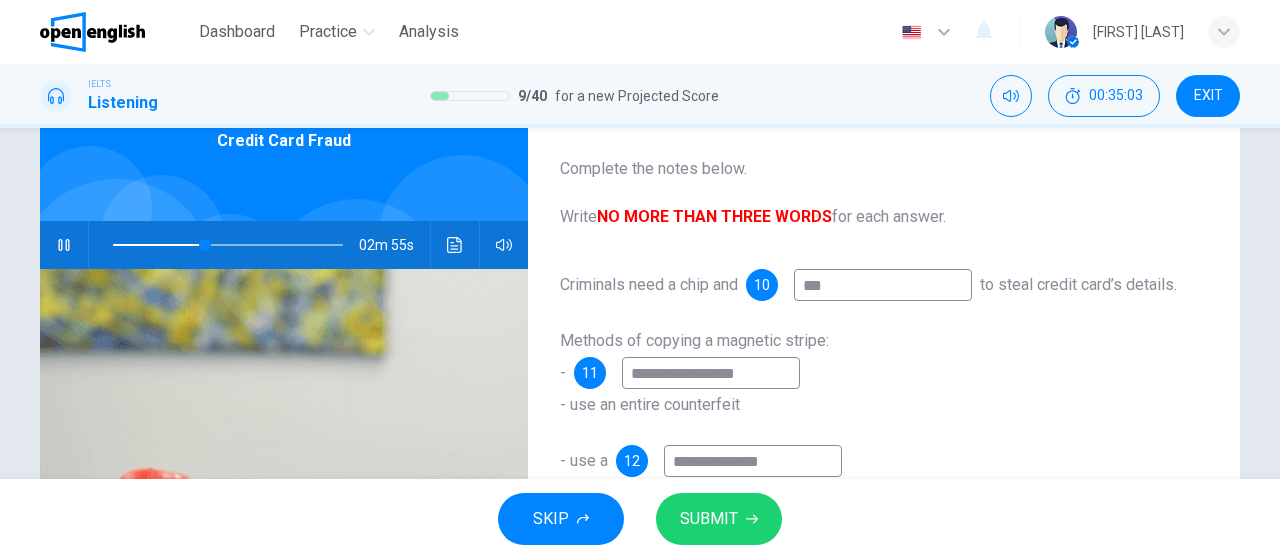 type on "**" 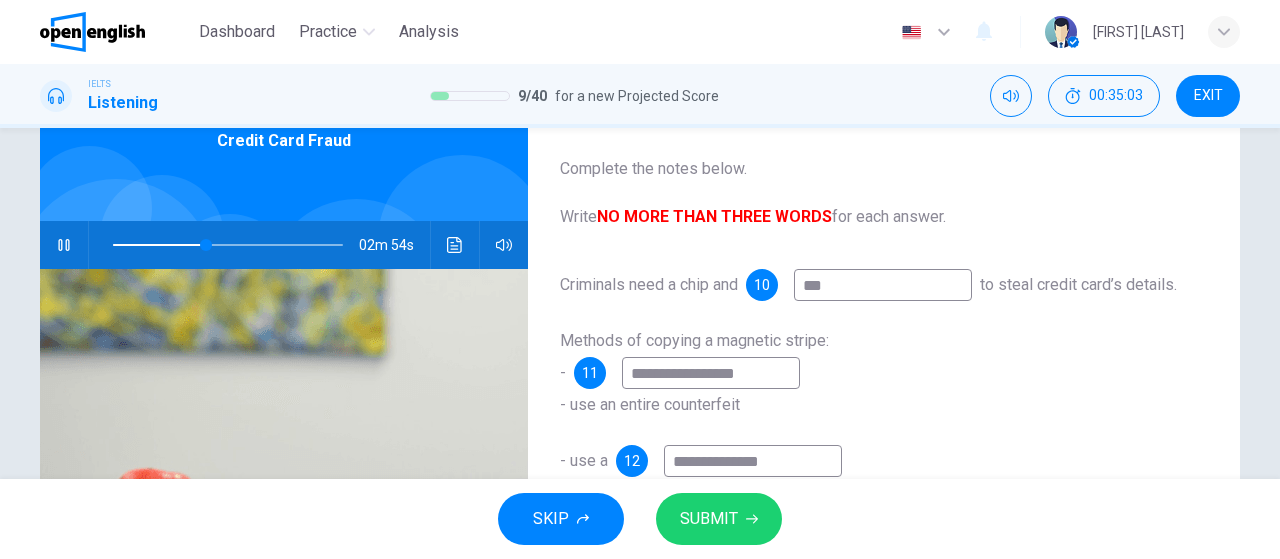 type on "*********" 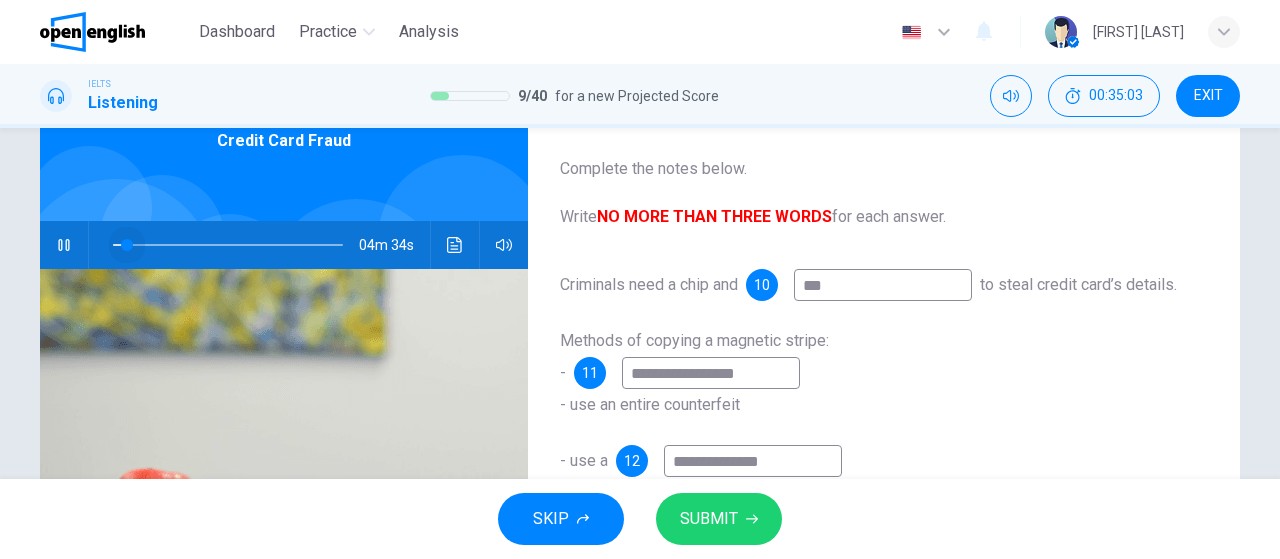 click at bounding box center (228, 245) 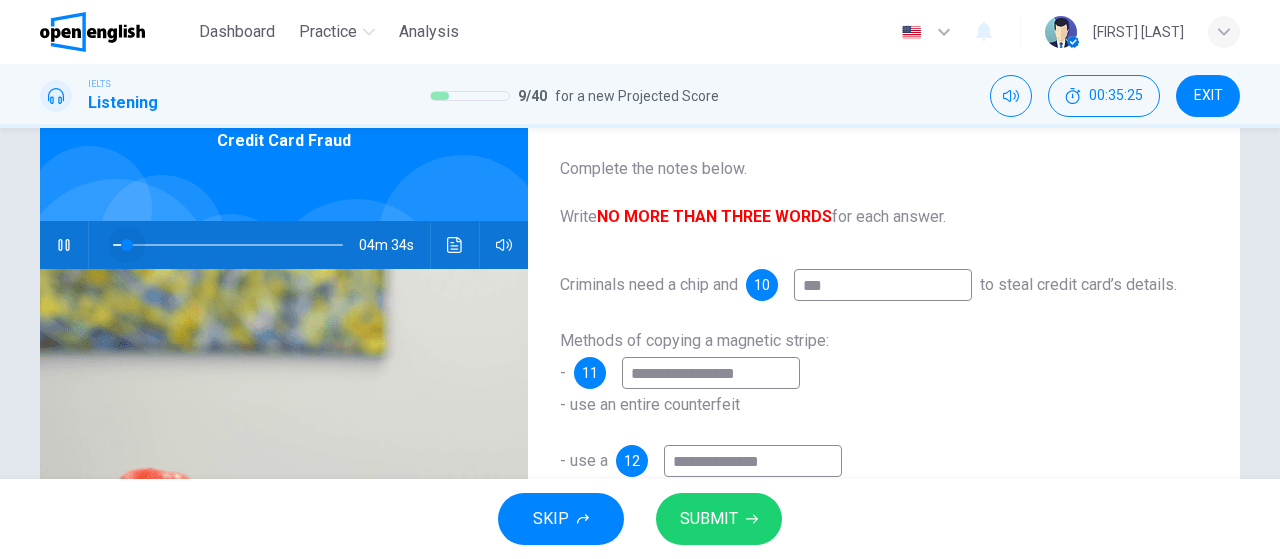click at bounding box center [127, 245] 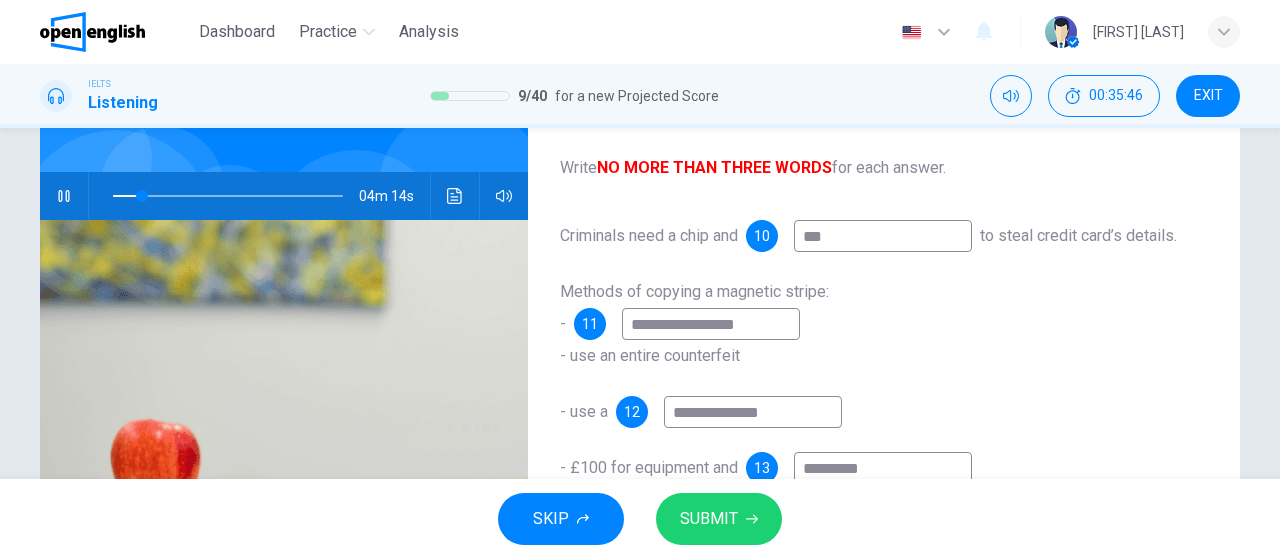 scroll, scrollTop: 152, scrollLeft: 0, axis: vertical 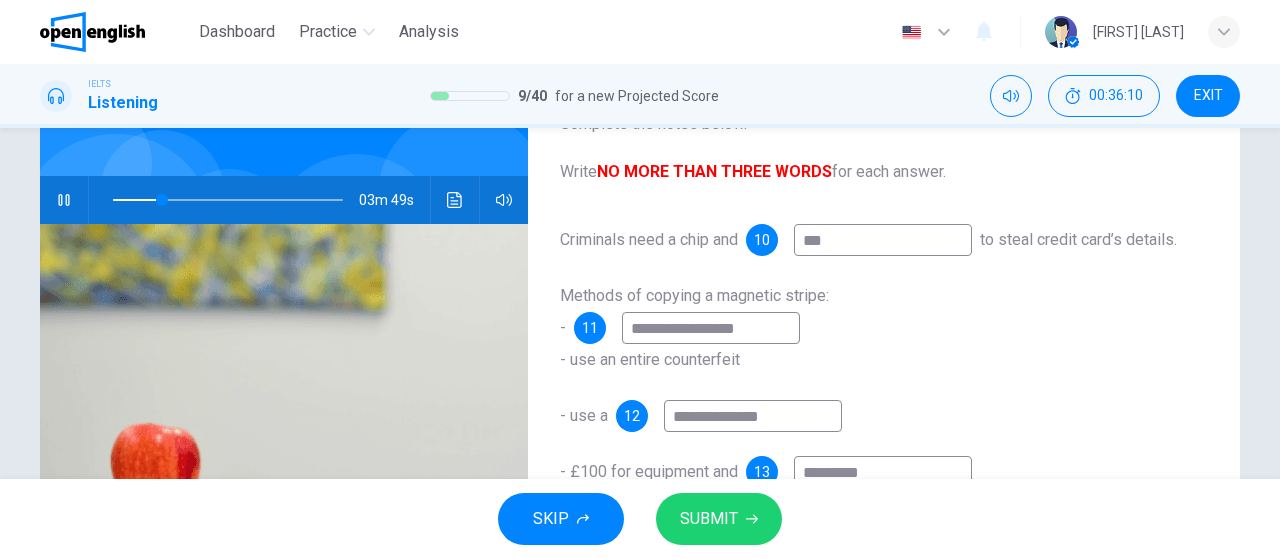 click on "**********" at bounding box center [884, 376] 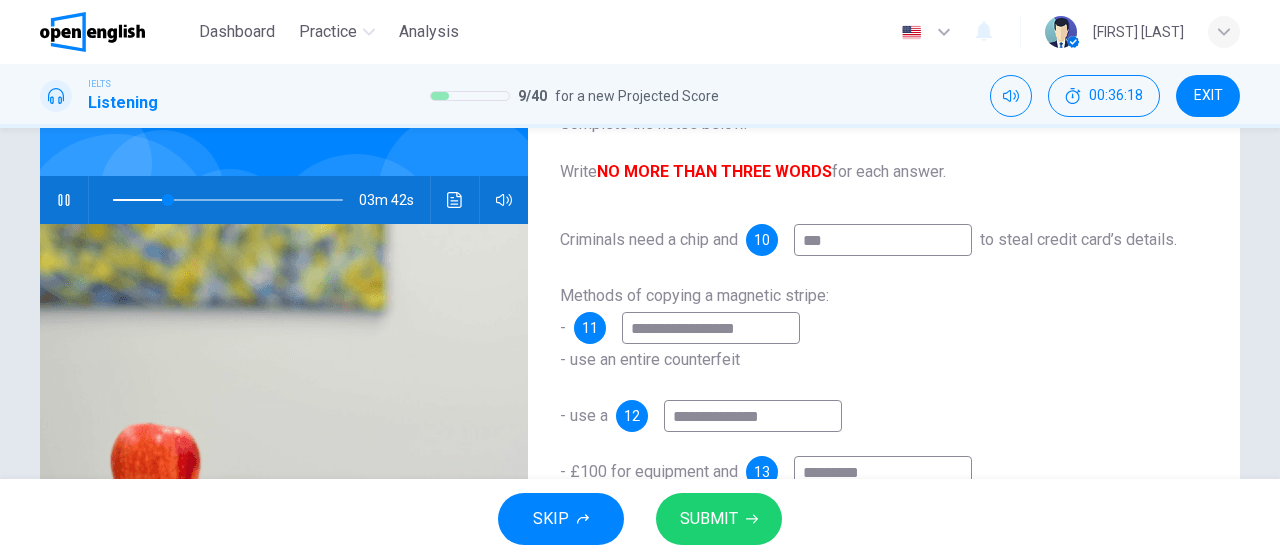 type on "**" 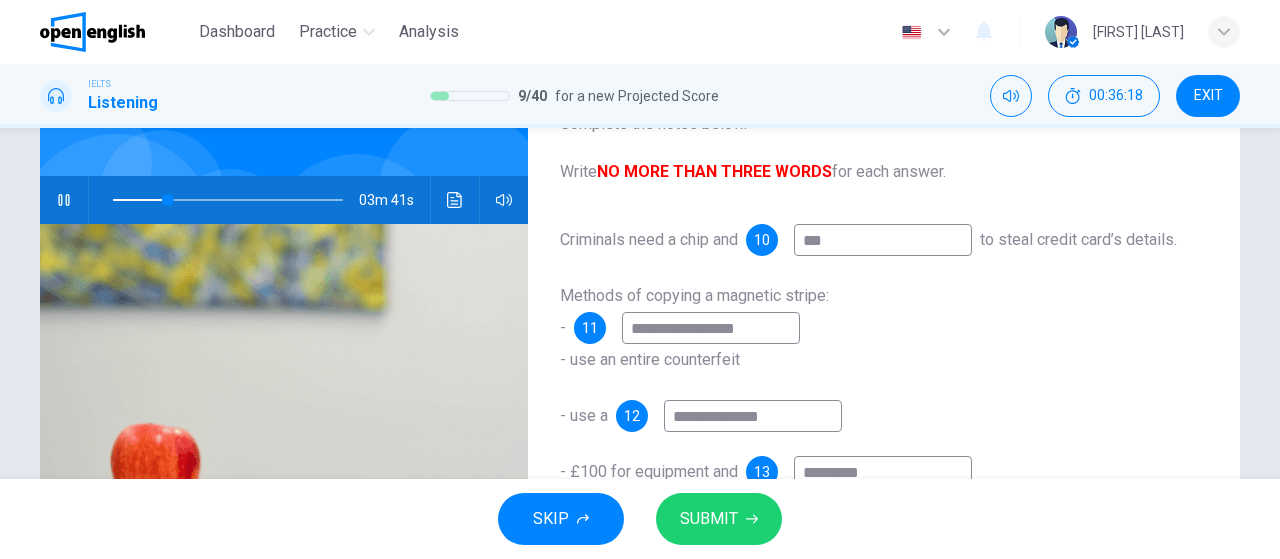 click on "**********" at bounding box center [711, 328] 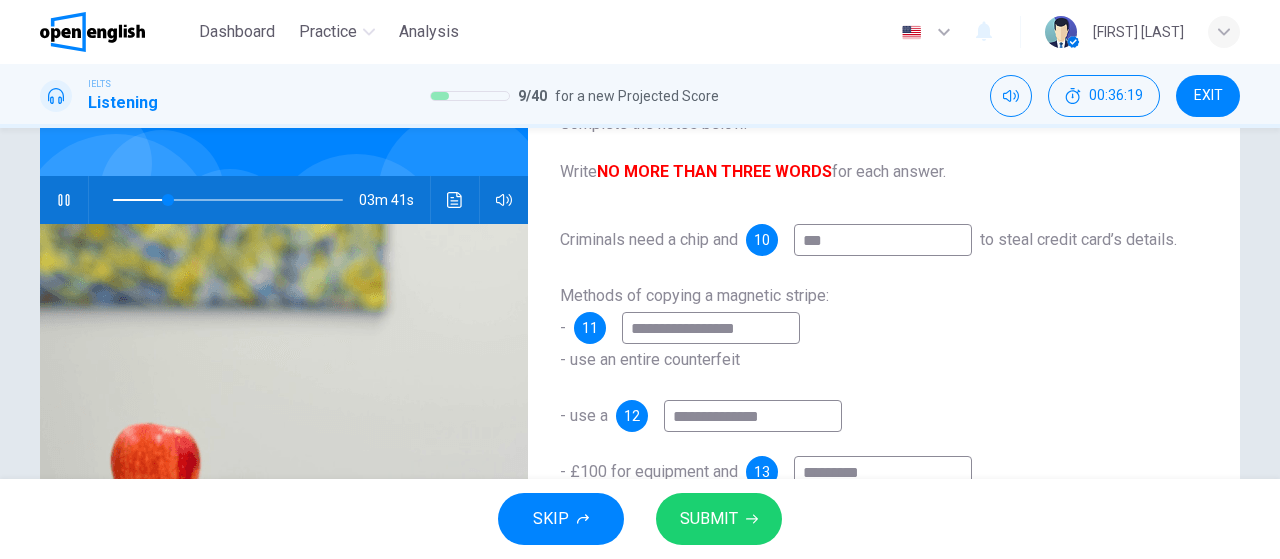 type on "**********" 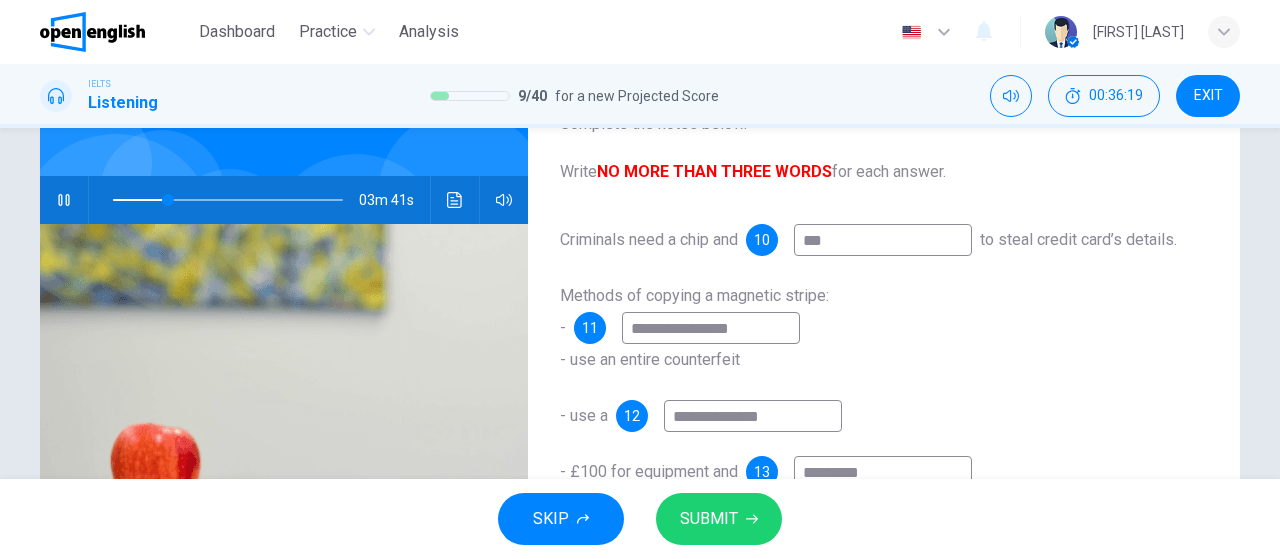 type on "**" 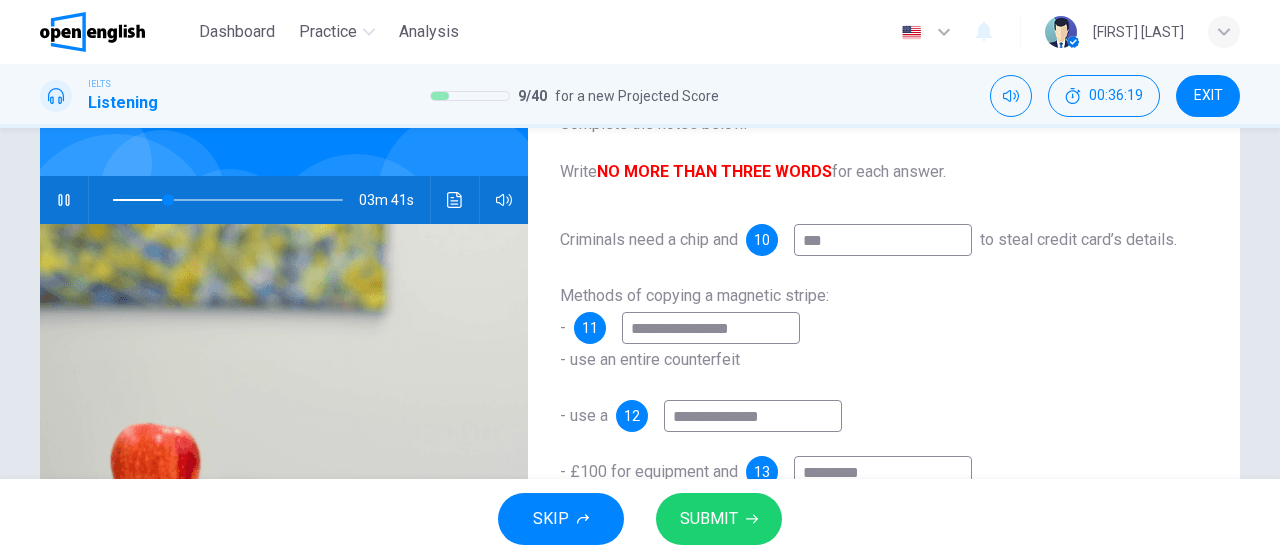 type on "**********" 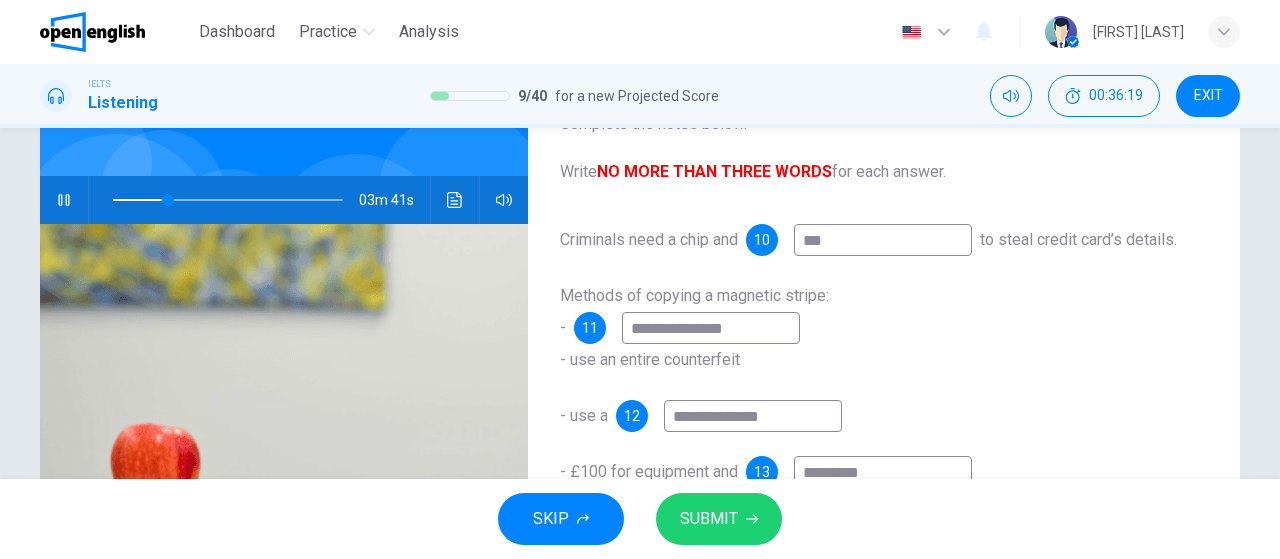 type on "**" 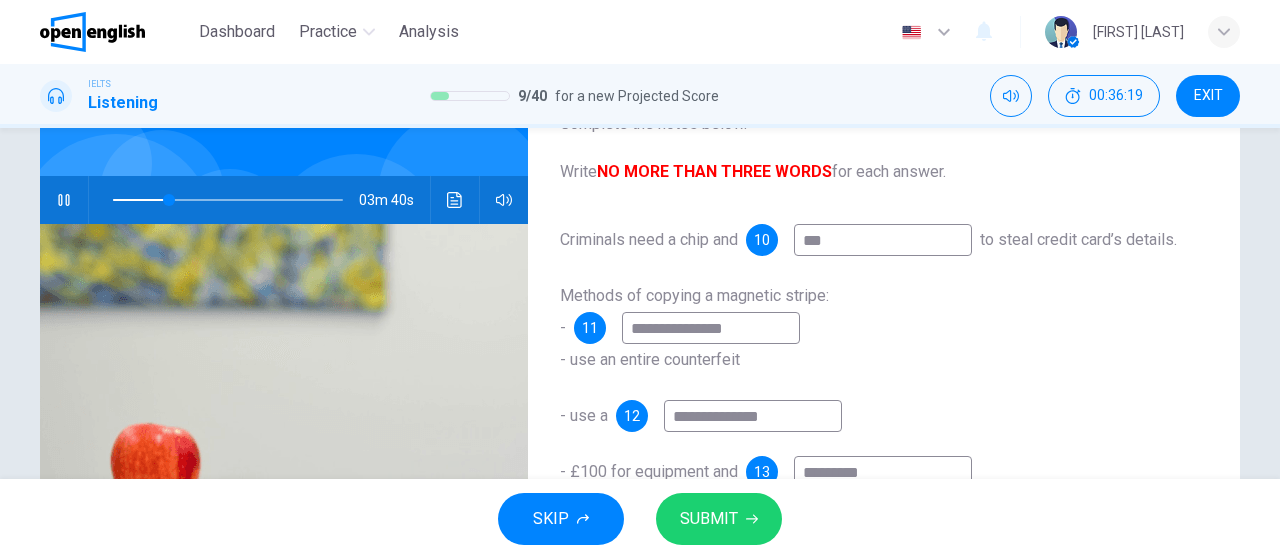 type on "**********" 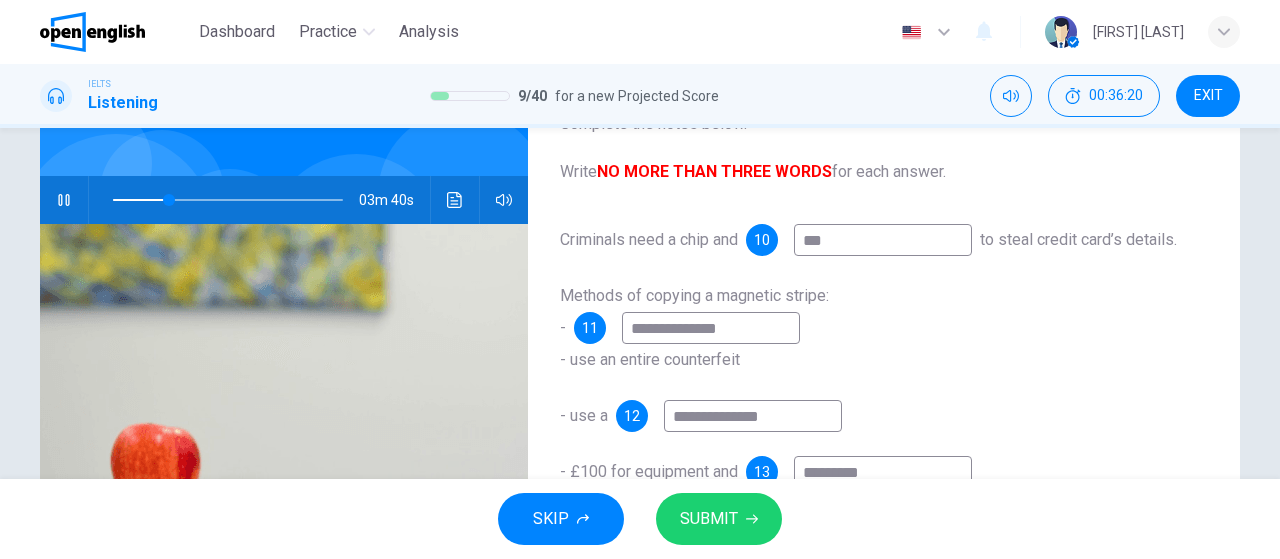 type on "**" 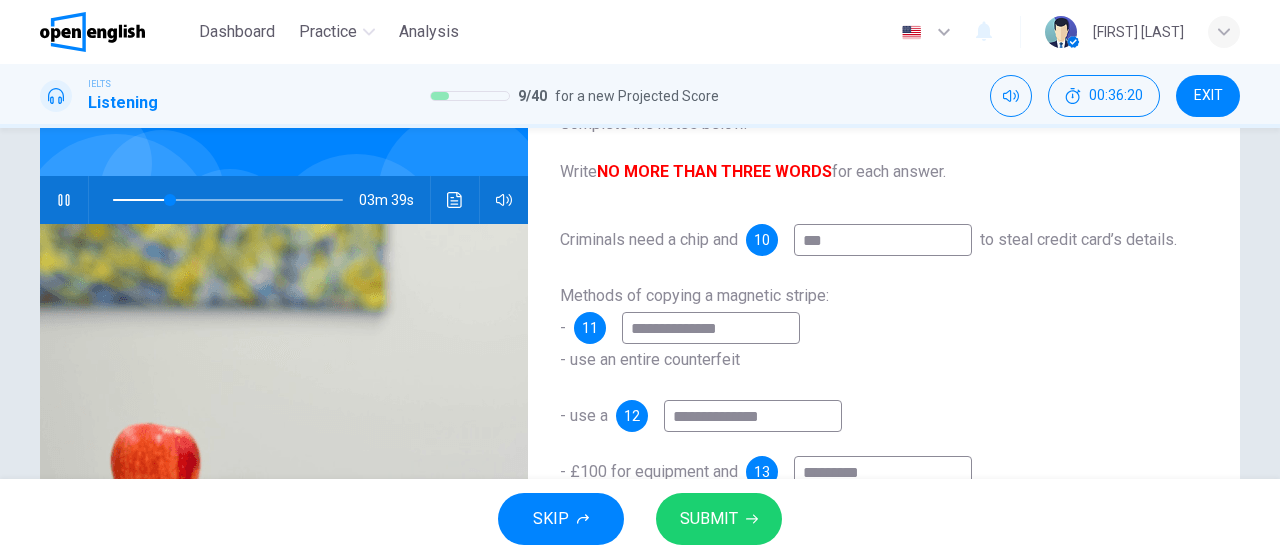 type on "**********" 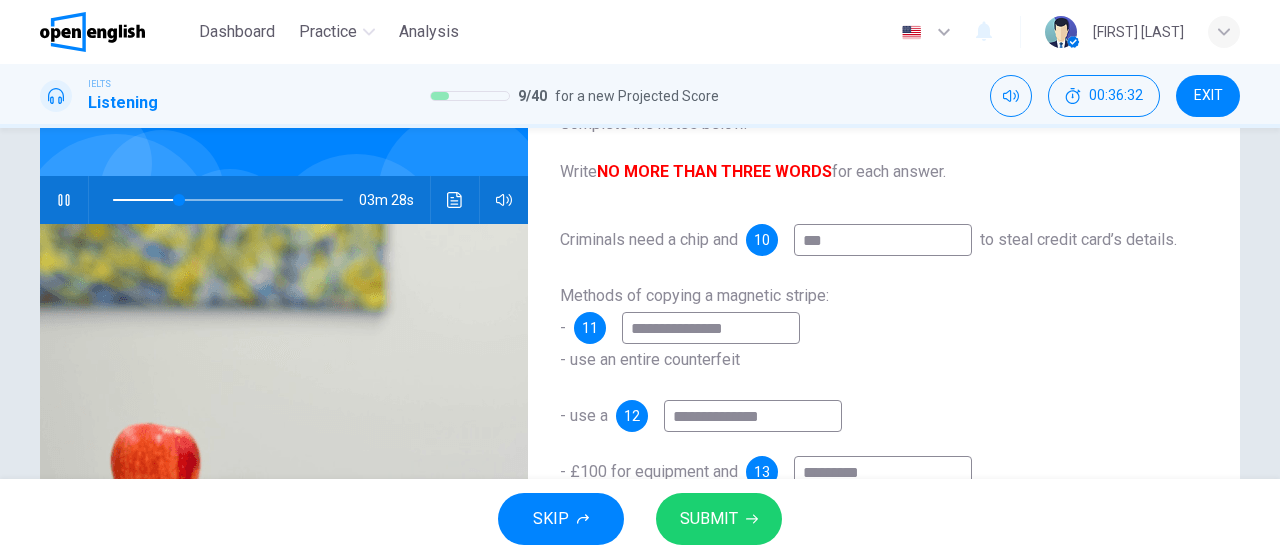 type on "**" 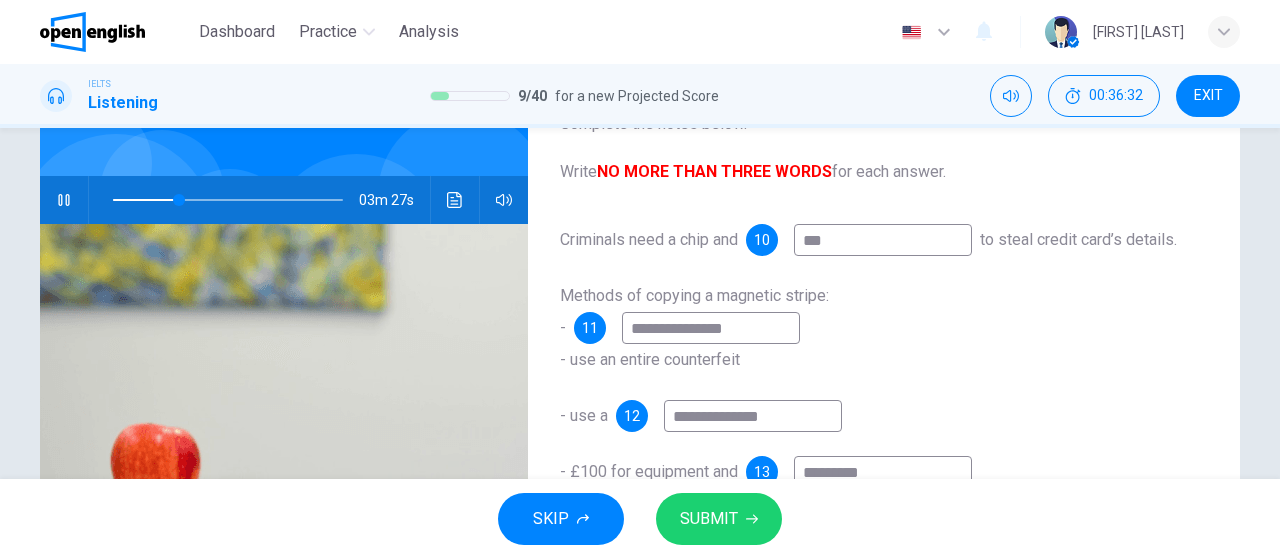 type on "**********" 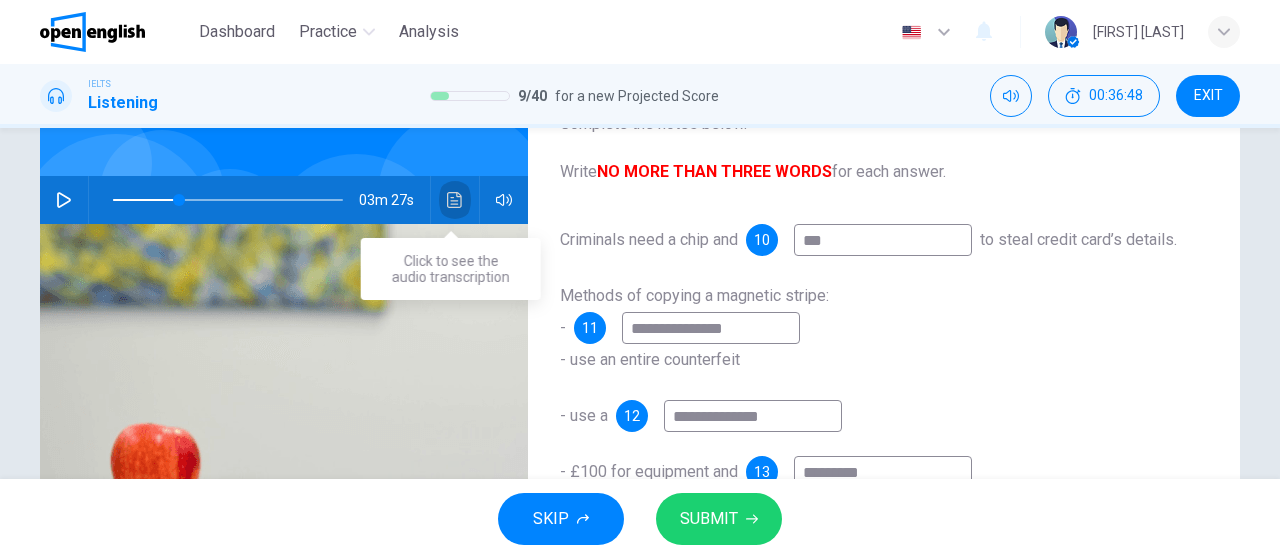 click at bounding box center (455, 200) 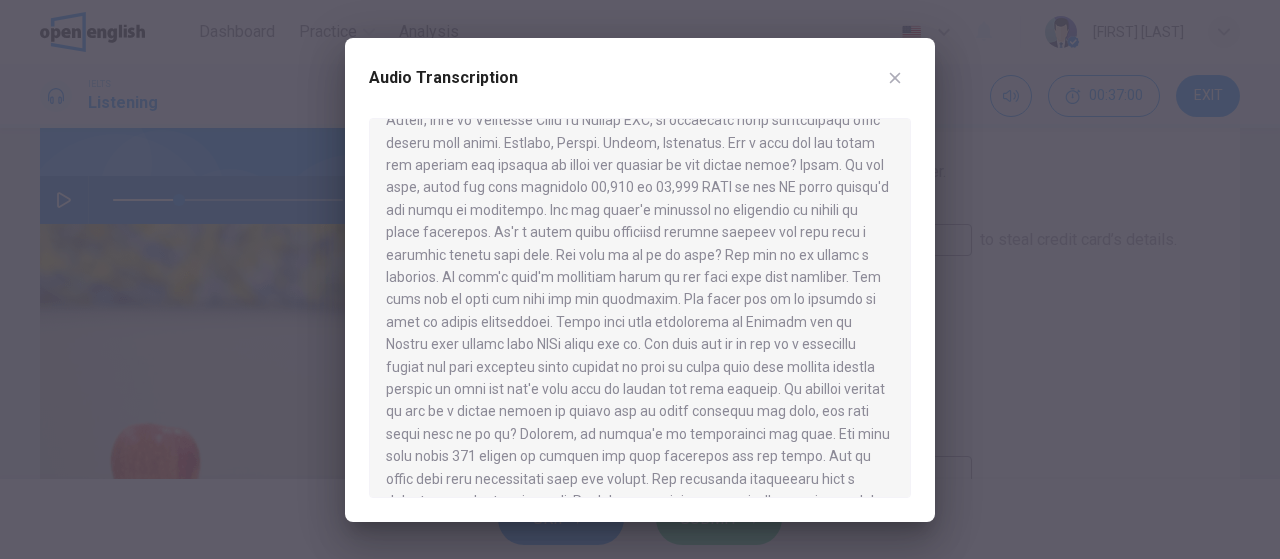 scroll, scrollTop: 72, scrollLeft: 0, axis: vertical 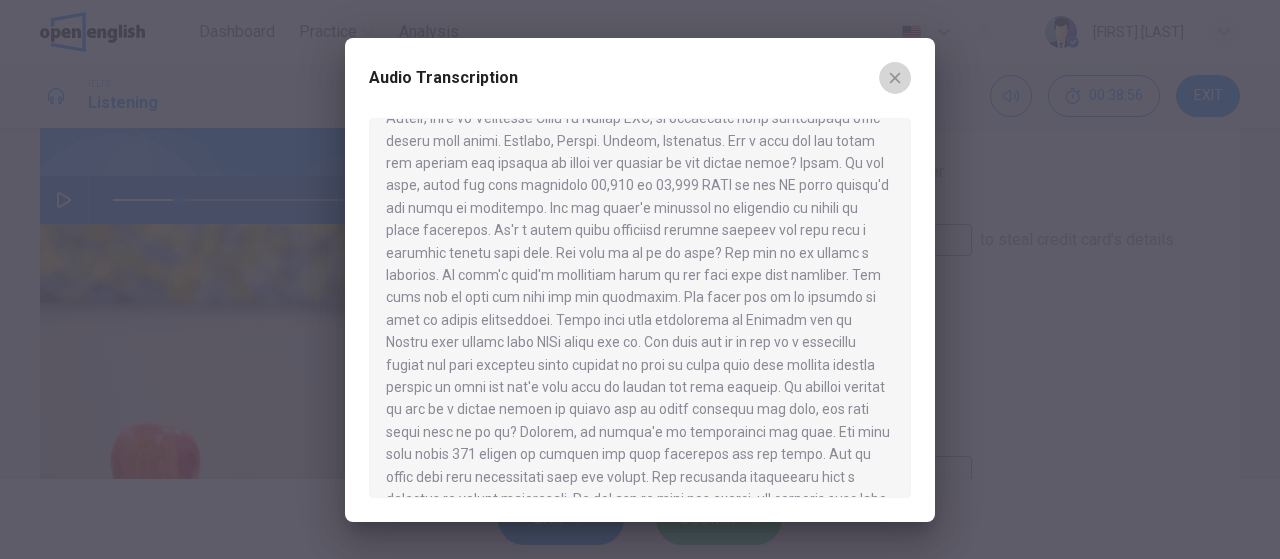 click at bounding box center (895, 78) 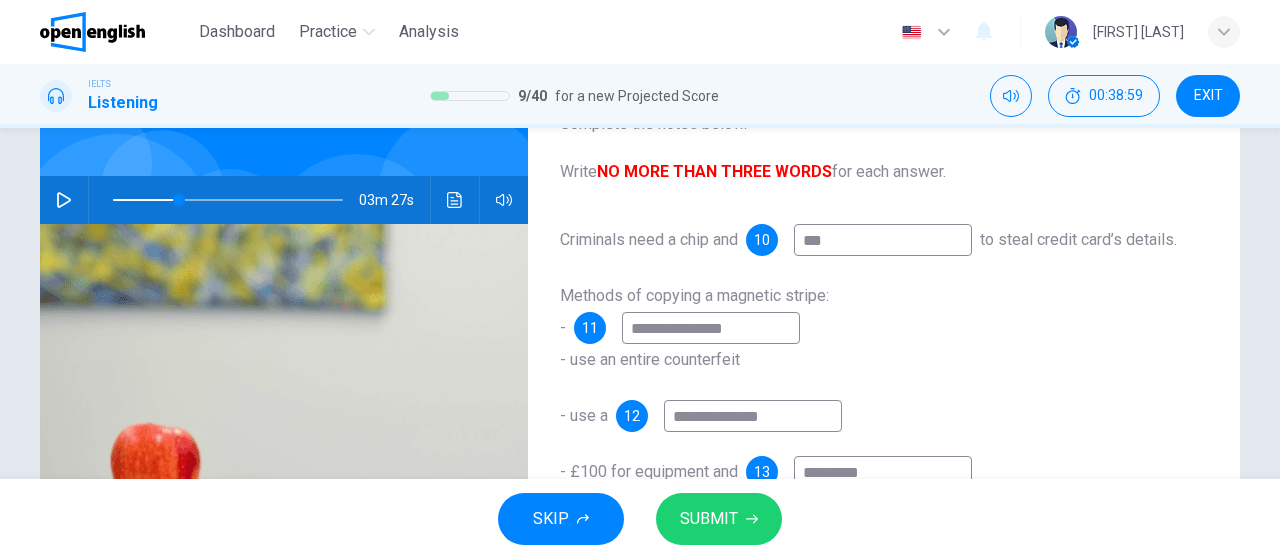 click on "**********" at bounding box center [753, 416] 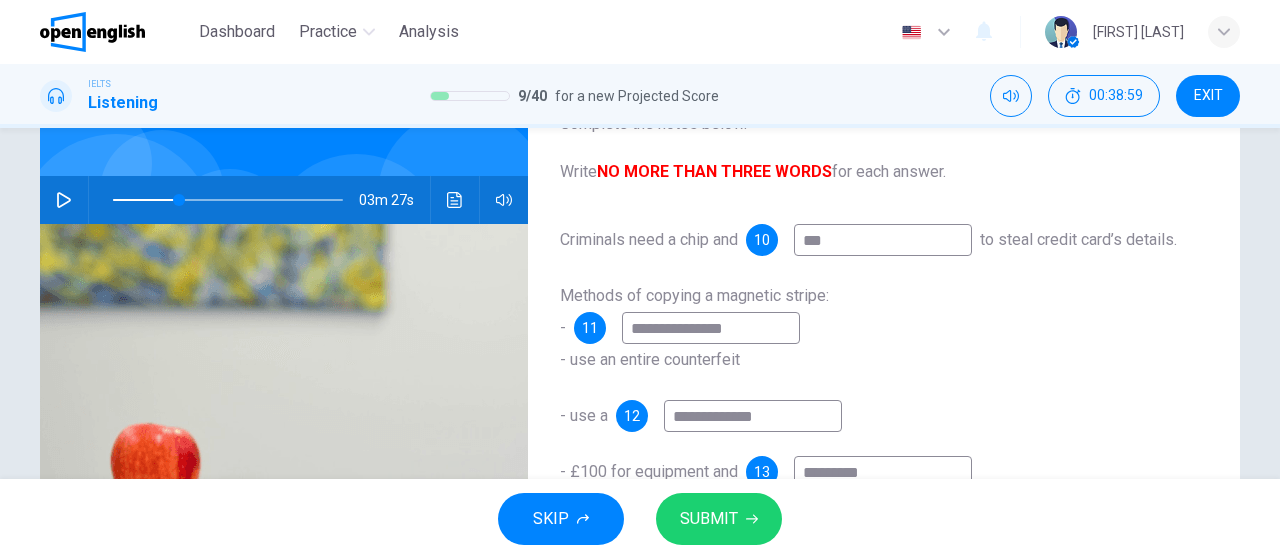 type on "**" 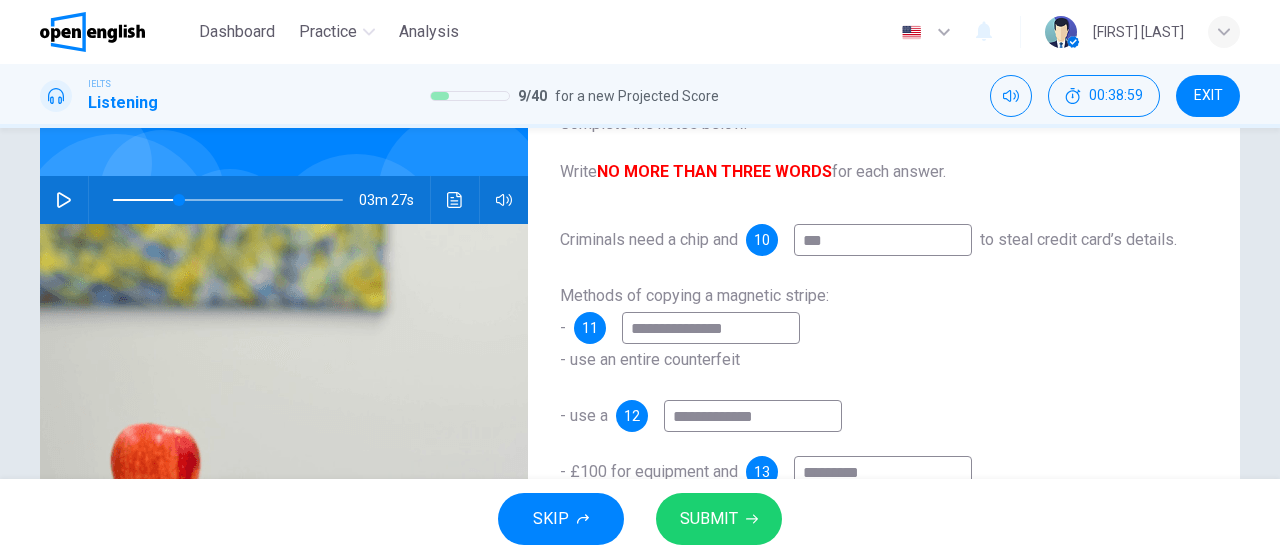 type on "**********" 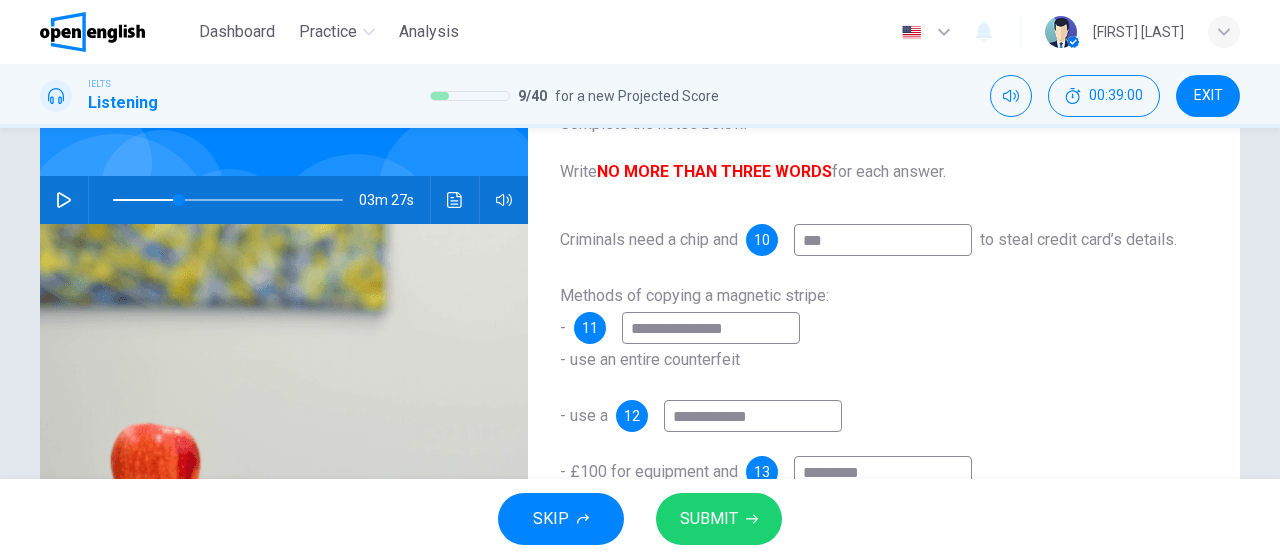 type on "**********" 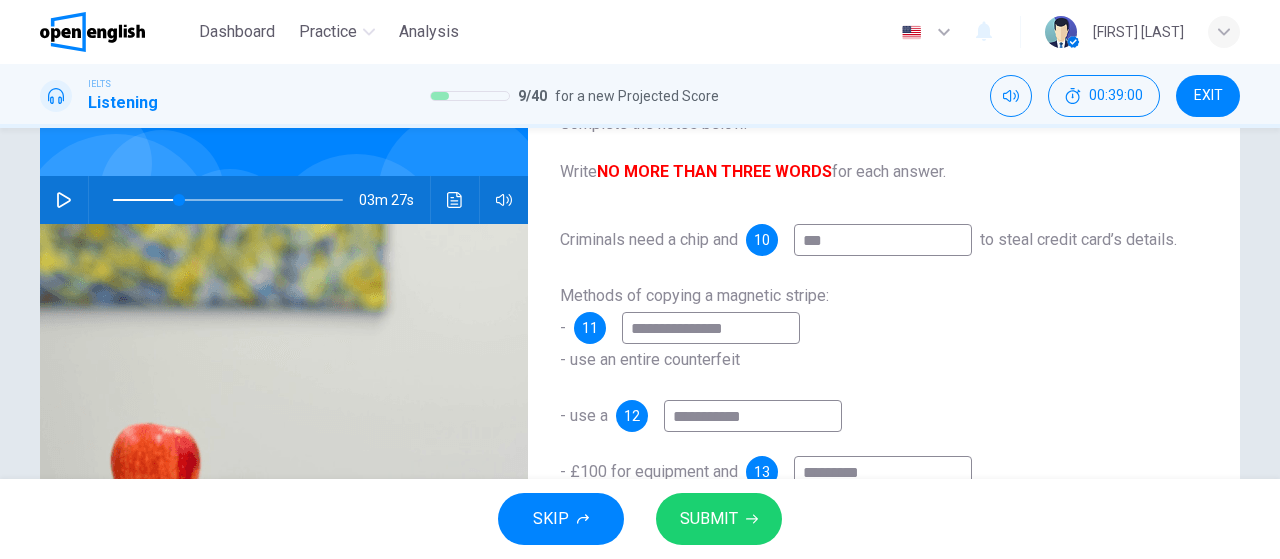 type on "**" 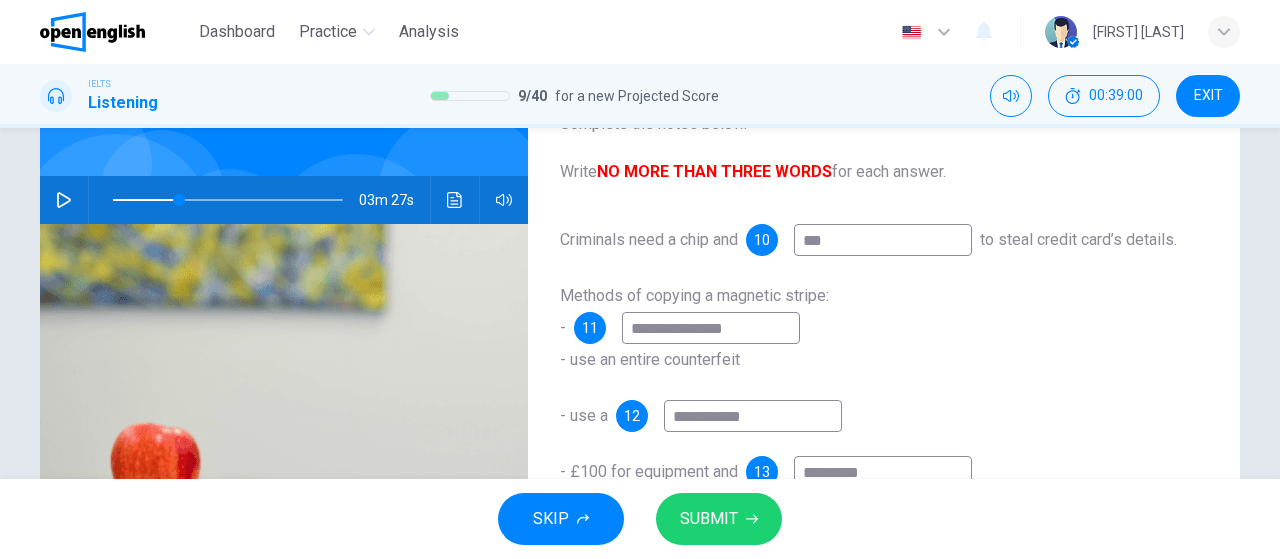 type on "**********" 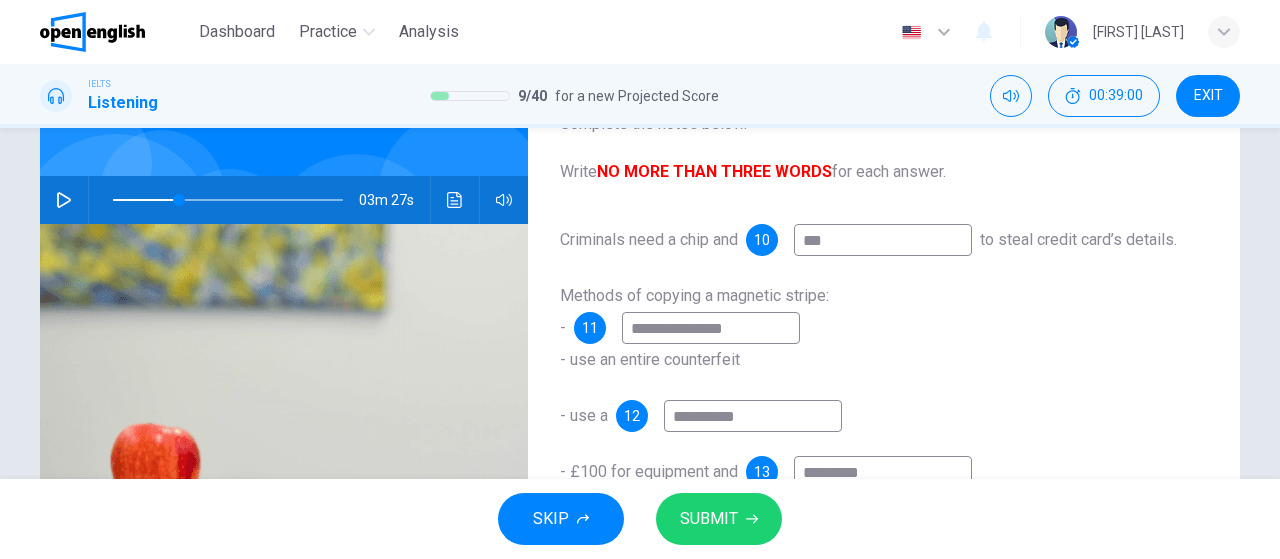type on "**" 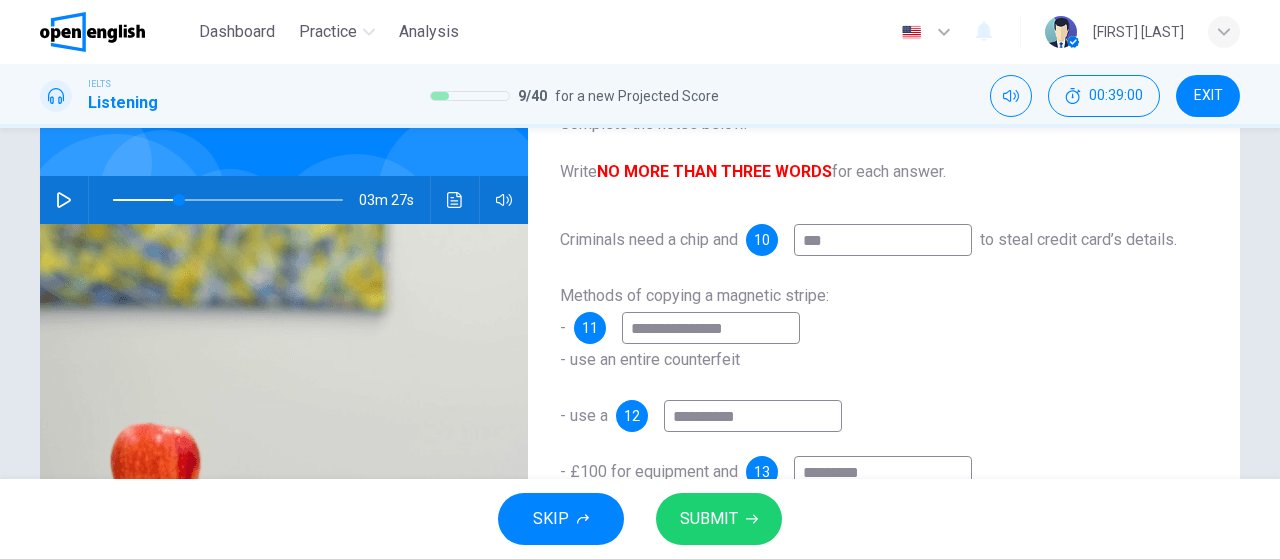 type on "*********" 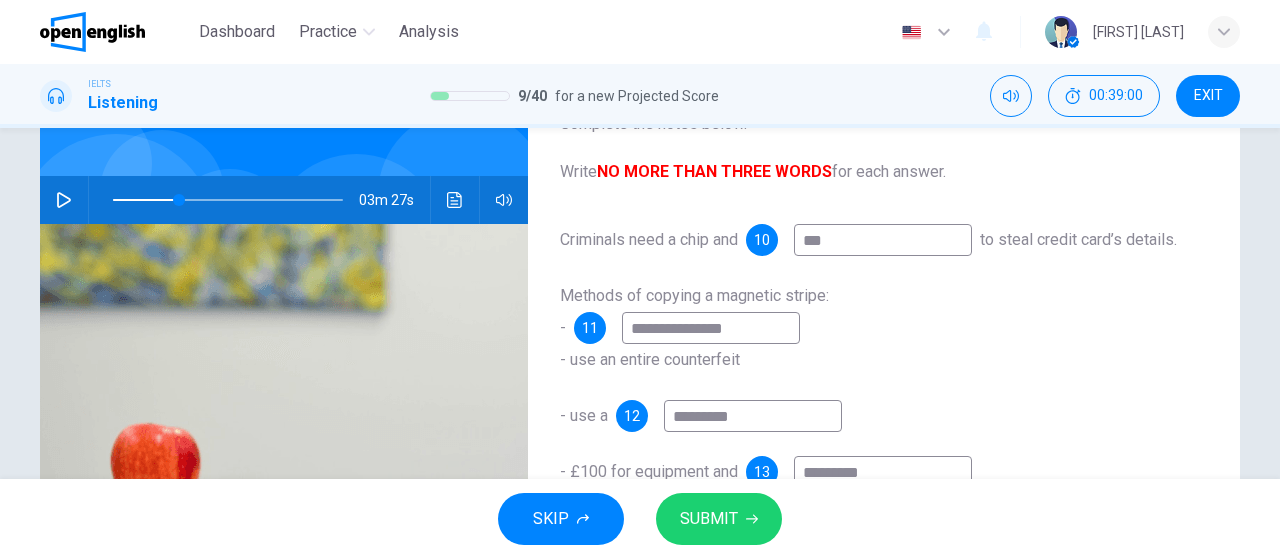 type on "**" 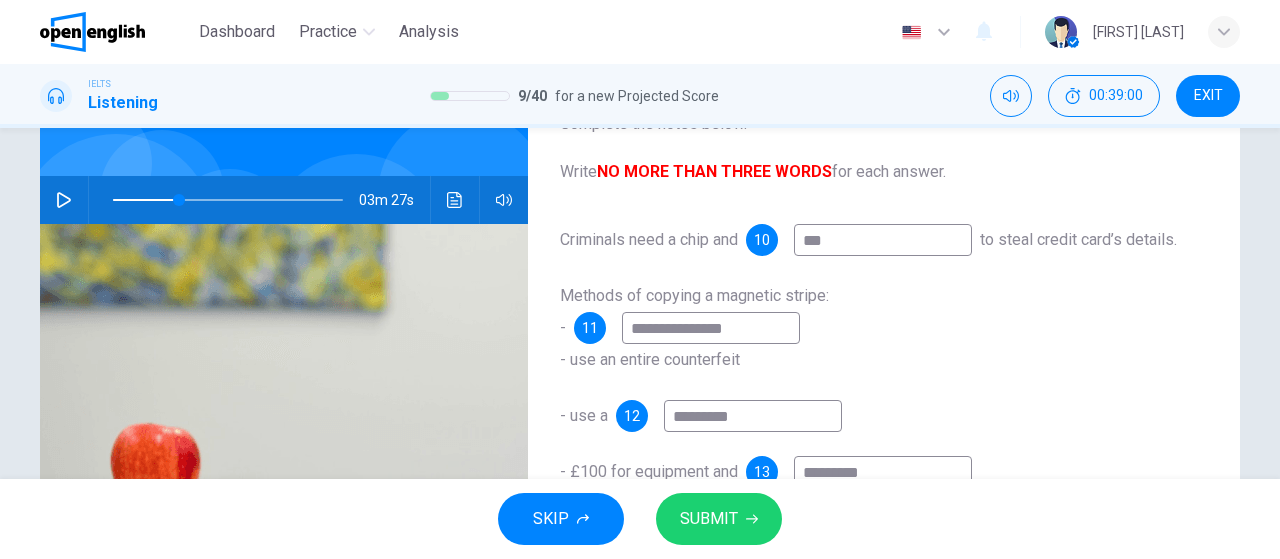type on "********" 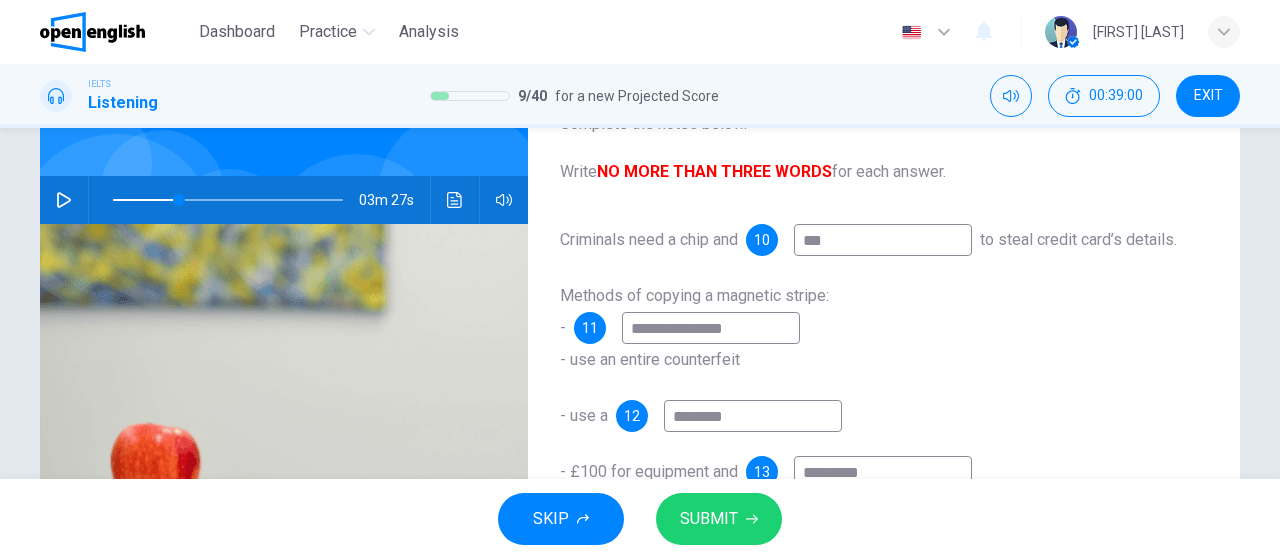 type on "**" 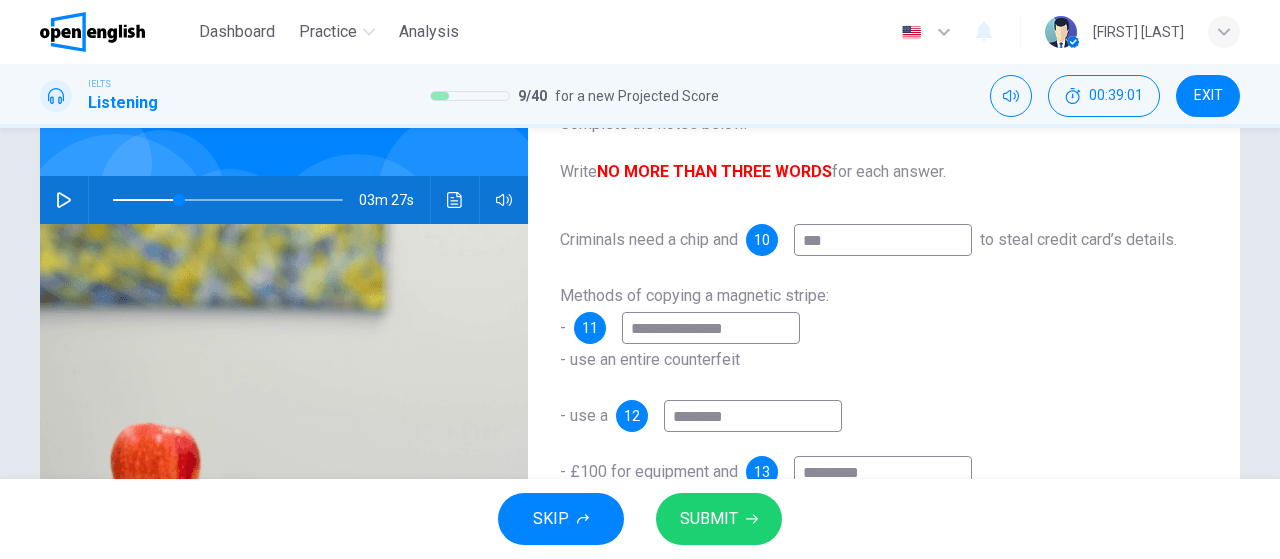 type on "*********" 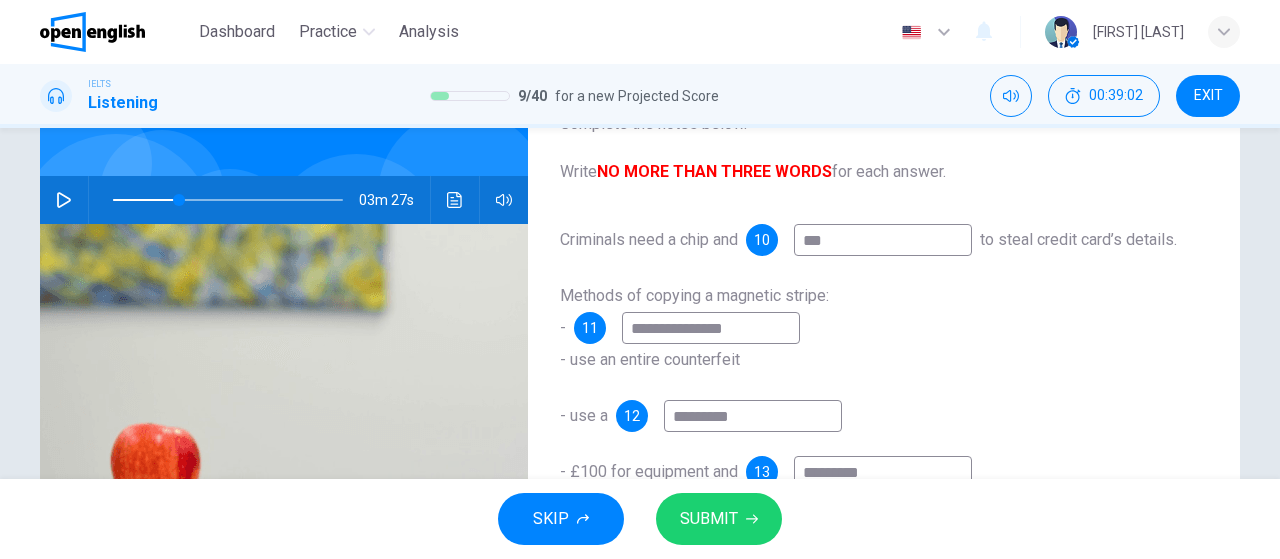type on "**********" 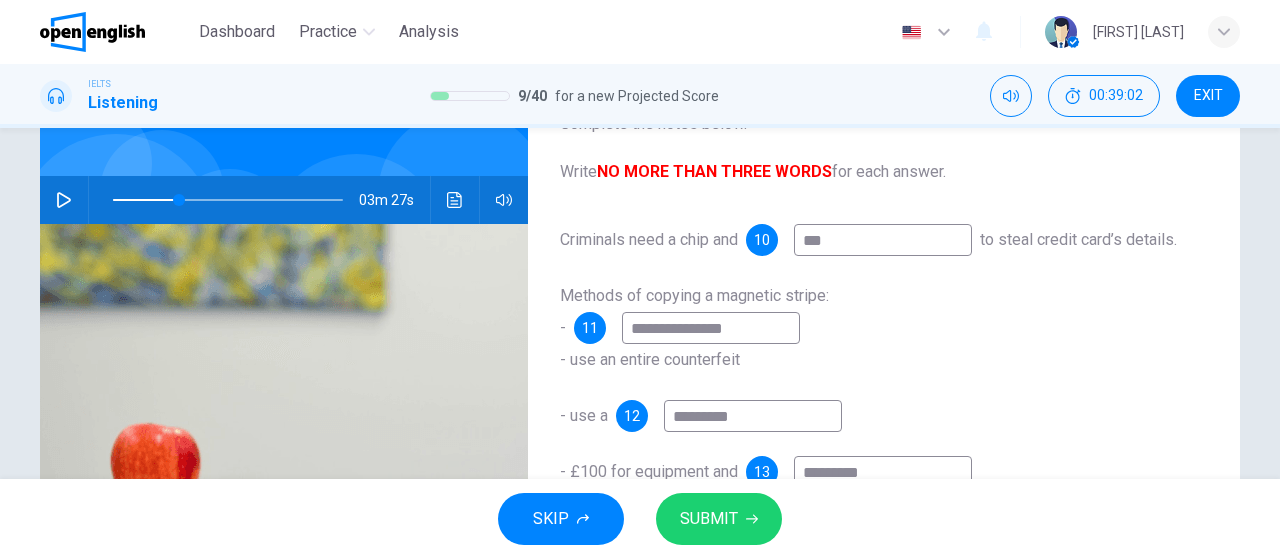 type on "**" 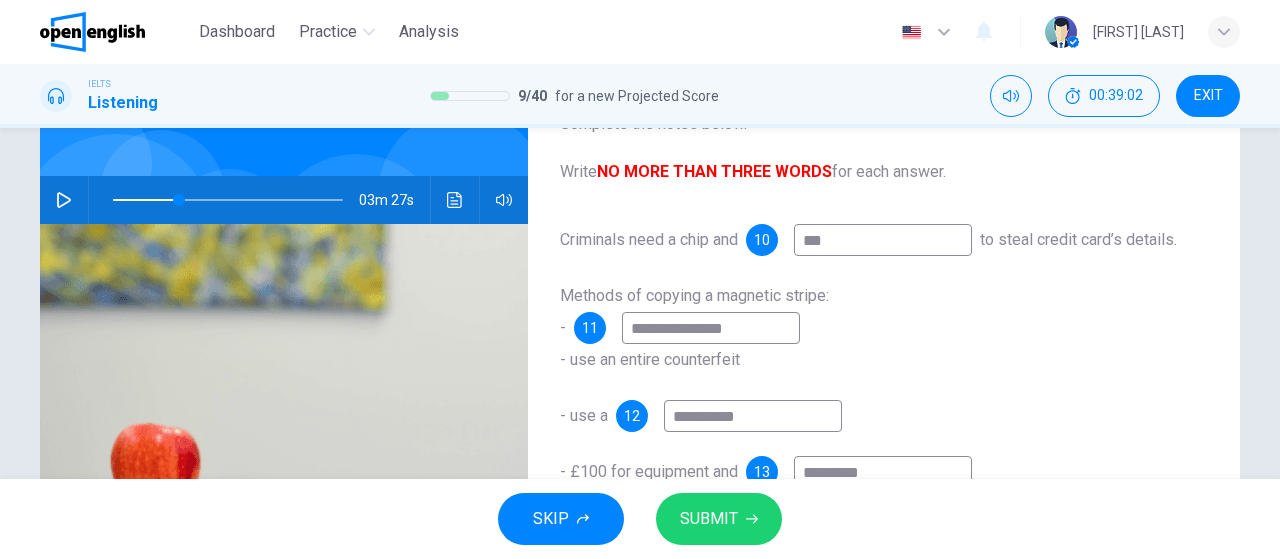type on "**********" 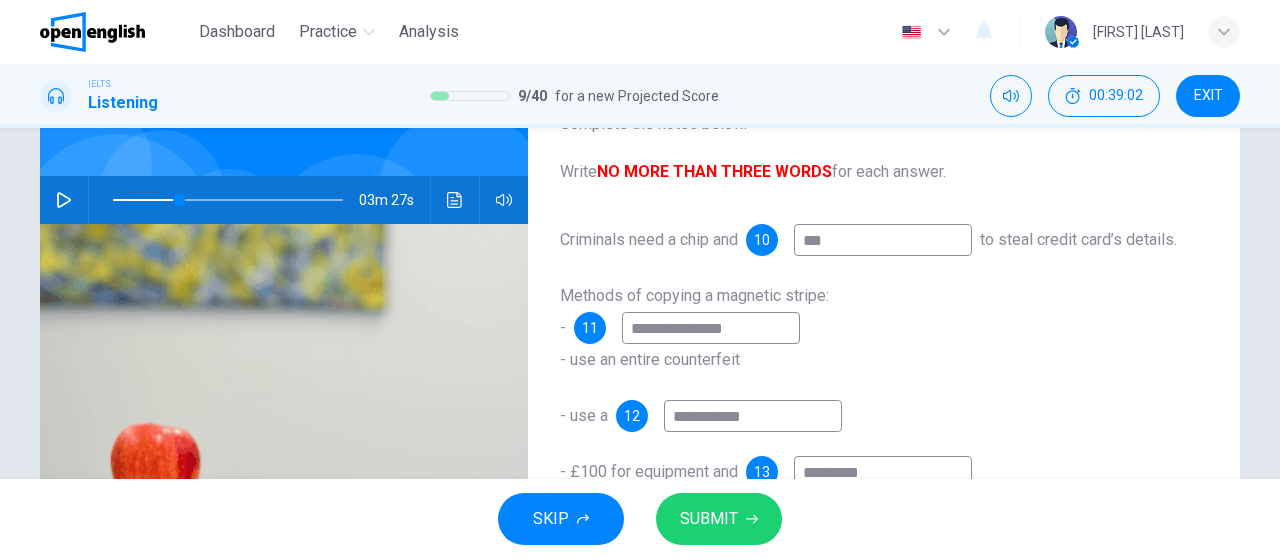 type on "**" 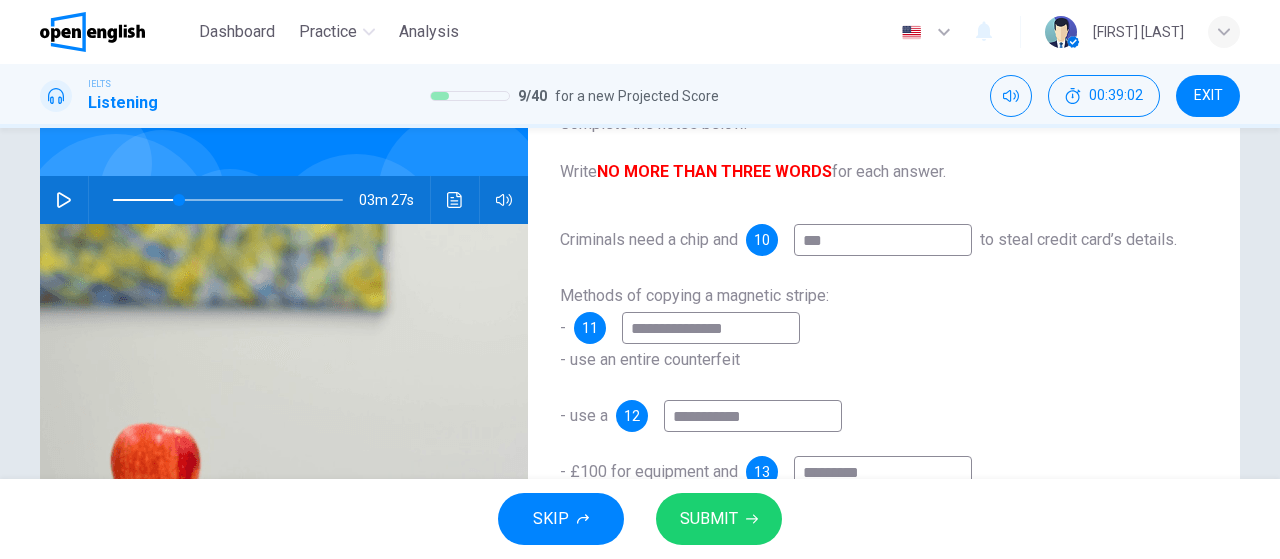 type on "**********" 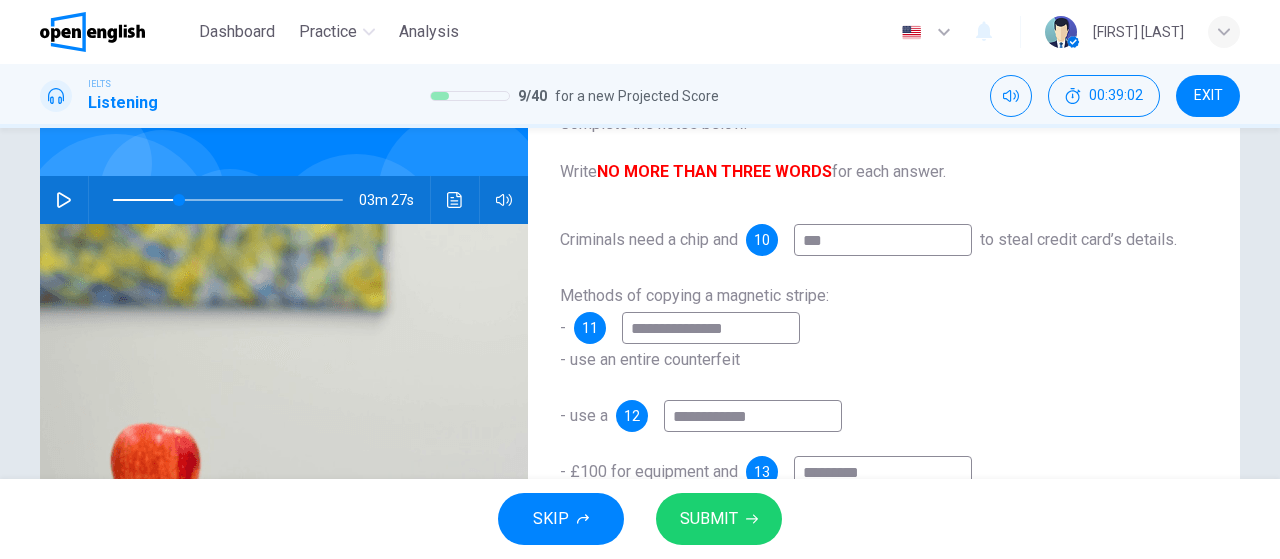 type on "**" 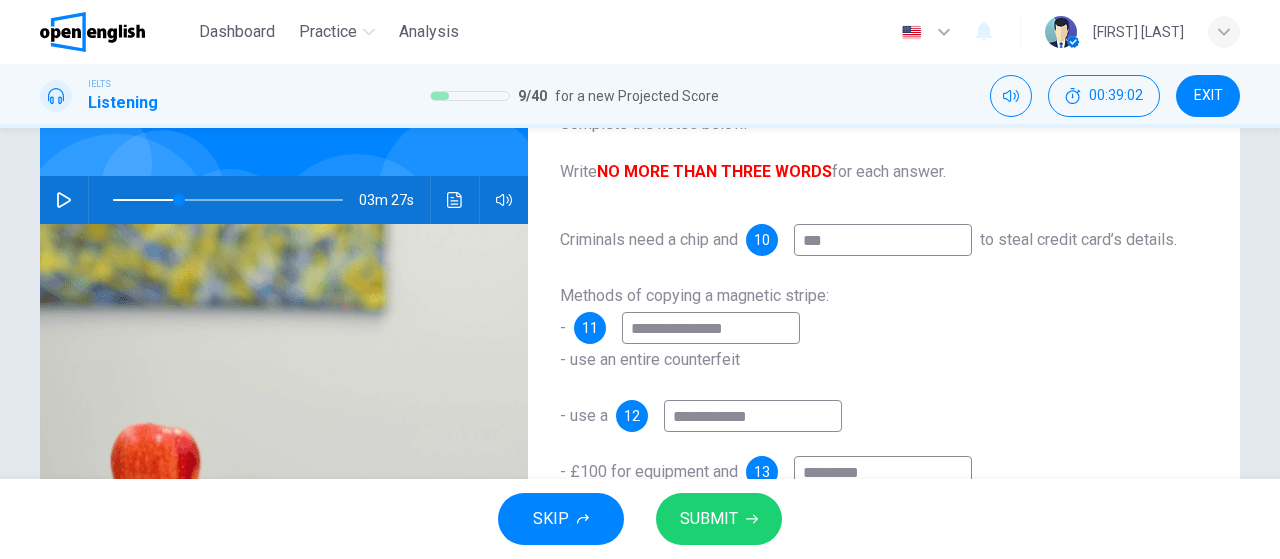 type on "**********" 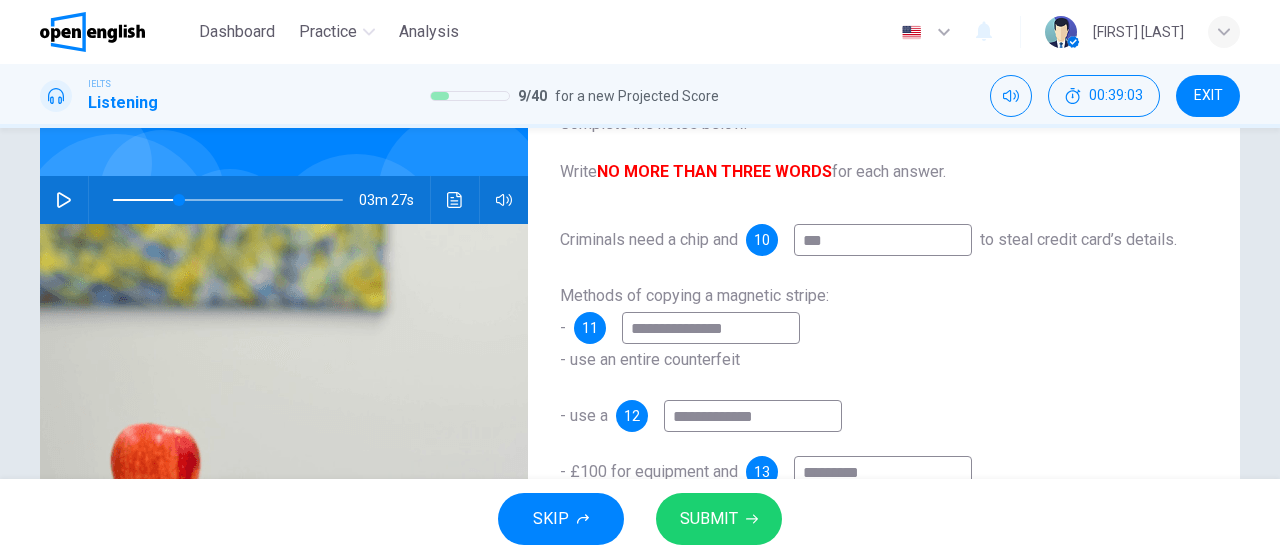 type on "**********" 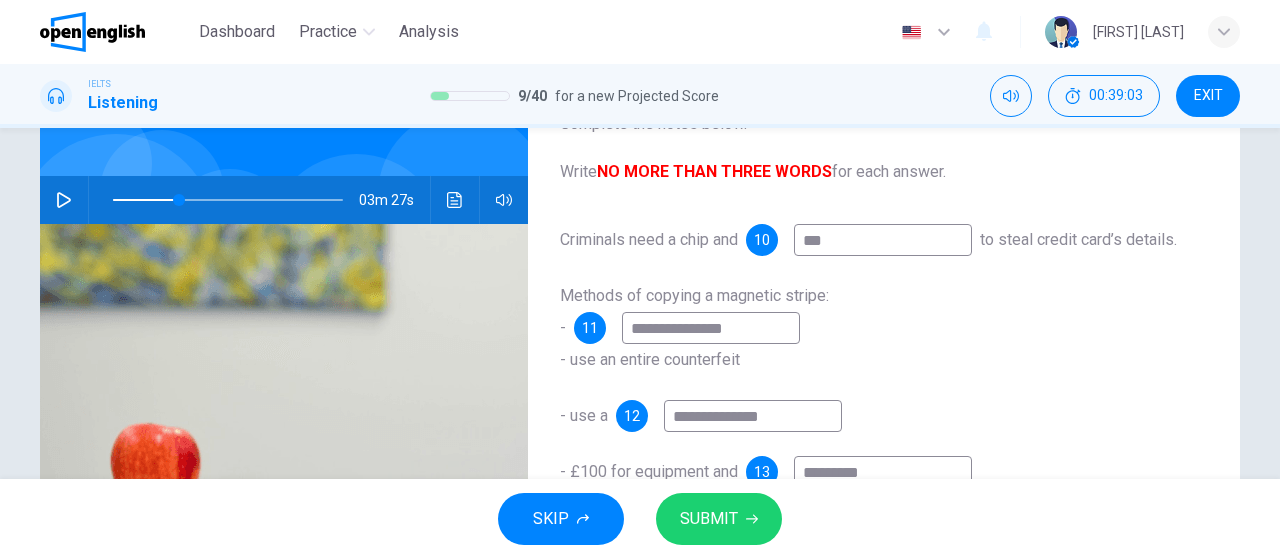 type on "**" 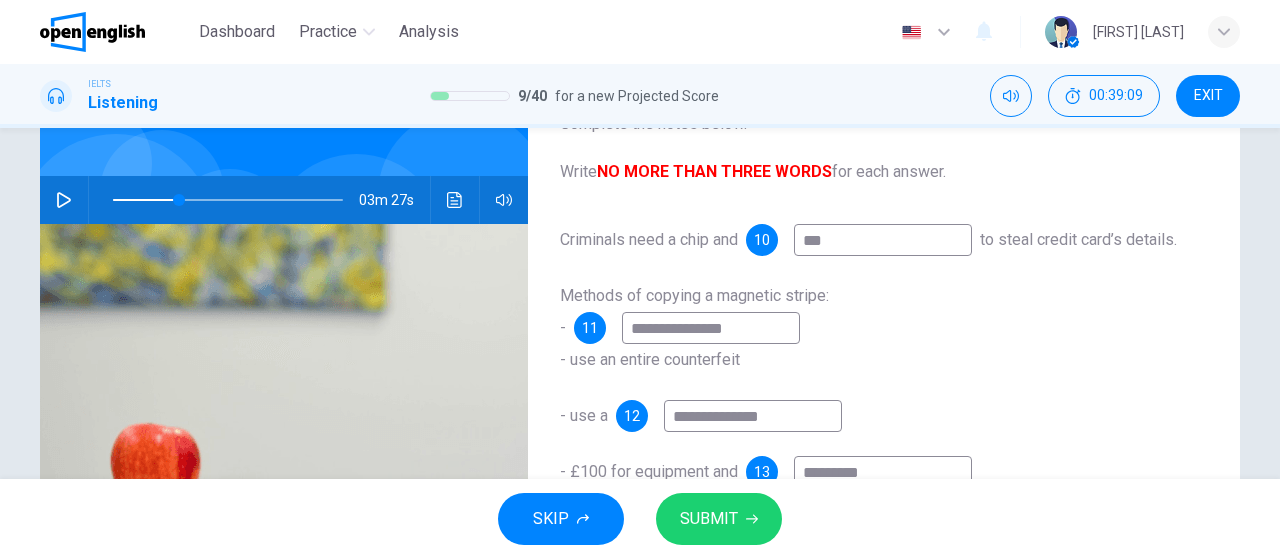 click on "**********" at bounding box center (753, 416) 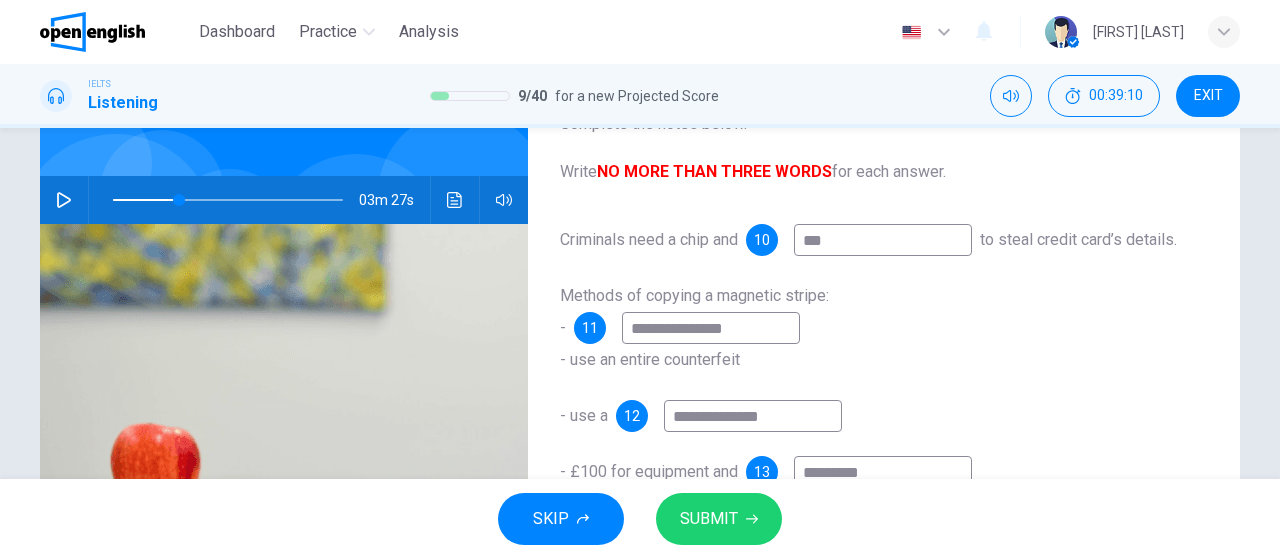 type on "**********" 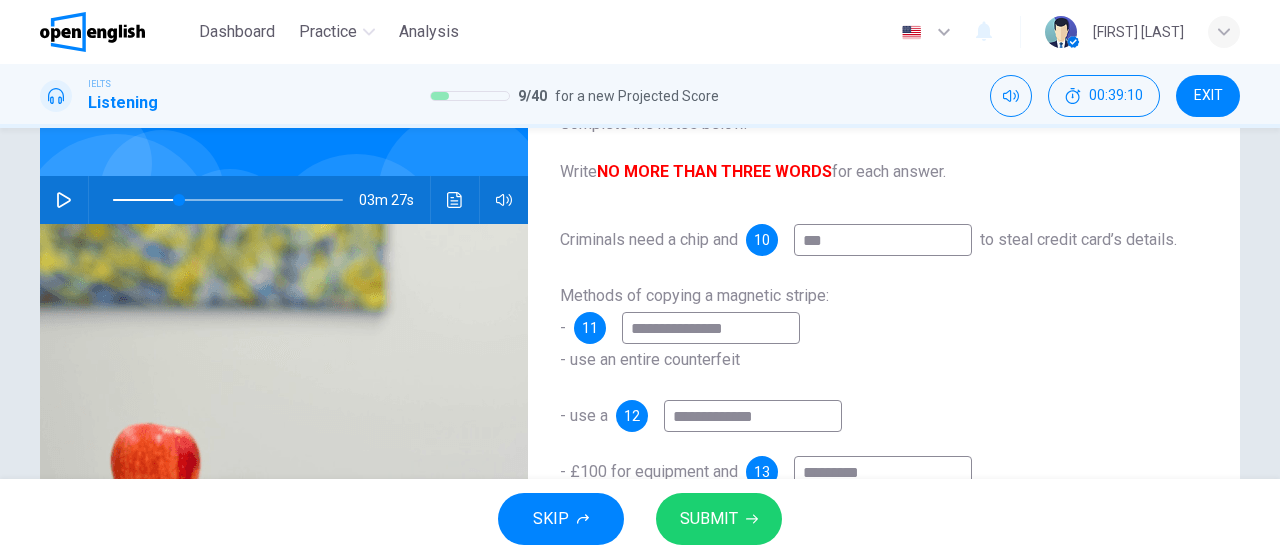 type on "**" 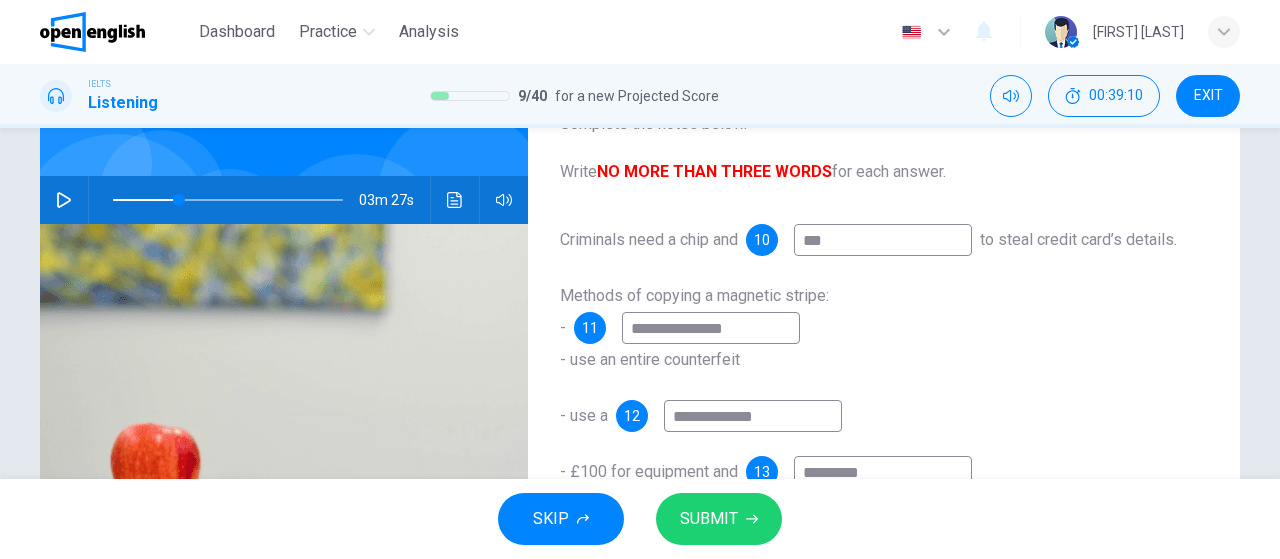 type on "**********" 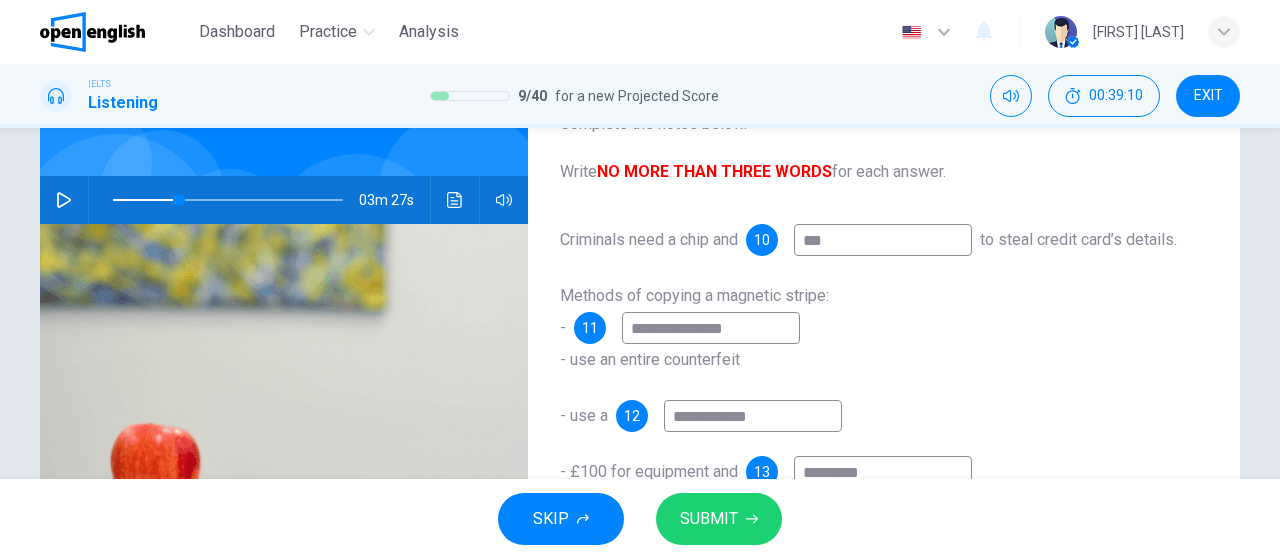type on "**" 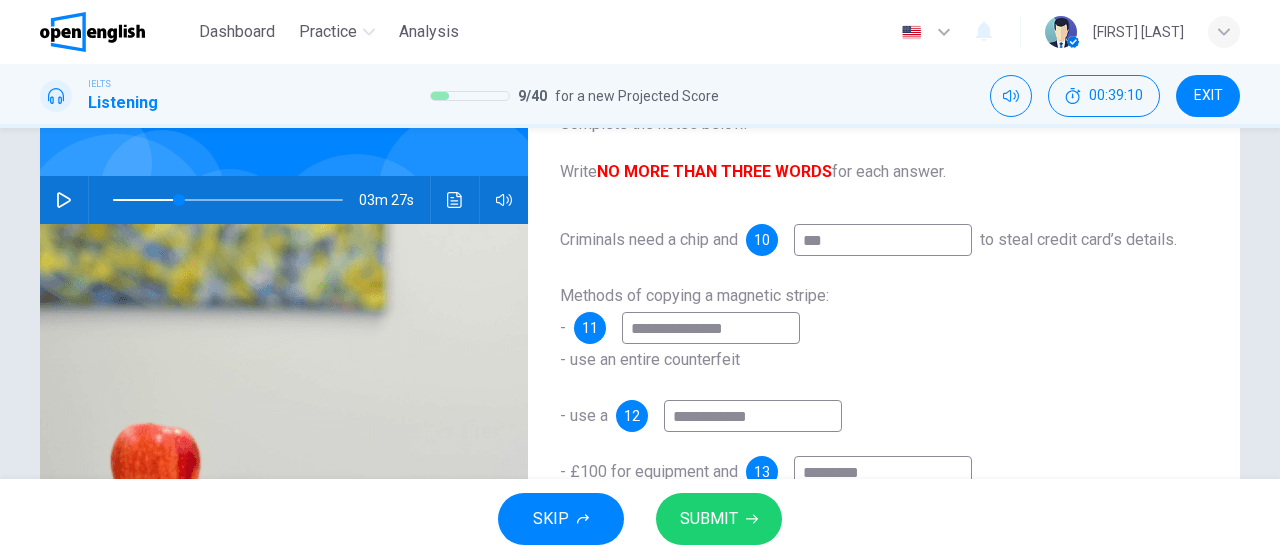 type on "**********" 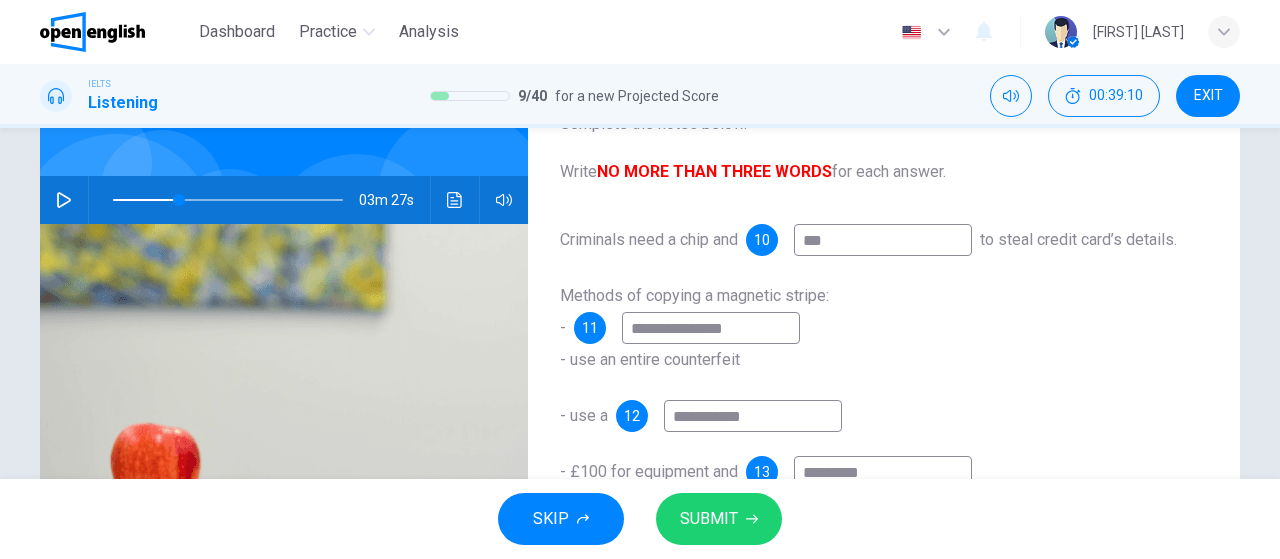 type on "**" 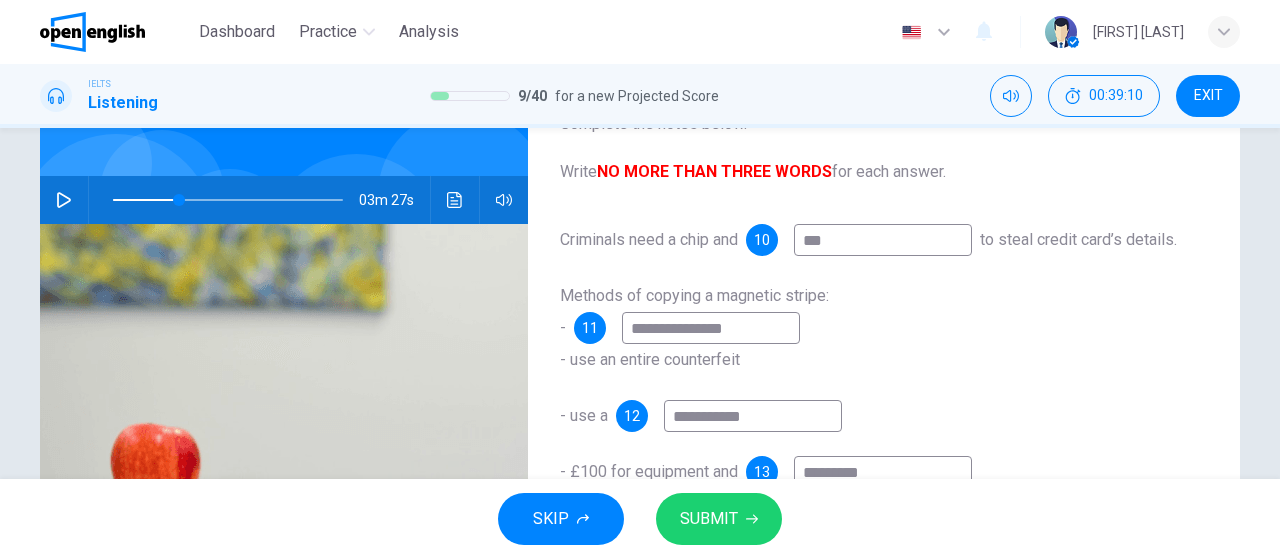 type on "**********" 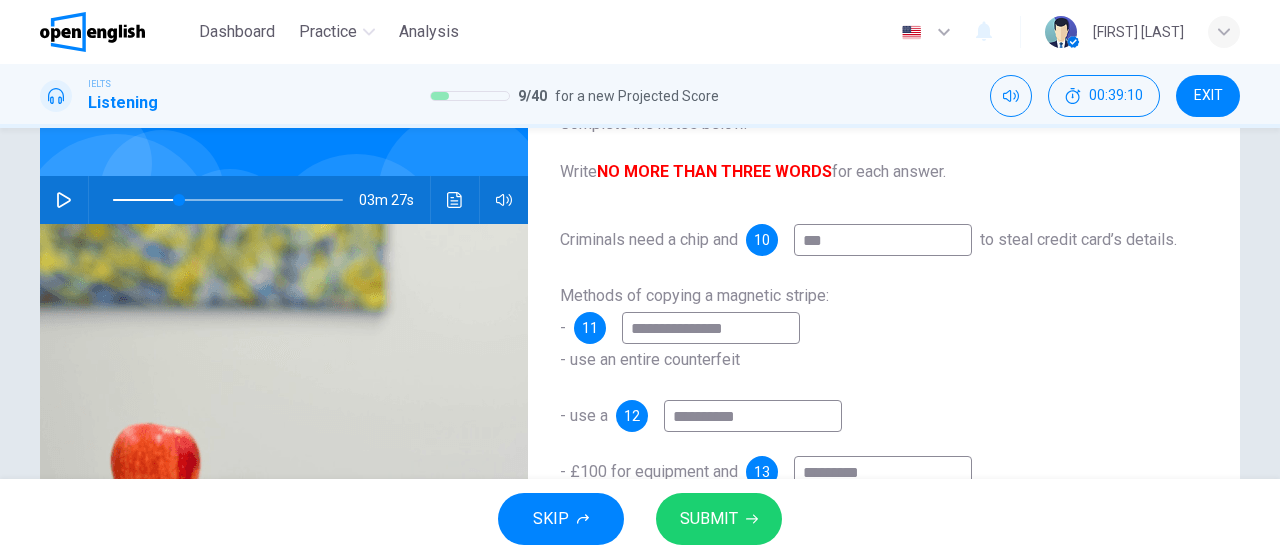 type on "**" 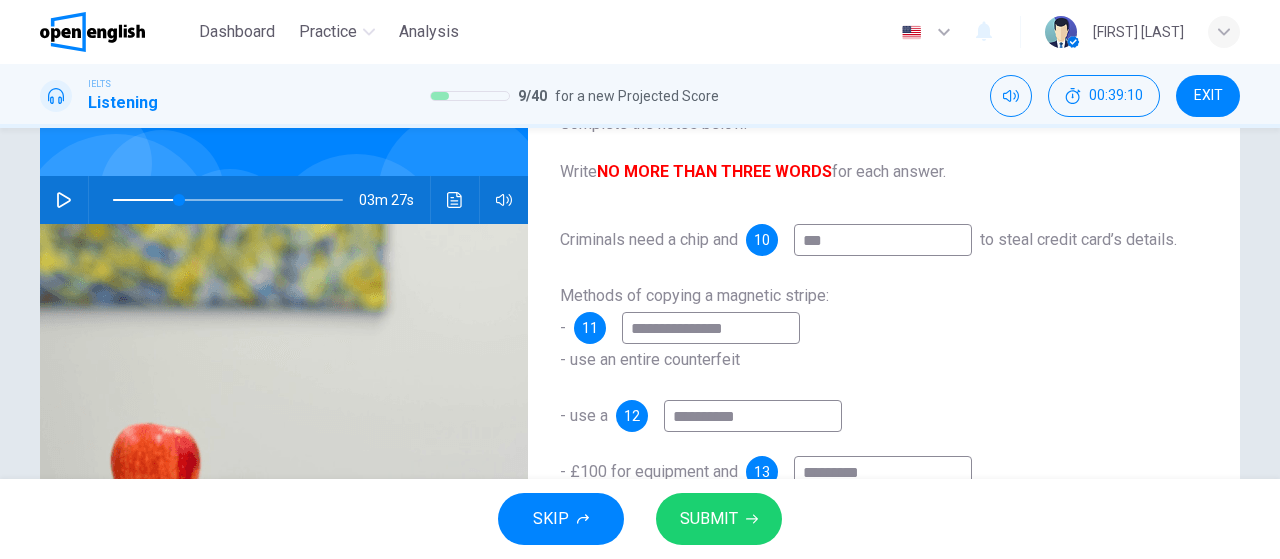 type on "*********" 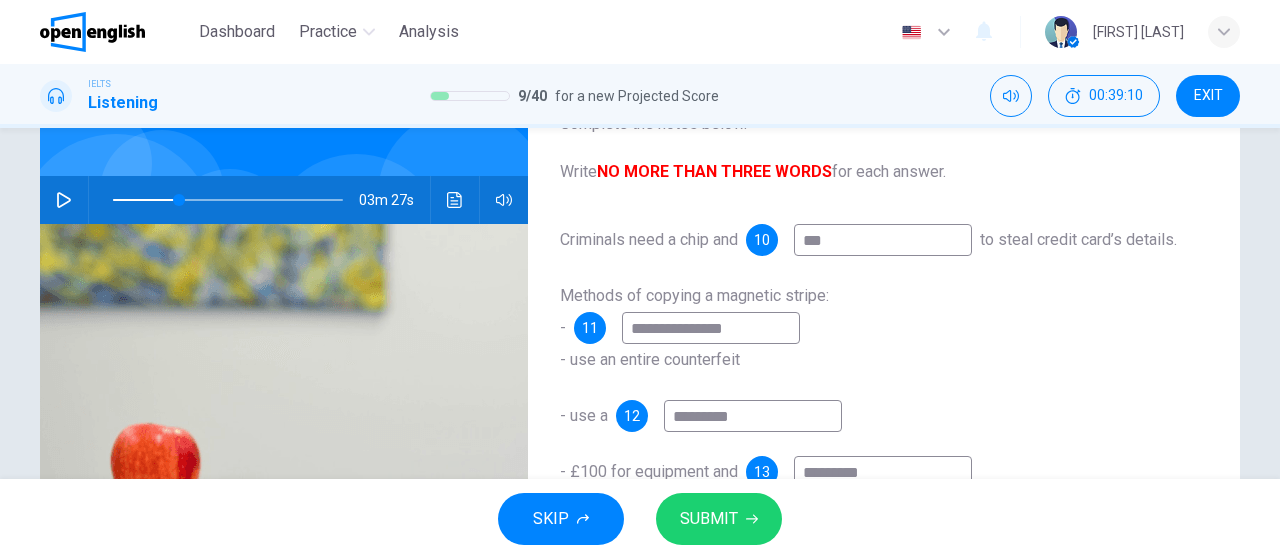 type on "**" 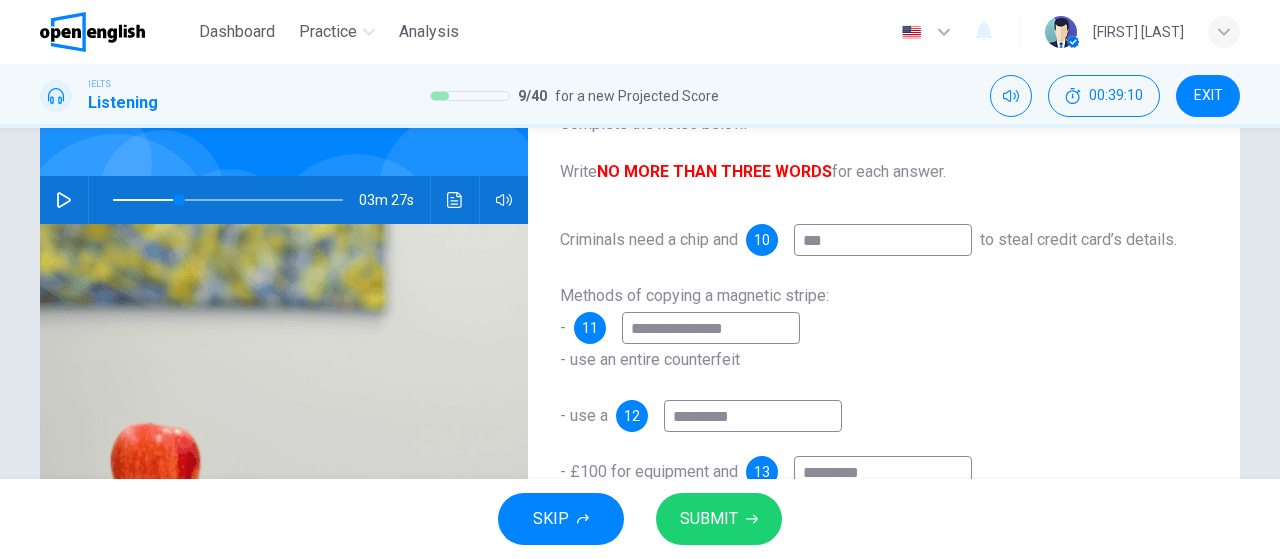 type on "********" 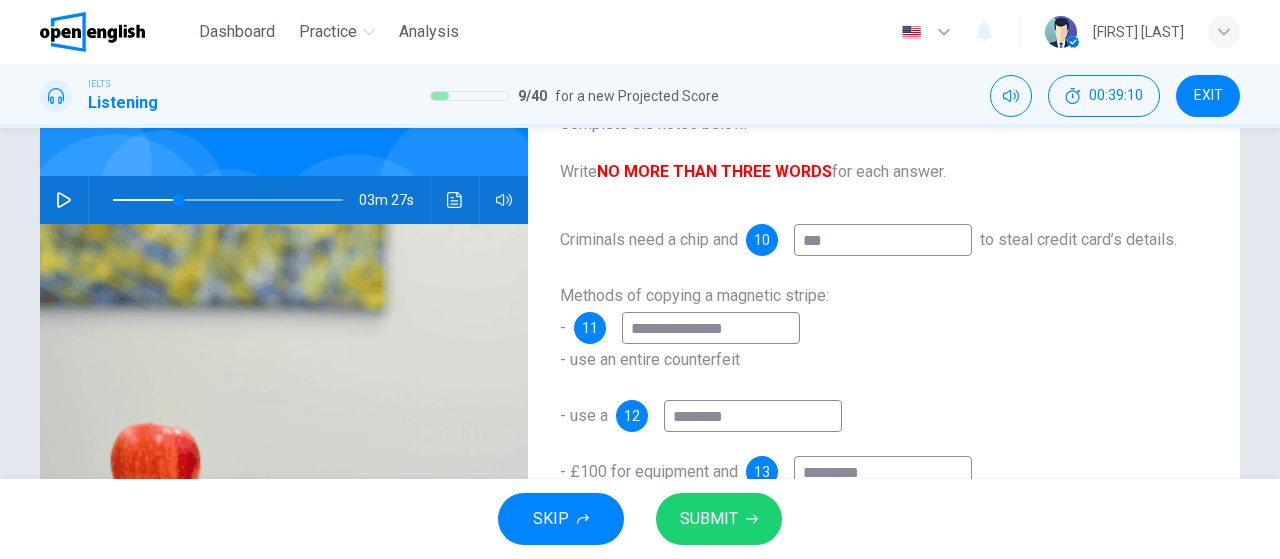 type on "*******" 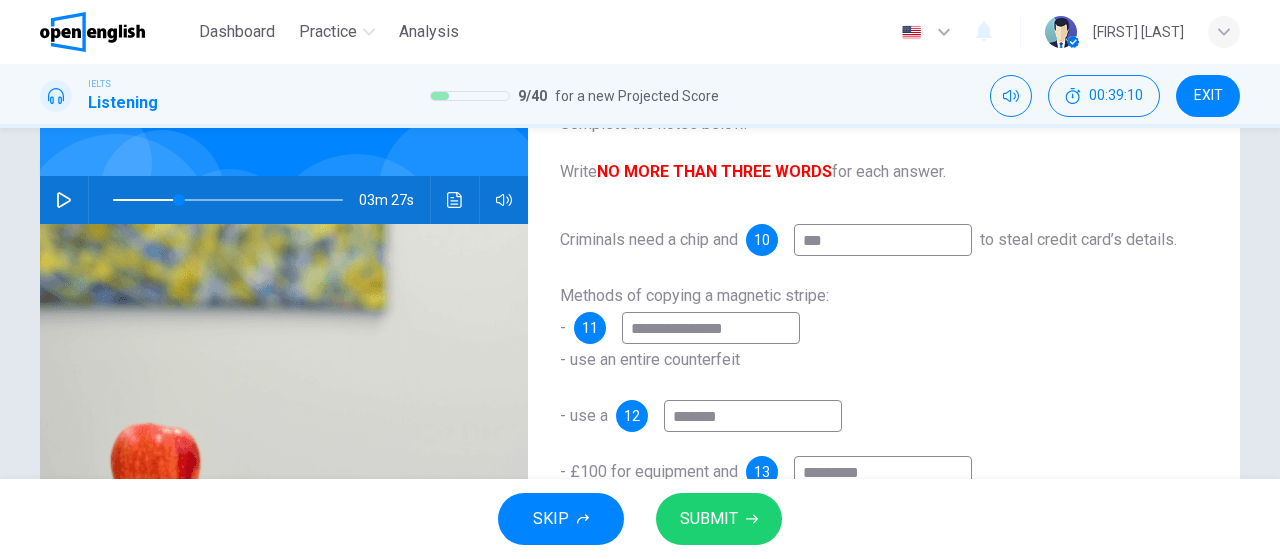 type on "**" 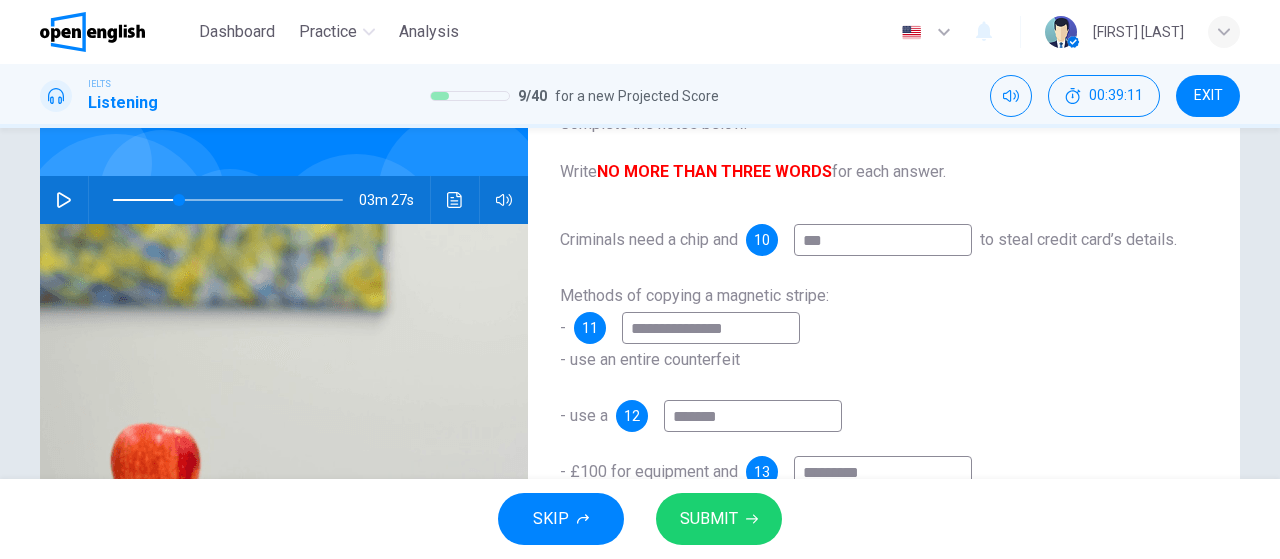 type on "******" 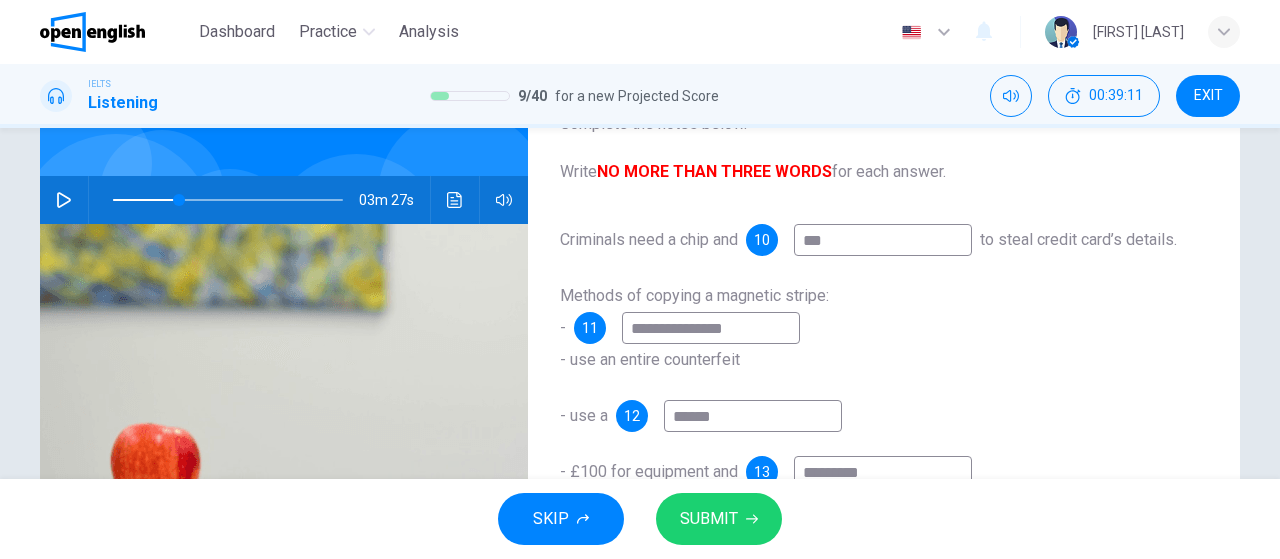 type on "**" 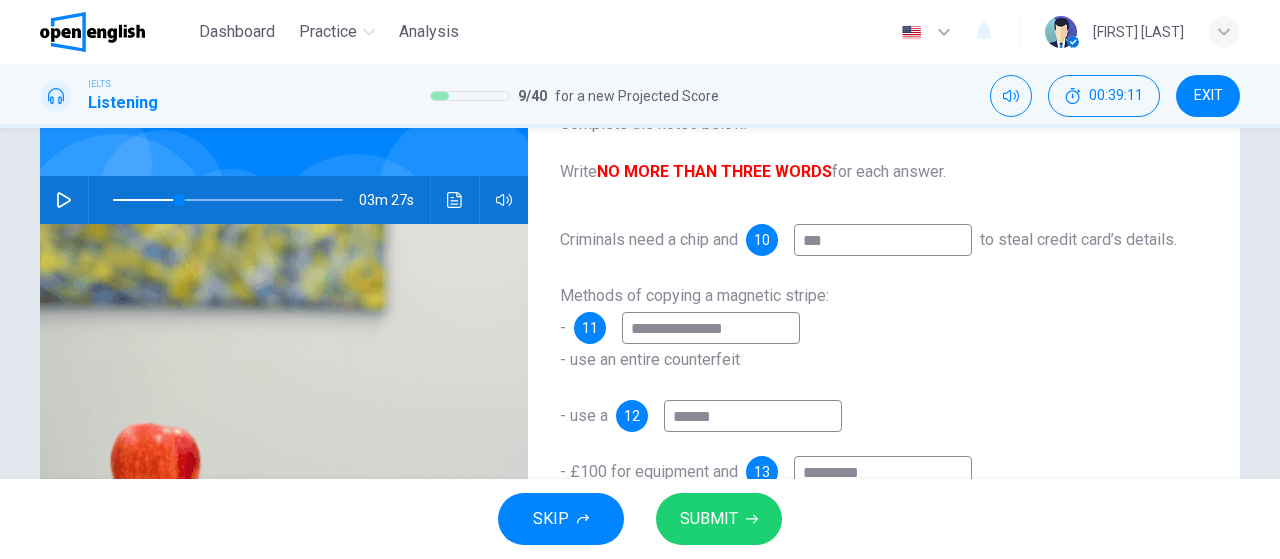type on "*****" 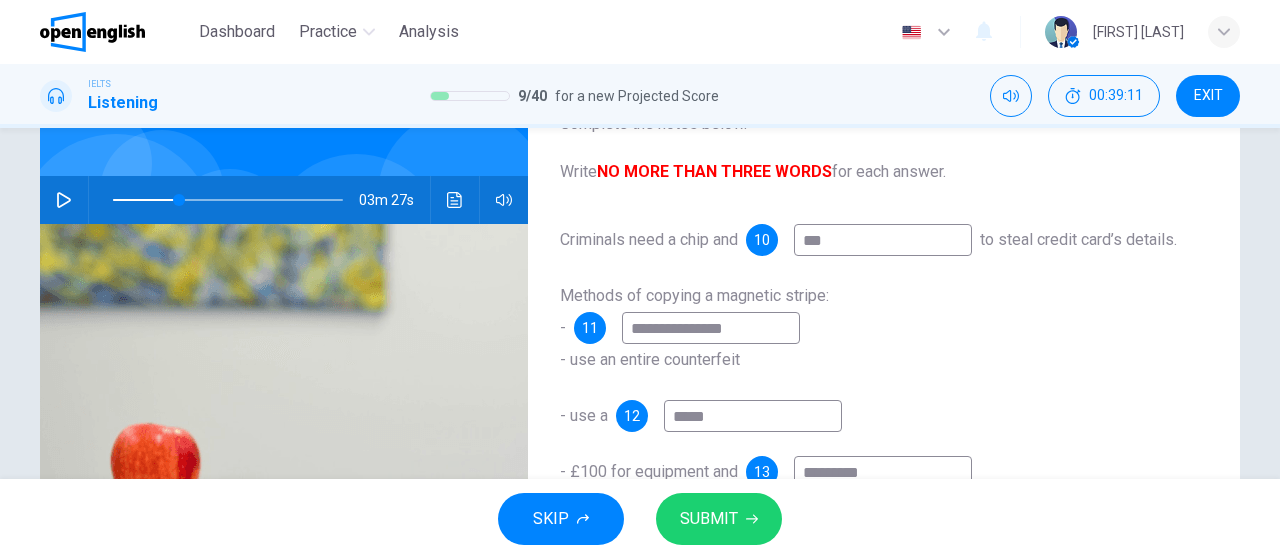 type on "**" 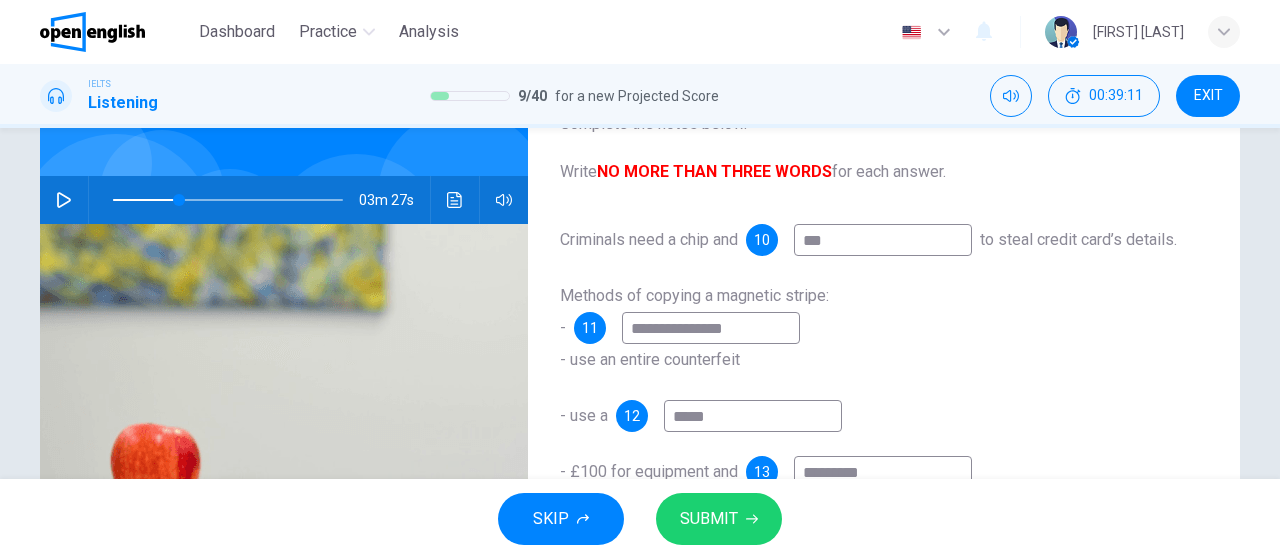 type on "****" 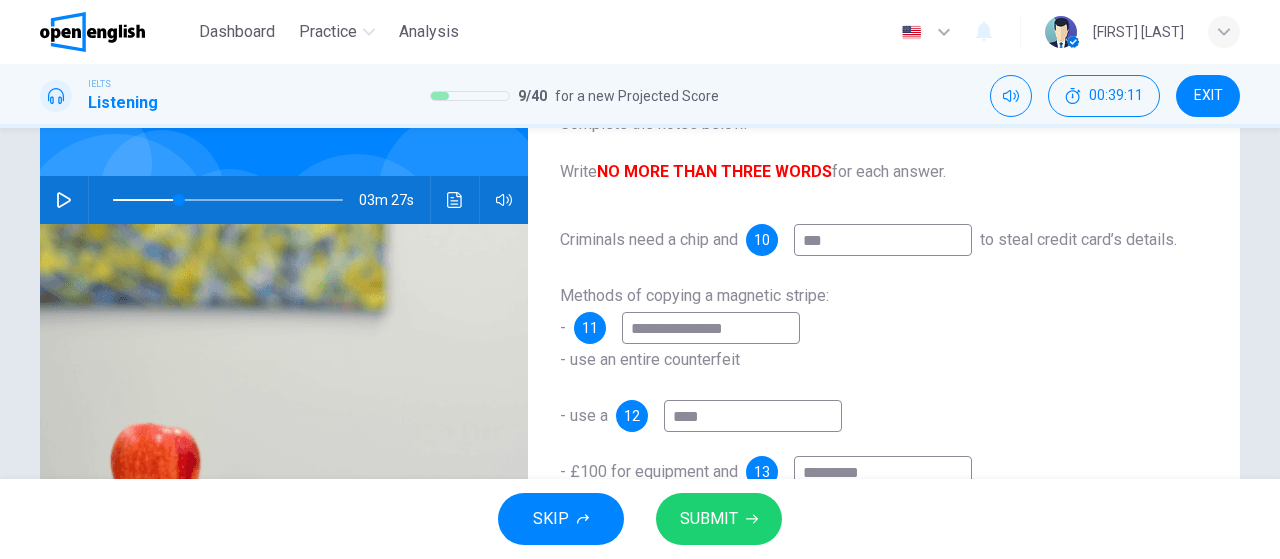 type on "**" 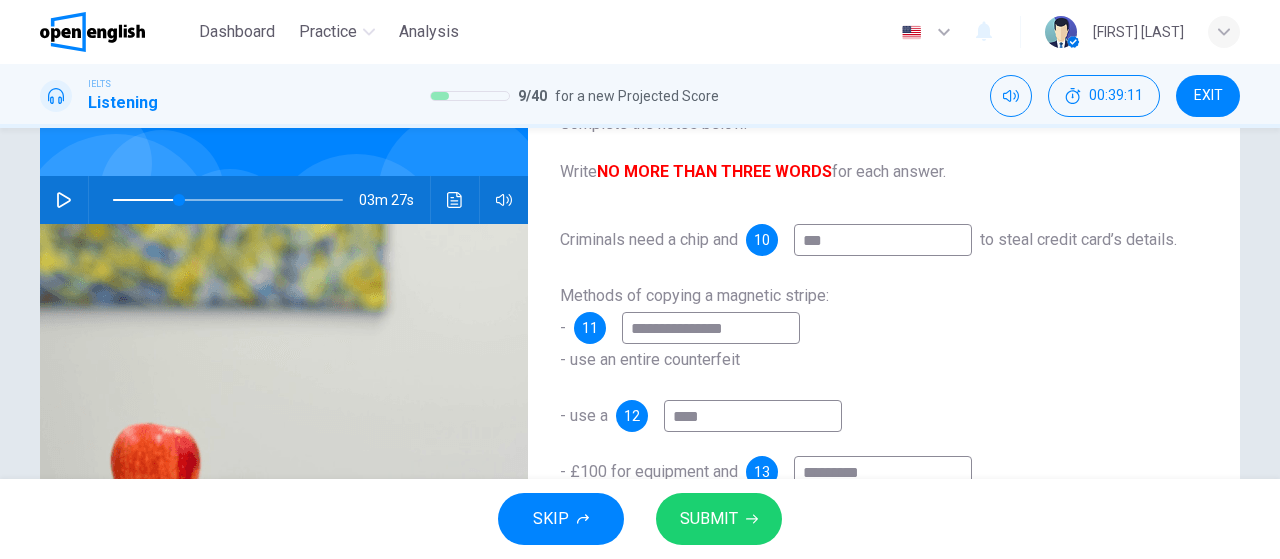 type on "***" 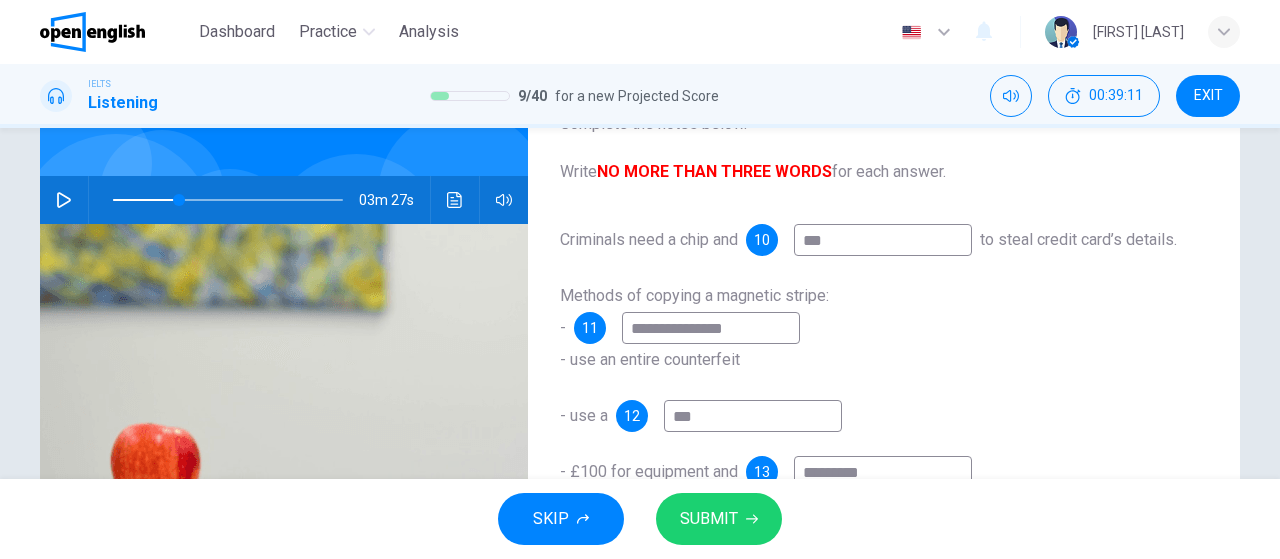 type on "**" 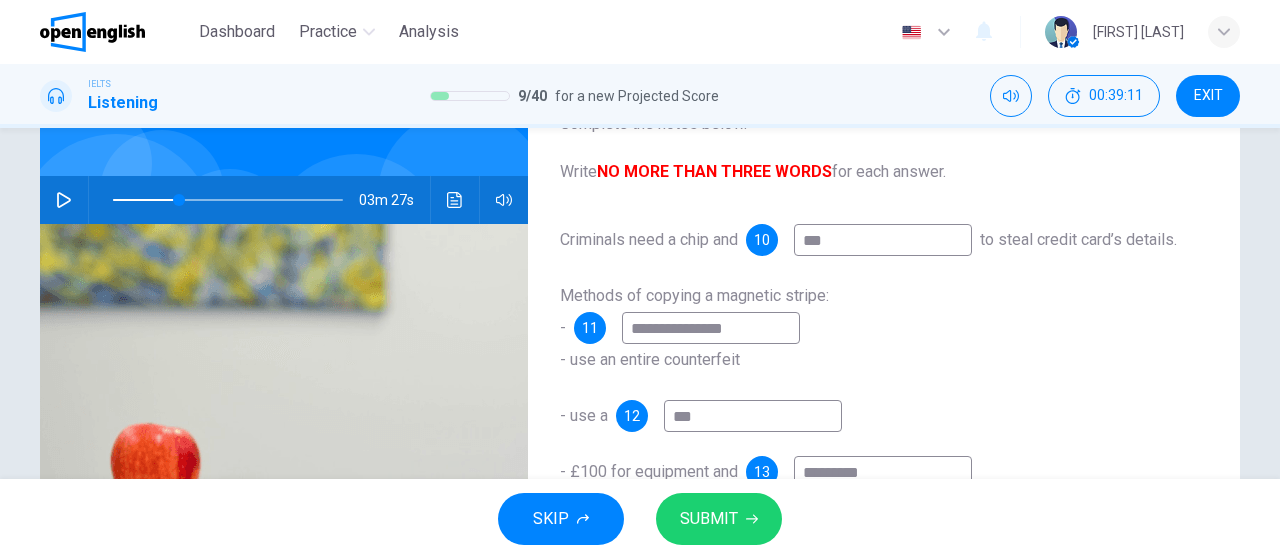 type on "**" 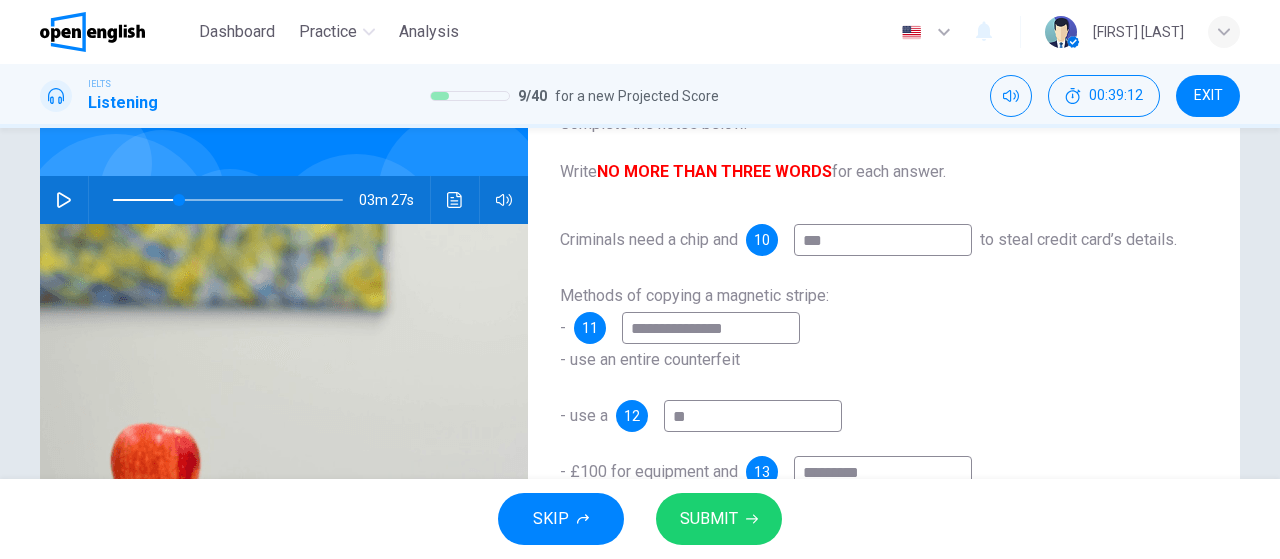 type on "***" 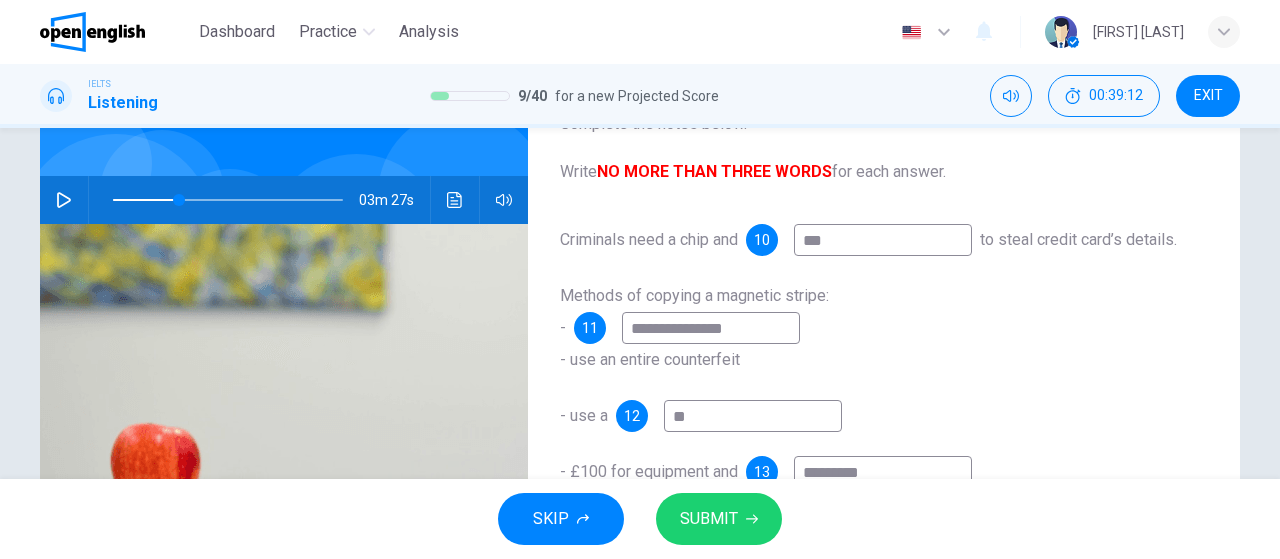 type on "**" 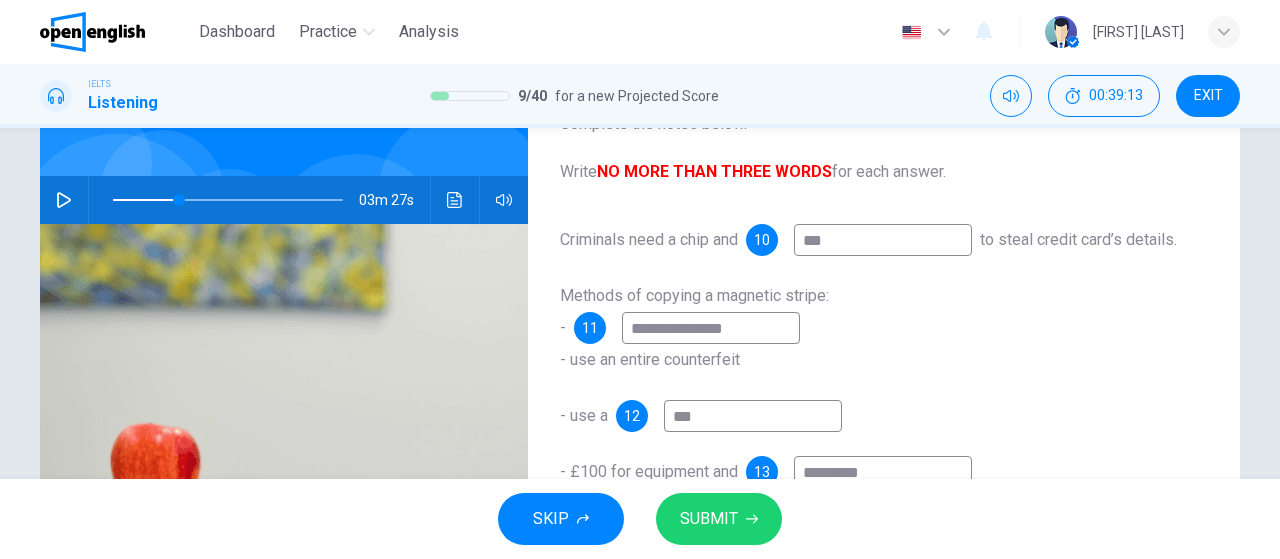 type on "****" 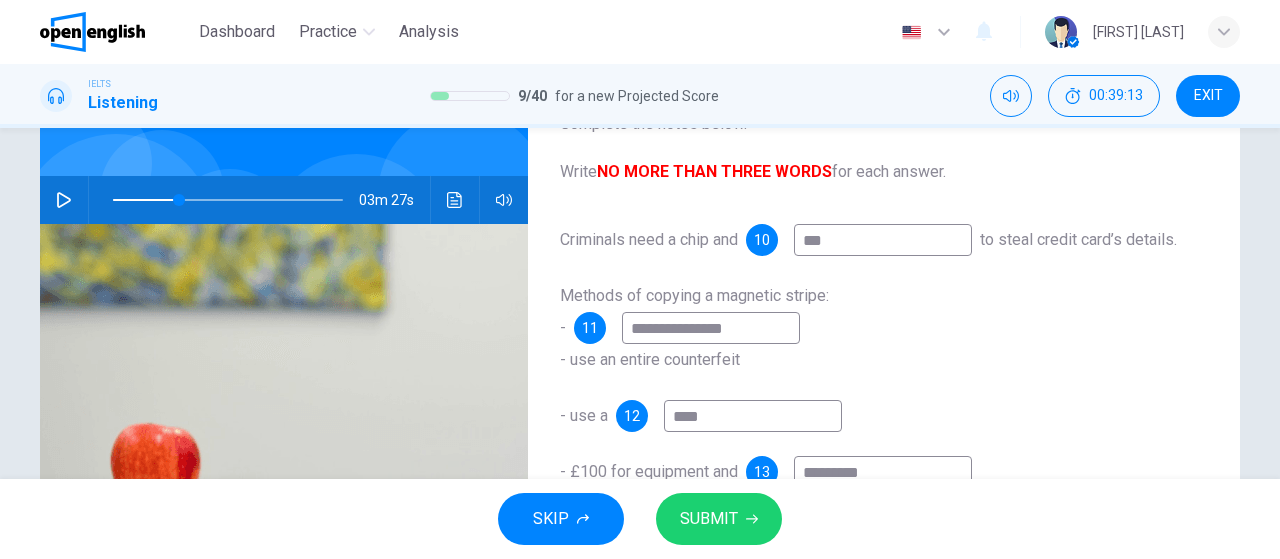 type on "**" 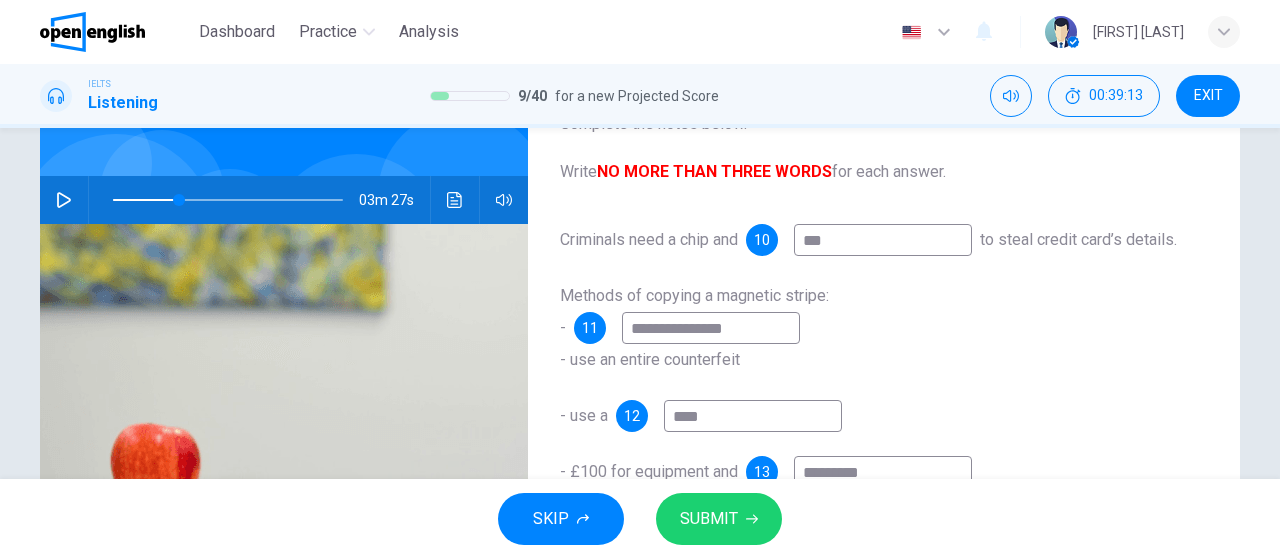 type on "*****" 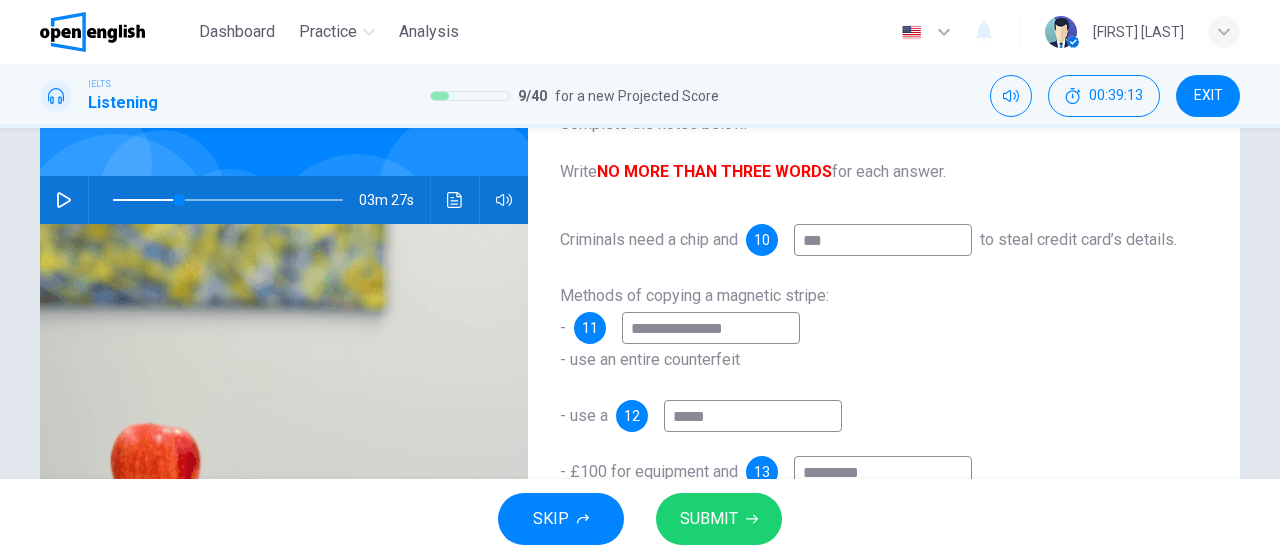type on "**" 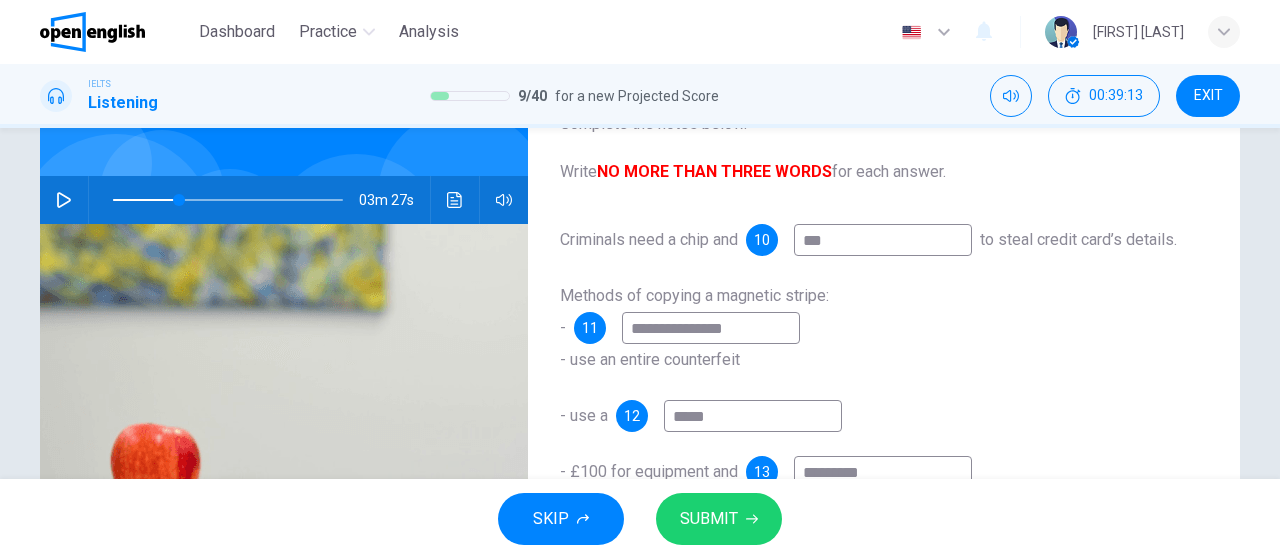 type on "******" 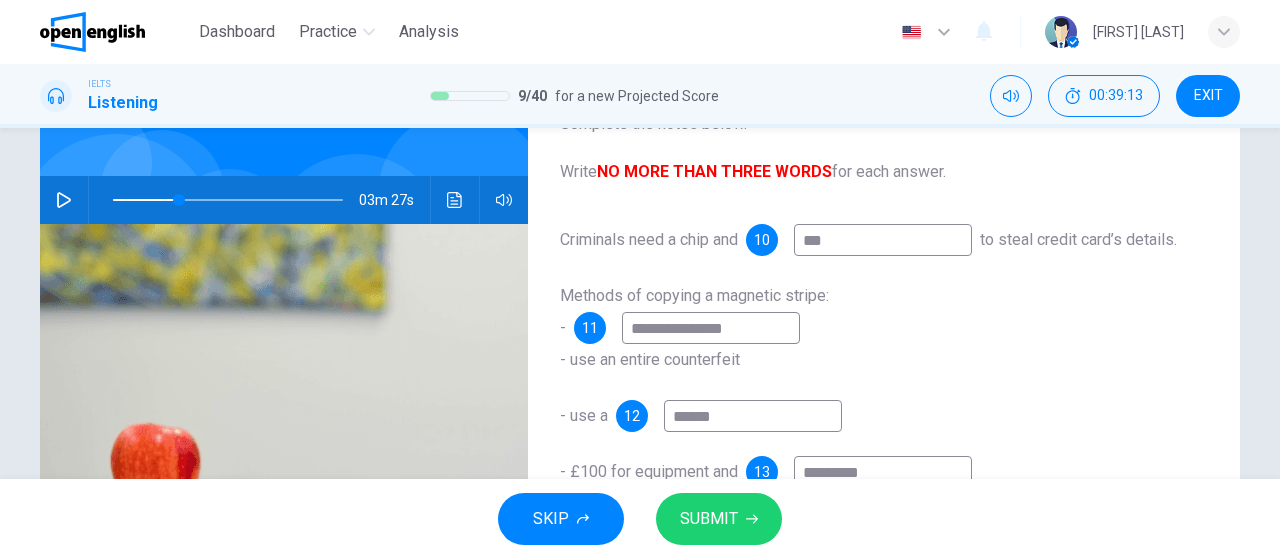 type on "**" 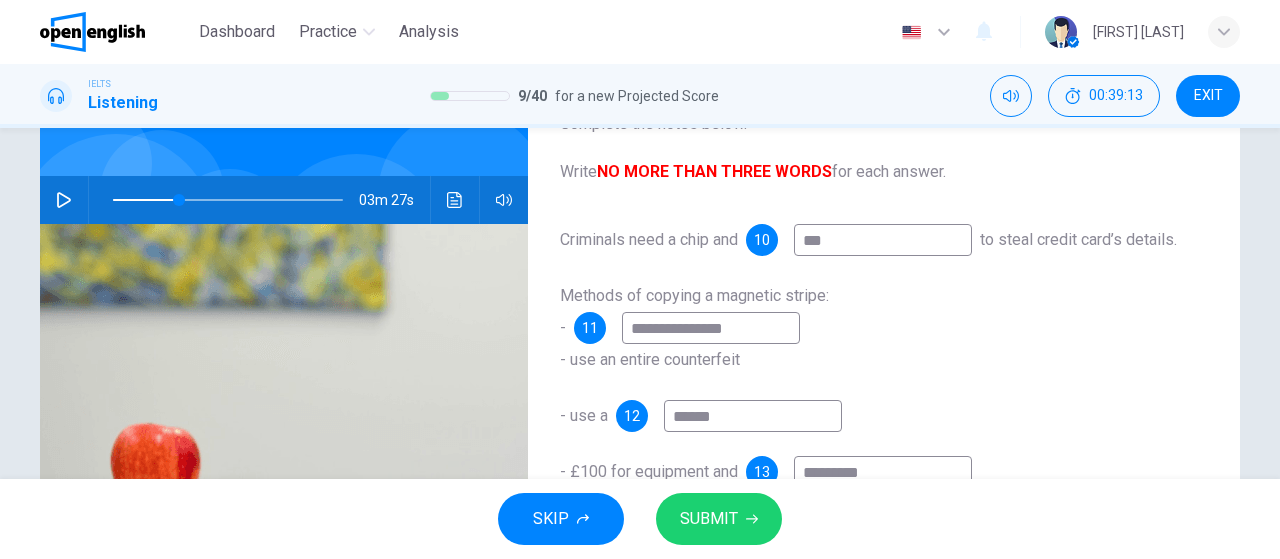 type on "*******" 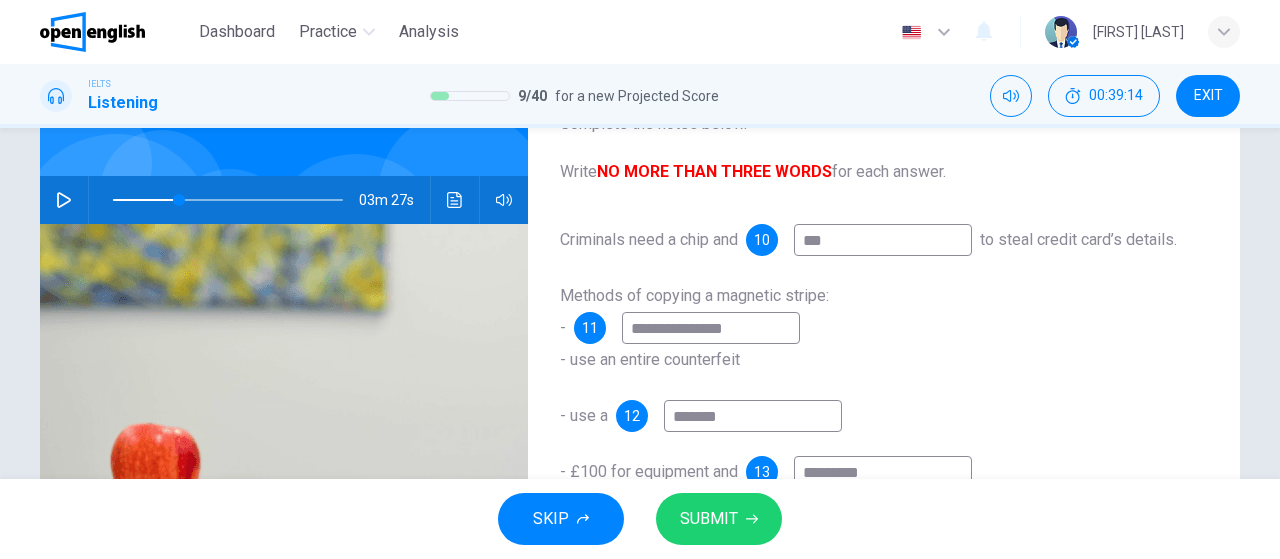 type on "********" 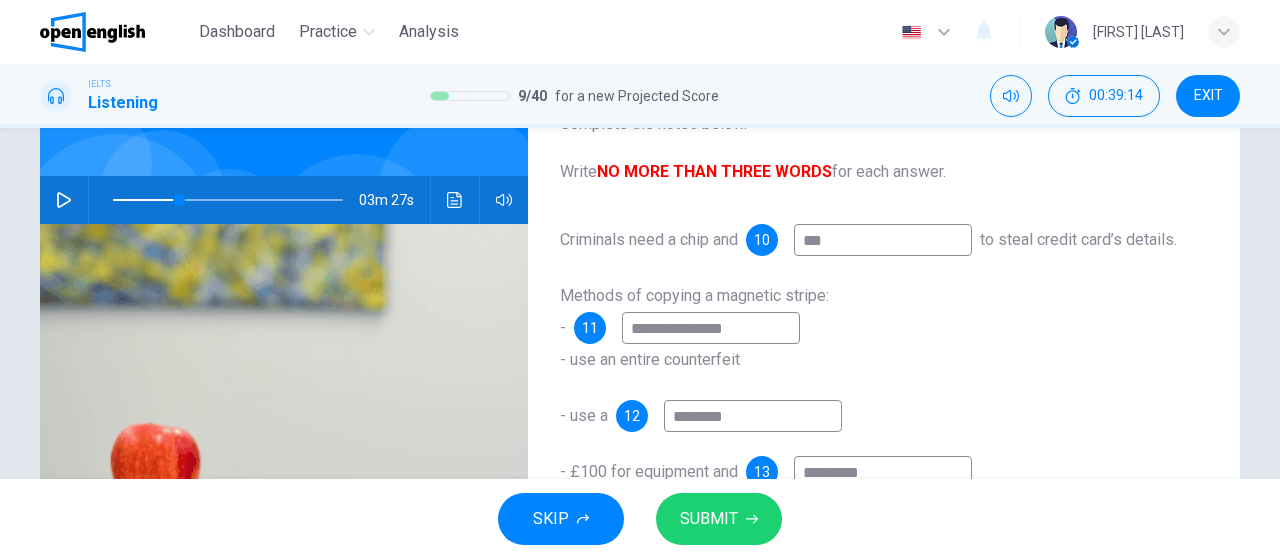 type on "**" 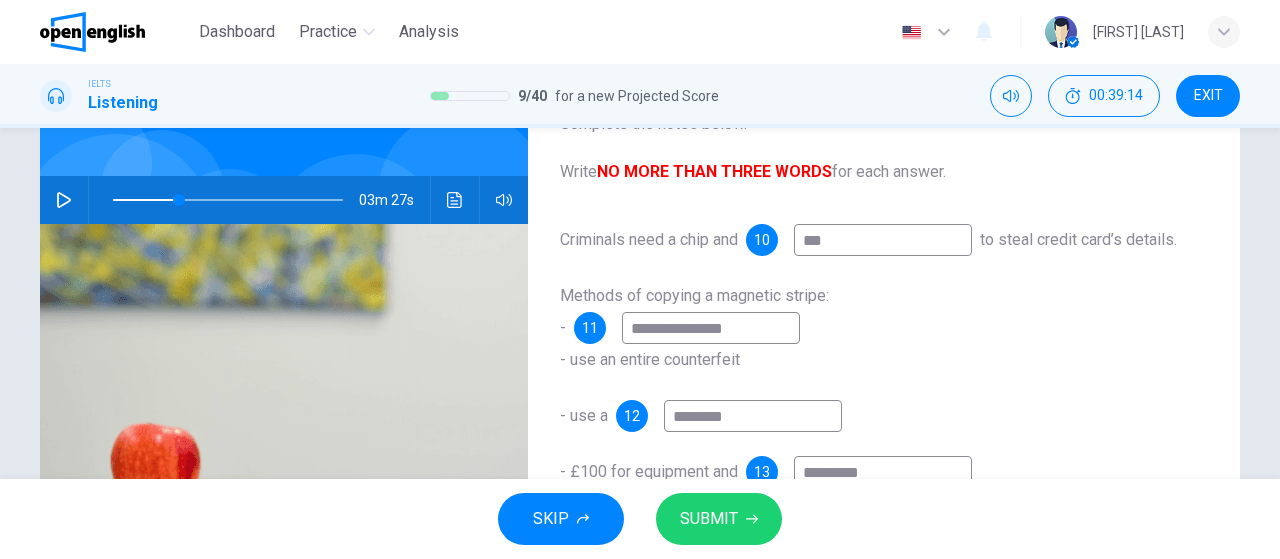 type on "*********" 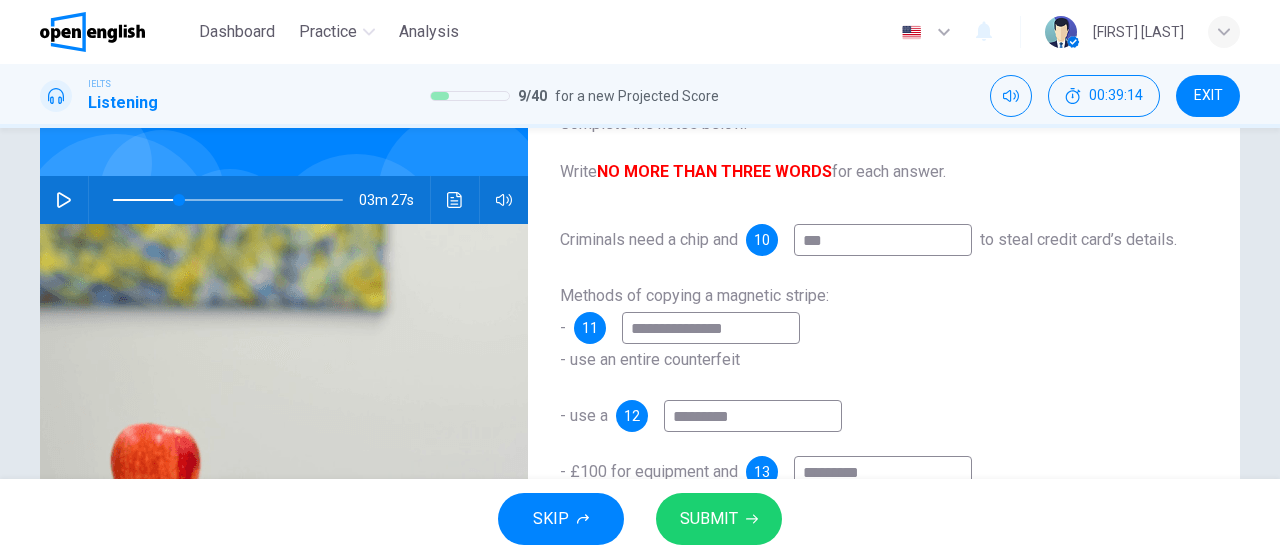 type on "**" 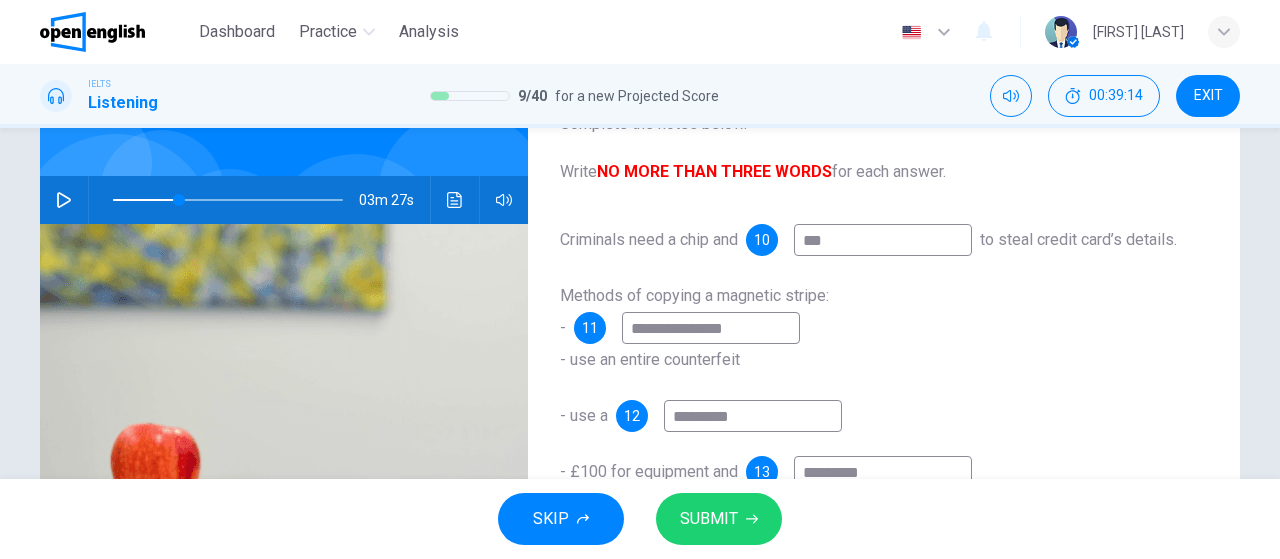 type on "**********" 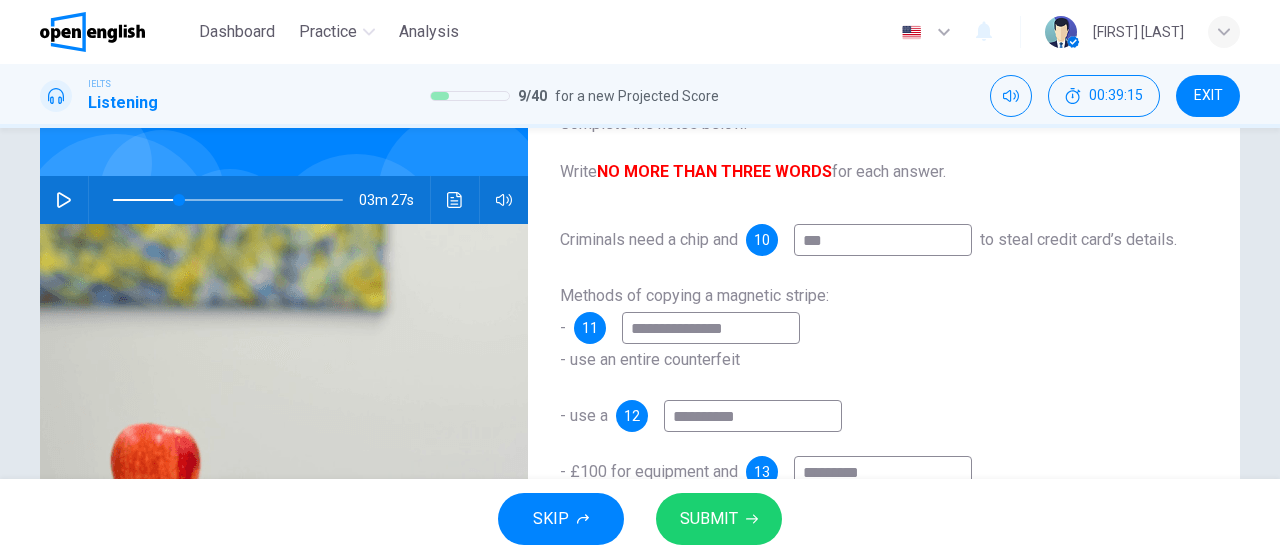 type on "**********" 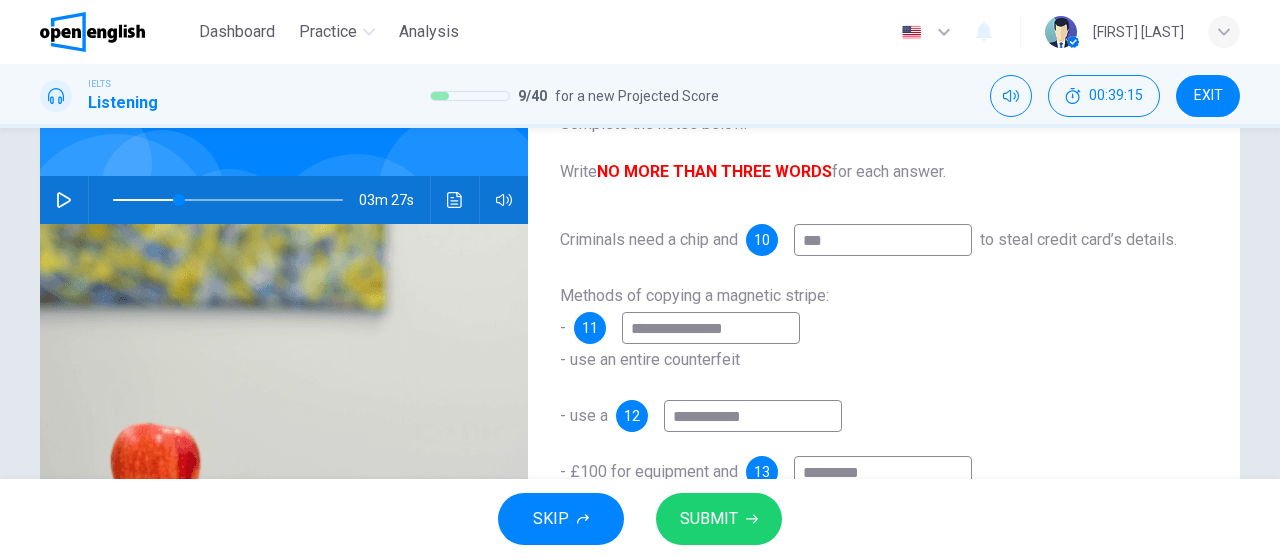 type on "**" 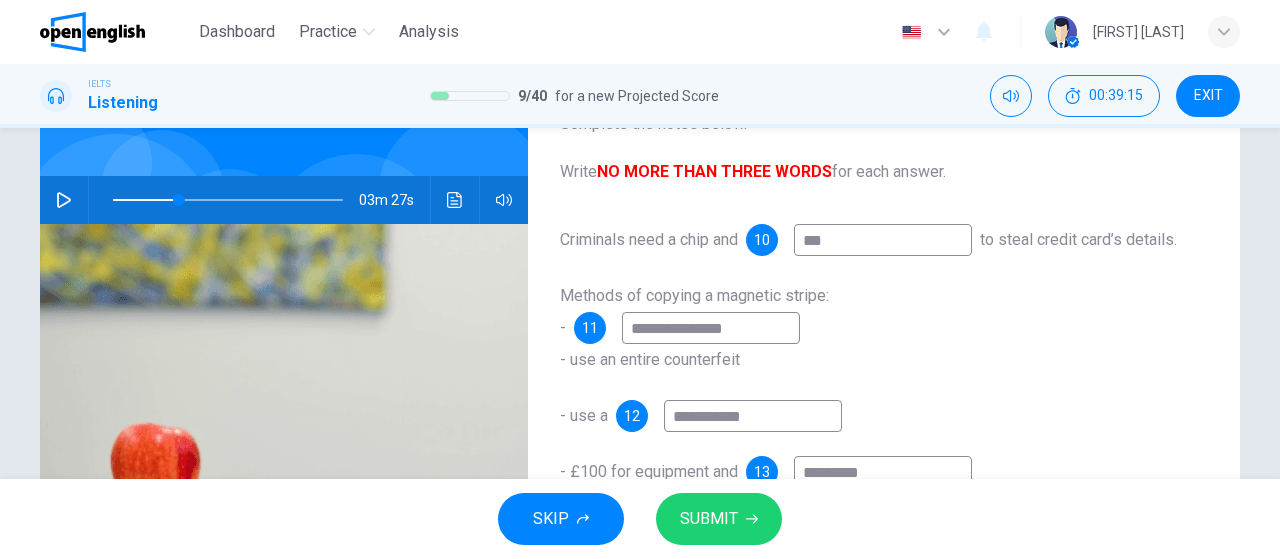 type on "**********" 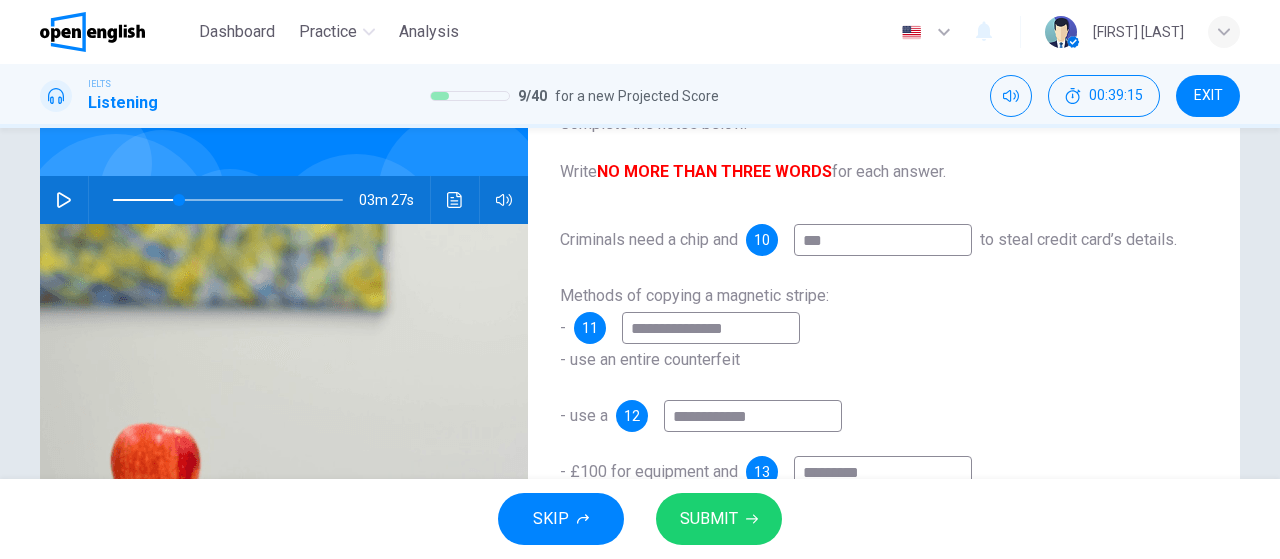 type on "**" 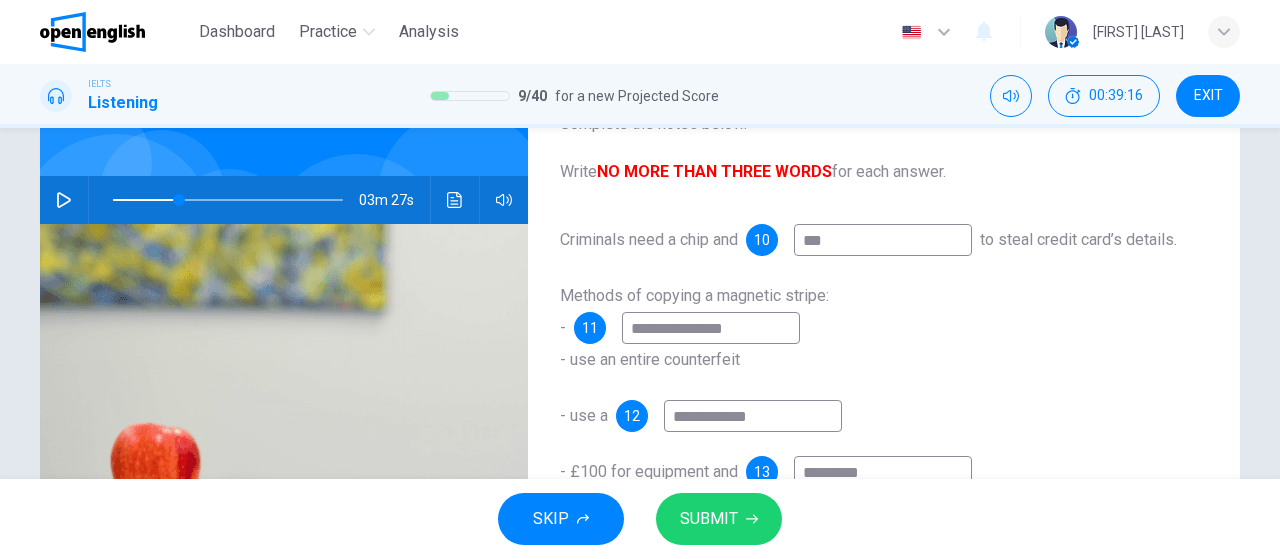 type on "**********" 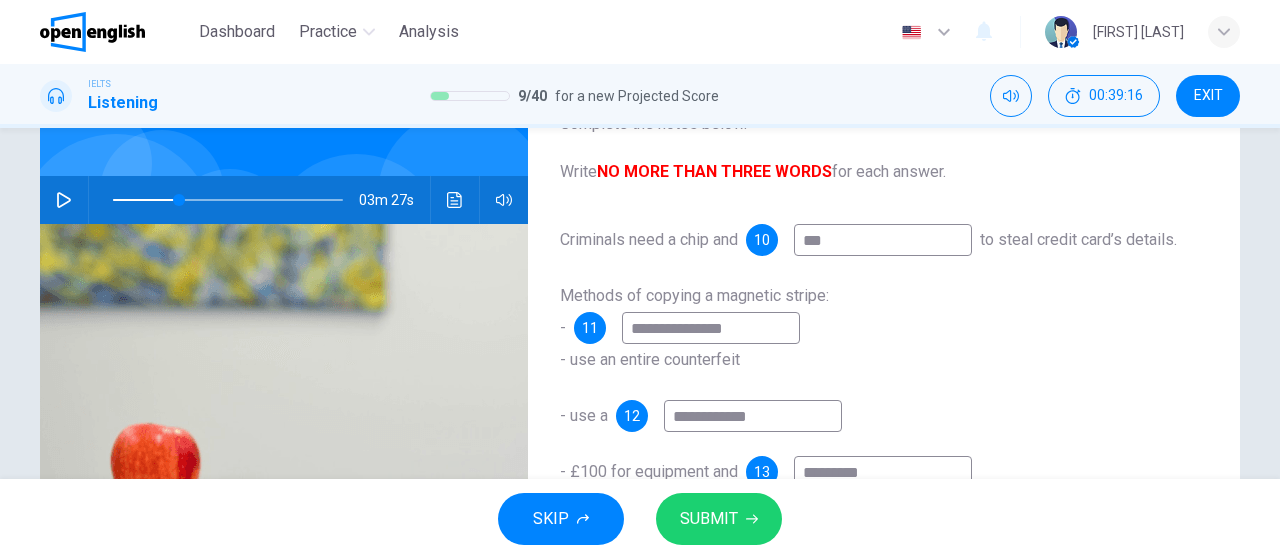 type on "**" 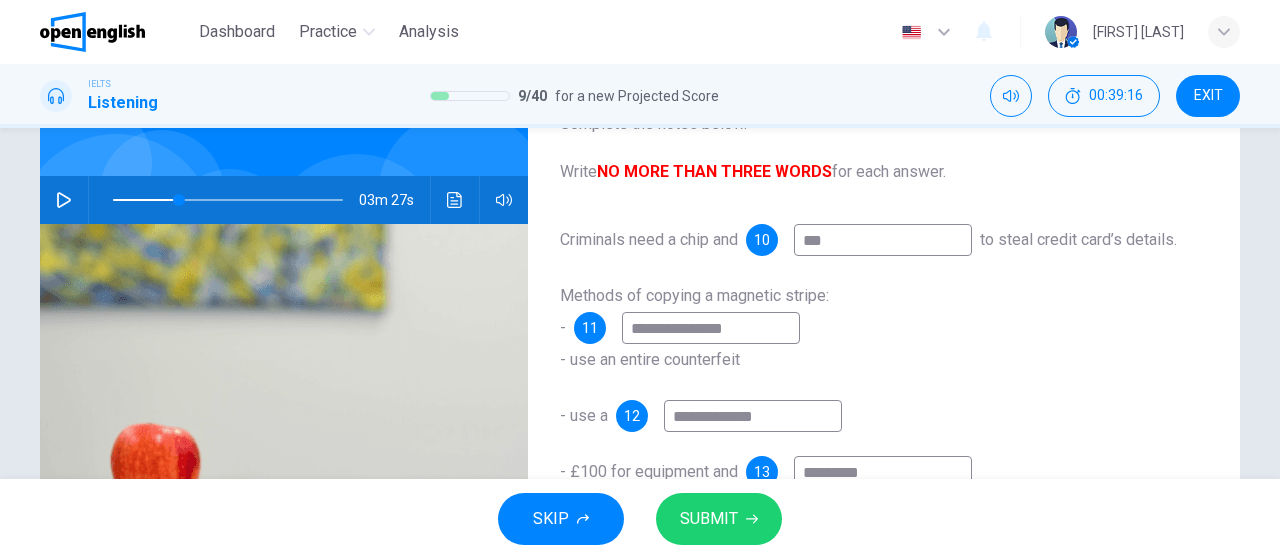 type on "**********" 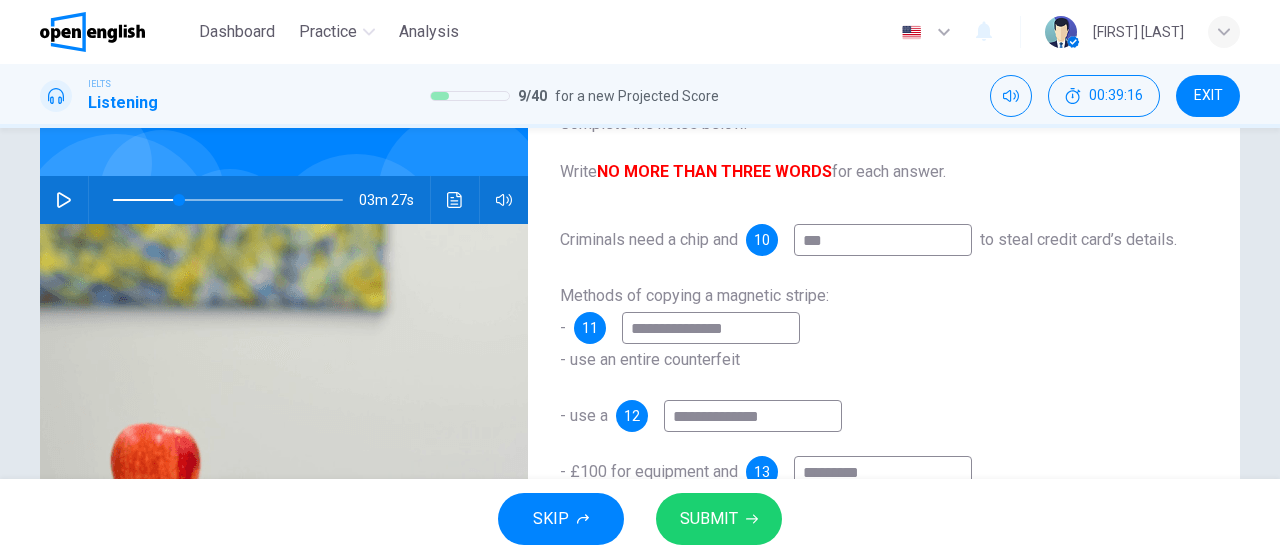 type on "**" 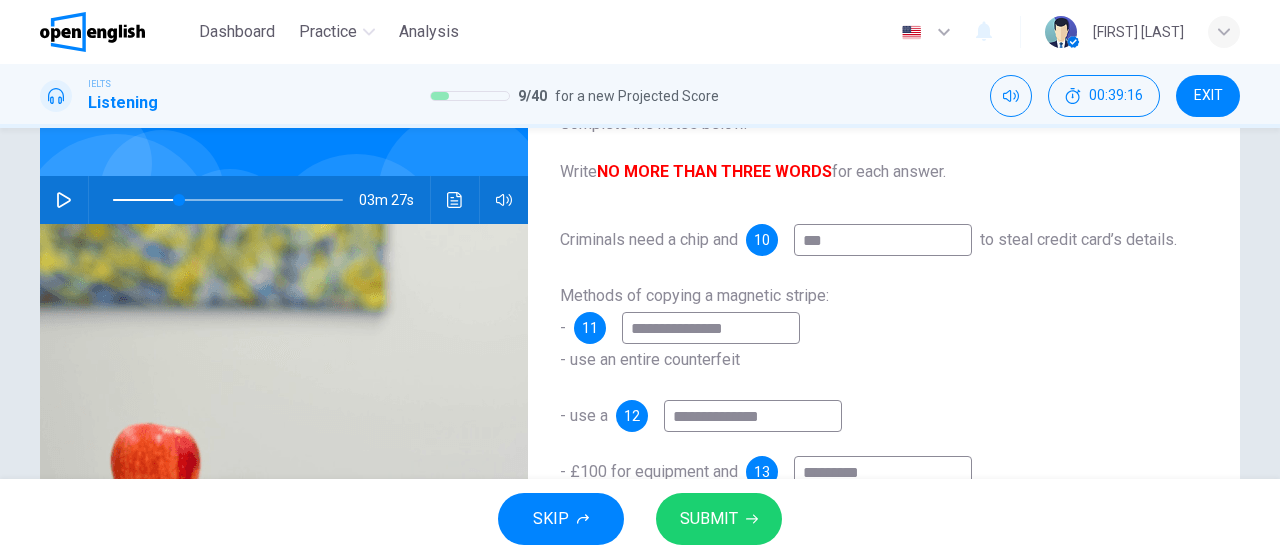 type on "**********" 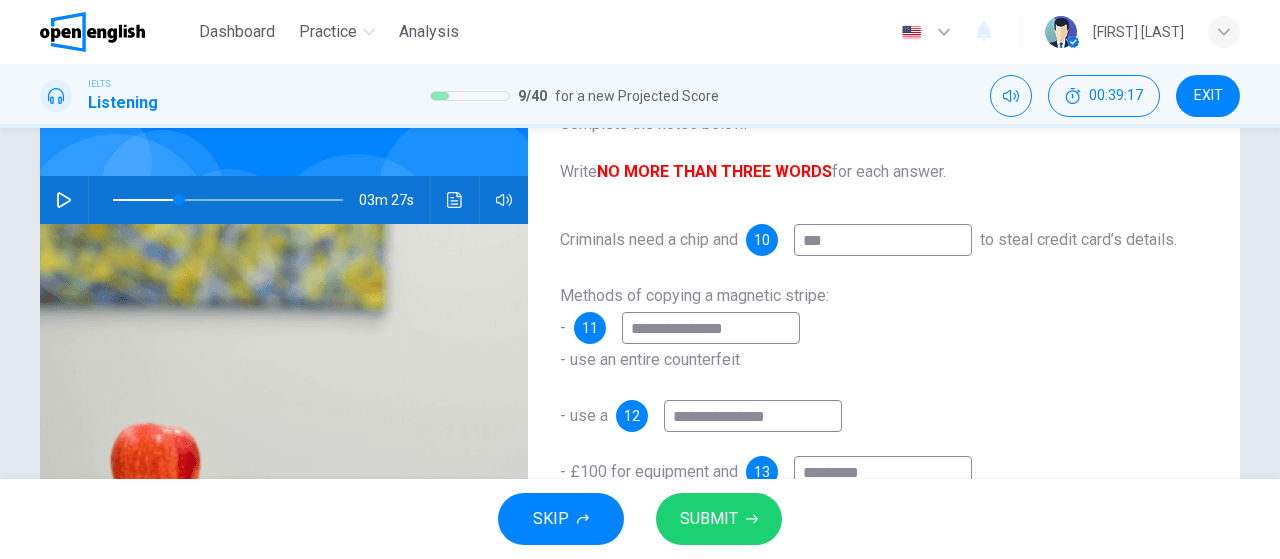 type on "**********" 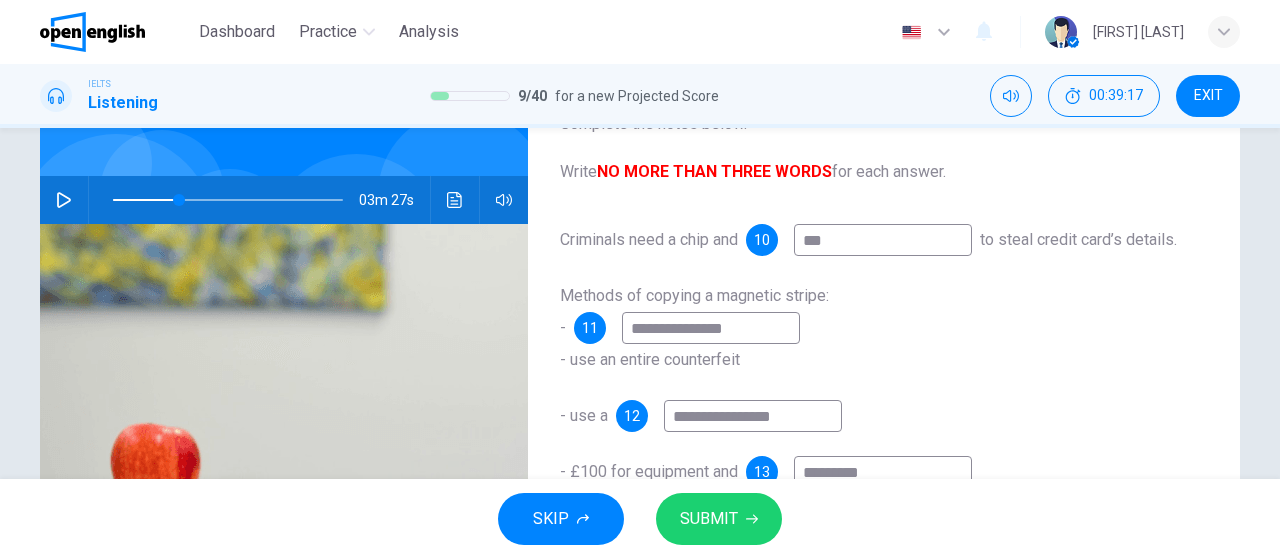 type on "**" 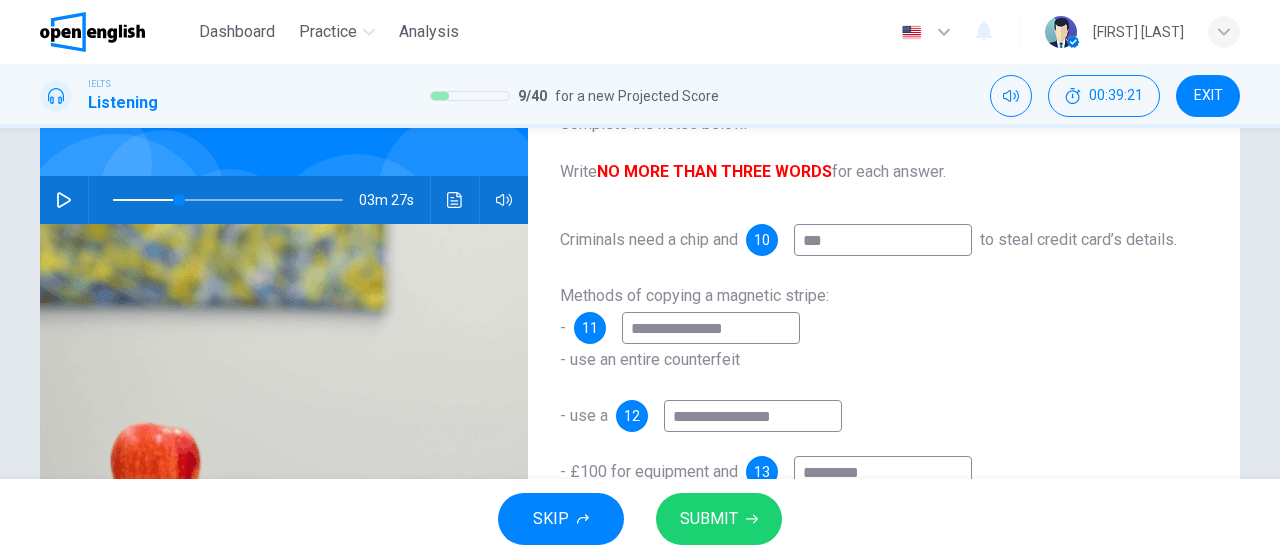 type on "**********" 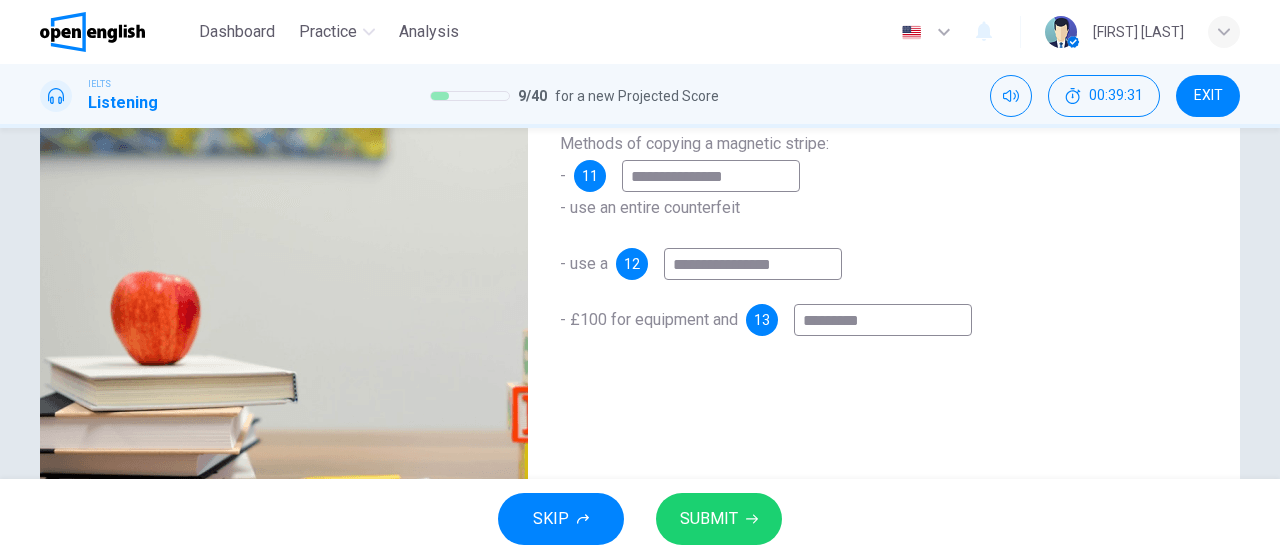 scroll, scrollTop: 306, scrollLeft: 0, axis: vertical 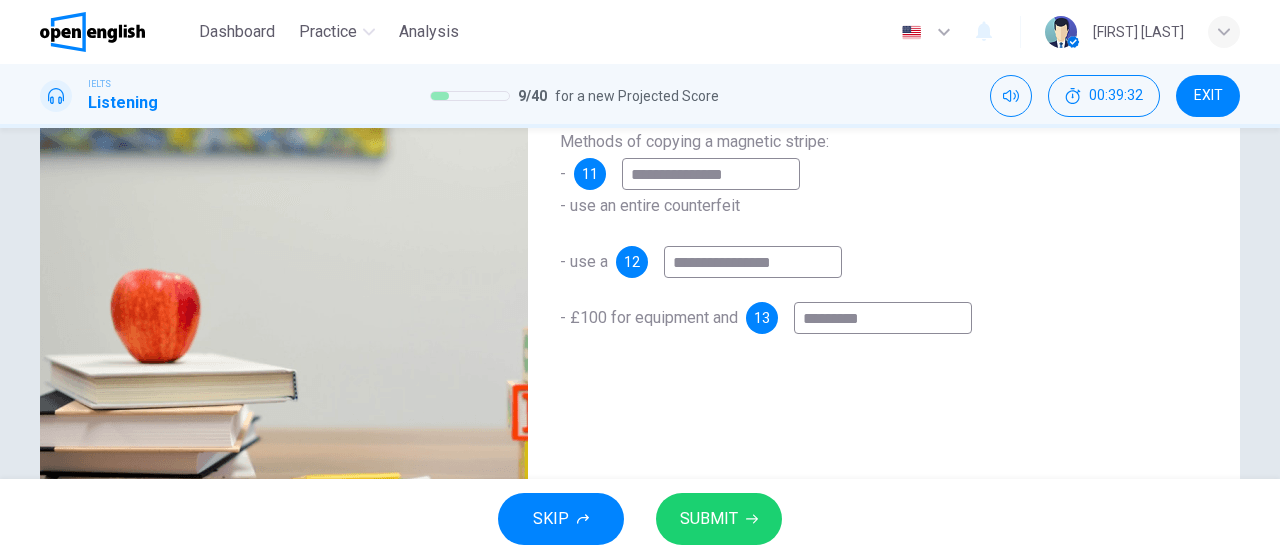 click on "*********" at bounding box center [883, 318] 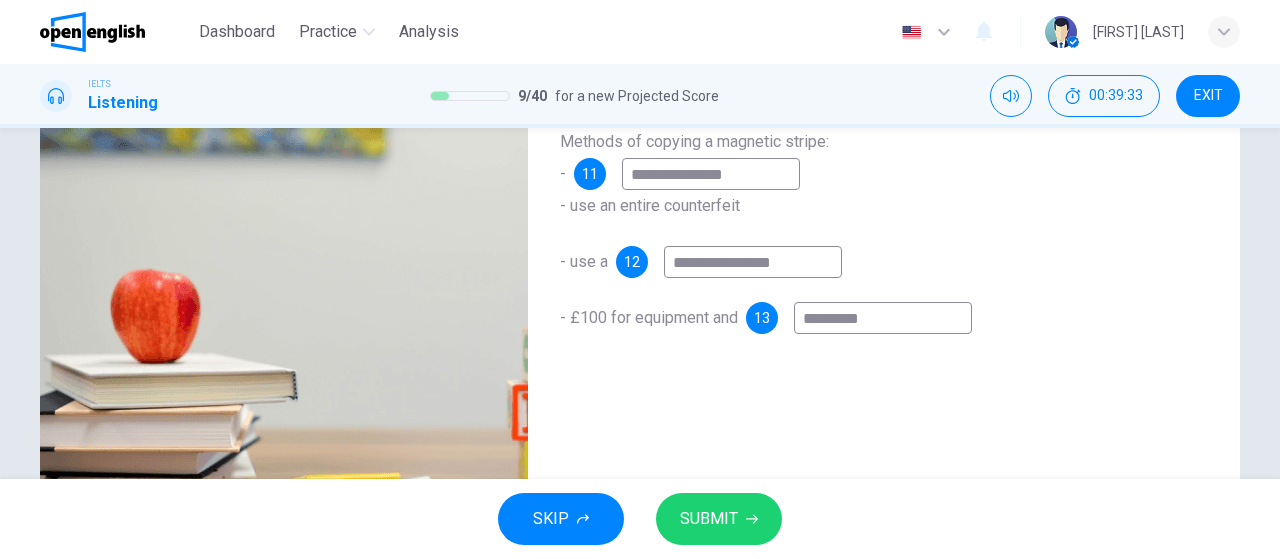 type on "********" 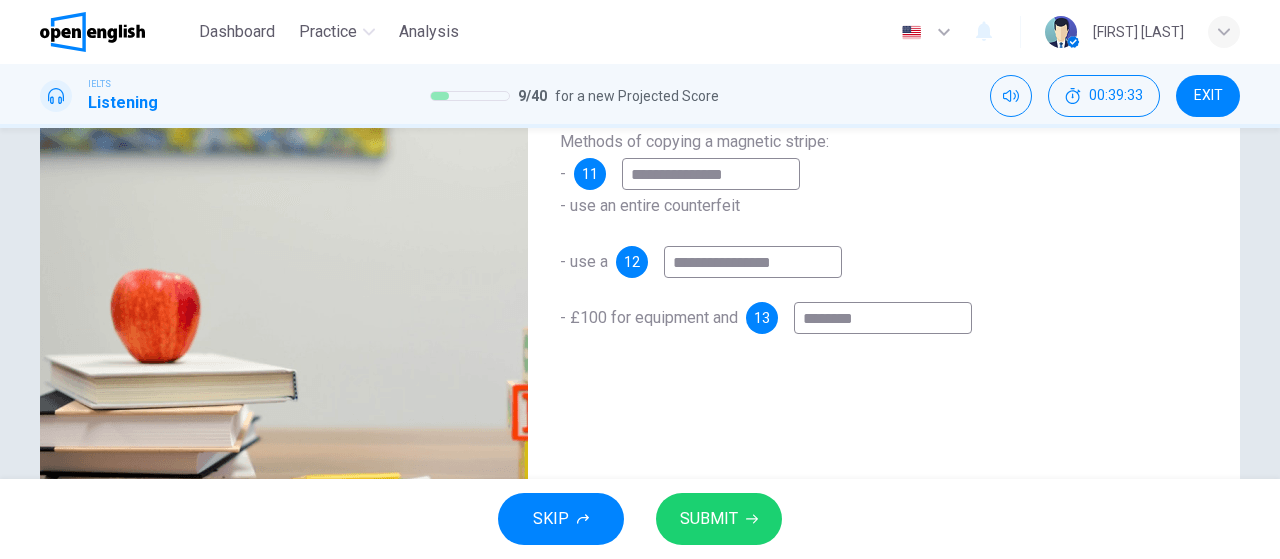 type on "*******" 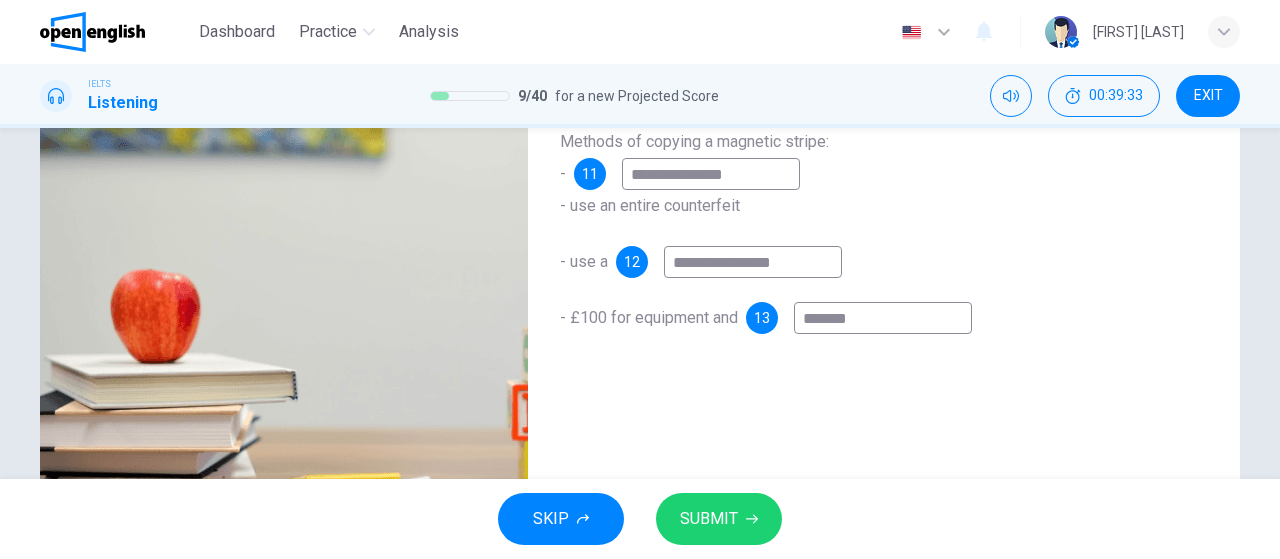 type on "**" 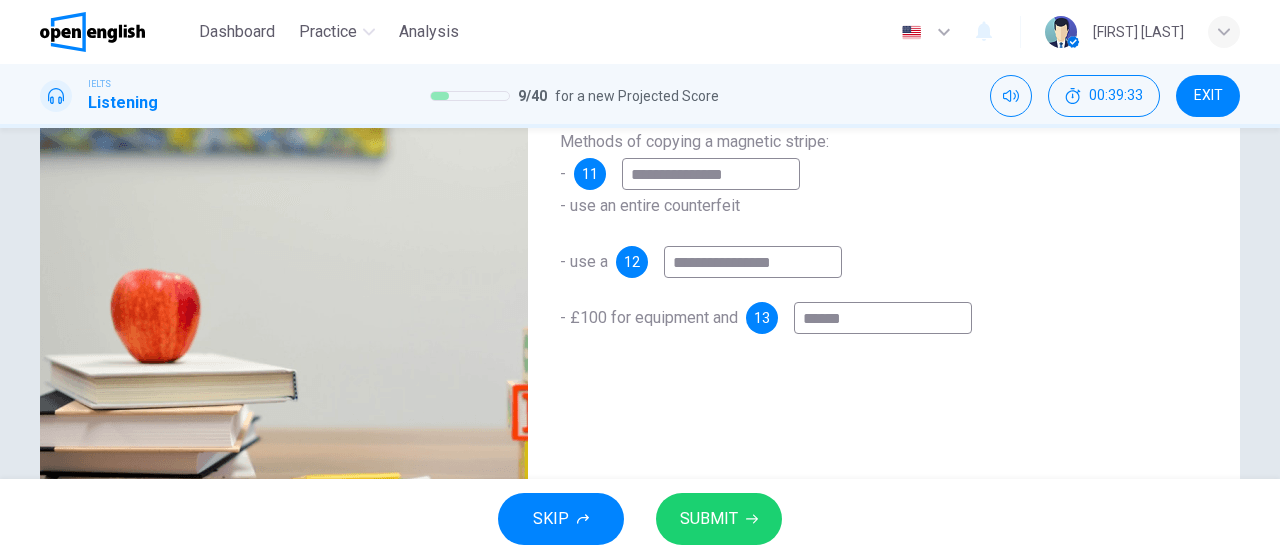 type on "**" 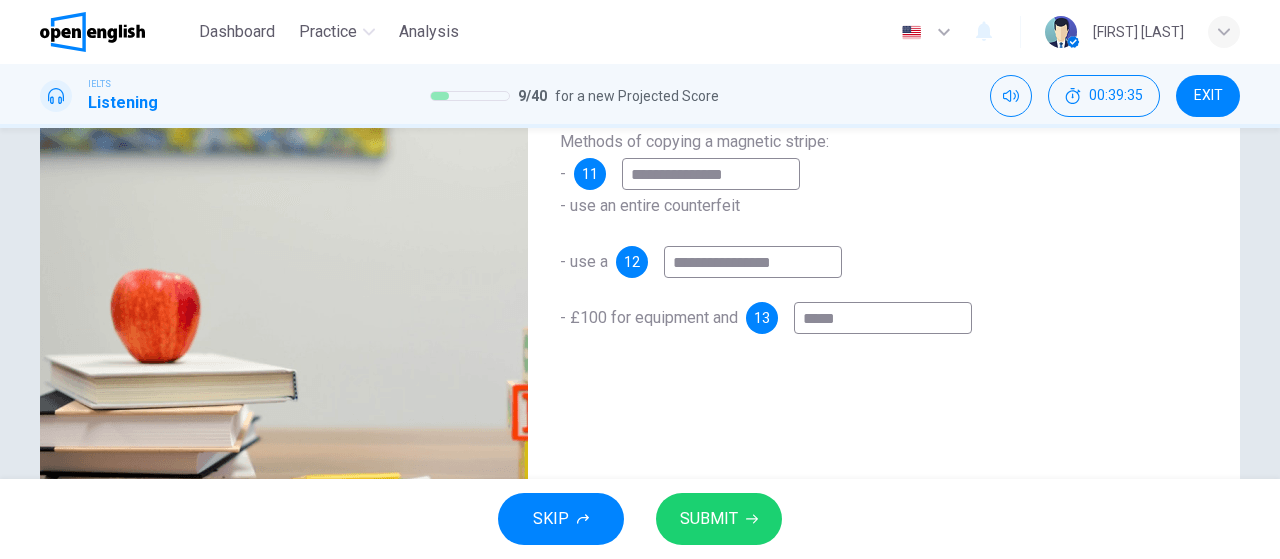 type on "******" 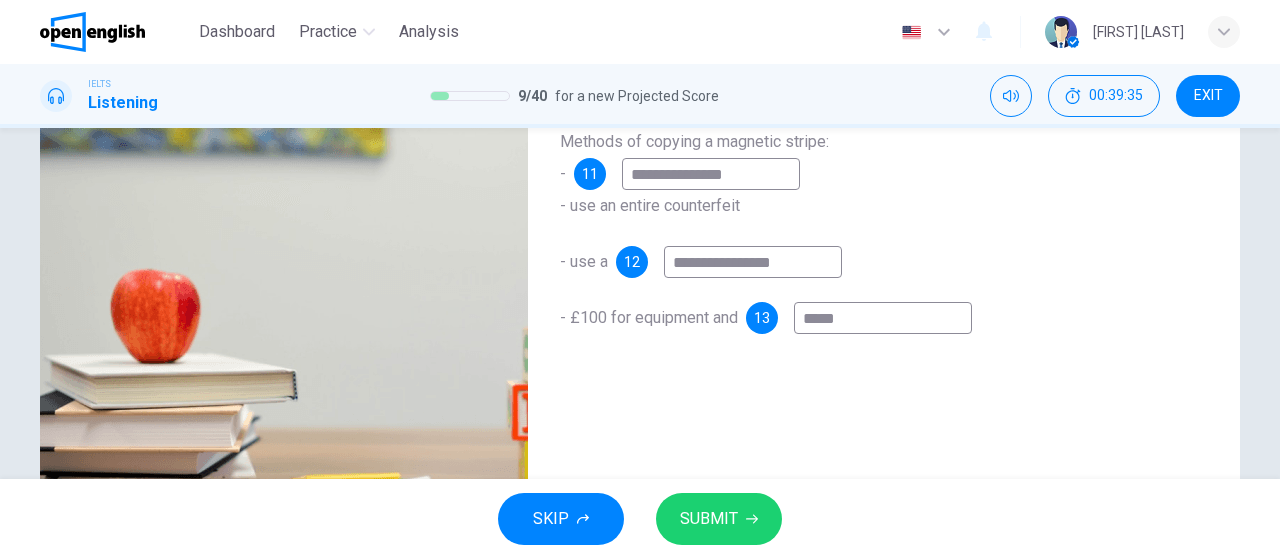 type on "**" 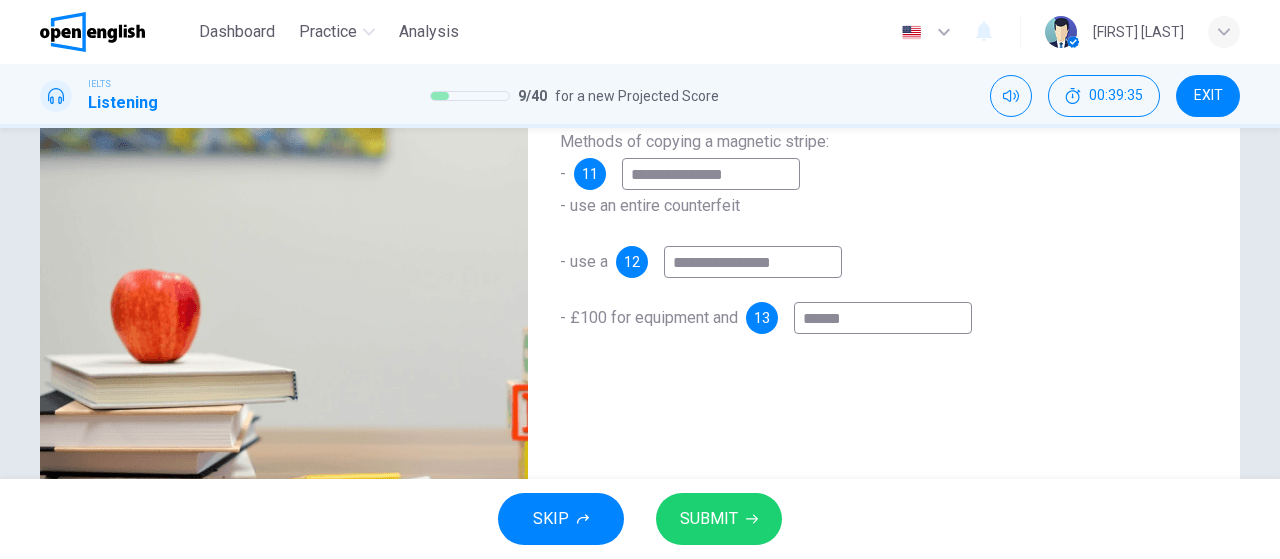 type on "*******" 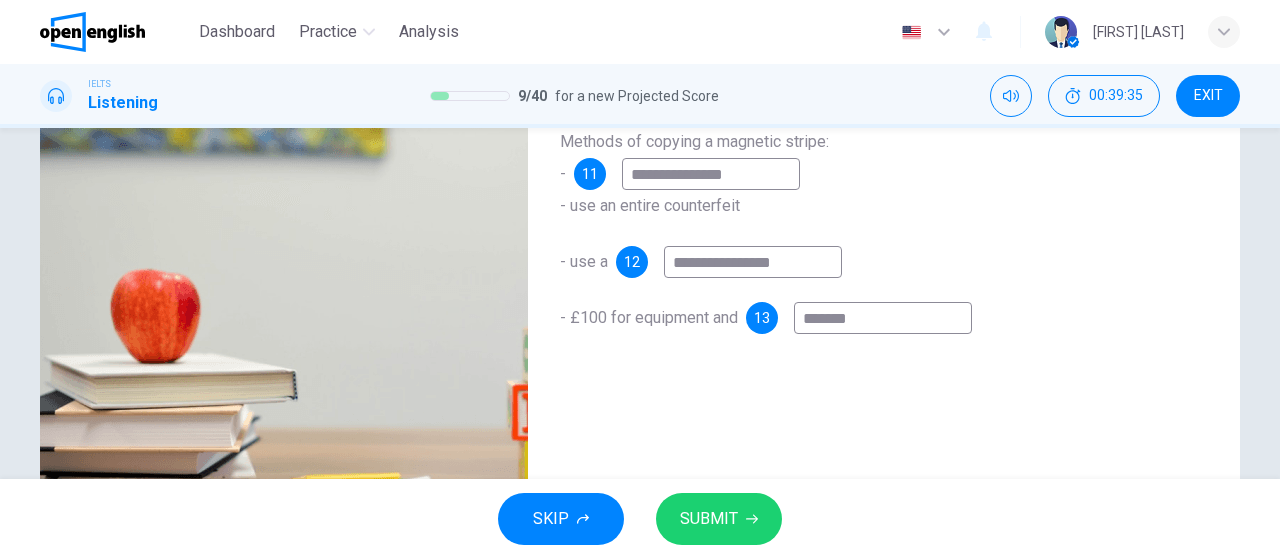 type on "**" 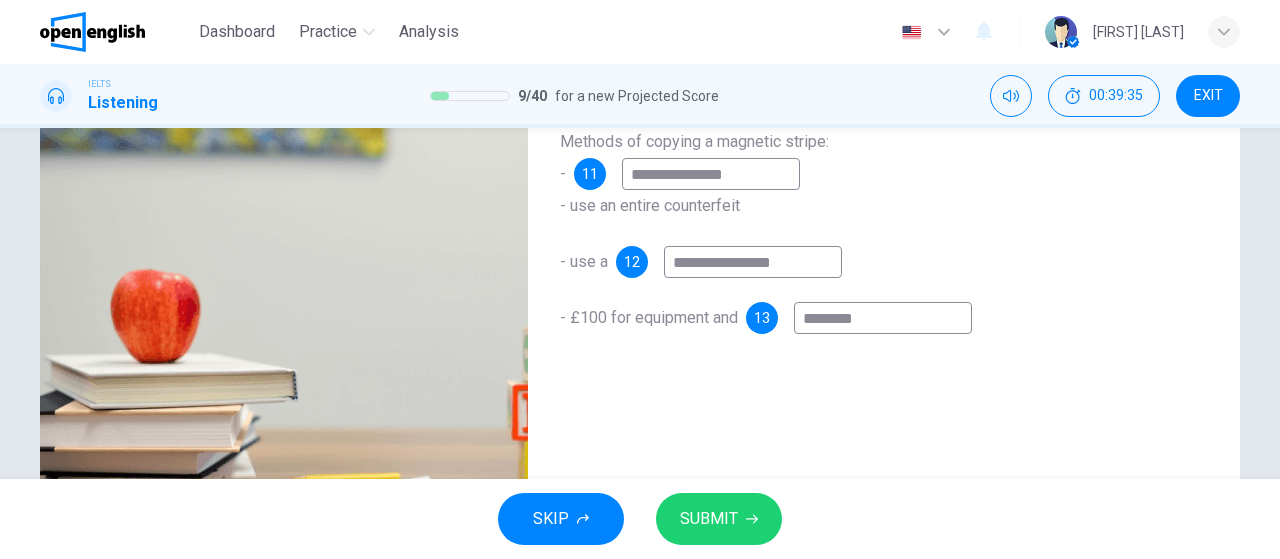 type on "**" 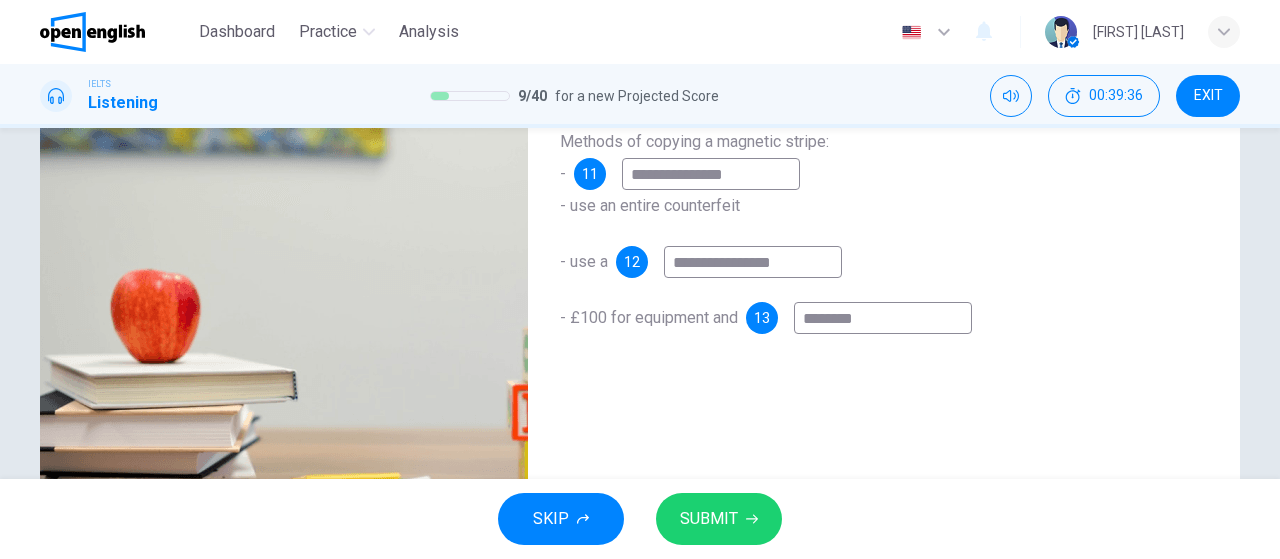 type on "*********" 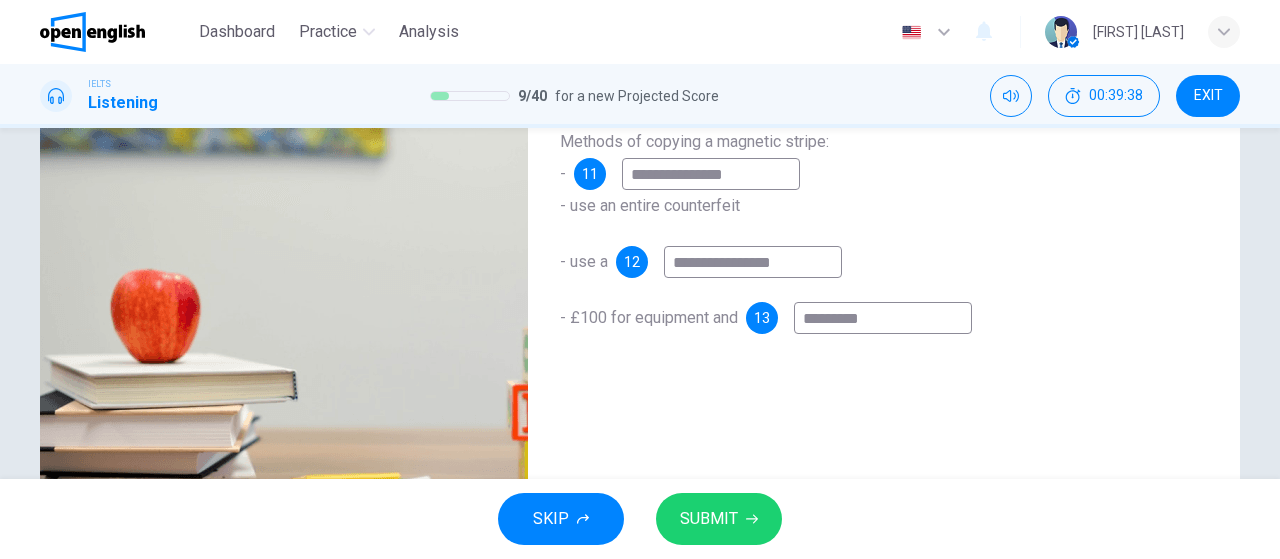 click on "*********" at bounding box center (883, 318) 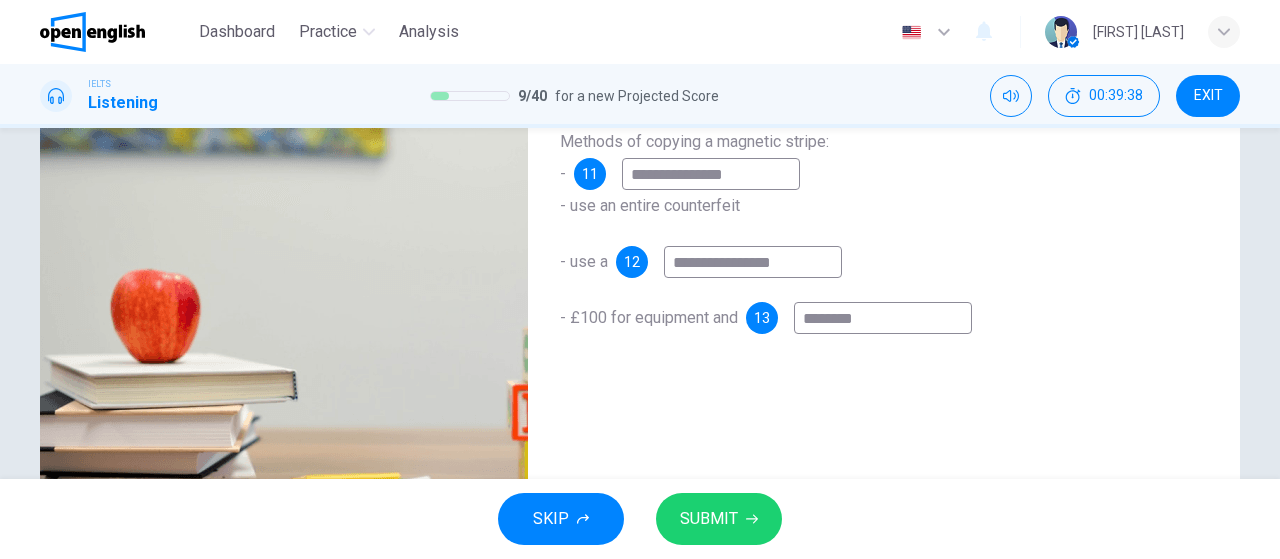type on "*******" 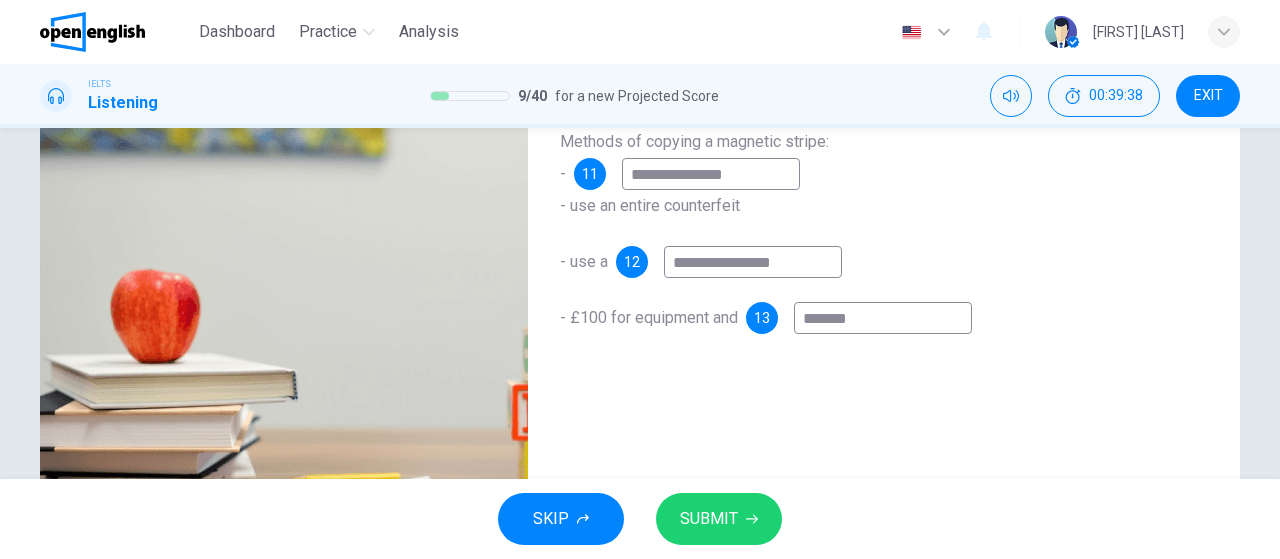 type on "**" 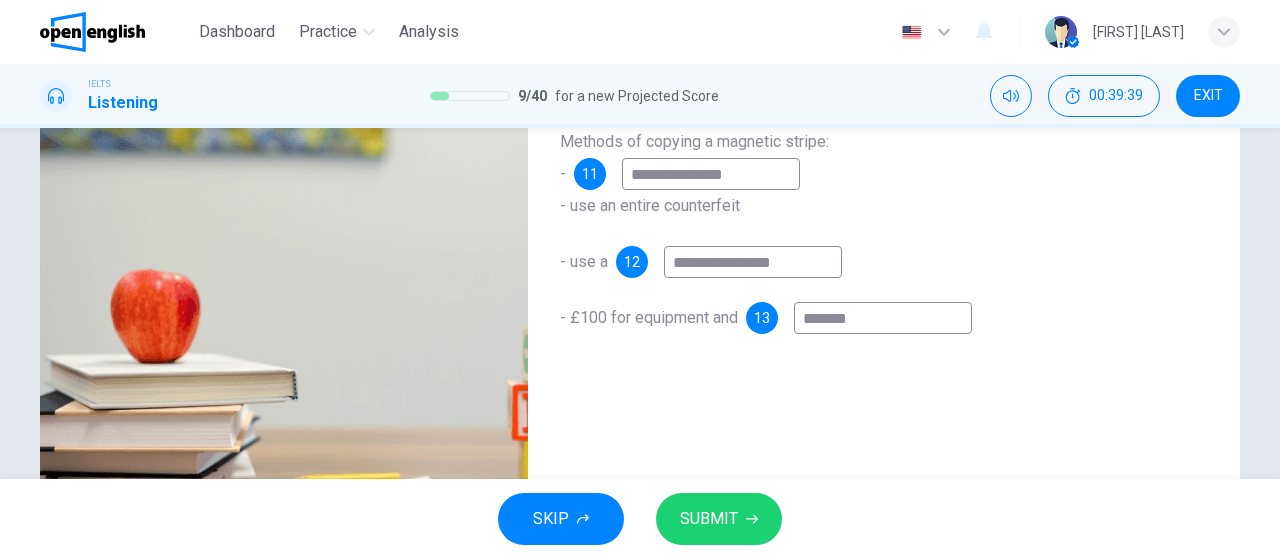 type on "******" 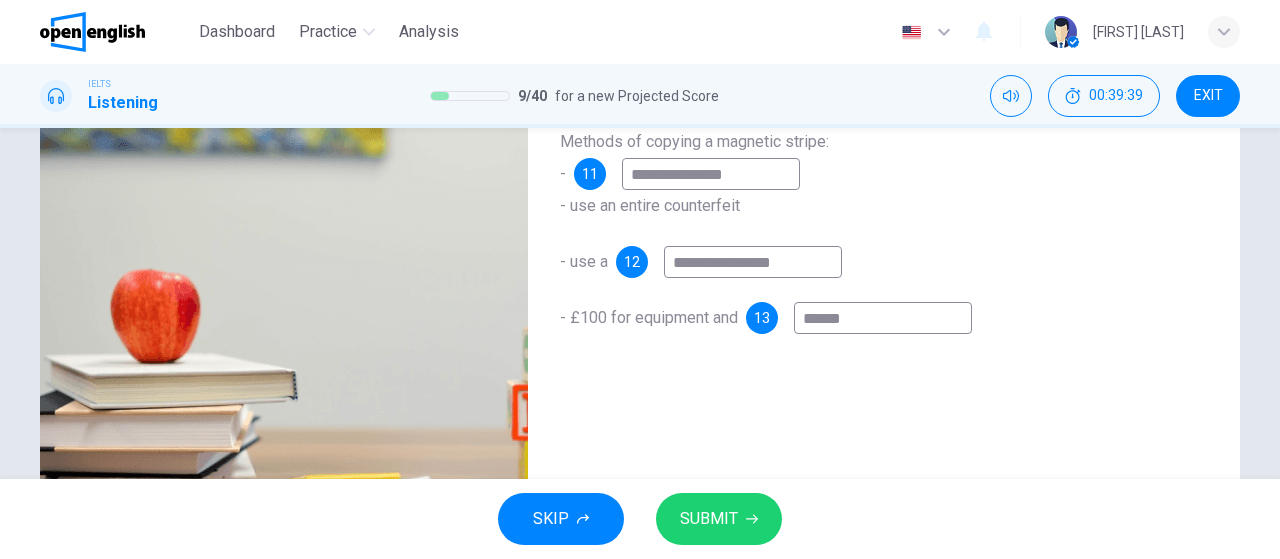 type on "**" 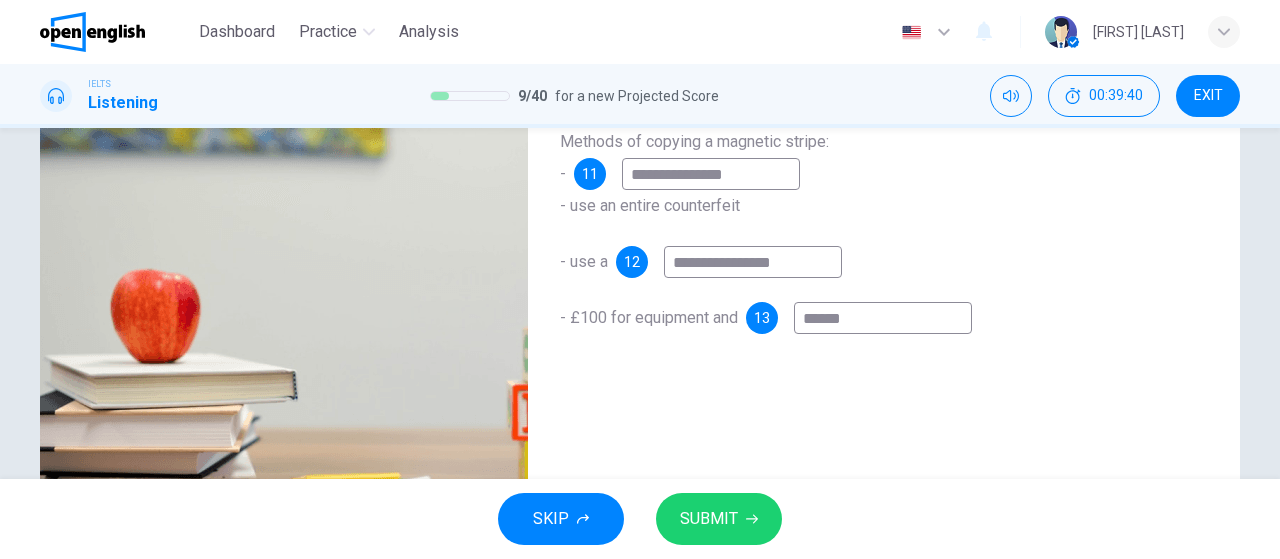 type on "*******" 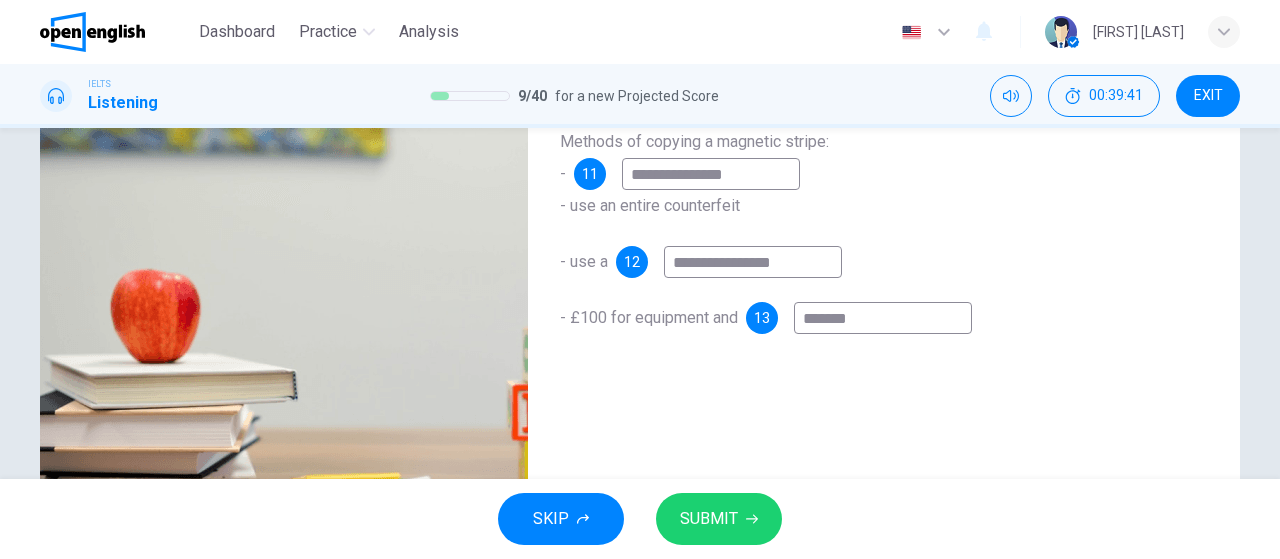 type on "********" 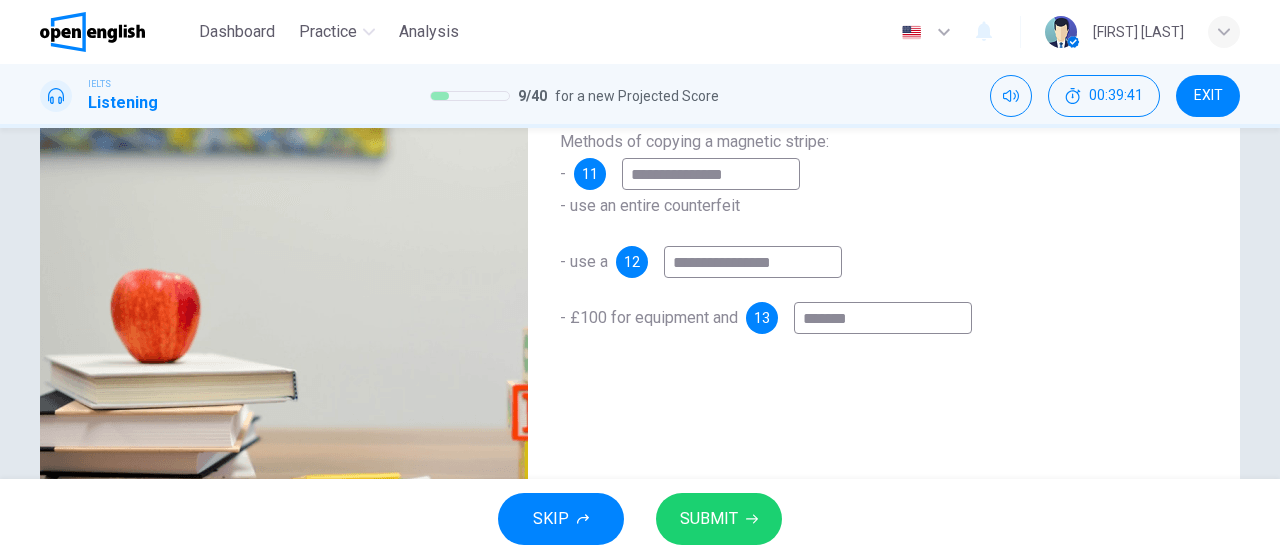 type on "**" 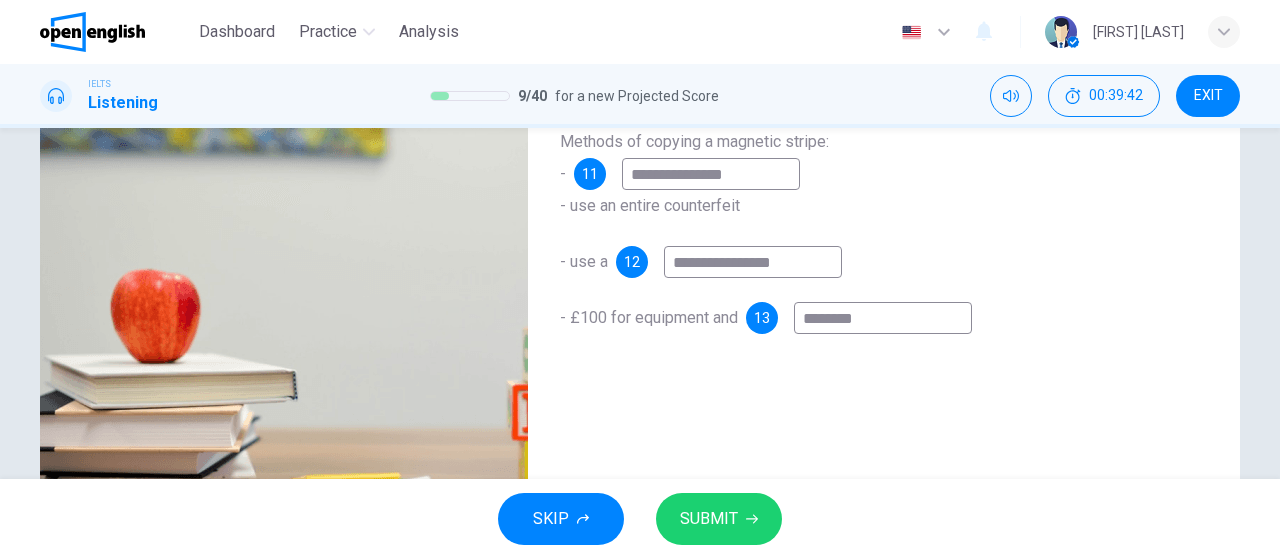 type on "*********" 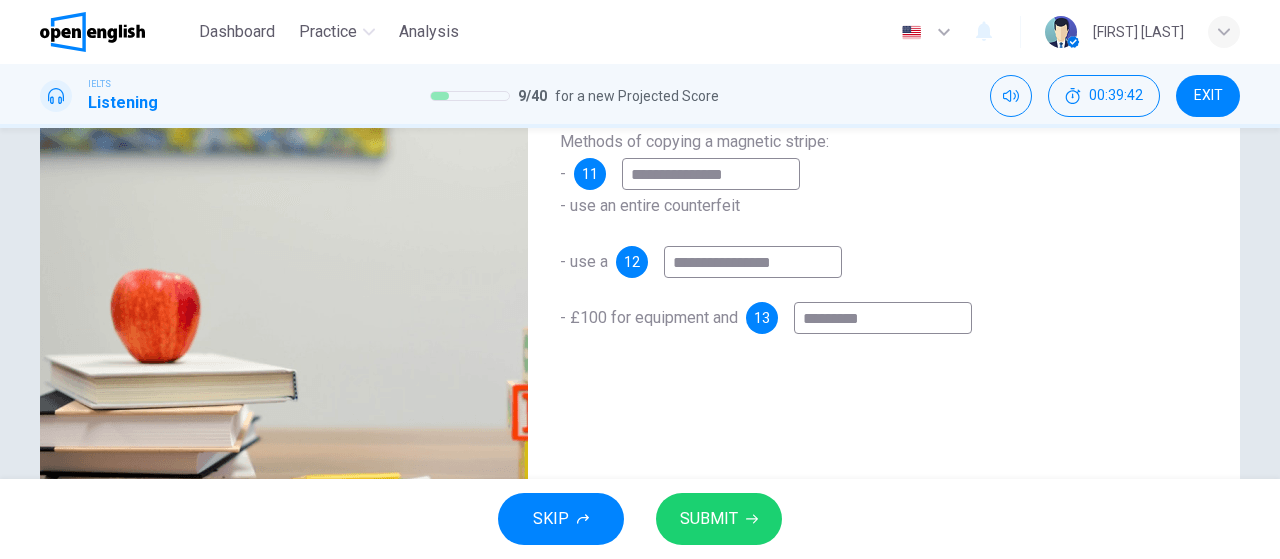 type on "**" 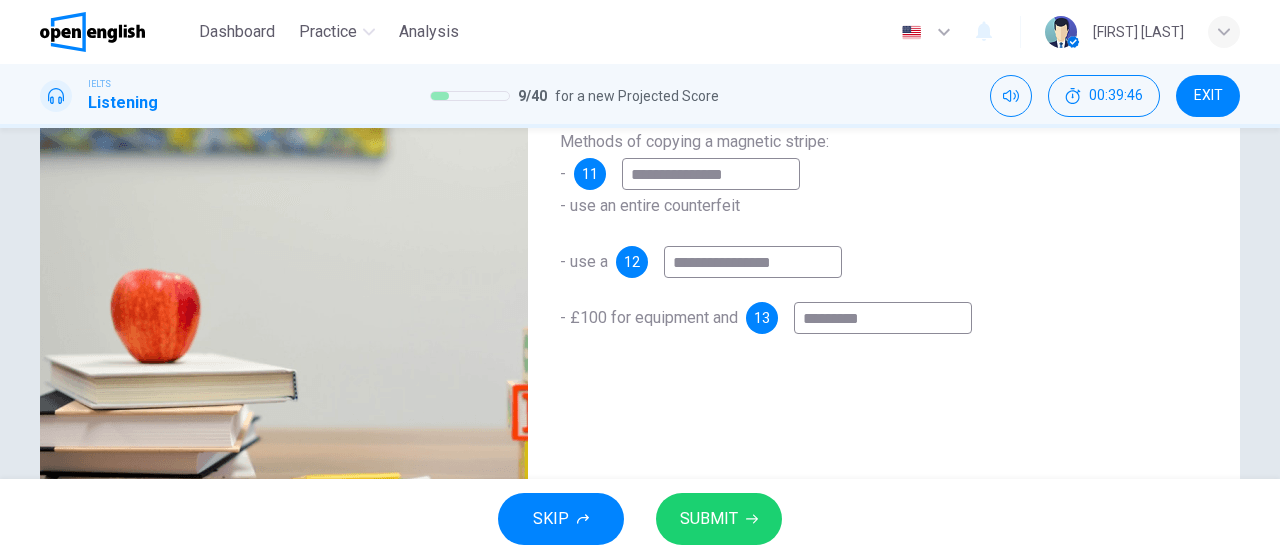 type on "*********" 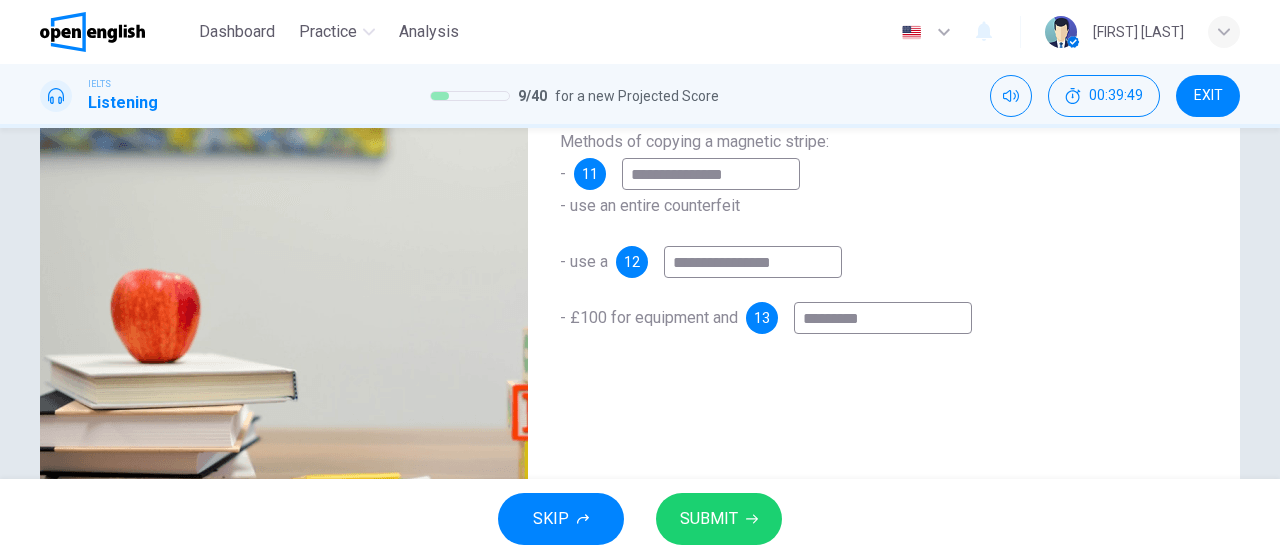 click on "SUBMIT" at bounding box center [709, 519] 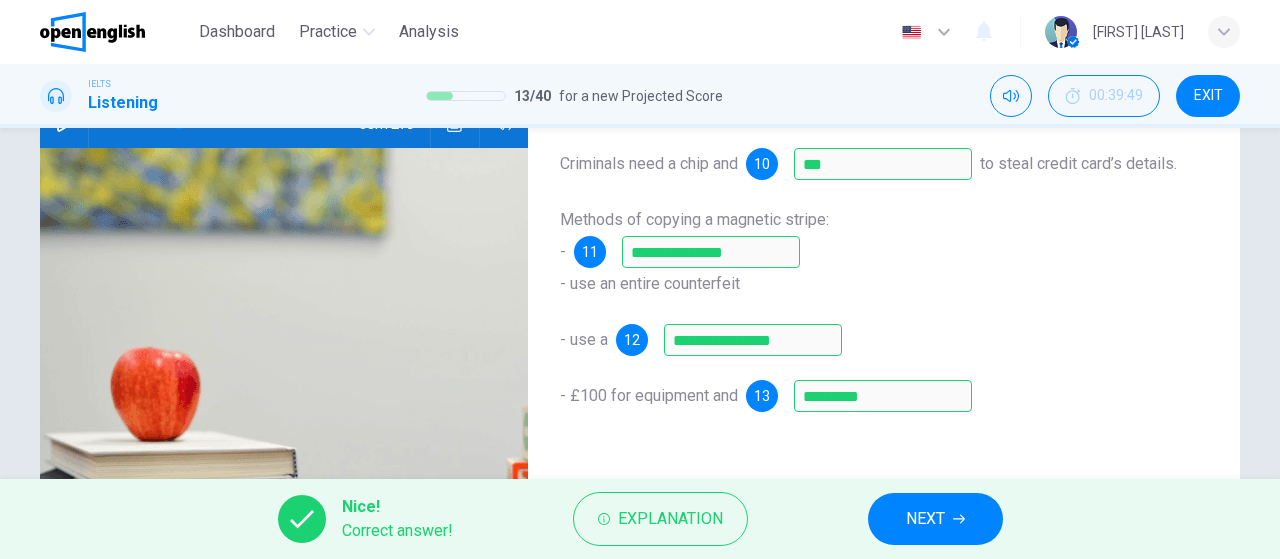 scroll, scrollTop: 232, scrollLeft: 0, axis: vertical 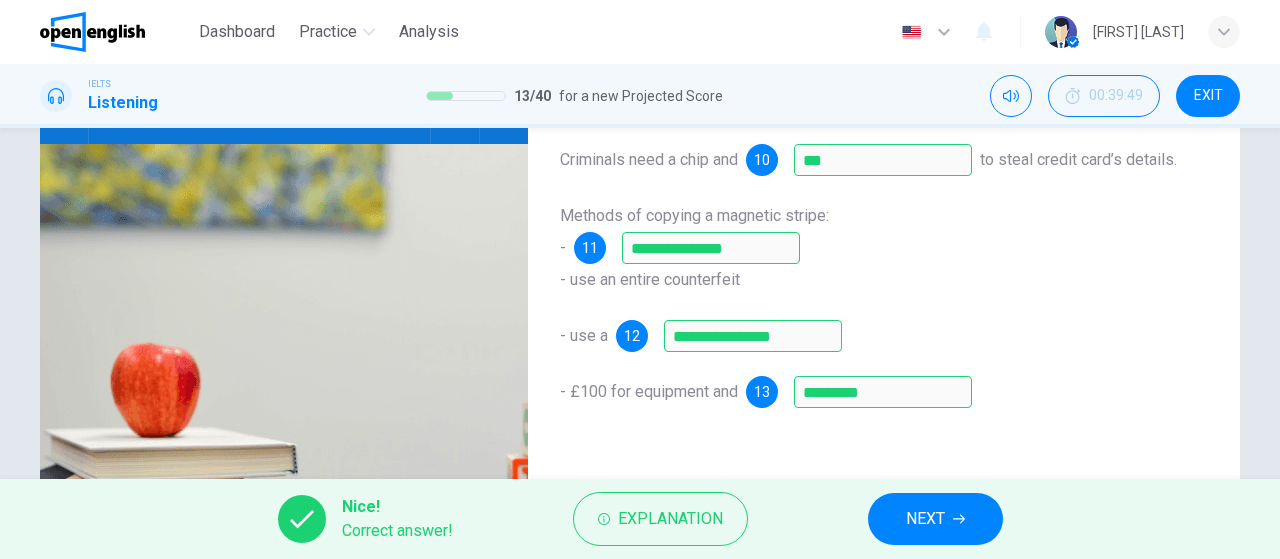 click on "NEXT" at bounding box center [925, 519] 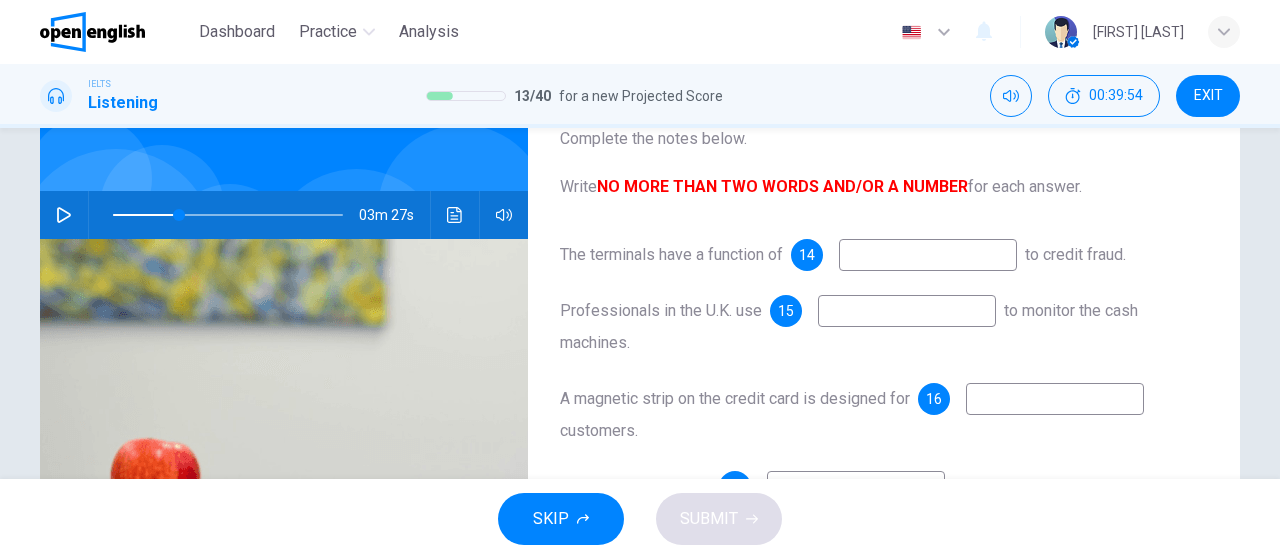 scroll, scrollTop: 134, scrollLeft: 0, axis: vertical 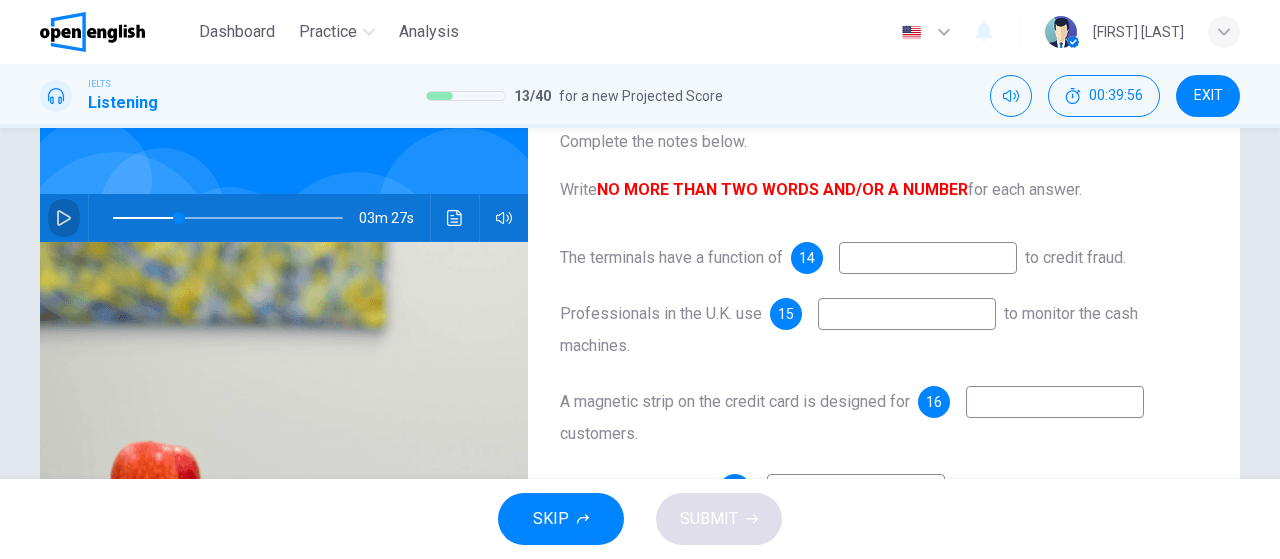 click 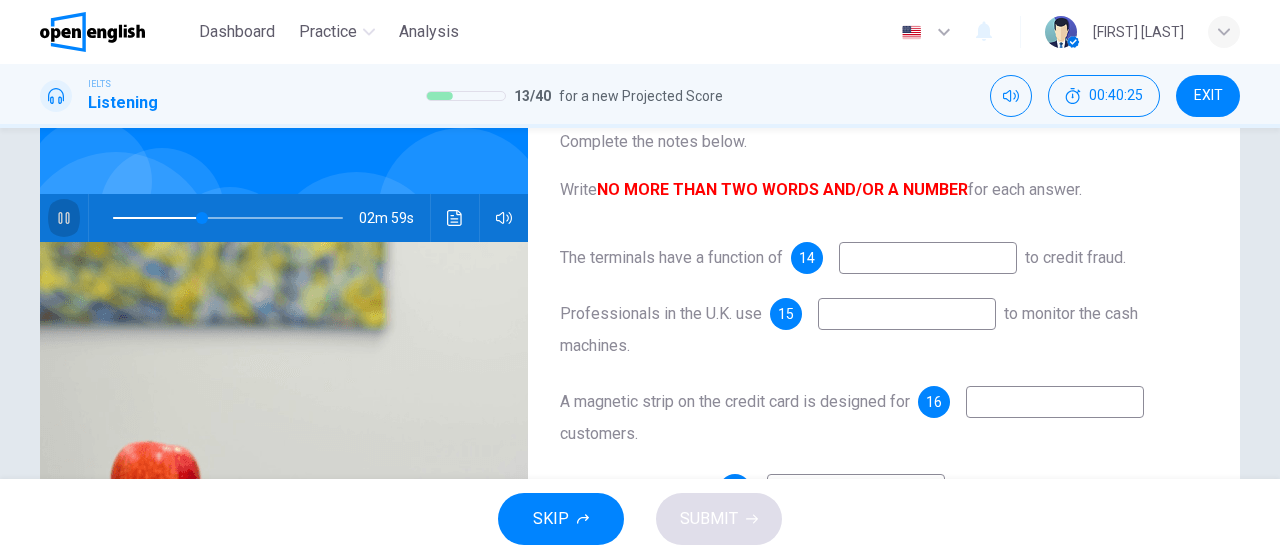 click 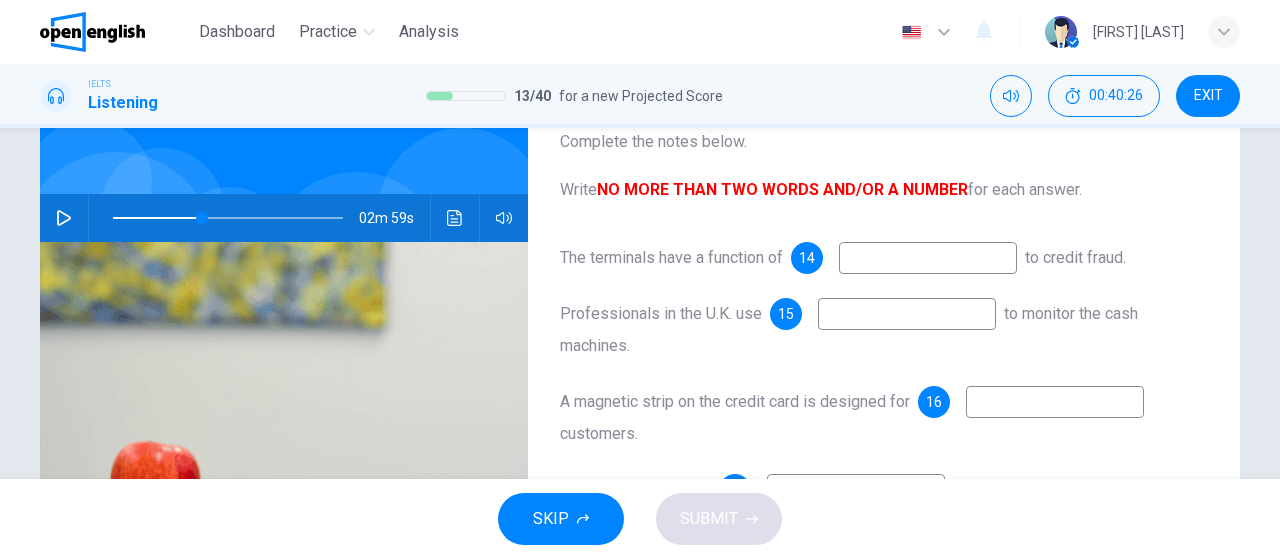 click at bounding box center (928, 258) 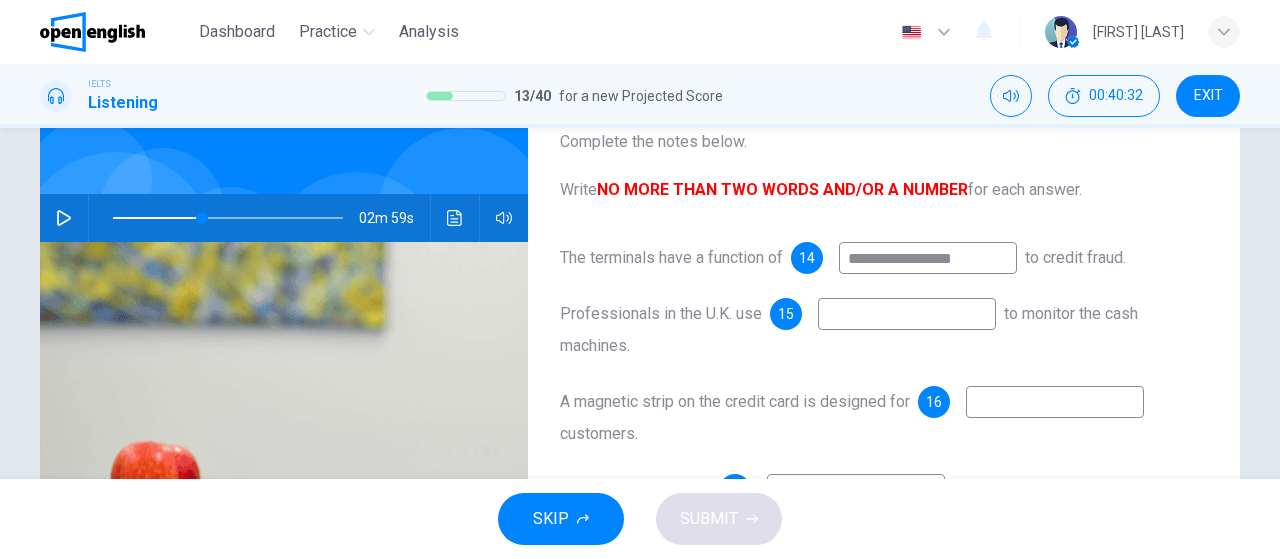 type on "**********" 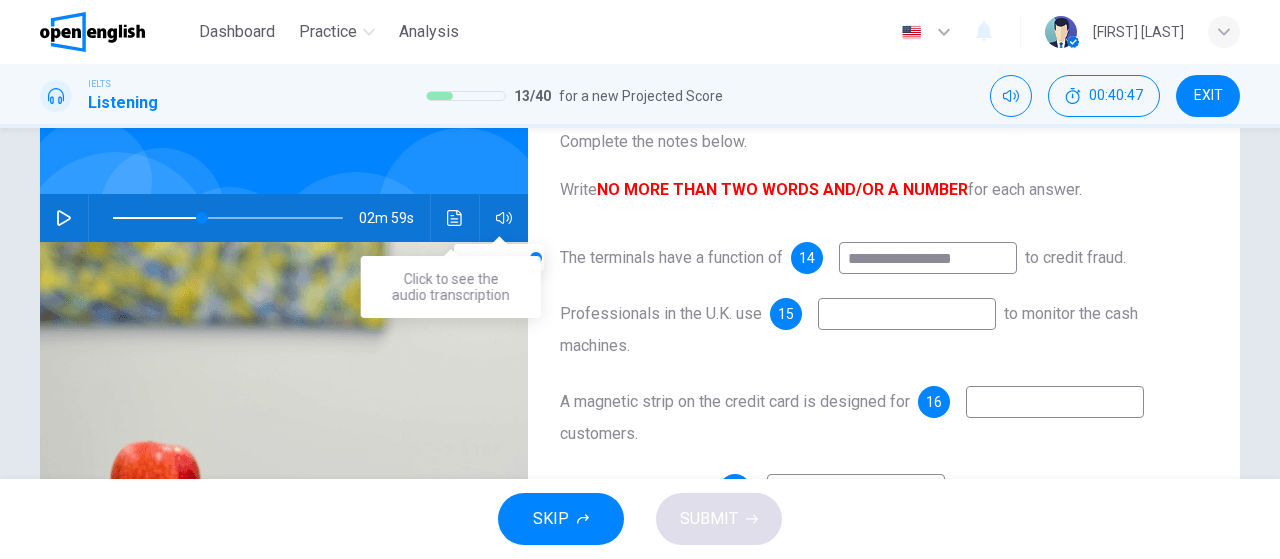 click at bounding box center [455, 218] 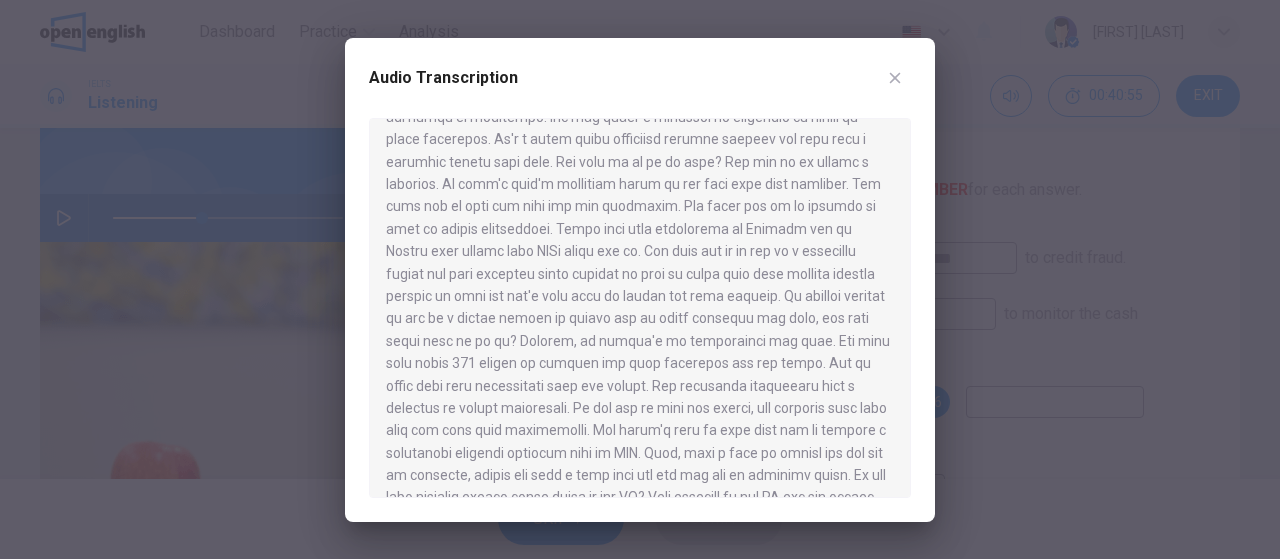 scroll, scrollTop: 166, scrollLeft: 0, axis: vertical 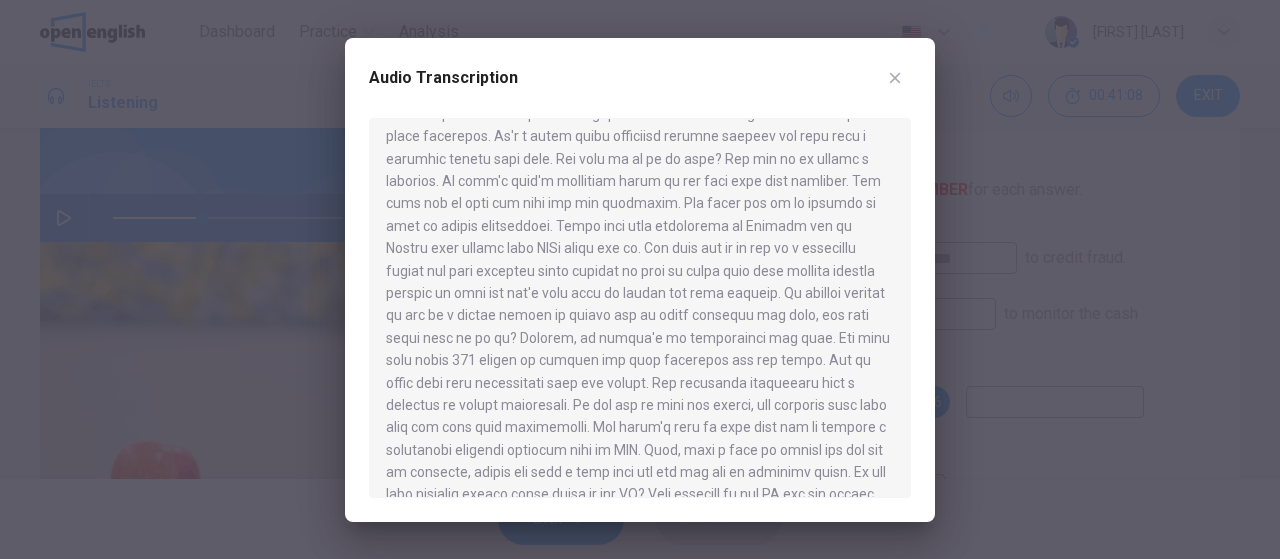 click at bounding box center (895, 78) 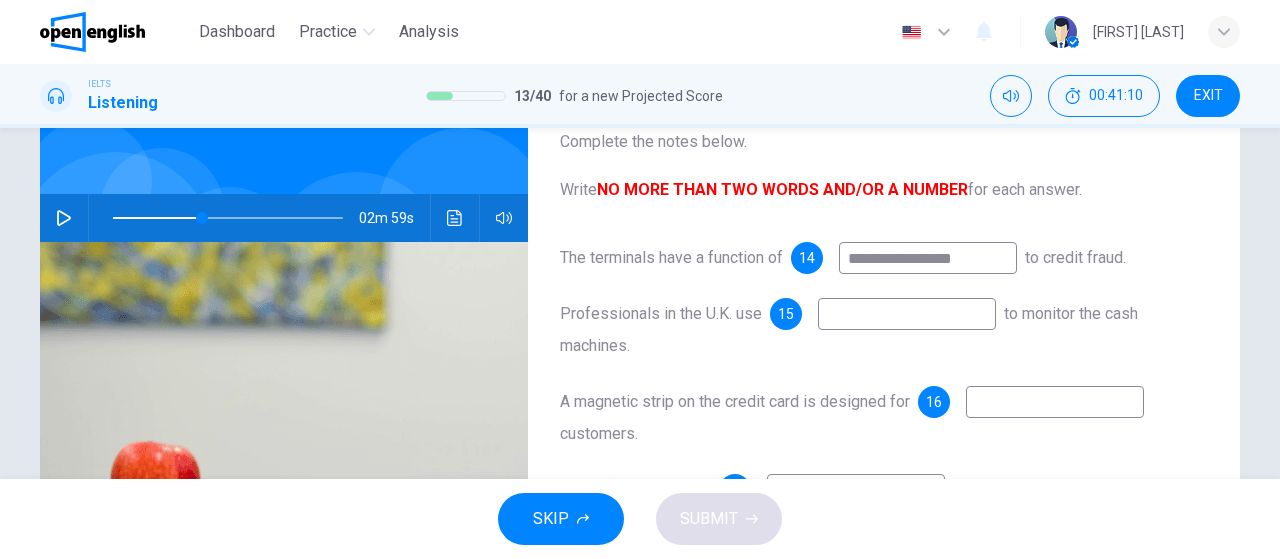 click on "**********" at bounding box center [928, 258] 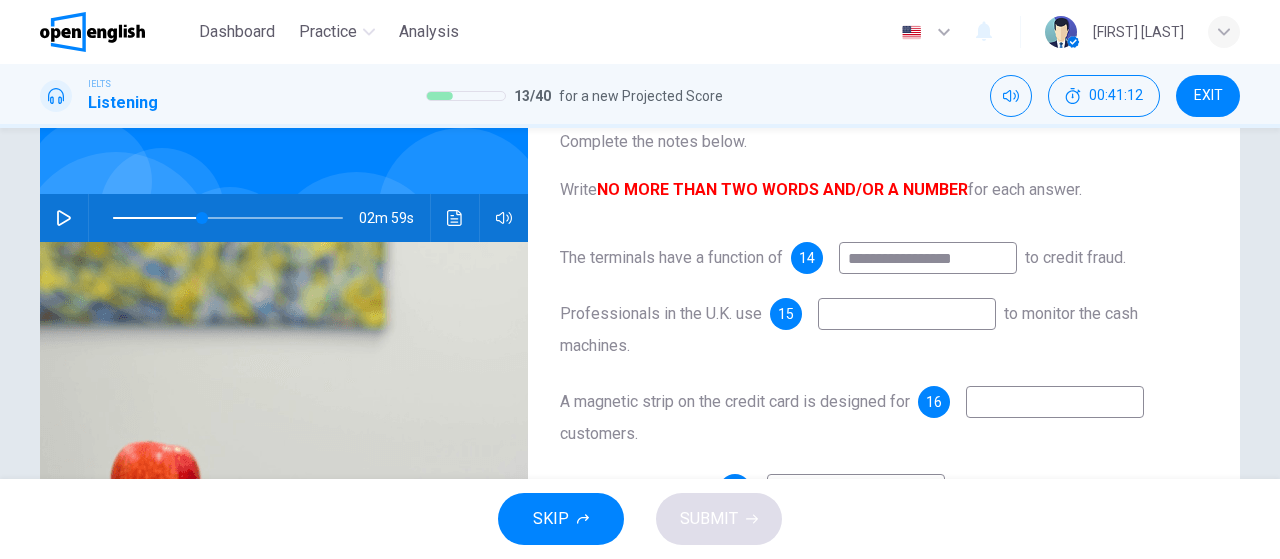 click on "**********" at bounding box center [928, 258] 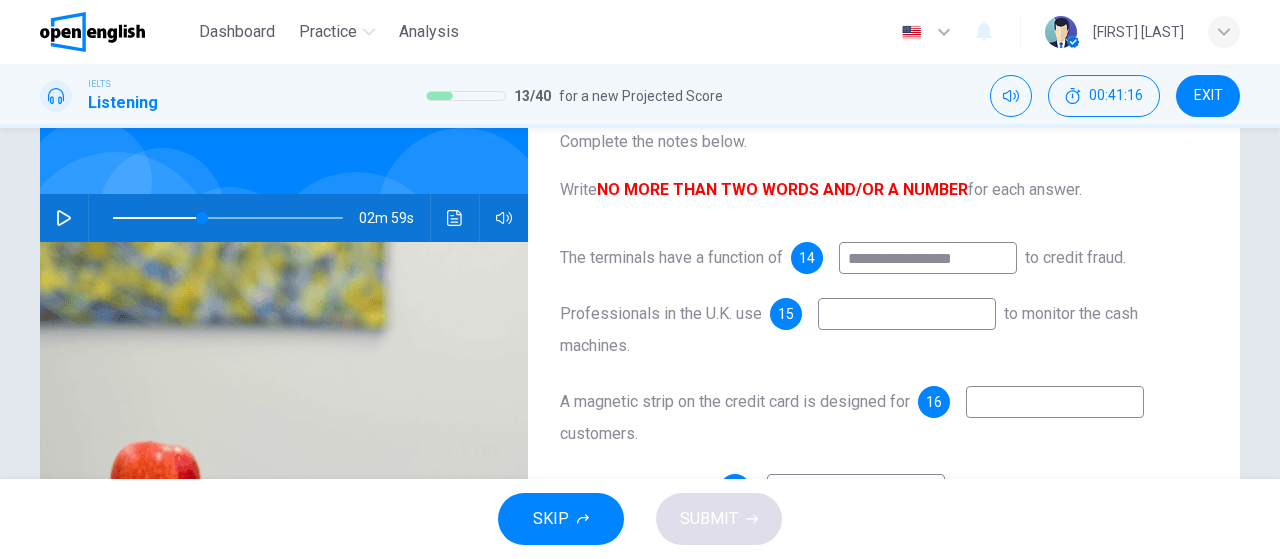 click 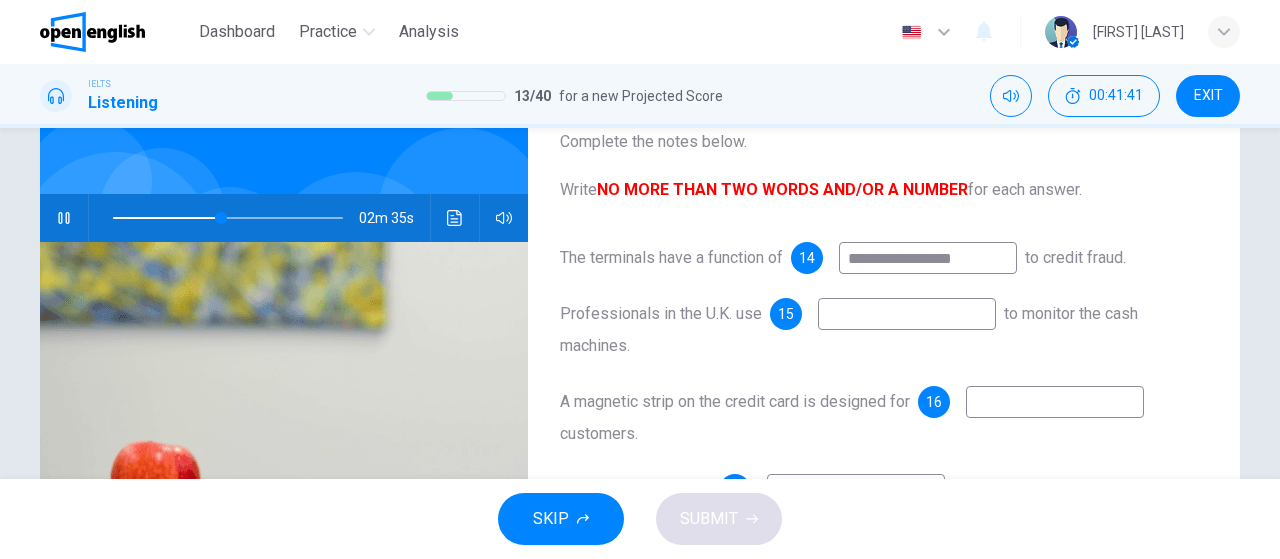 click at bounding box center [907, 314] 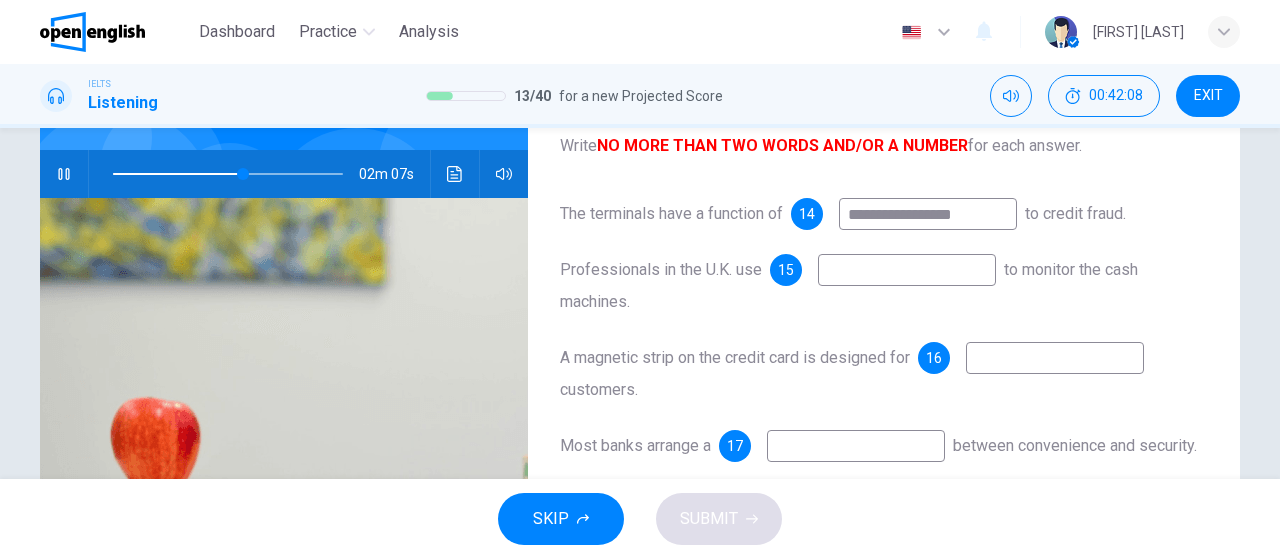 scroll, scrollTop: 176, scrollLeft: 0, axis: vertical 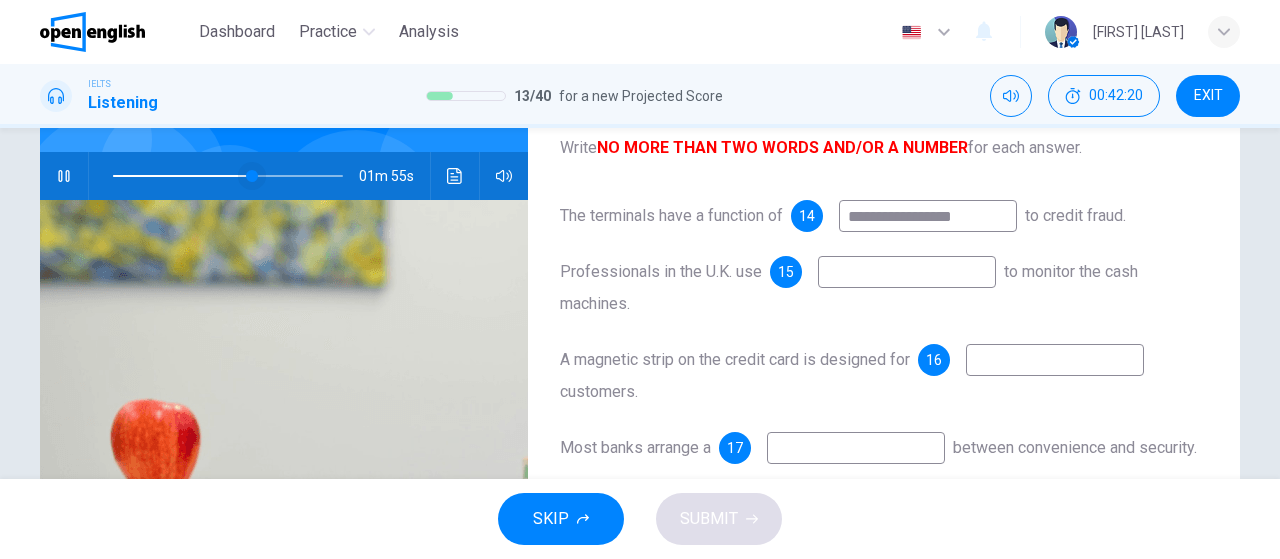 click at bounding box center [252, 176] 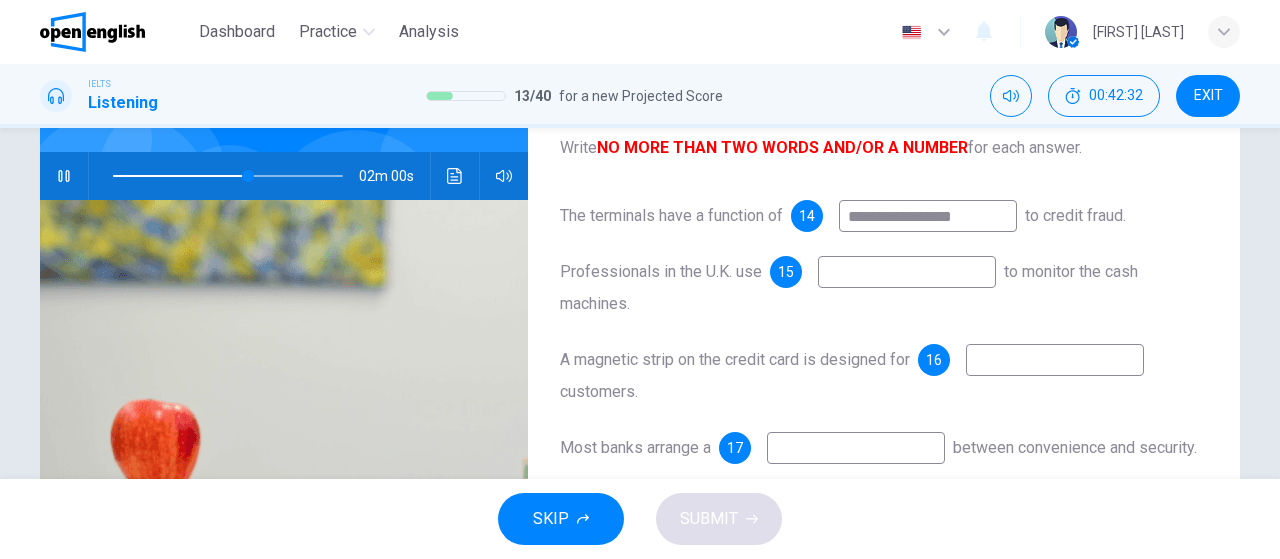 click at bounding box center (907, 272) 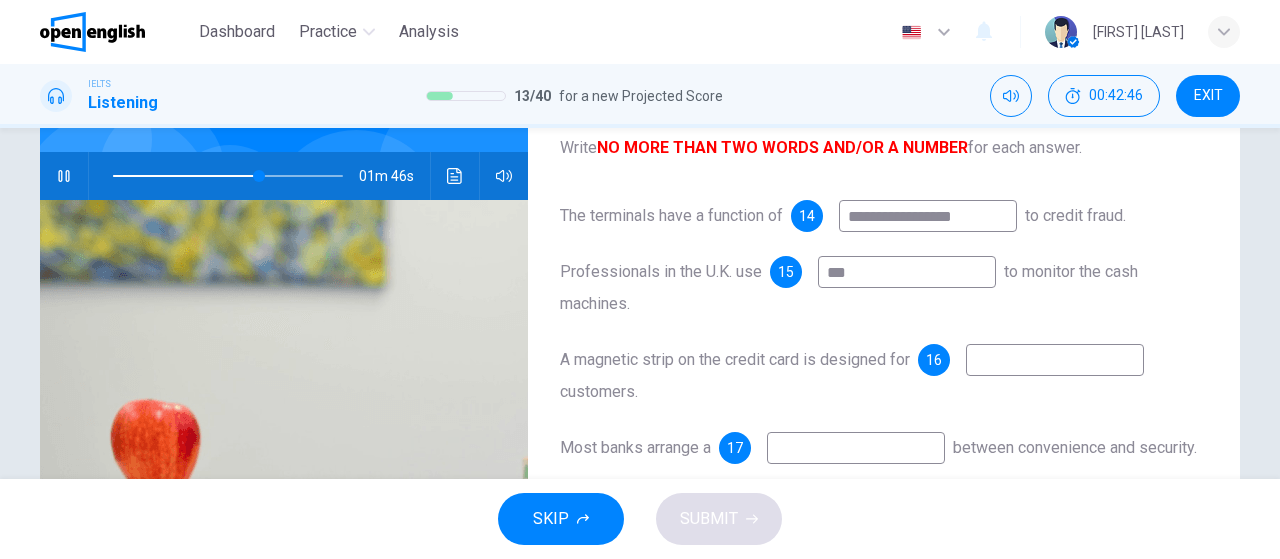 click at bounding box center (1055, 360) 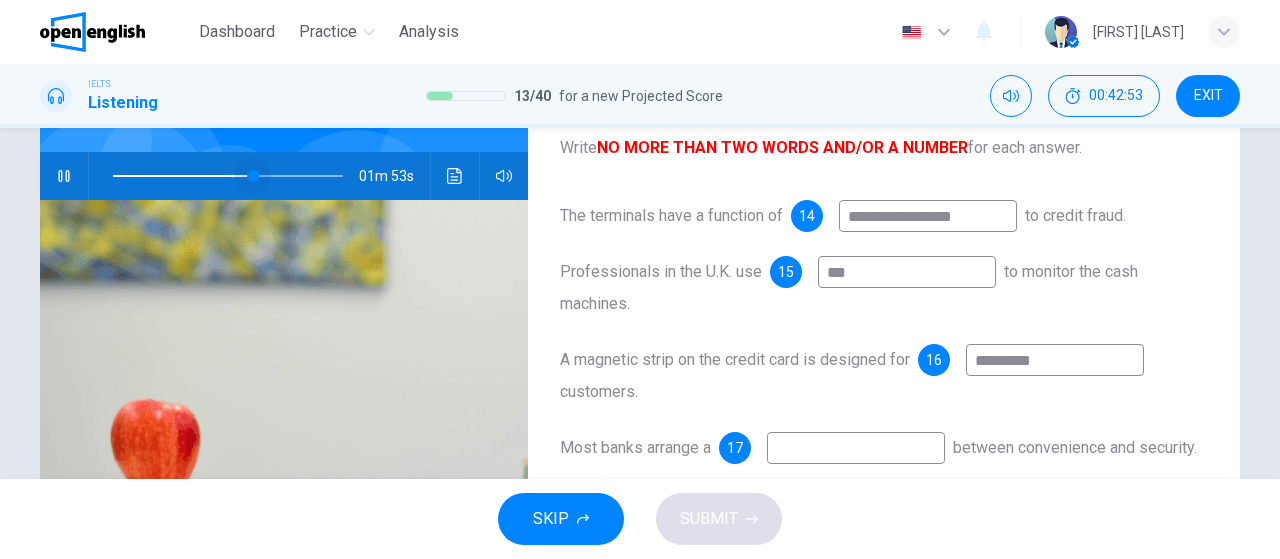 click at bounding box center (253, 176) 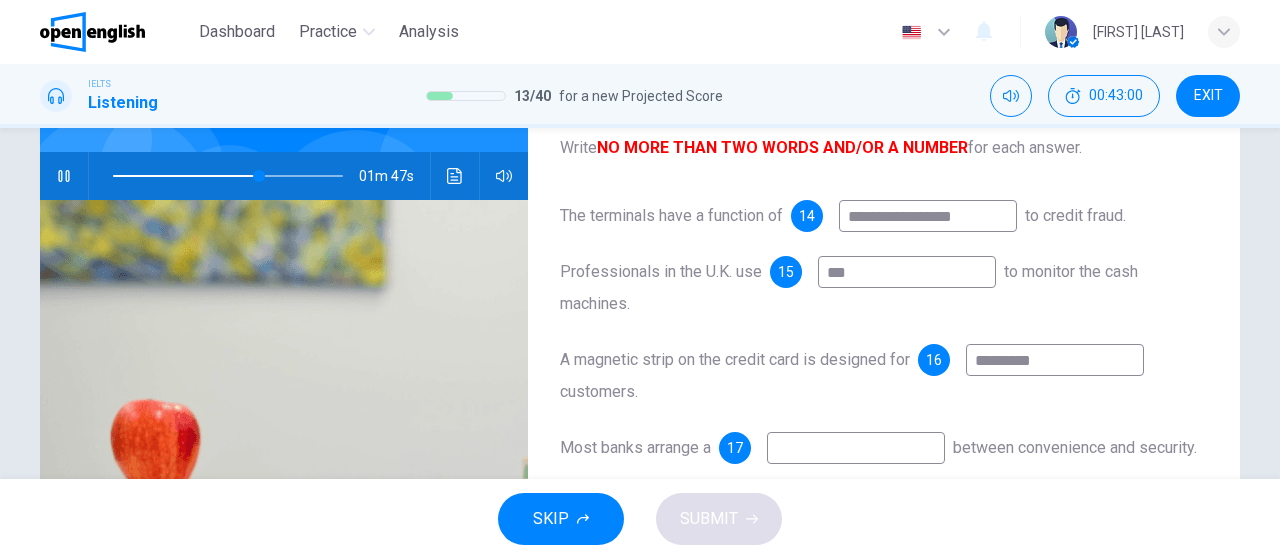 drag, startPoint x: 1066, startPoint y: 362, endPoint x: 932, endPoint y: 374, distance: 134.53624 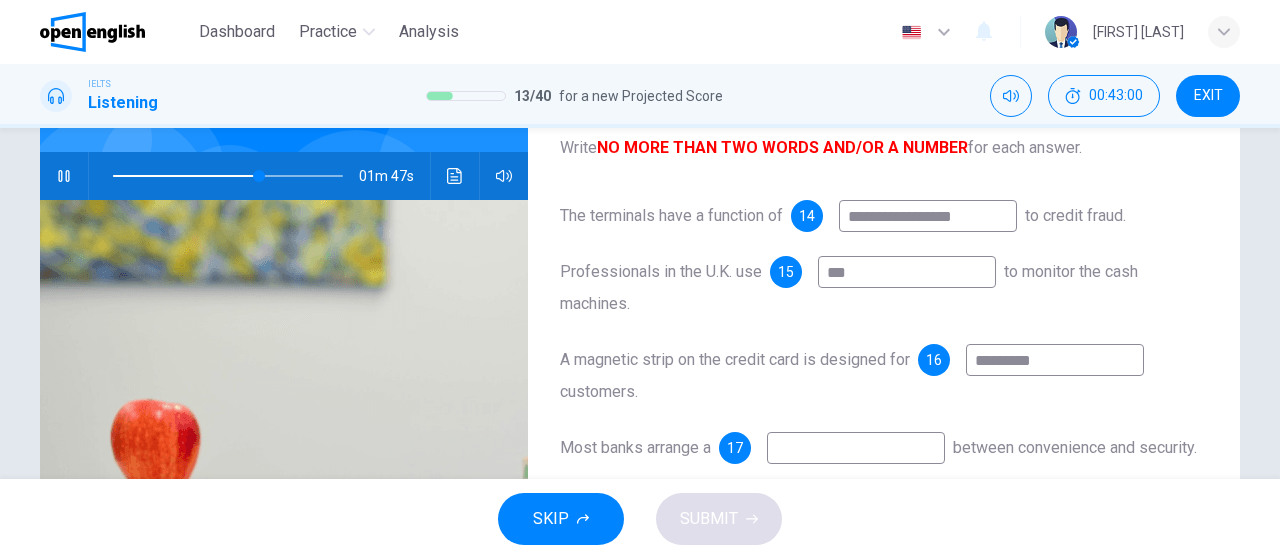 click on "16 *********" at bounding box center [1031, 360] 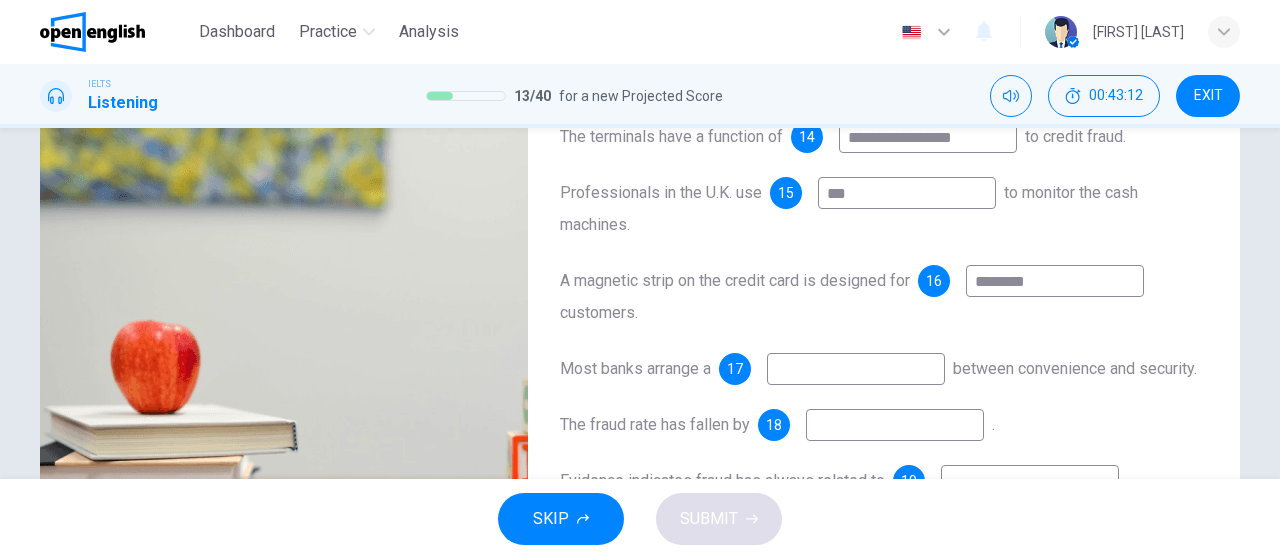 scroll, scrollTop: 264, scrollLeft: 0, axis: vertical 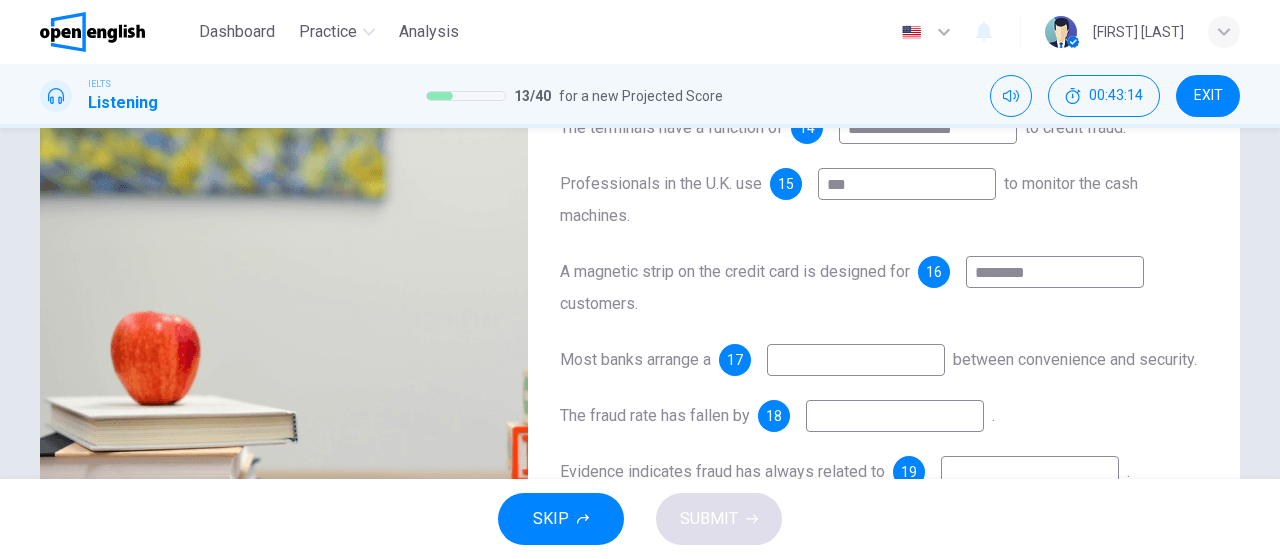 click at bounding box center [856, 360] 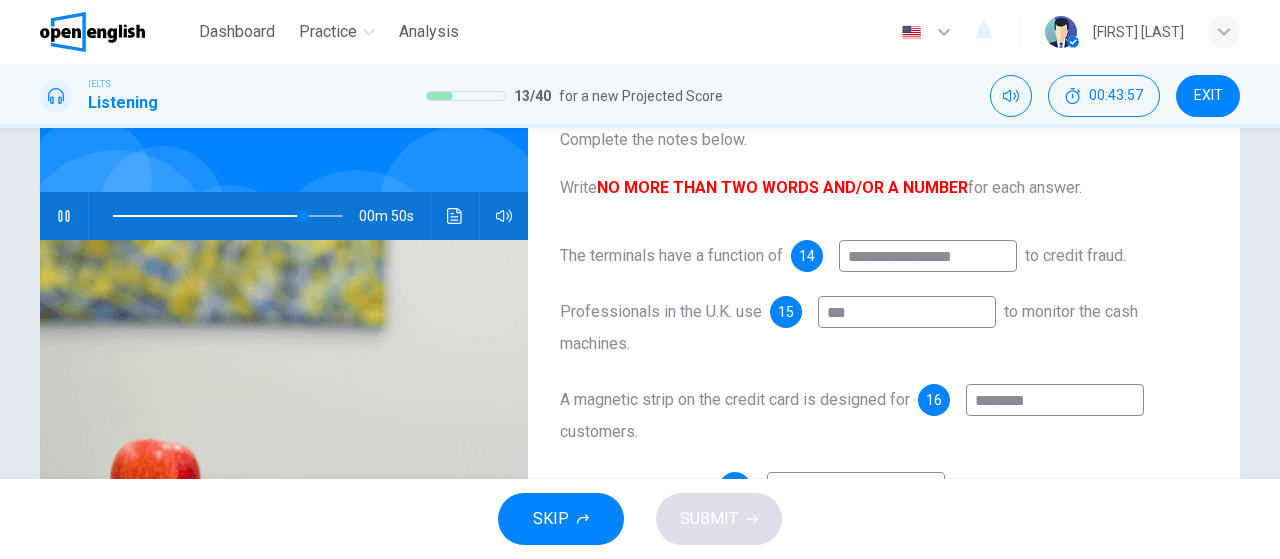 scroll, scrollTop: 122, scrollLeft: 0, axis: vertical 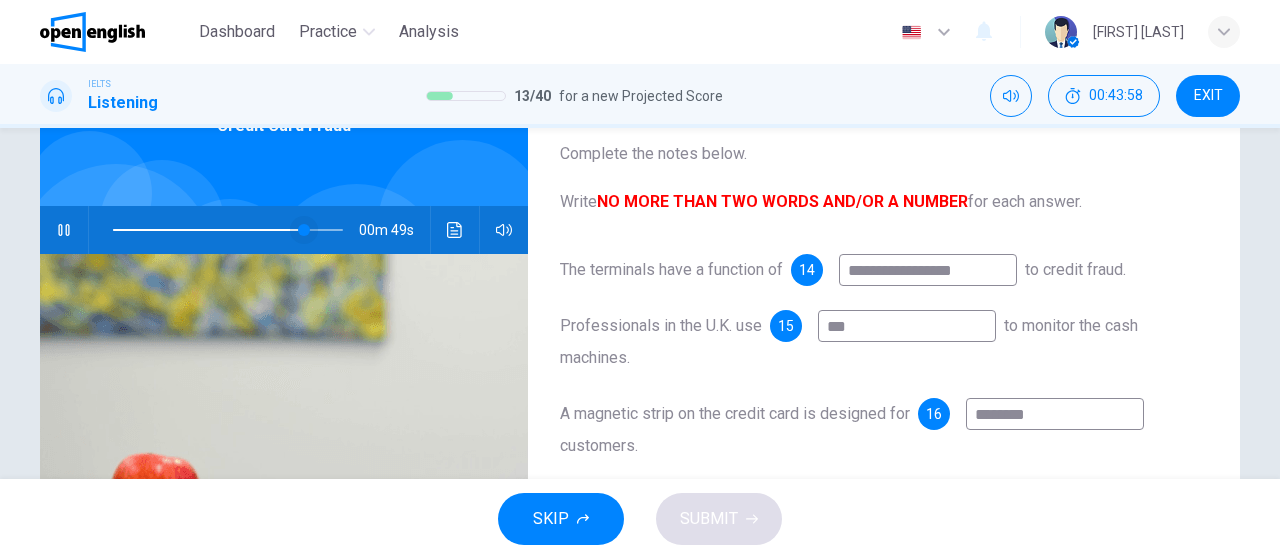 click at bounding box center [304, 230] 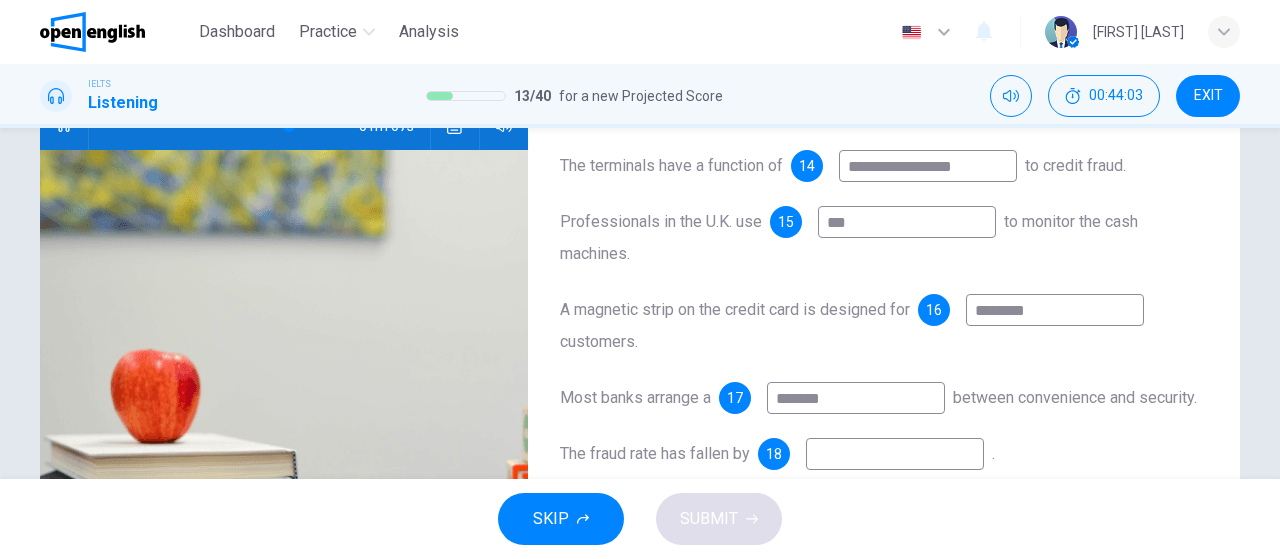 scroll, scrollTop: 228, scrollLeft: 0, axis: vertical 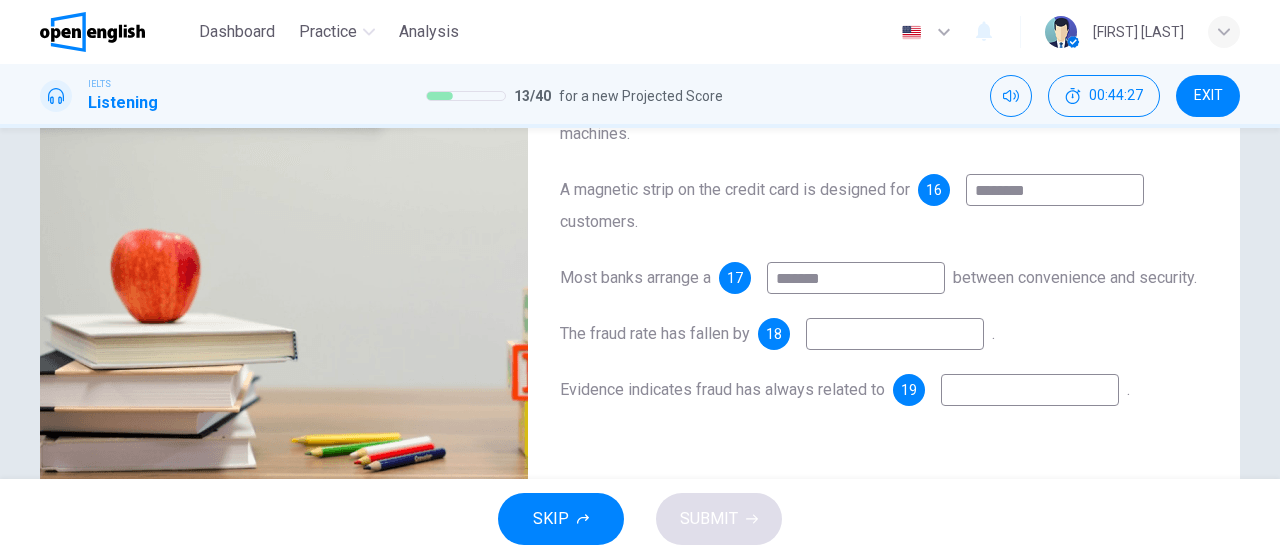 click at bounding box center [895, 334] 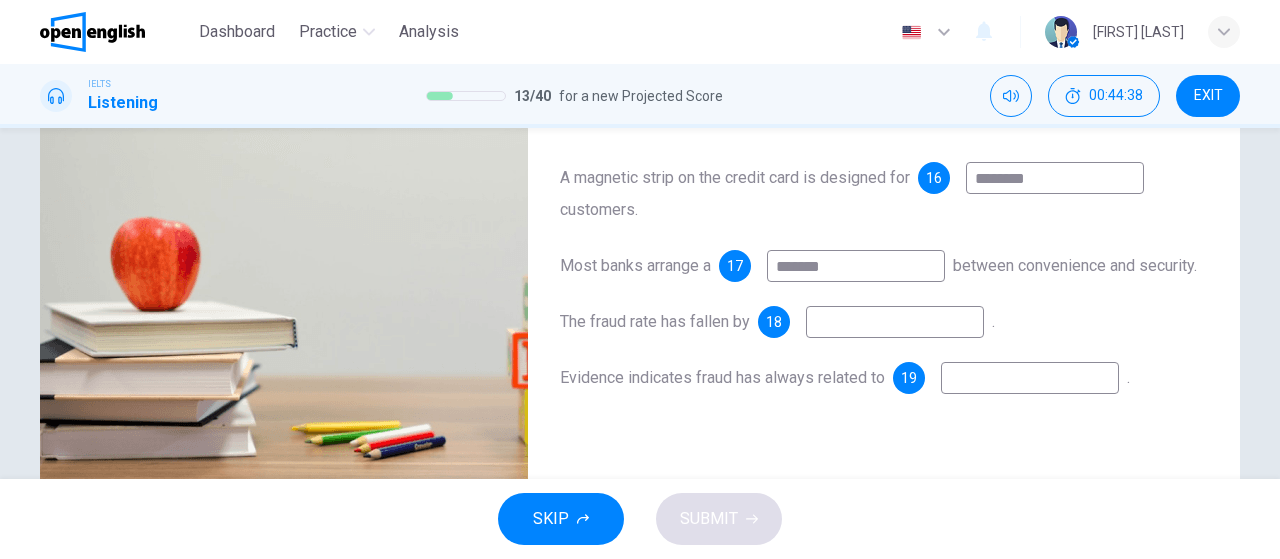 scroll, scrollTop: 364, scrollLeft: 0, axis: vertical 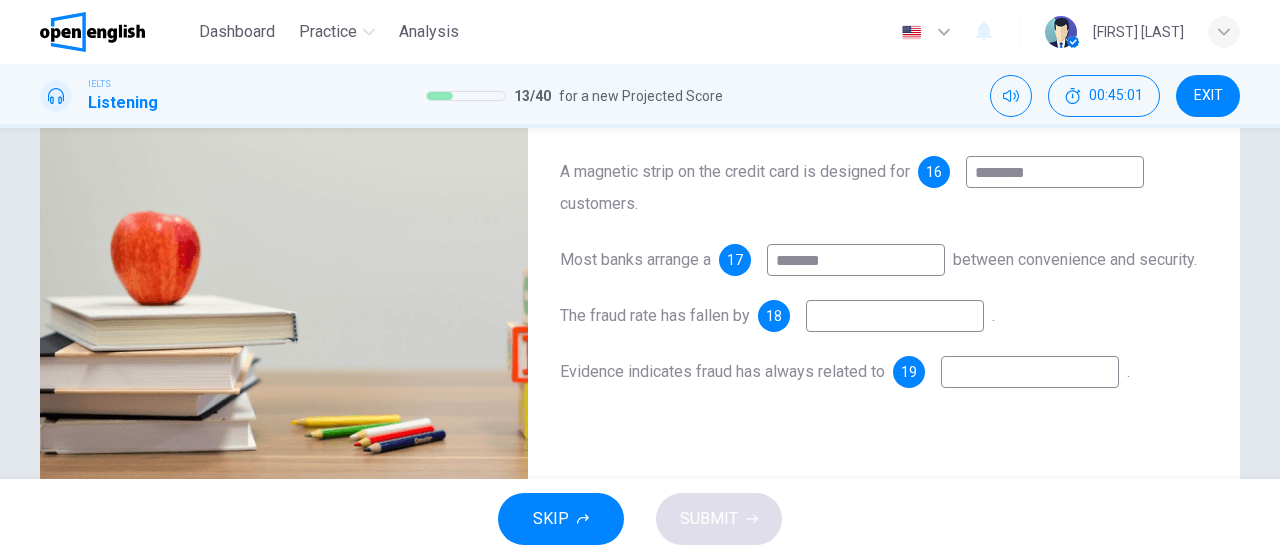 click at bounding box center [1030, 372] 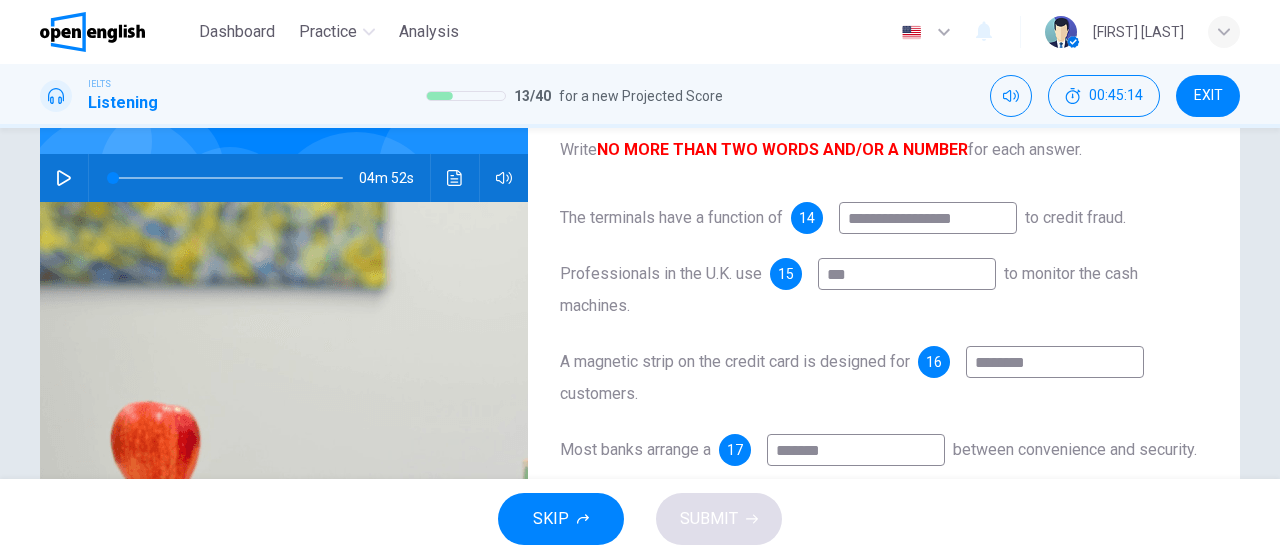 scroll, scrollTop: 168, scrollLeft: 0, axis: vertical 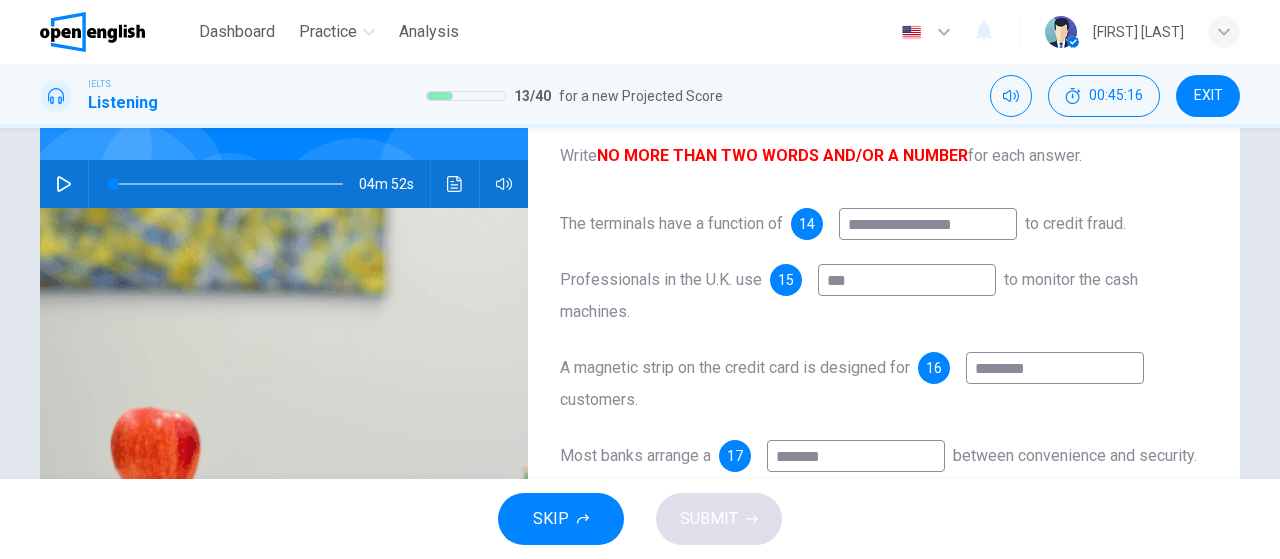 click at bounding box center [228, 184] 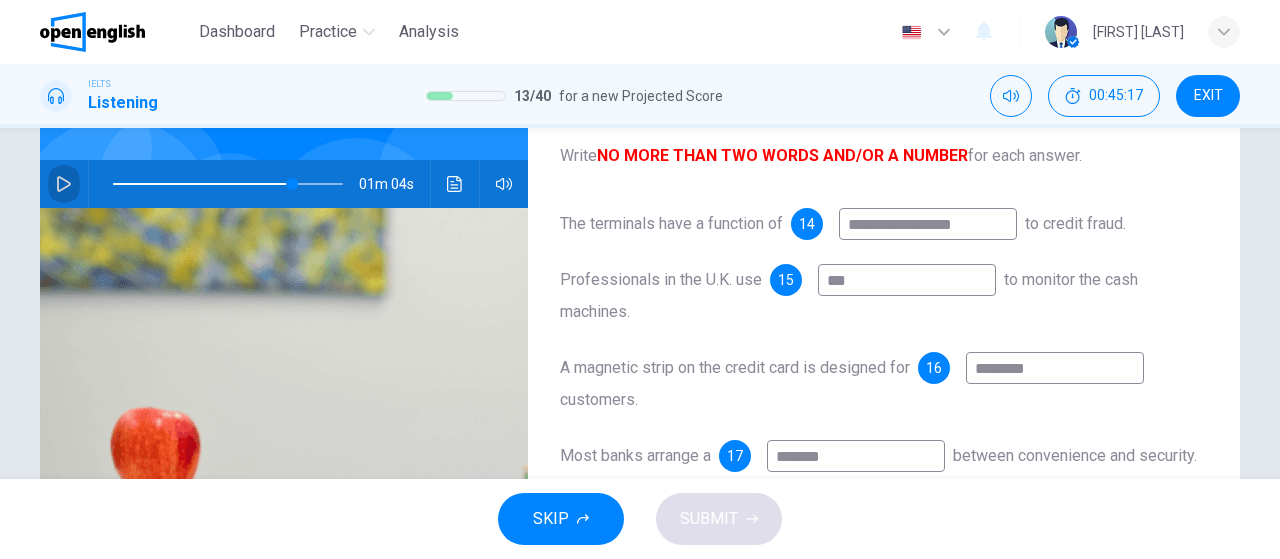 click 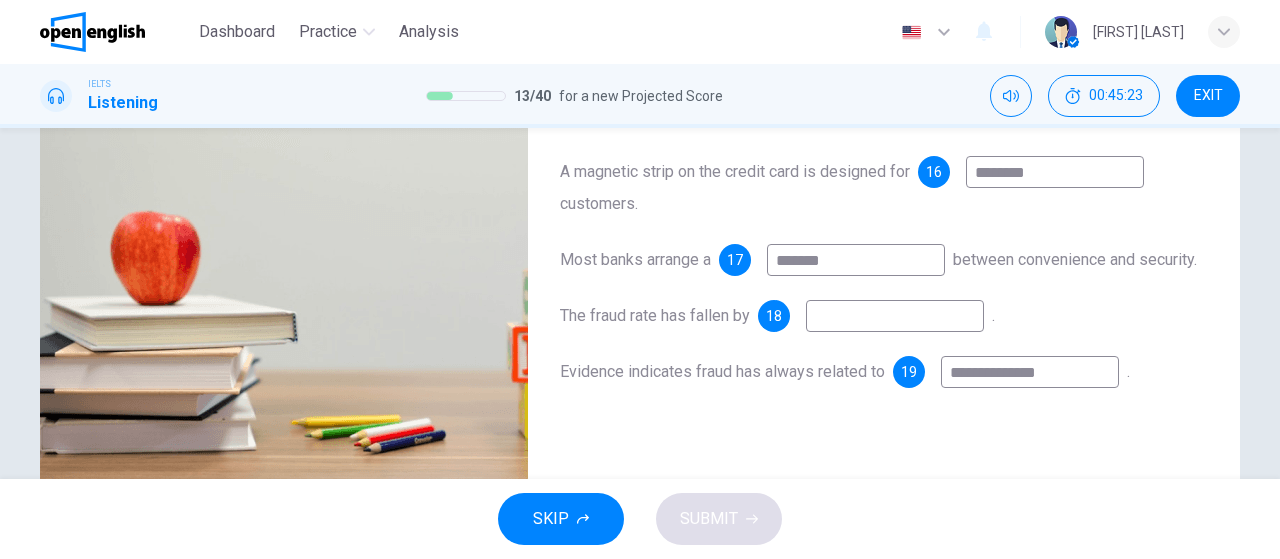 scroll, scrollTop: 358, scrollLeft: 0, axis: vertical 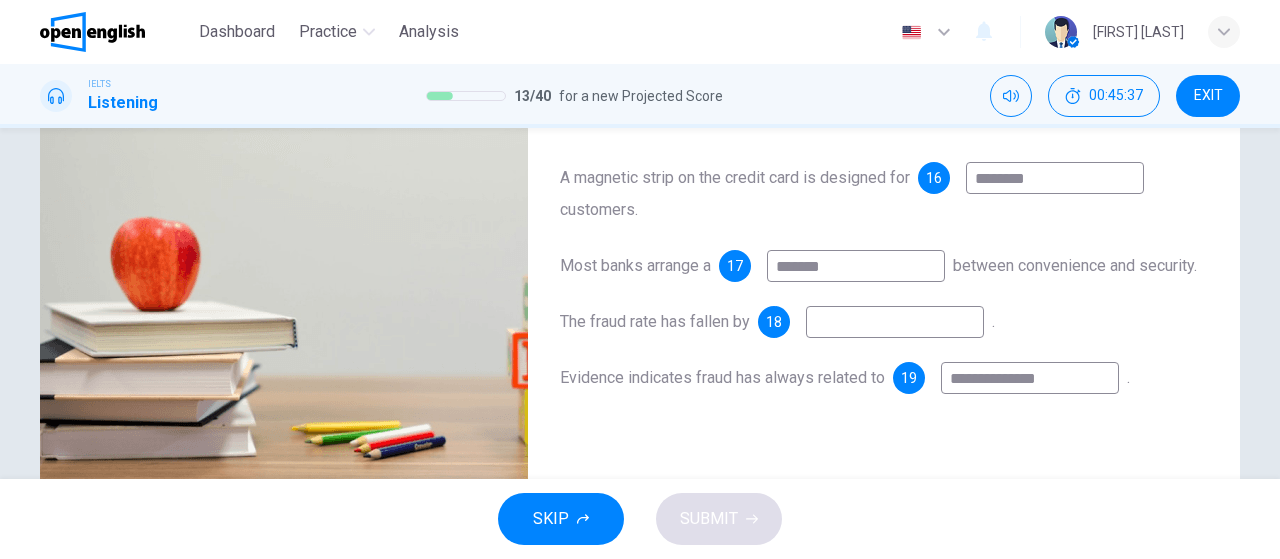 click at bounding box center [895, 322] 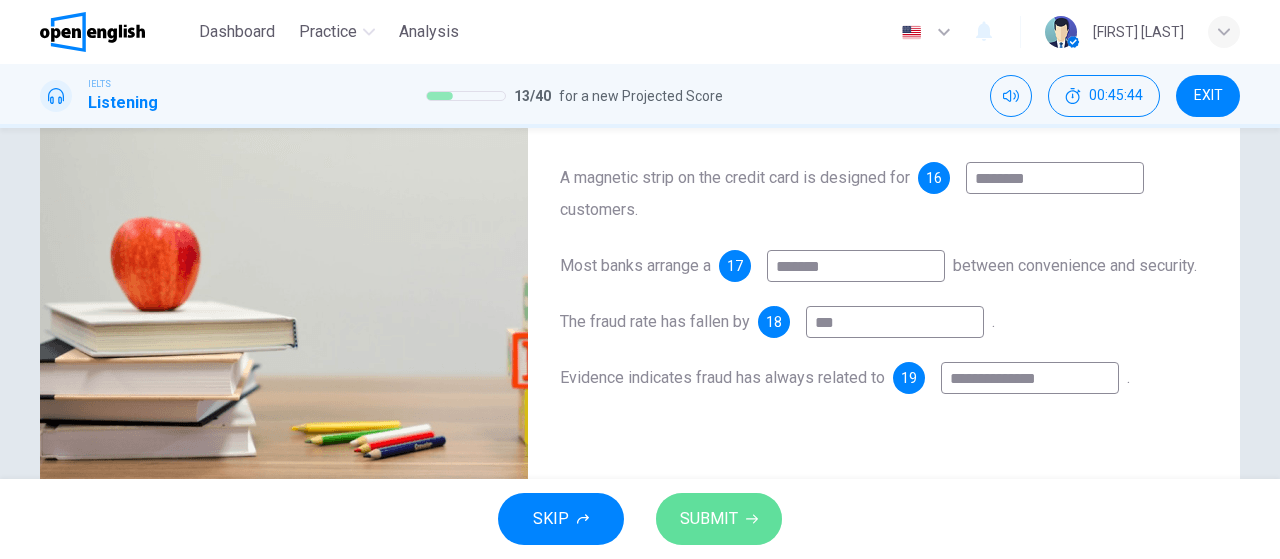 click on "SUBMIT" at bounding box center [709, 519] 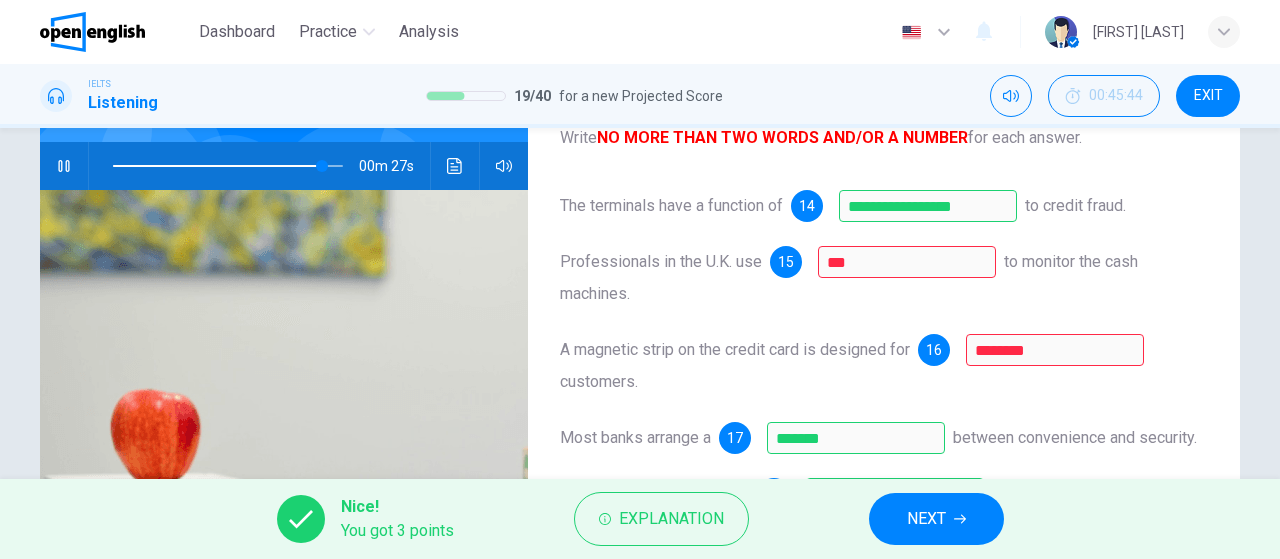 scroll, scrollTop: 190, scrollLeft: 0, axis: vertical 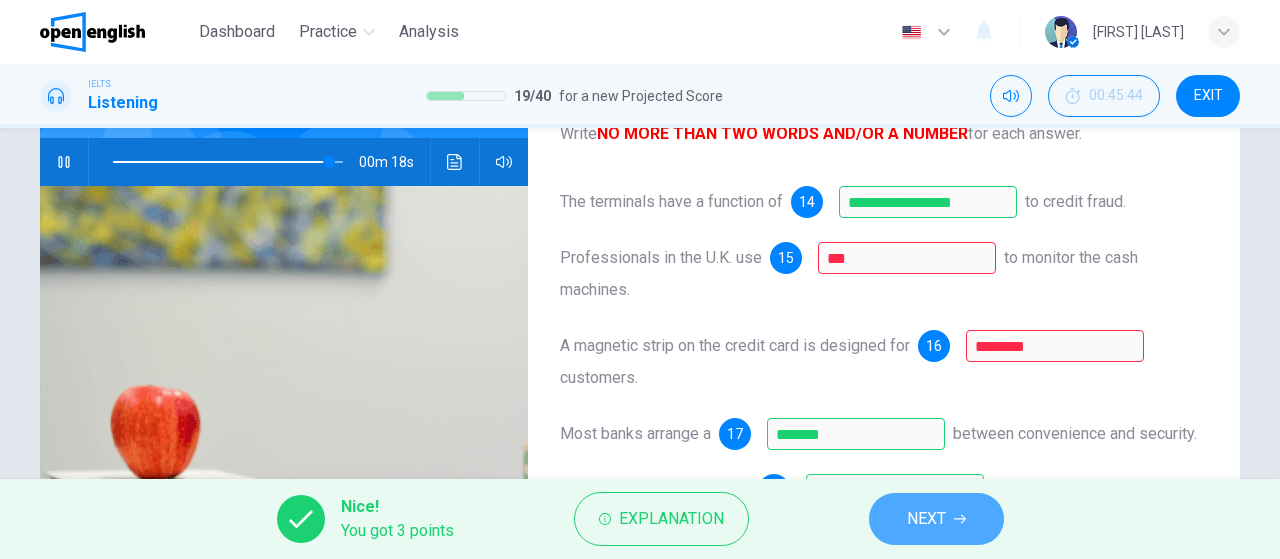 click on "NEXT" at bounding box center (926, 519) 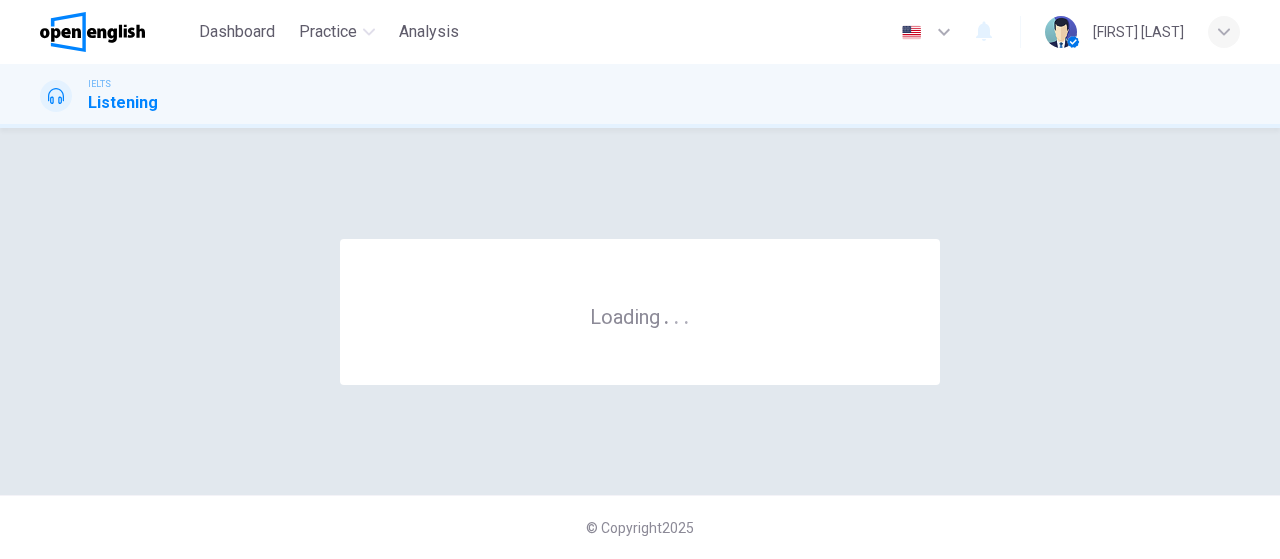 scroll, scrollTop: 0, scrollLeft: 0, axis: both 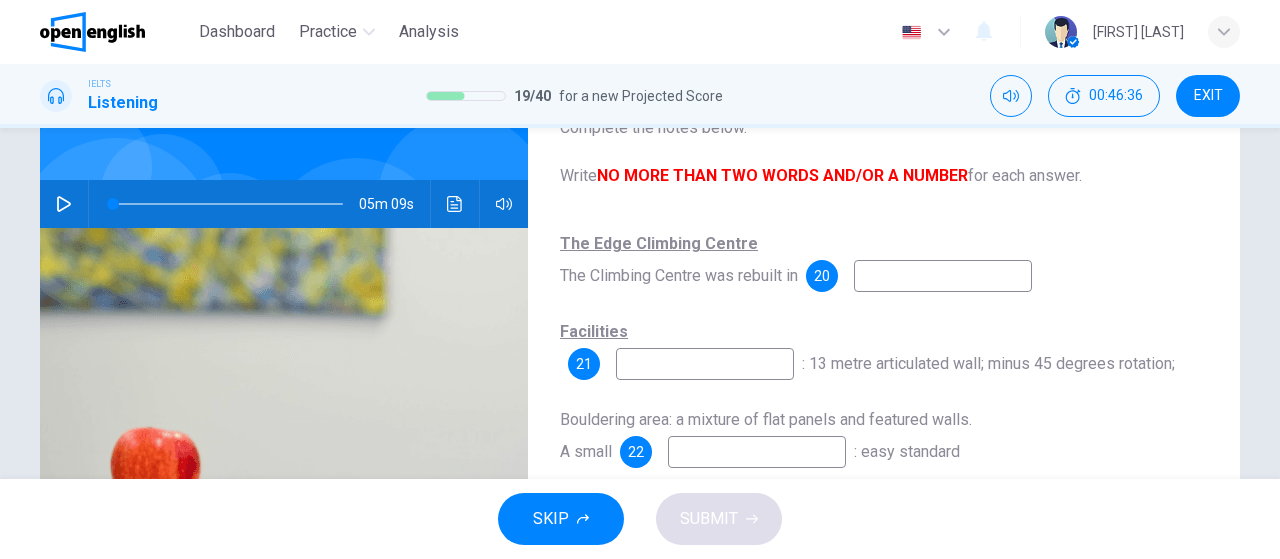 click 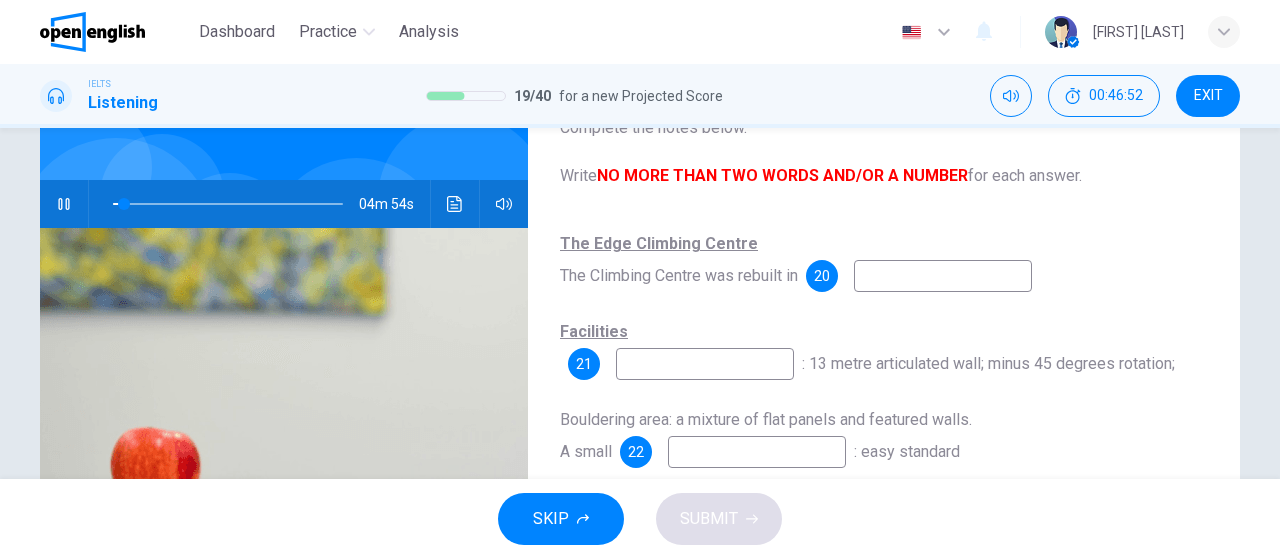 click 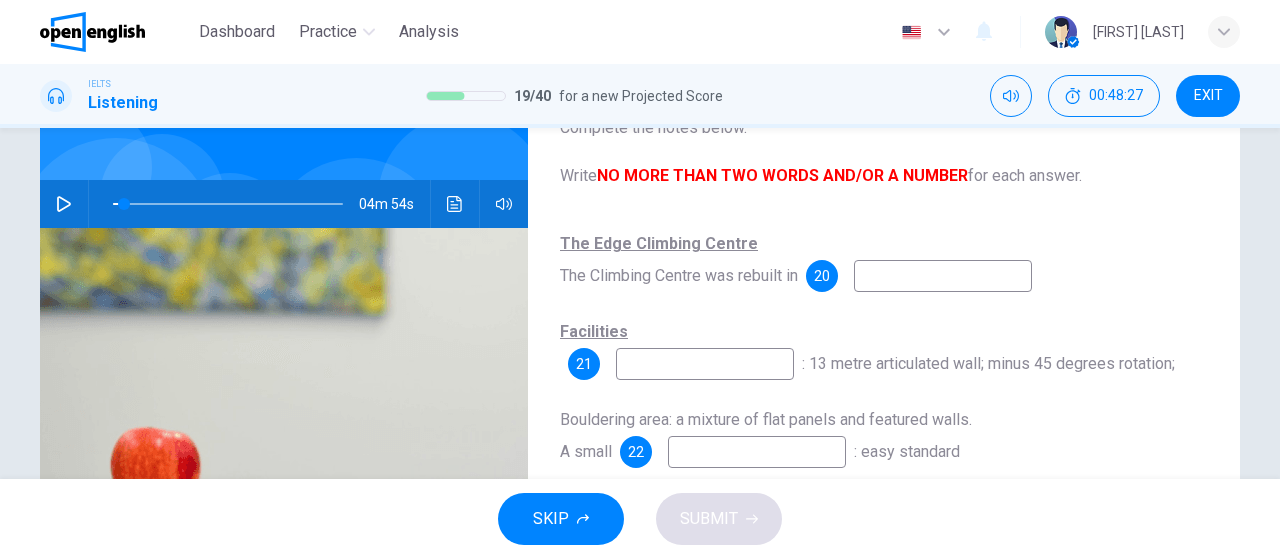 click 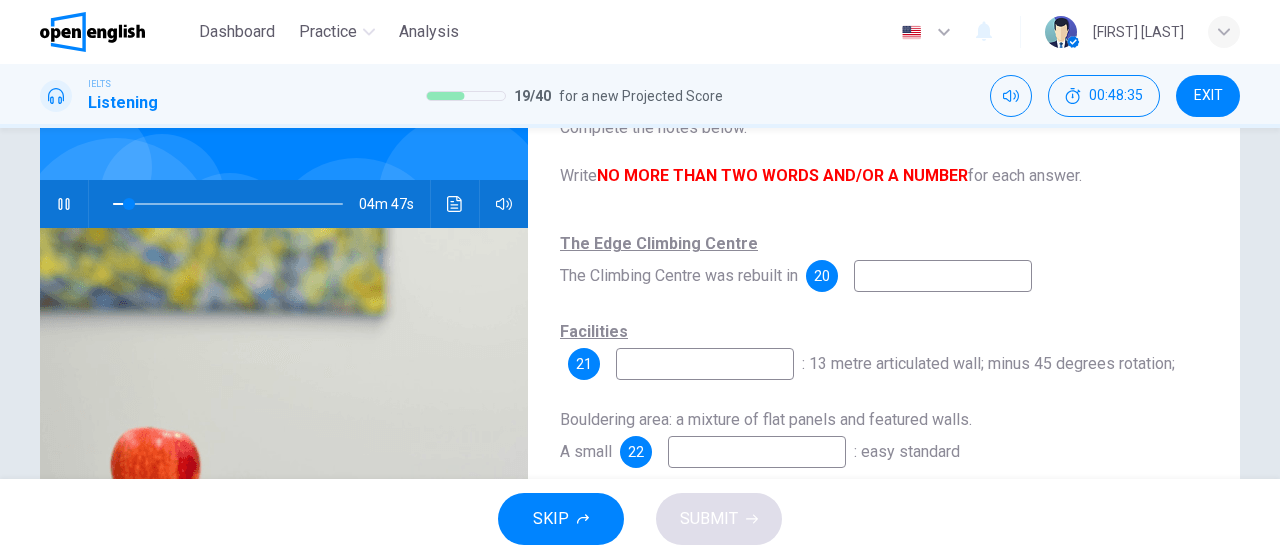 click at bounding box center (943, 276) 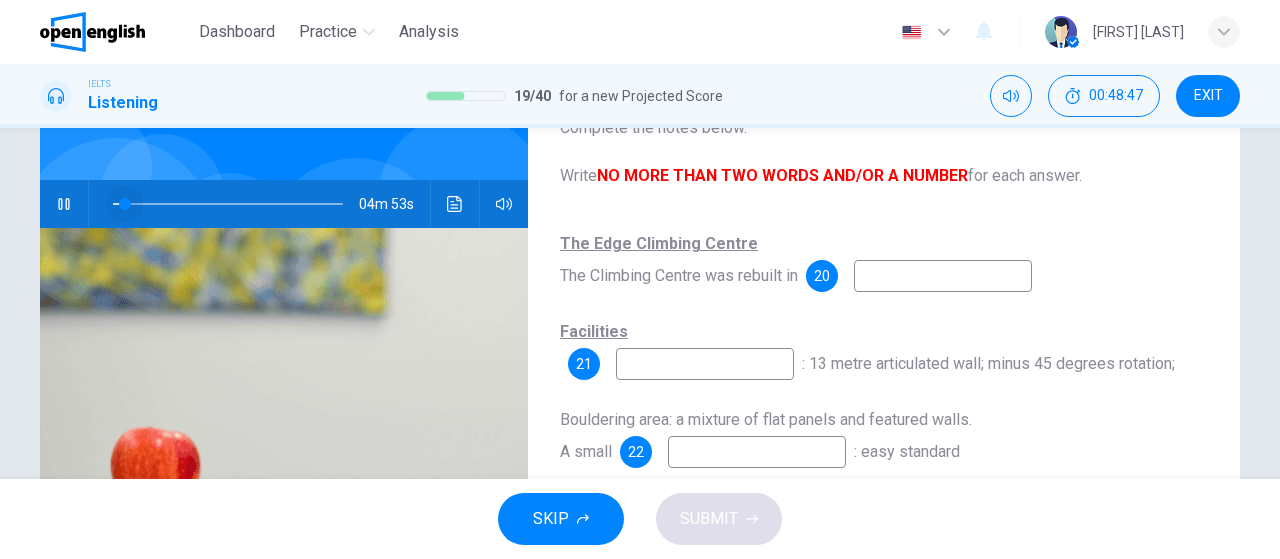 click at bounding box center (125, 204) 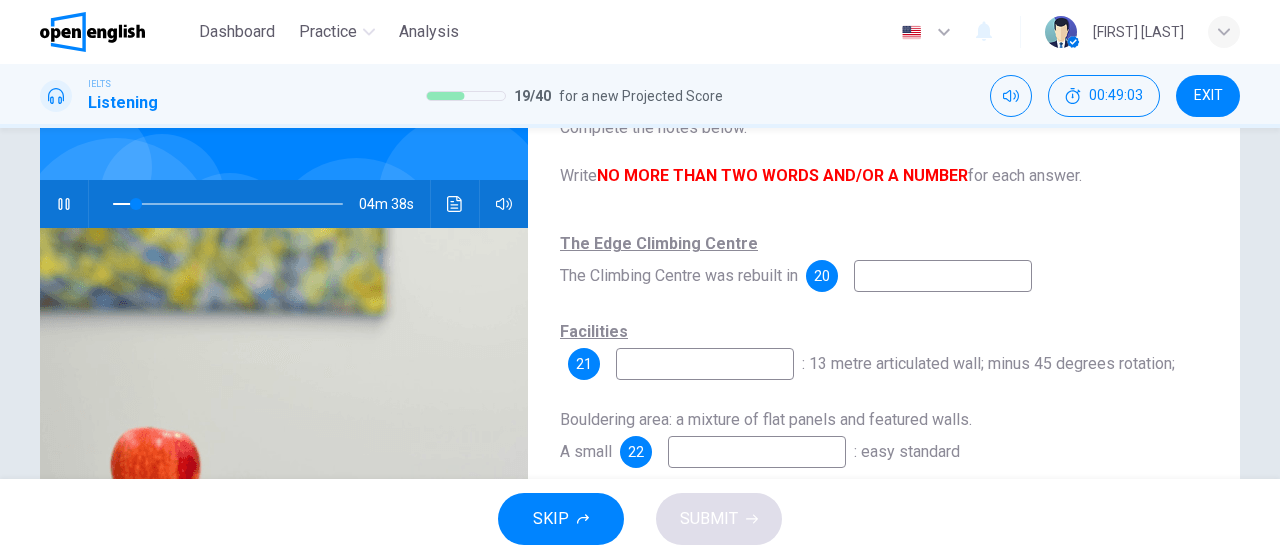 click 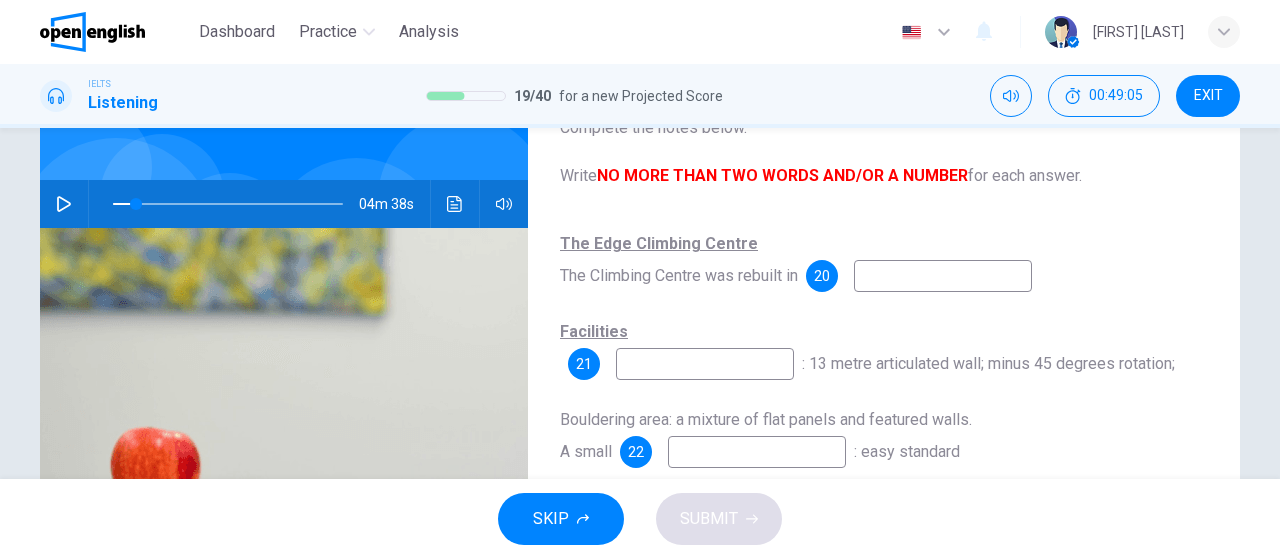 click at bounding box center (943, 276) 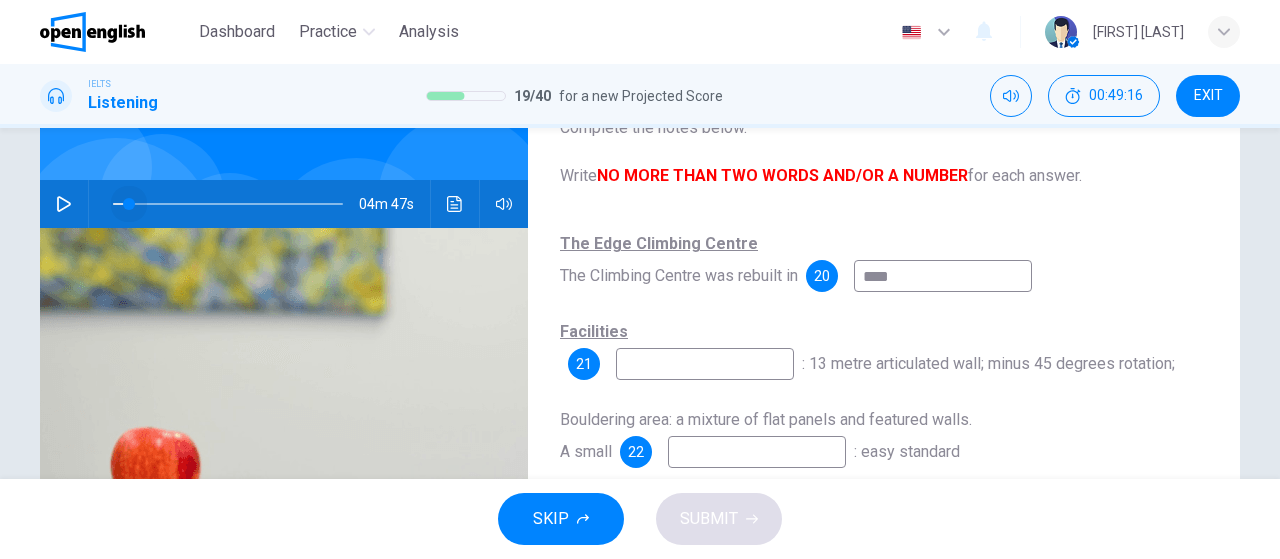 click at bounding box center [129, 204] 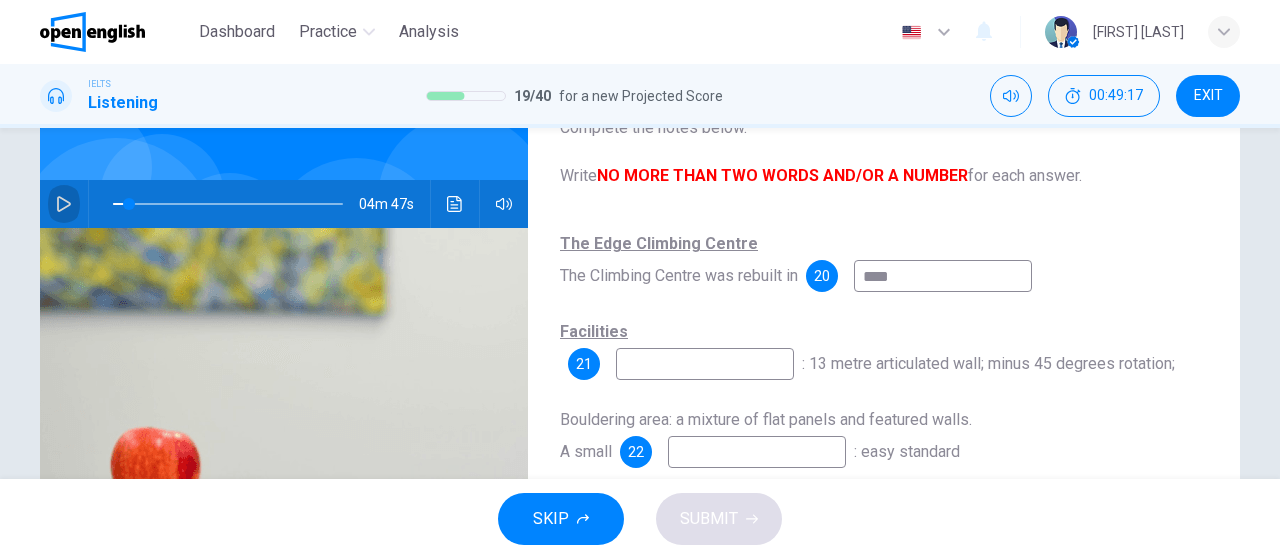 click 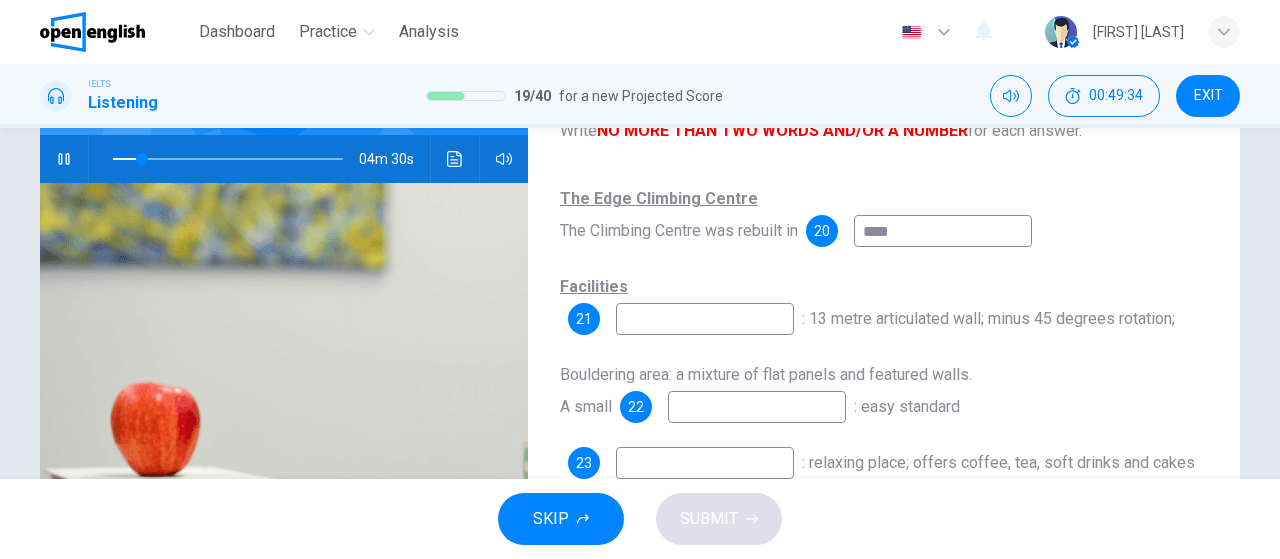 scroll, scrollTop: 194, scrollLeft: 0, axis: vertical 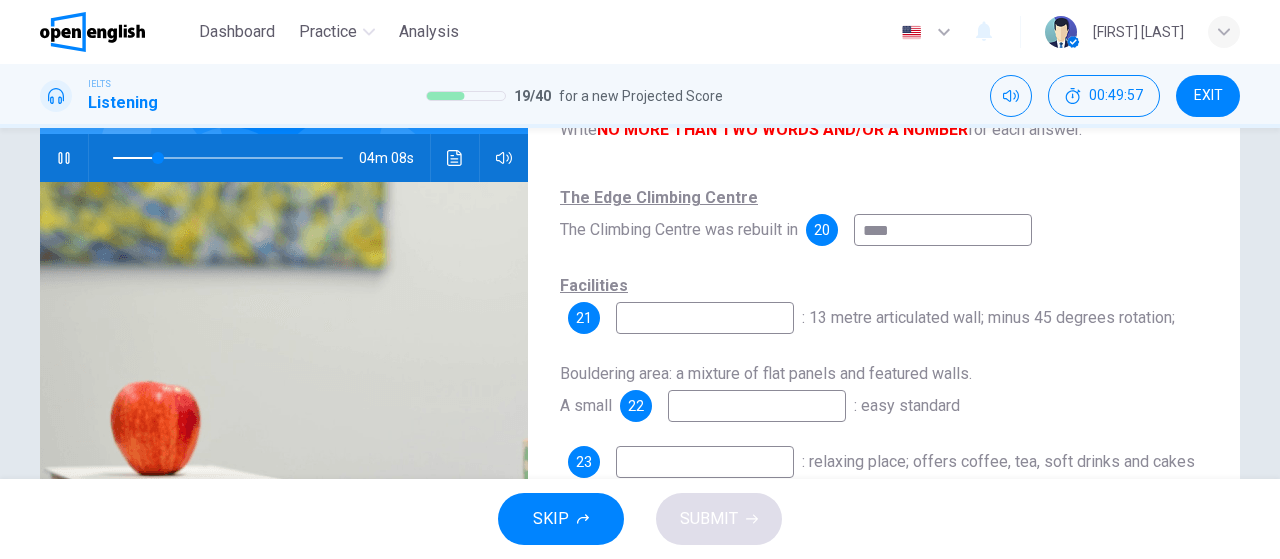 click at bounding box center (705, 318) 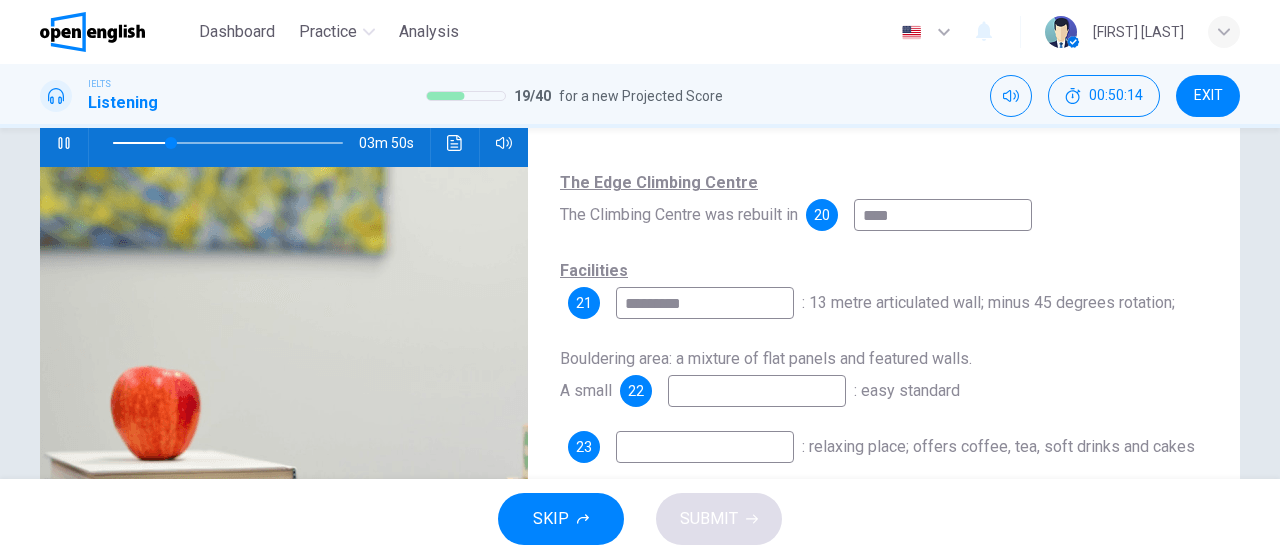 scroll, scrollTop: 200, scrollLeft: 0, axis: vertical 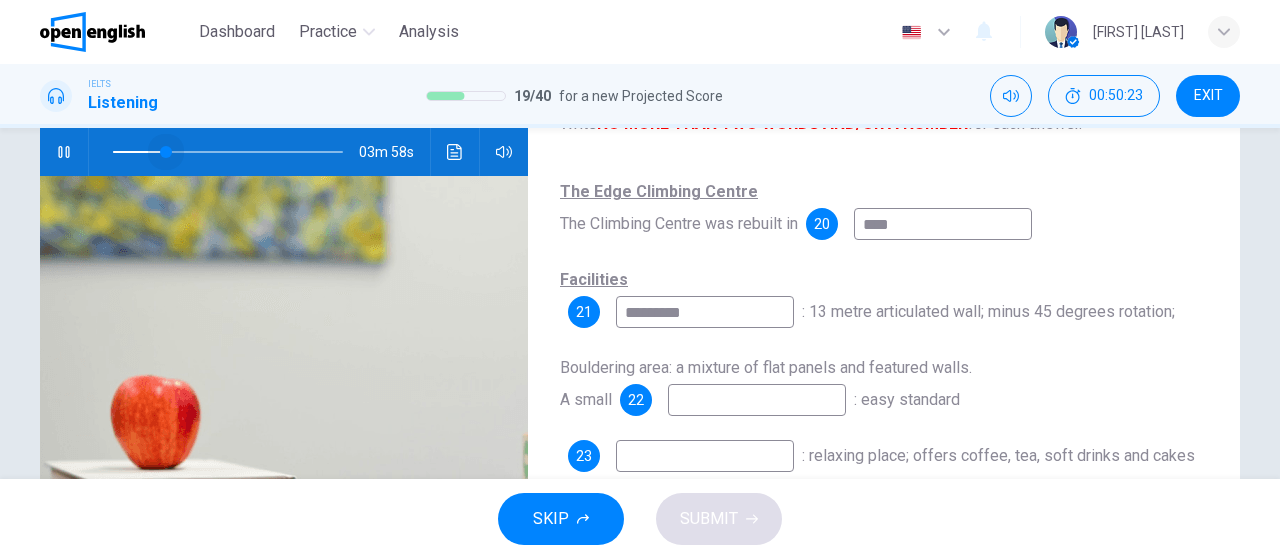 click at bounding box center [166, 152] 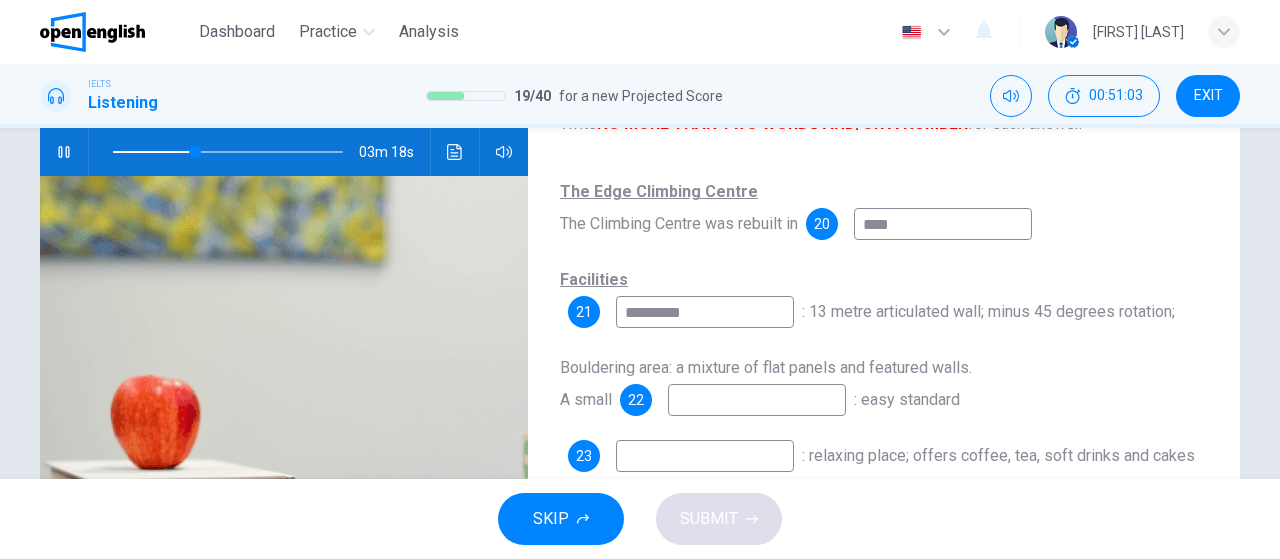 click at bounding box center [757, 400] 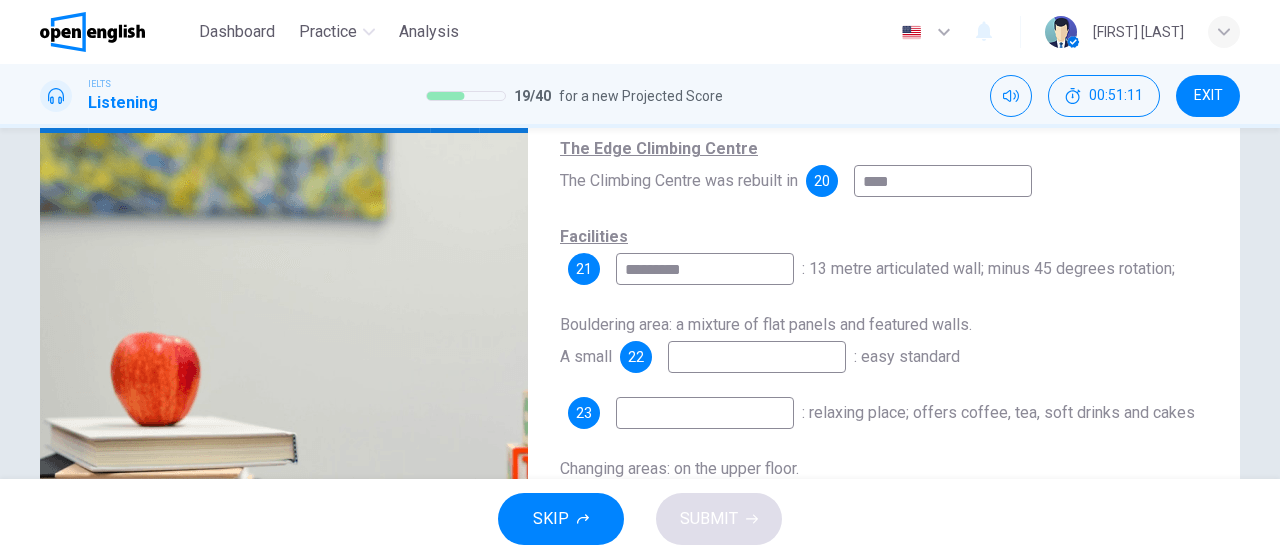 scroll, scrollTop: 248, scrollLeft: 0, axis: vertical 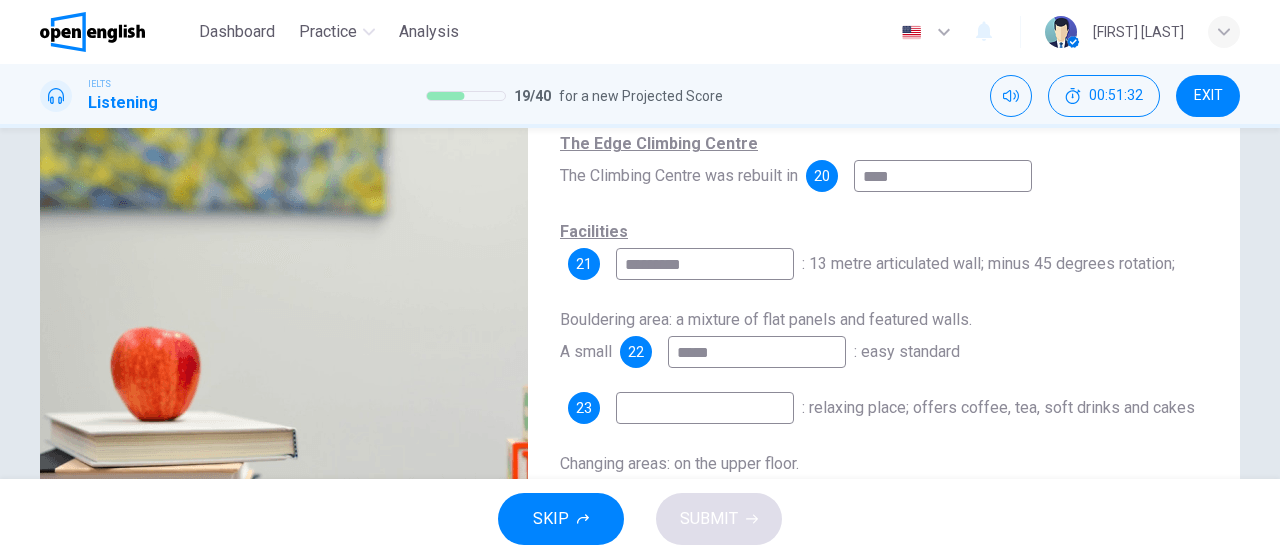 click on "*****" at bounding box center [757, 352] 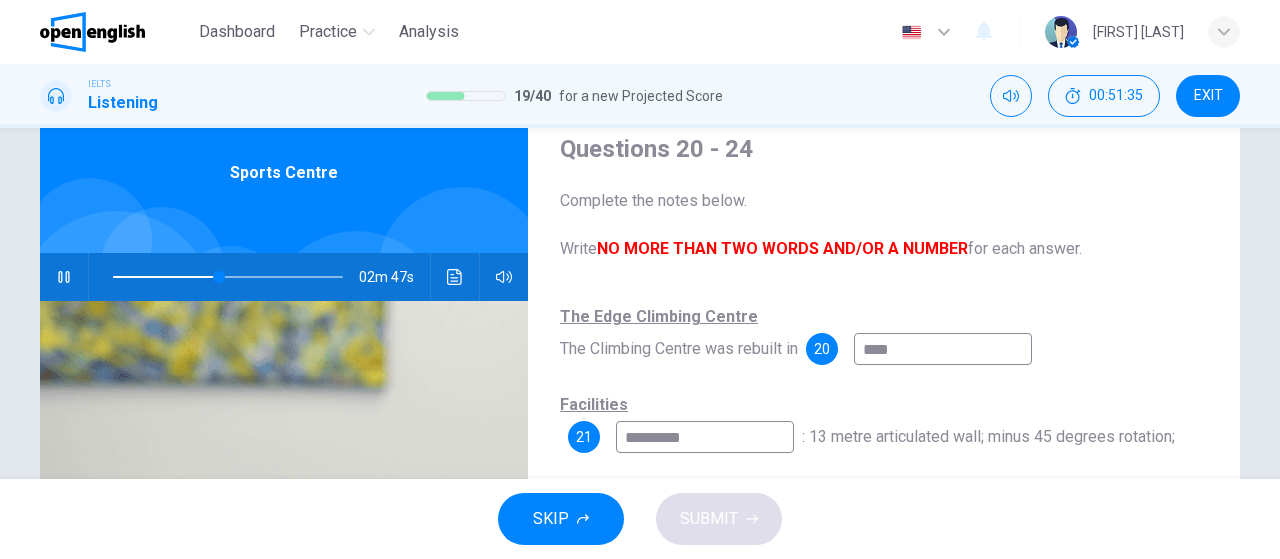 scroll, scrollTop: 70, scrollLeft: 0, axis: vertical 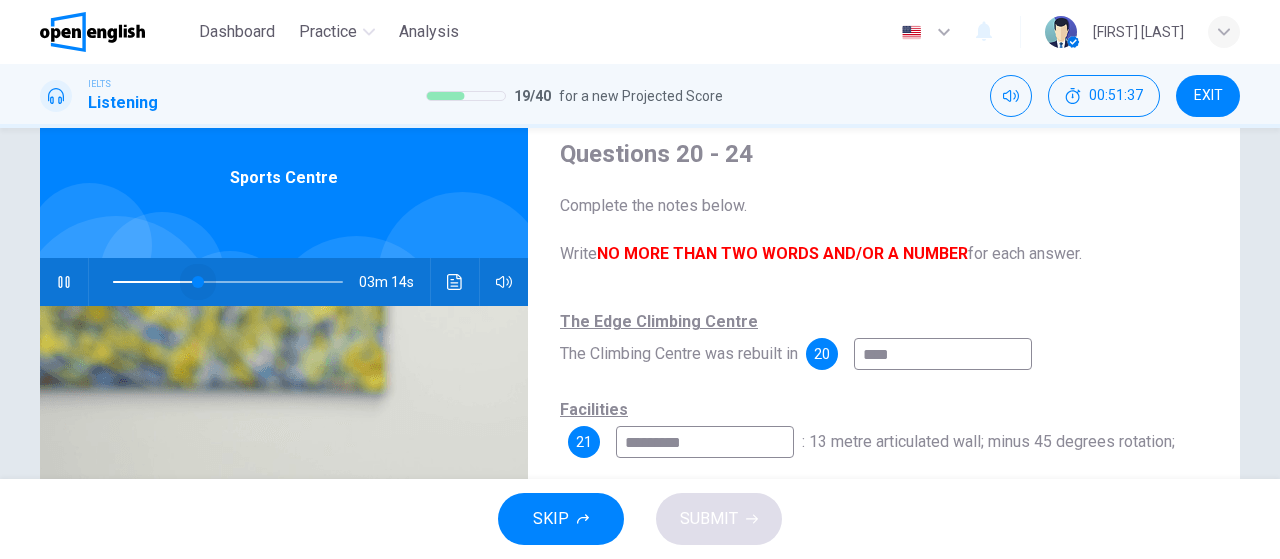 click at bounding box center (198, 282) 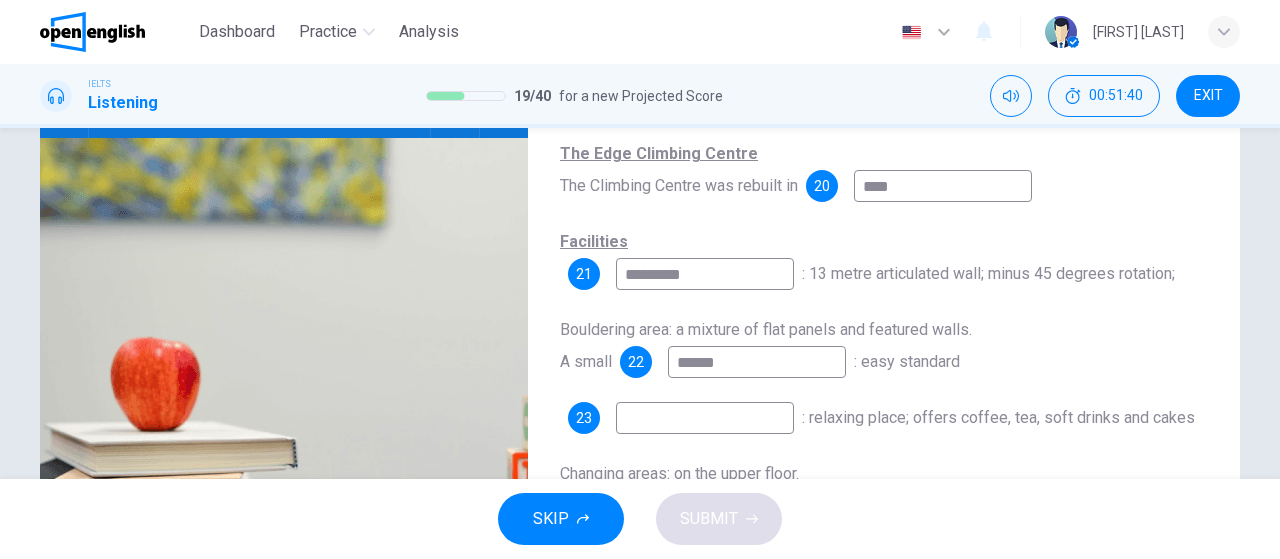 scroll, scrollTop: 242, scrollLeft: 0, axis: vertical 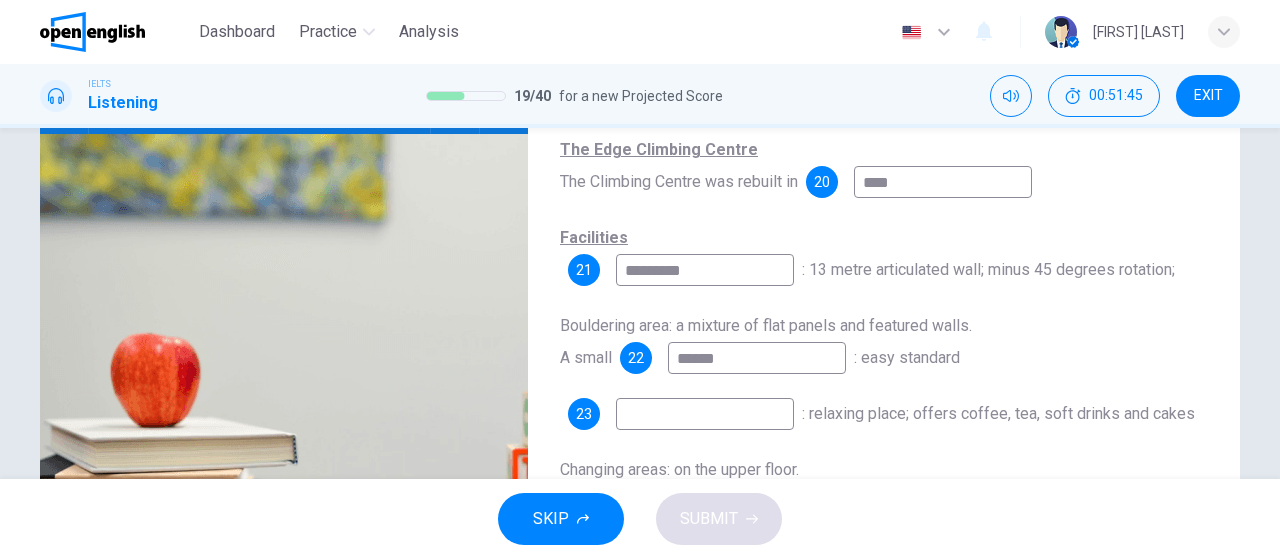 click on "******" at bounding box center [757, 358] 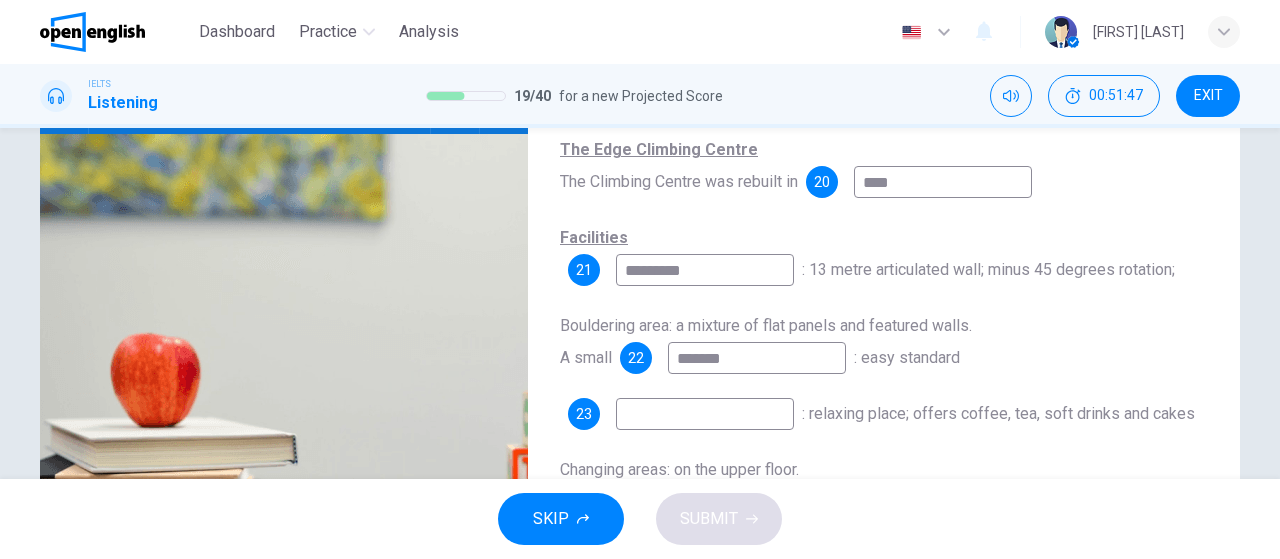 click on "*******" at bounding box center [757, 358] 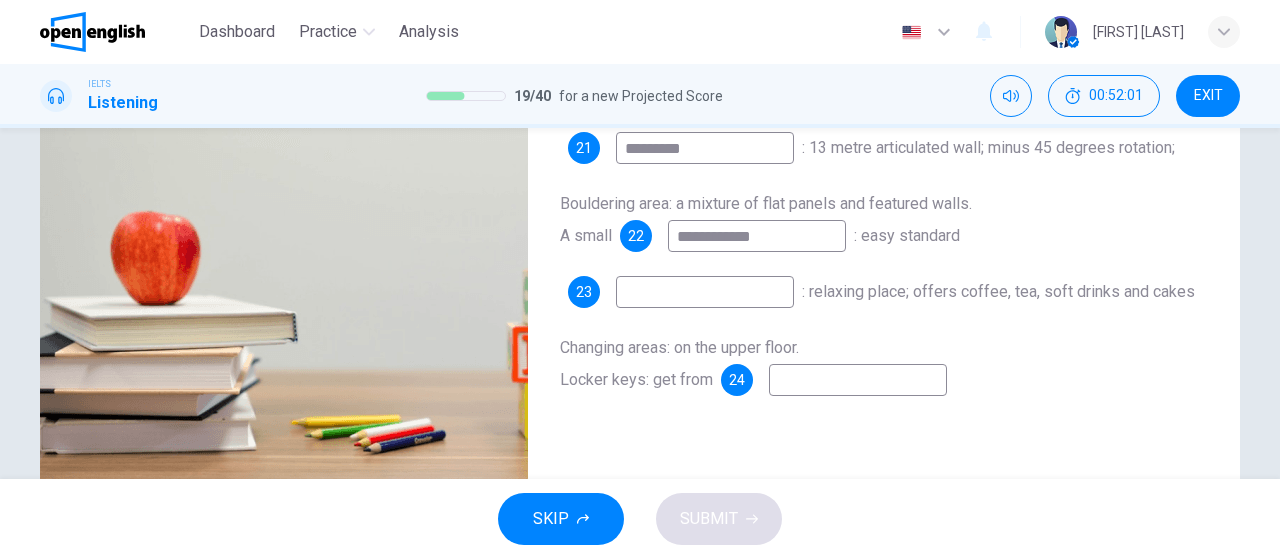 scroll, scrollTop: 366, scrollLeft: 0, axis: vertical 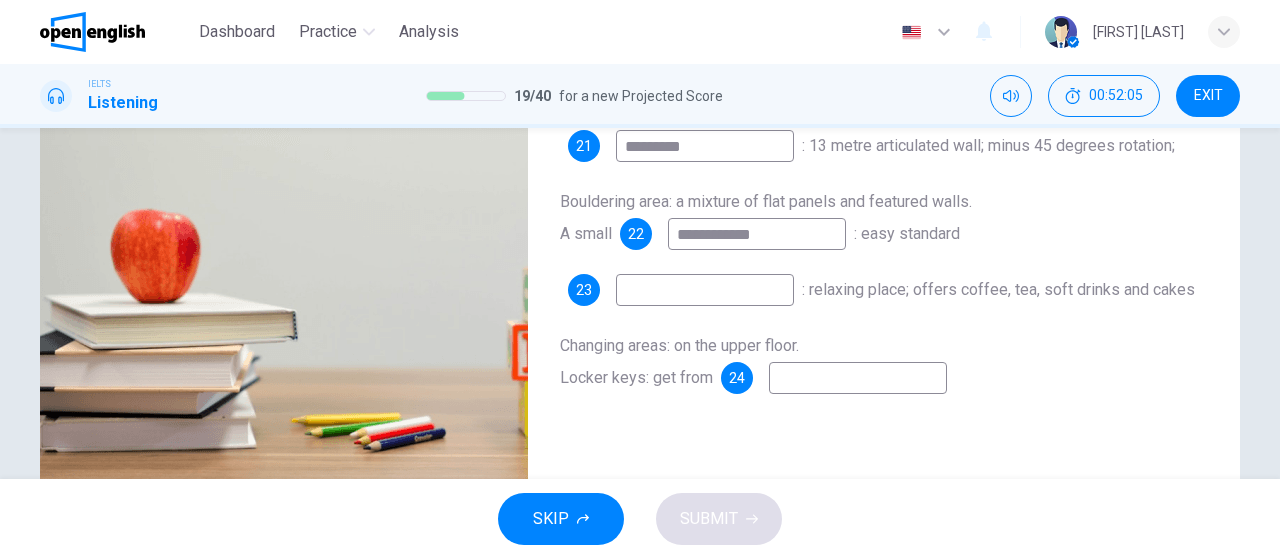 click at bounding box center [705, 290] 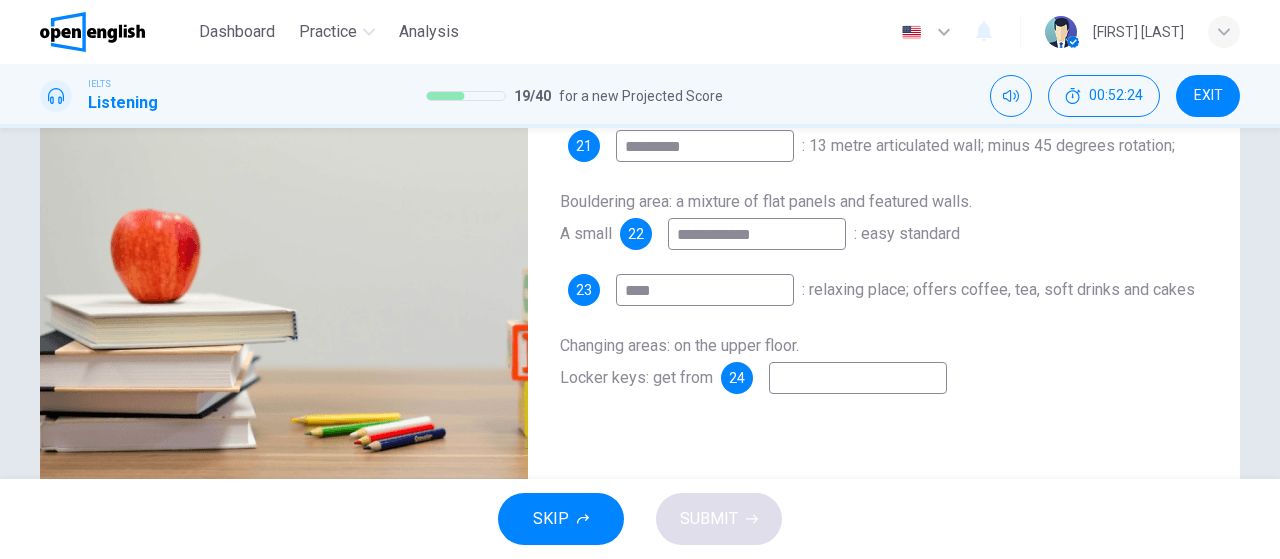 click at bounding box center [858, 378] 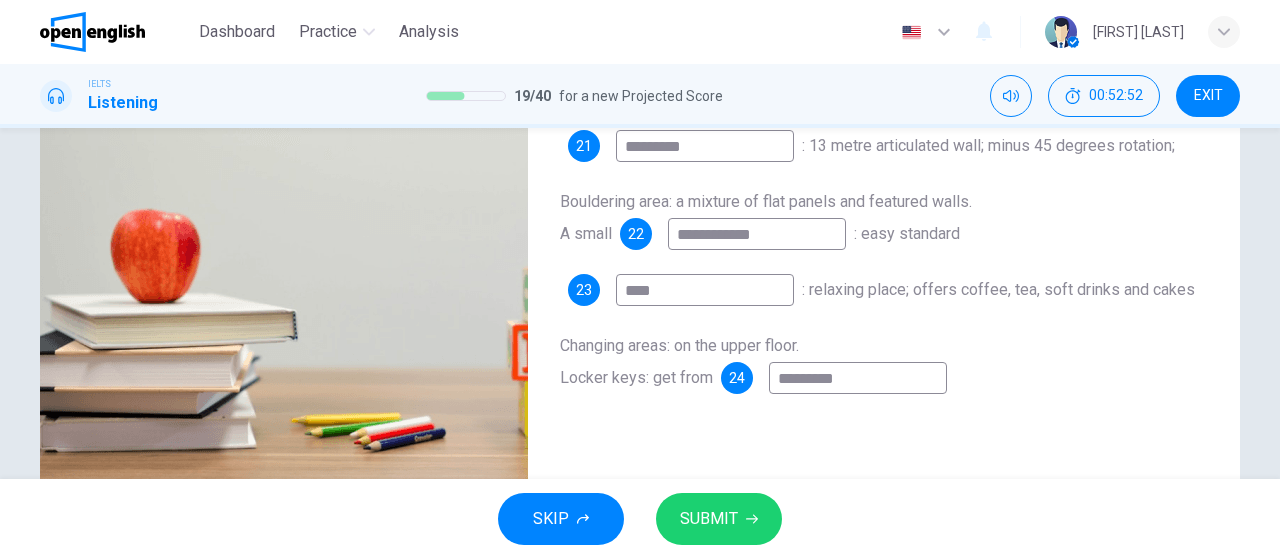 click on "SUBMIT" at bounding box center [719, 519] 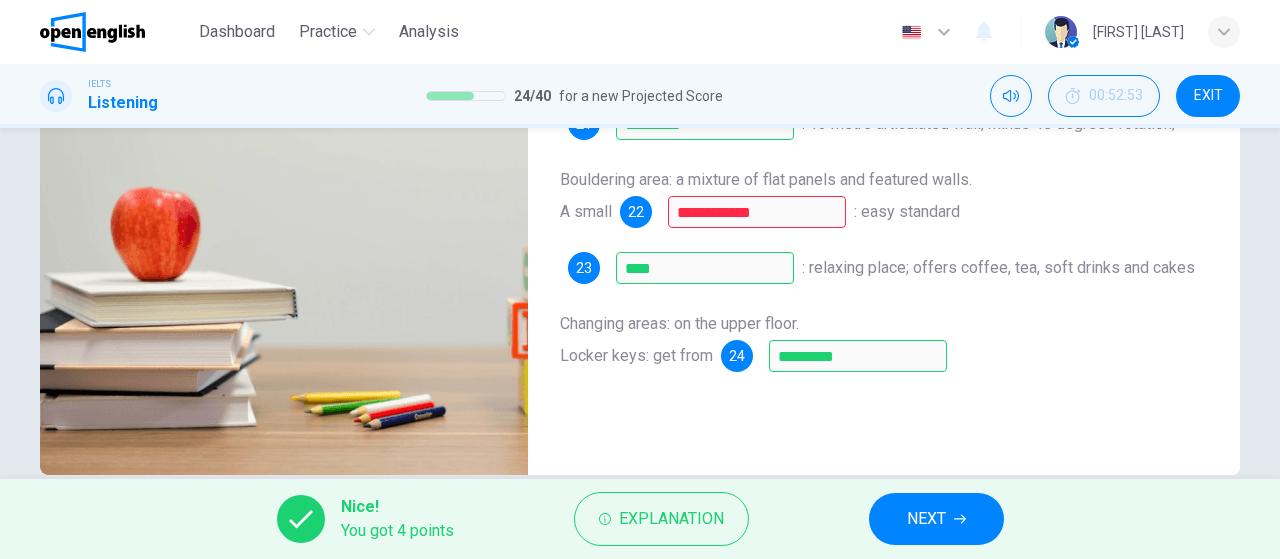 scroll, scrollTop: 424, scrollLeft: 0, axis: vertical 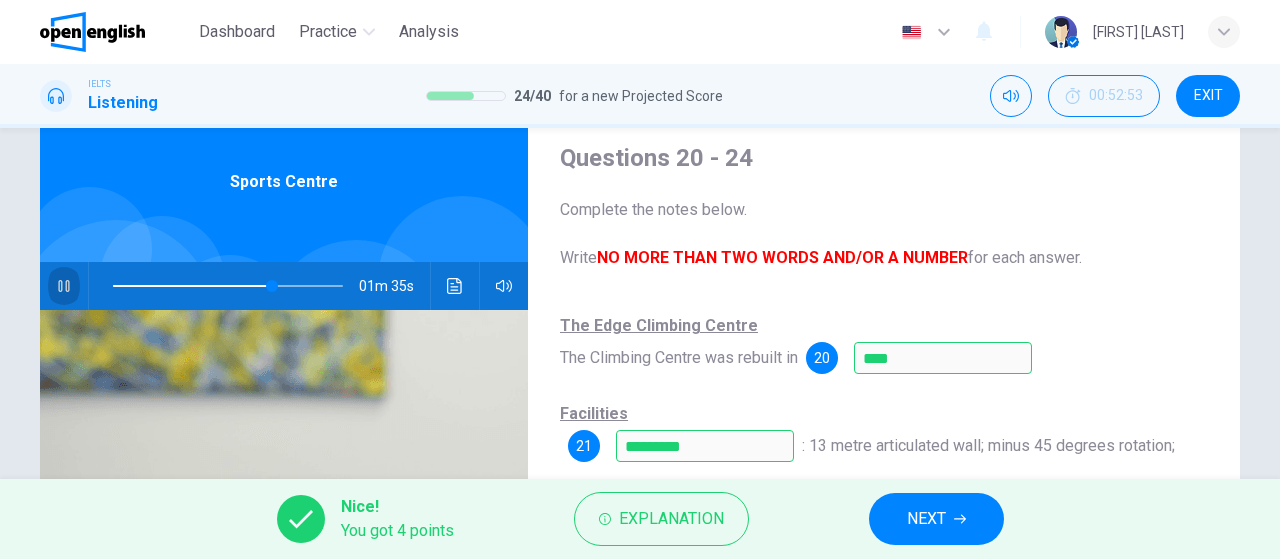 click at bounding box center [64, 286] 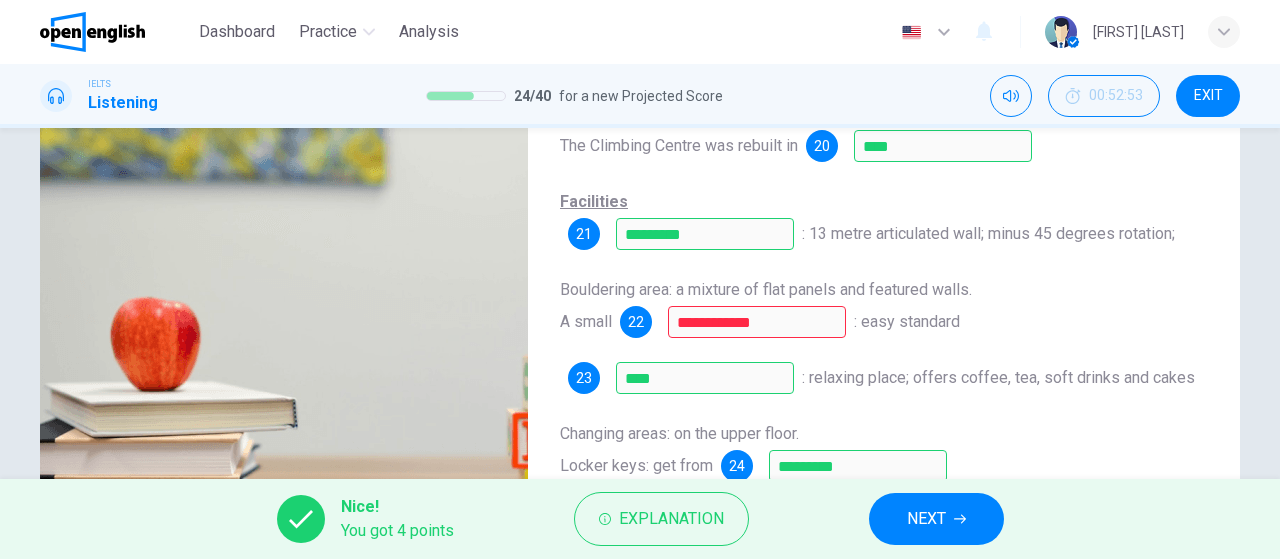 scroll, scrollTop: 286, scrollLeft: 0, axis: vertical 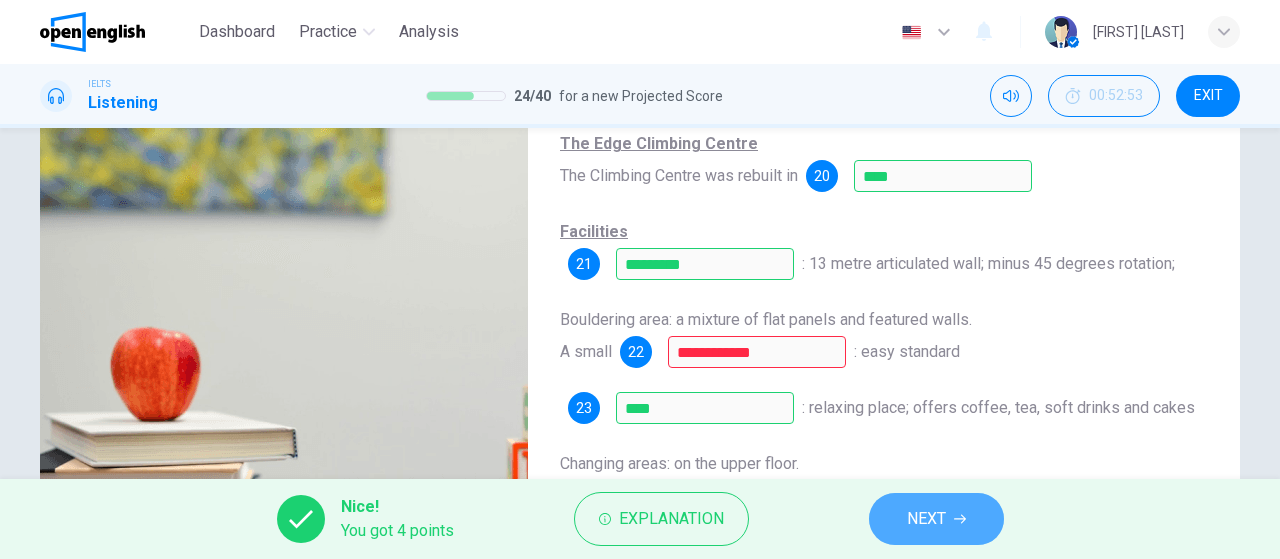 click on "NEXT" at bounding box center (926, 519) 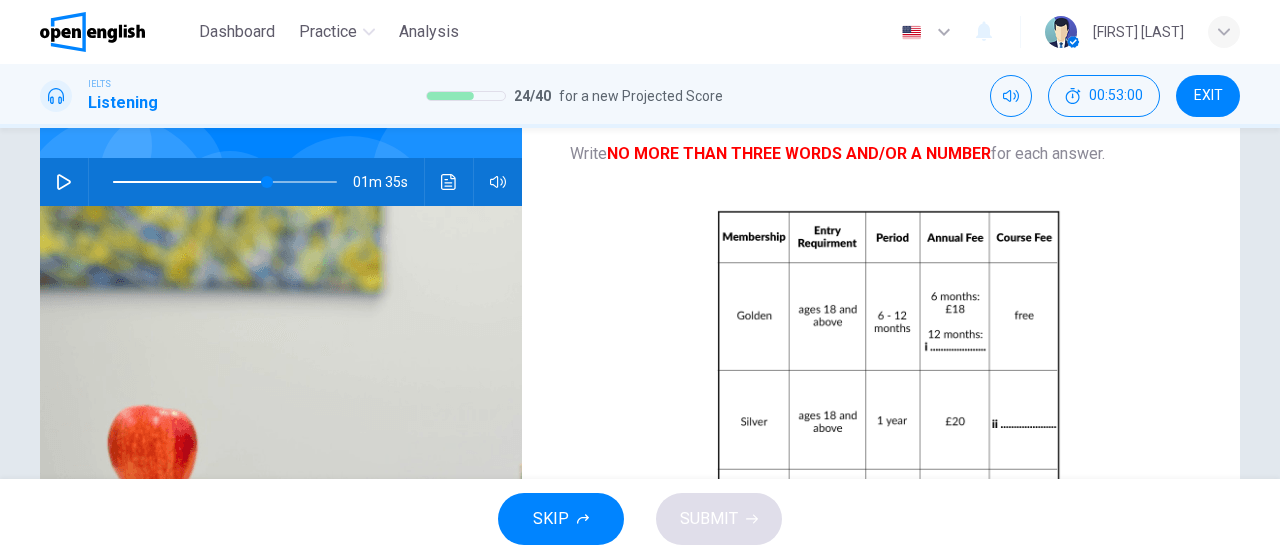 scroll, scrollTop: 174, scrollLeft: 0, axis: vertical 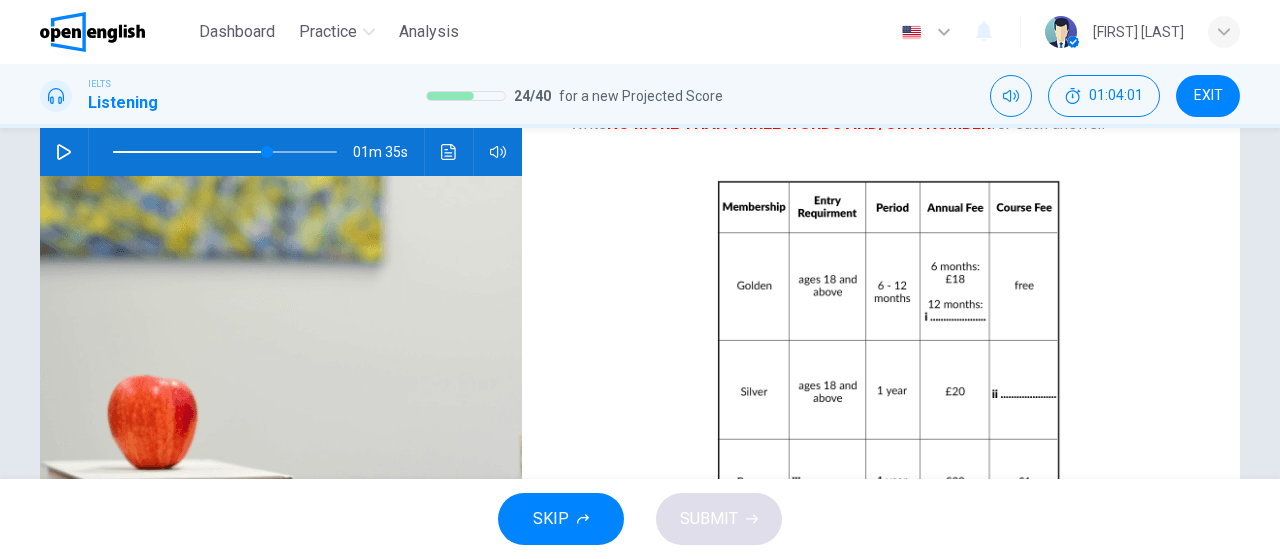 click 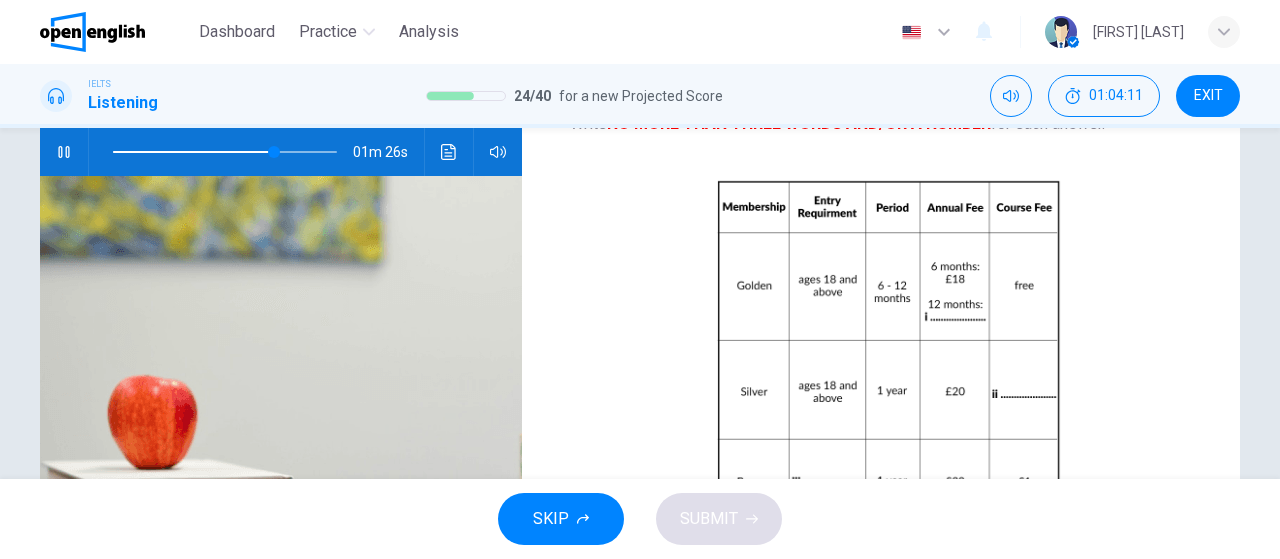 scroll, scrollTop: 197, scrollLeft: 0, axis: vertical 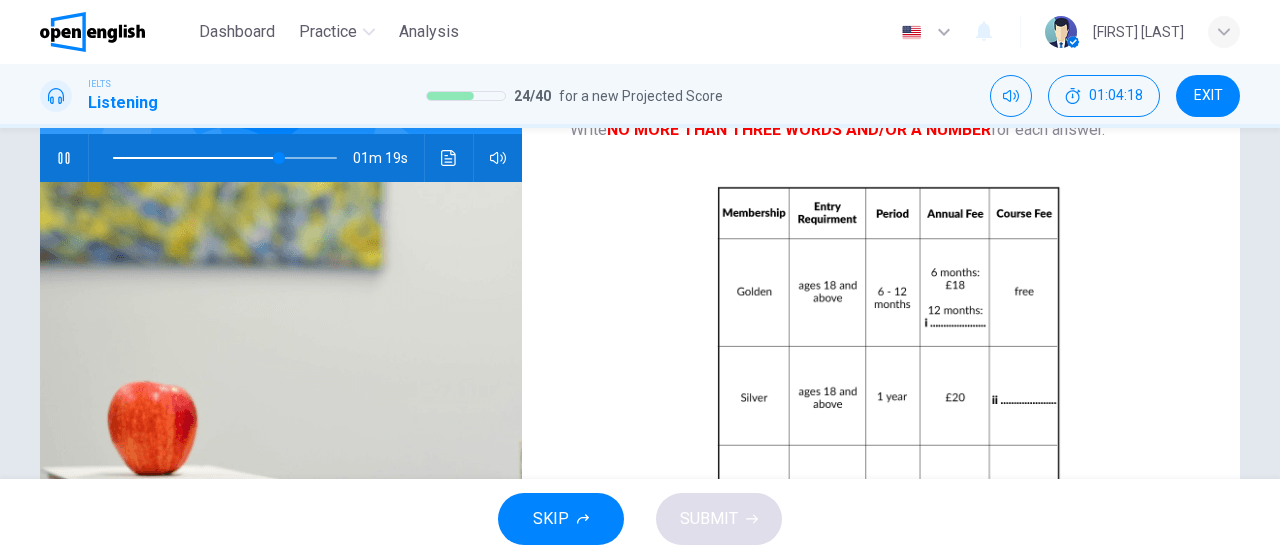 click at bounding box center (225, 158) 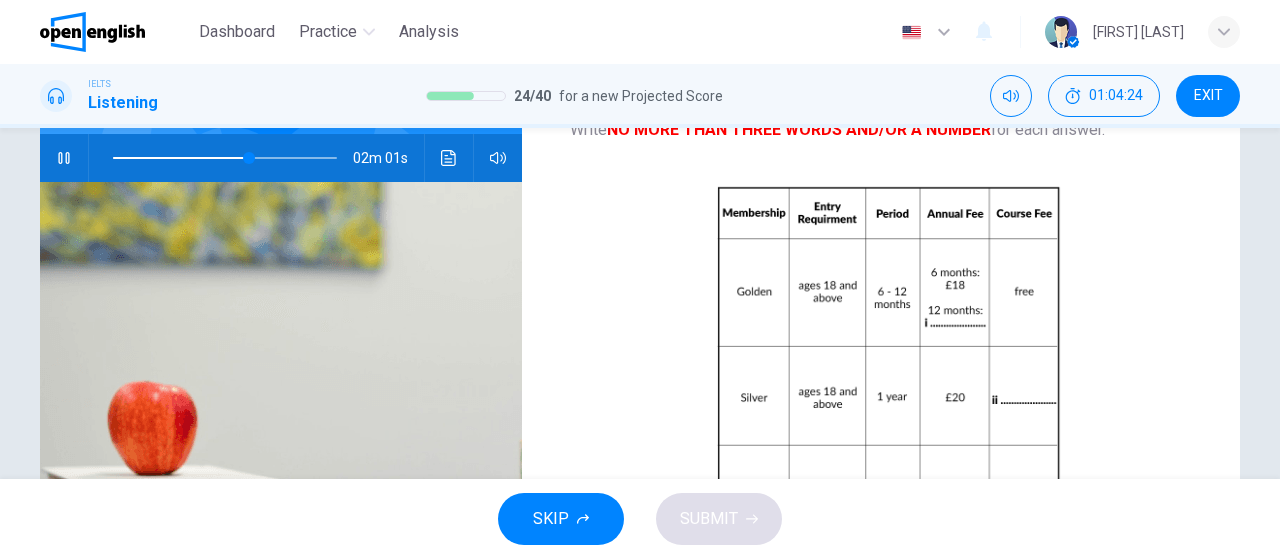 click at bounding box center (225, 158) 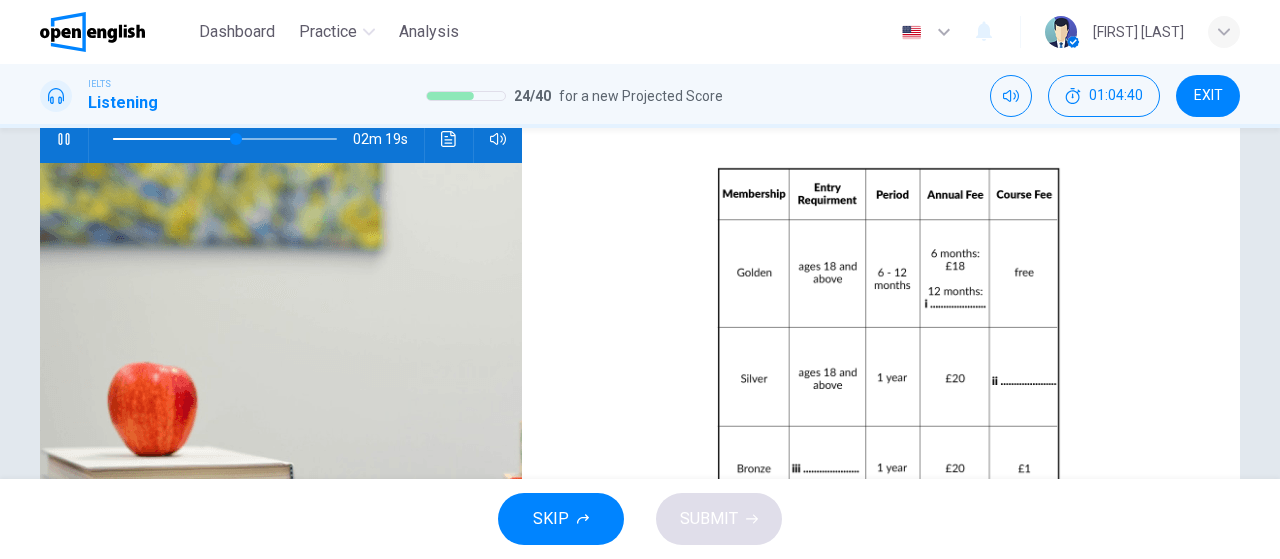 scroll, scrollTop: 210, scrollLeft: 0, axis: vertical 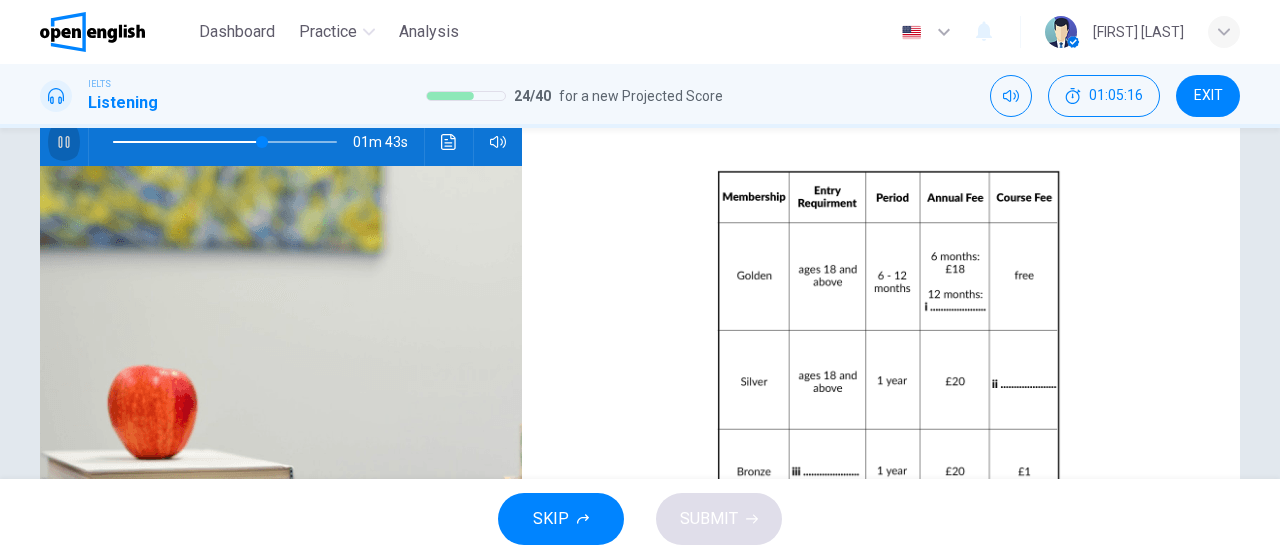 click 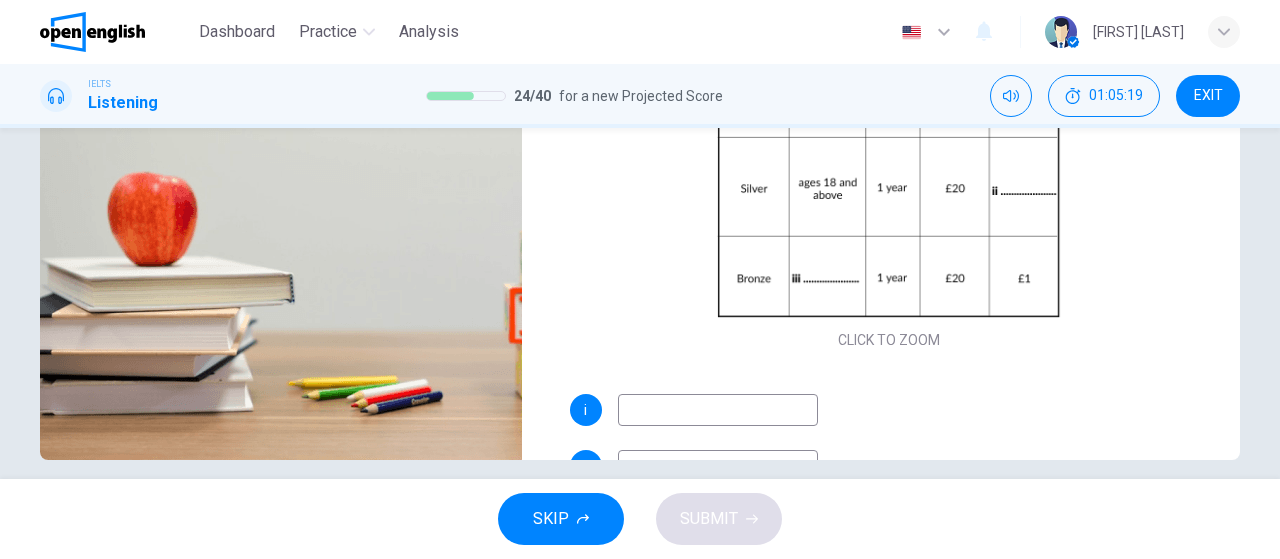 scroll, scrollTop: 424, scrollLeft: 0, axis: vertical 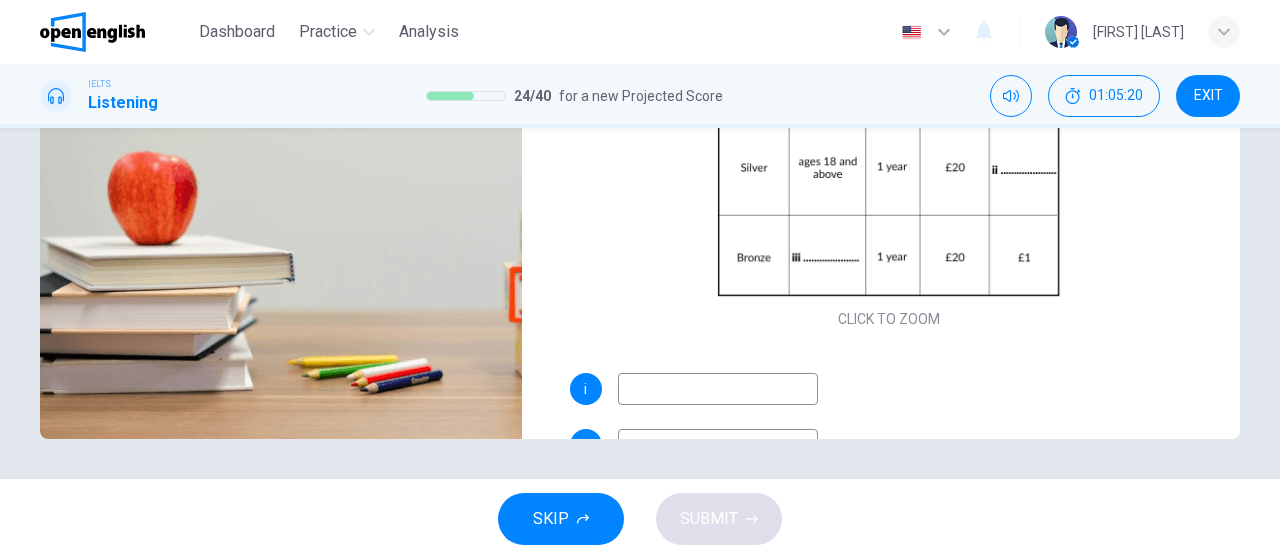 click at bounding box center [718, 389] 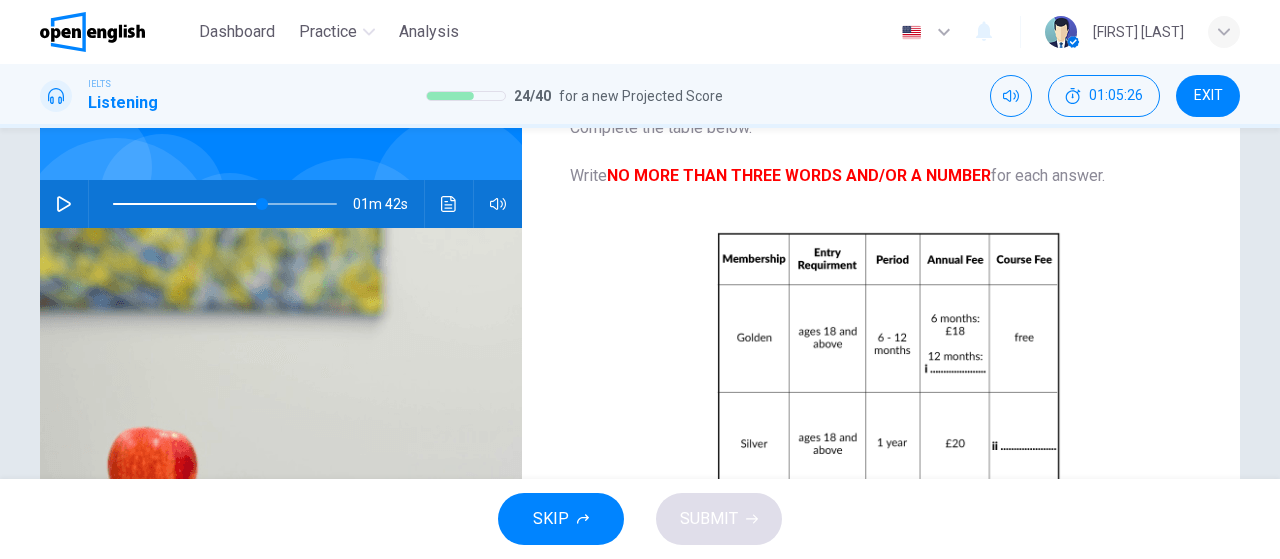 scroll, scrollTop: 152, scrollLeft: 0, axis: vertical 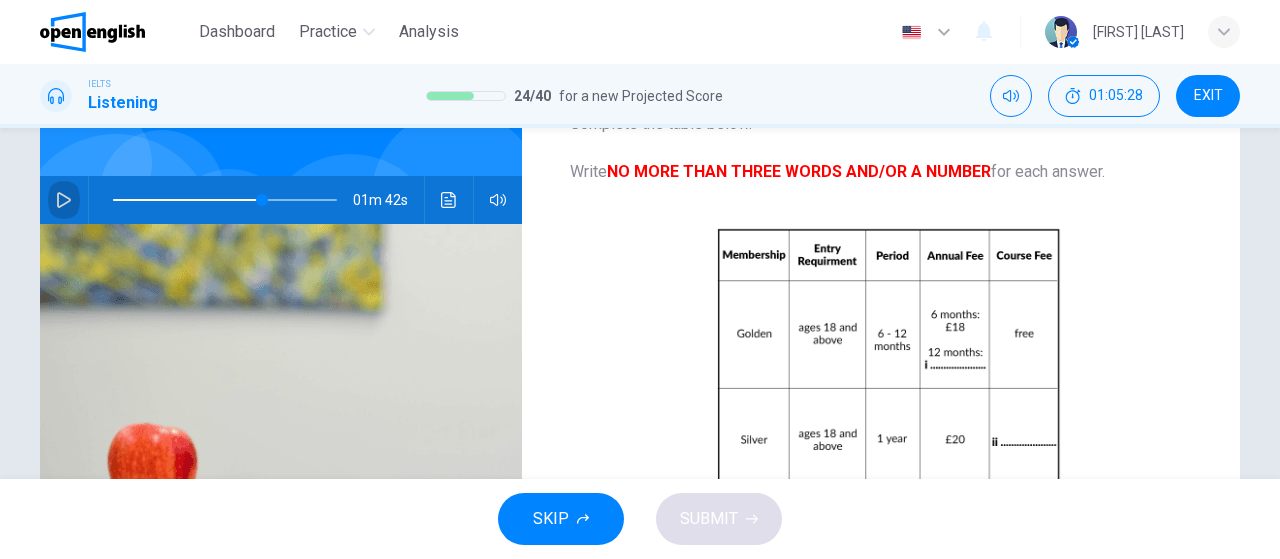 click 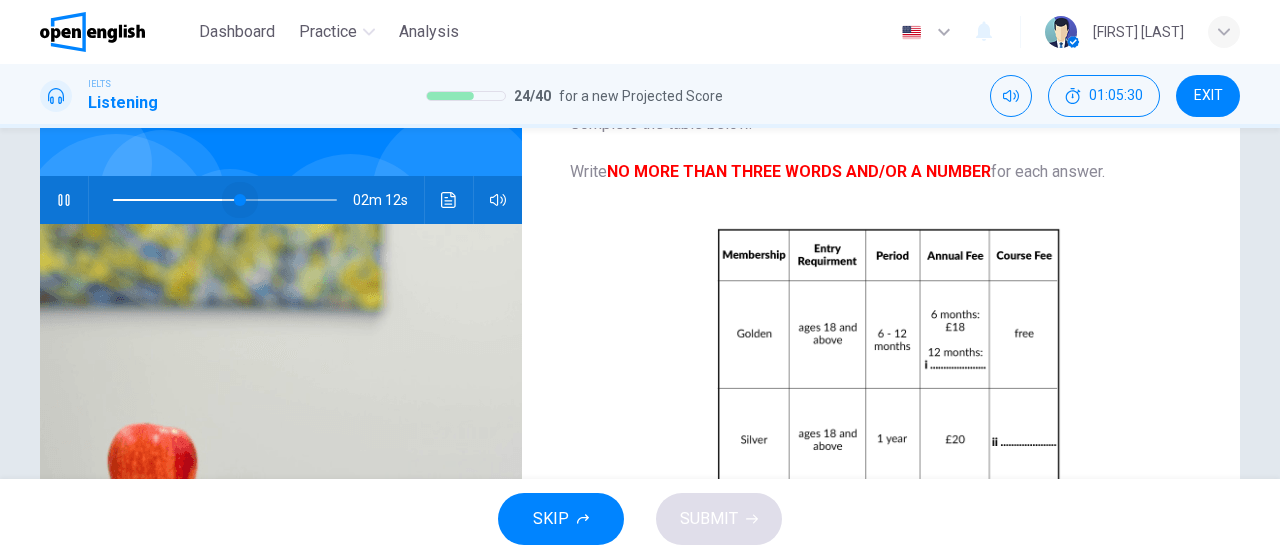 click at bounding box center (225, 200) 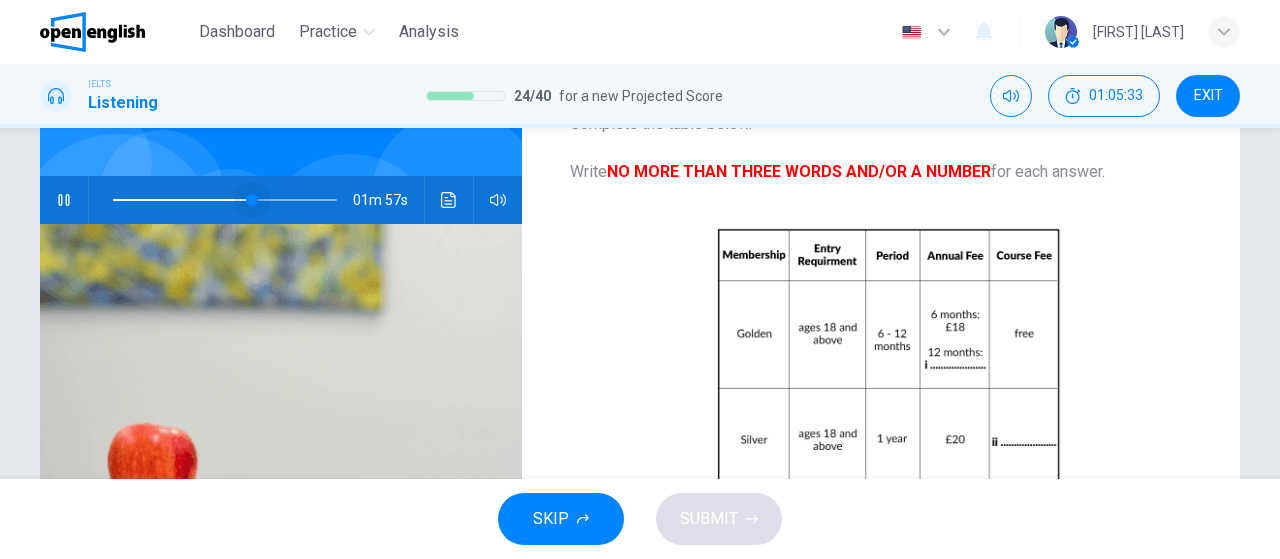 click at bounding box center (252, 200) 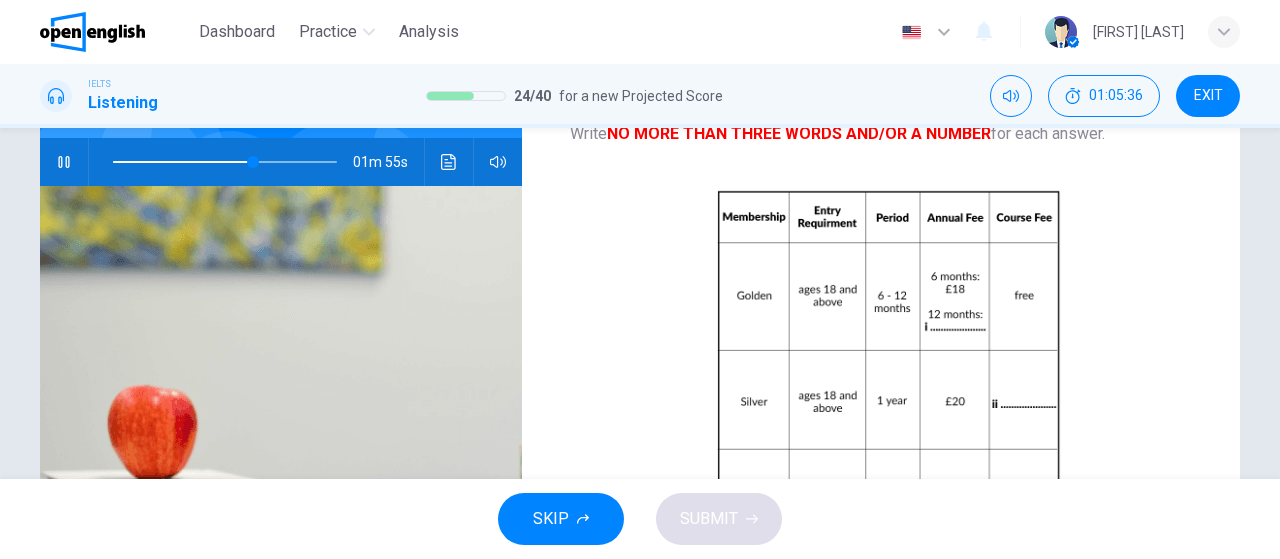 scroll, scrollTop: 194, scrollLeft: 0, axis: vertical 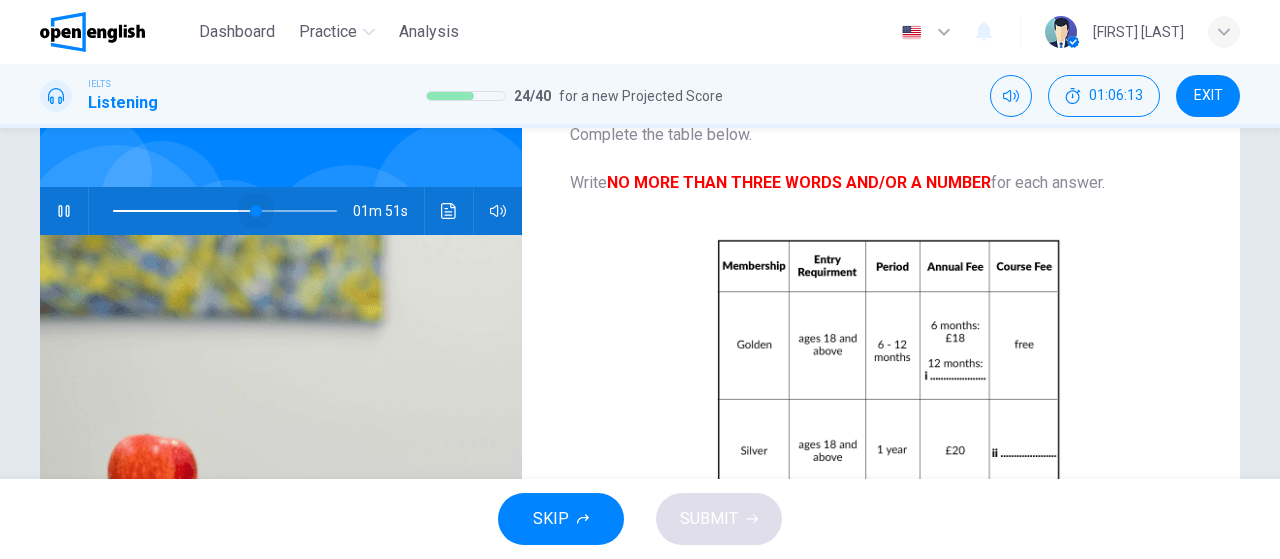 click at bounding box center [225, 211] 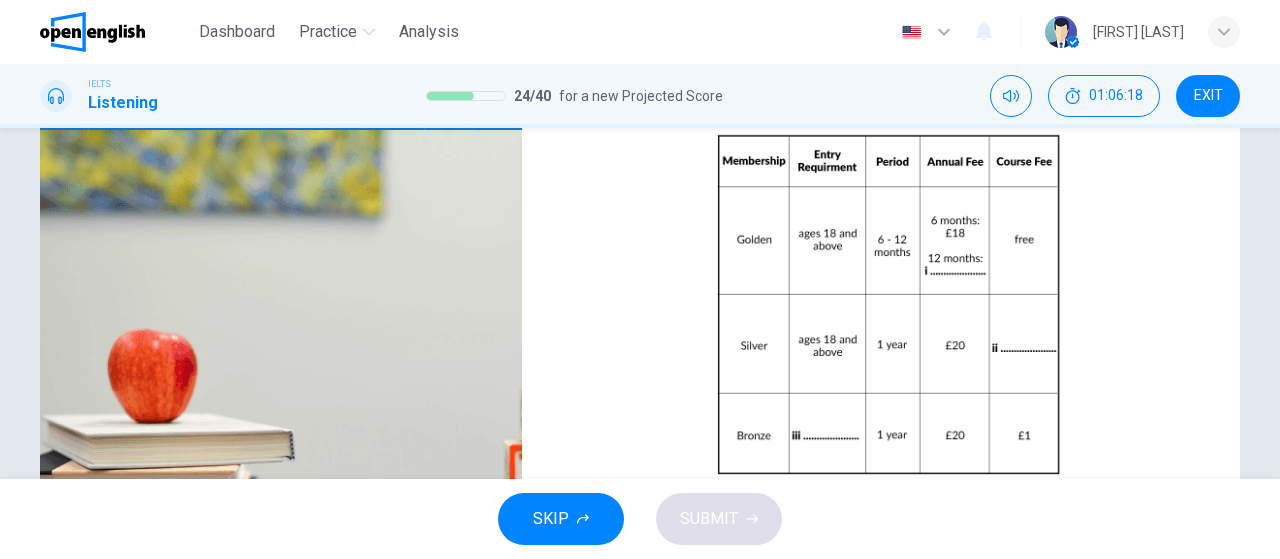 scroll, scrollTop: 249, scrollLeft: 0, axis: vertical 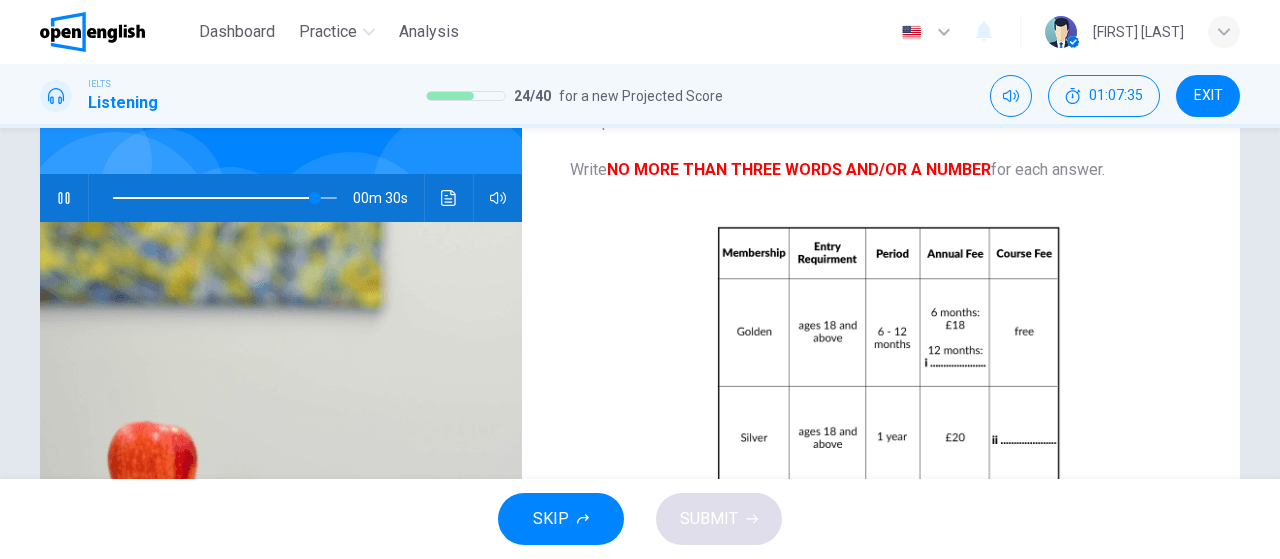 click at bounding box center [225, 198] 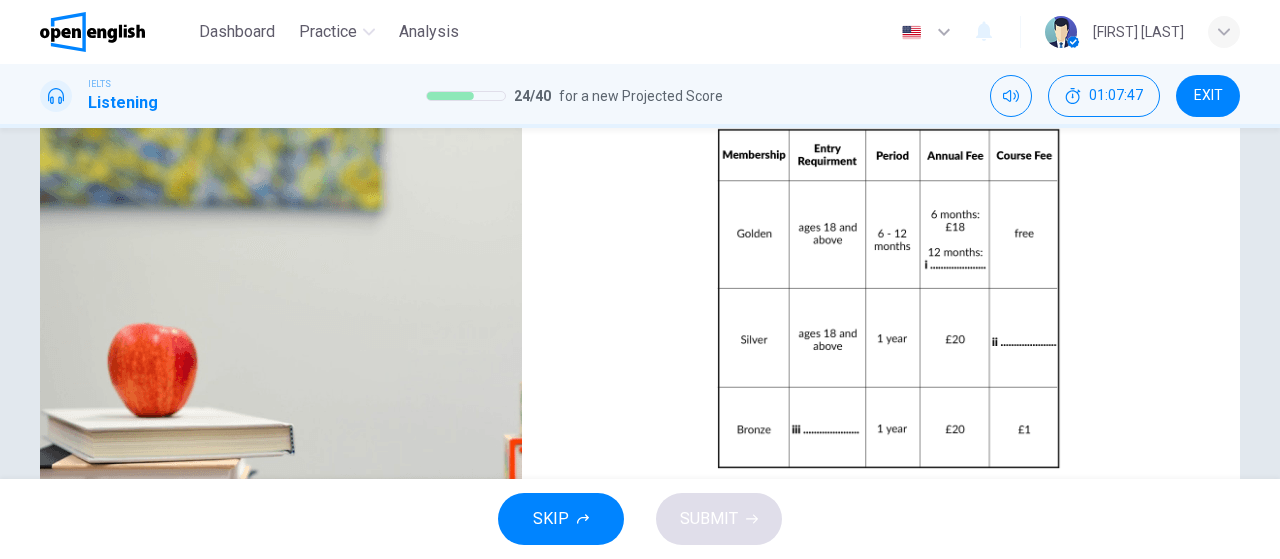 scroll, scrollTop: 254, scrollLeft: 0, axis: vertical 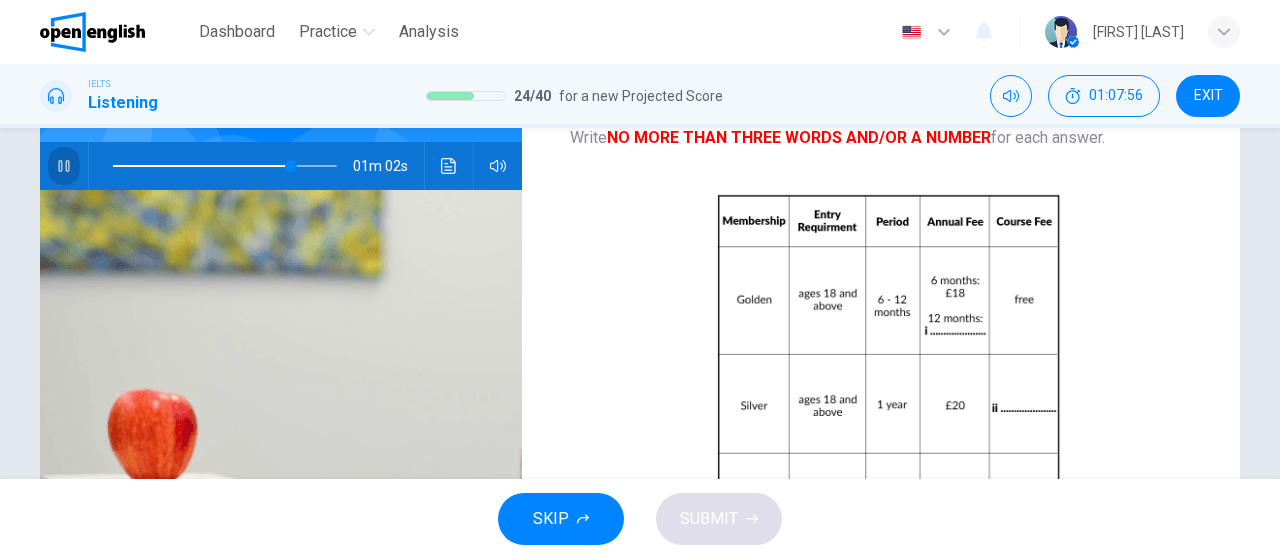 click 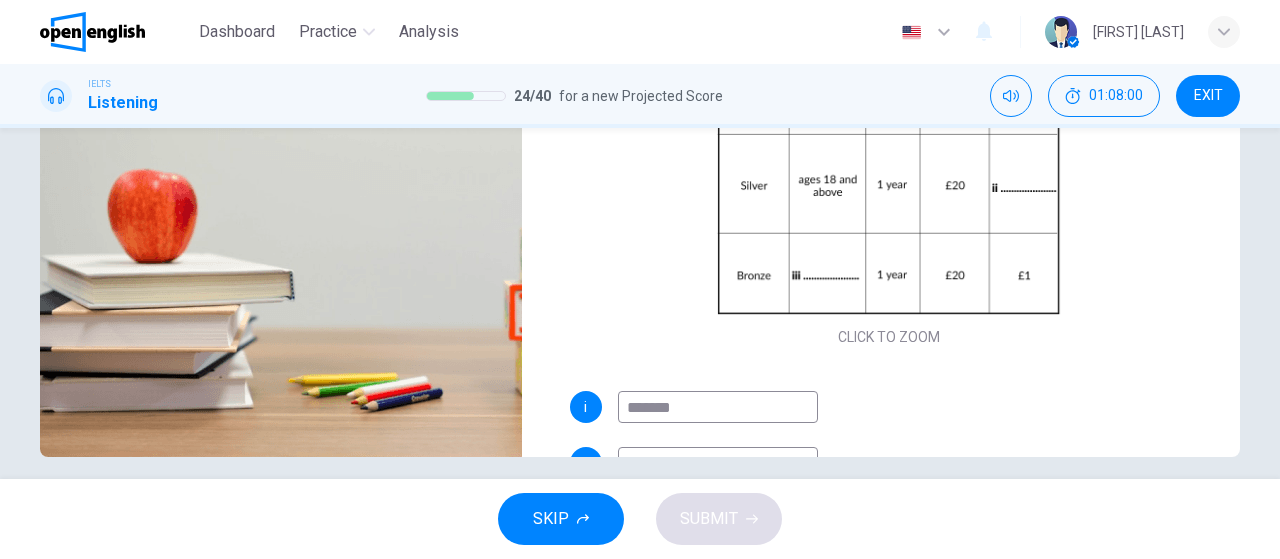 scroll, scrollTop: 424, scrollLeft: 0, axis: vertical 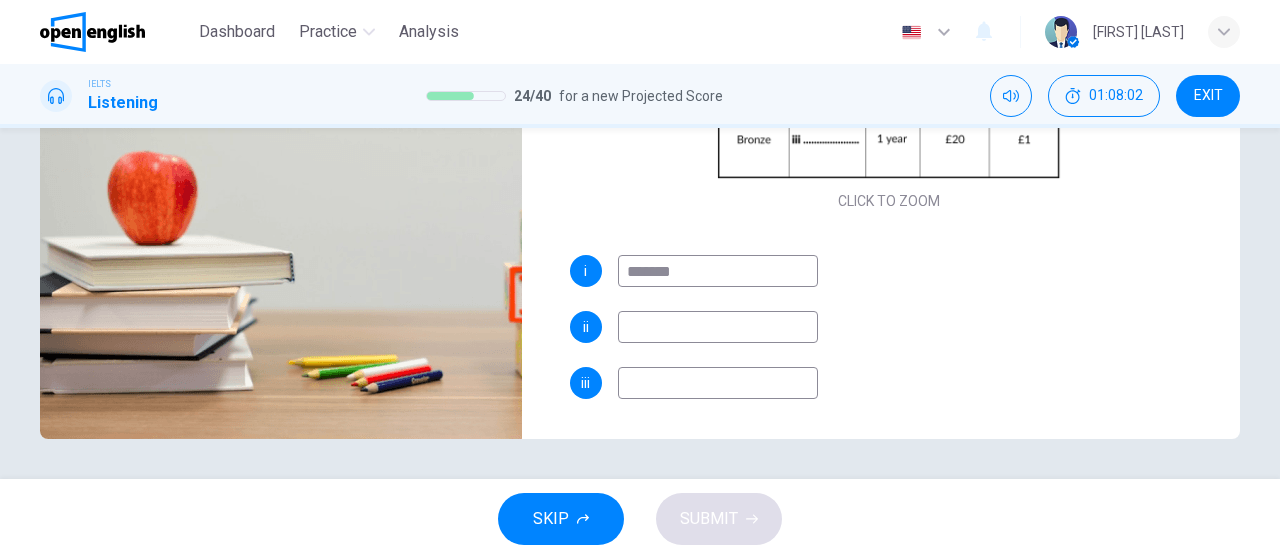 click at bounding box center [718, 383] 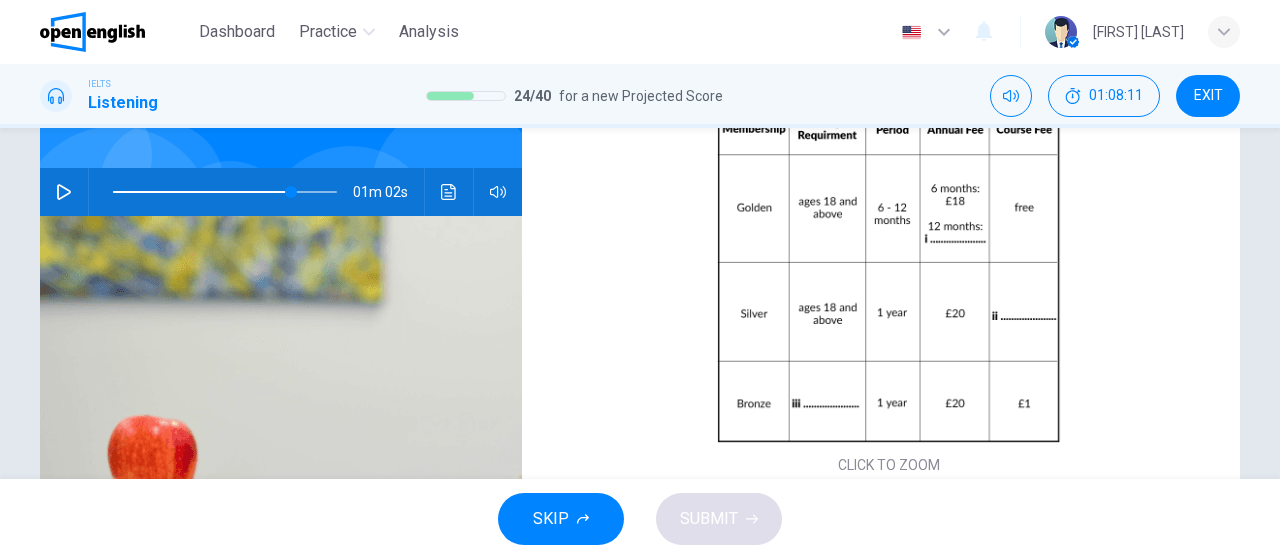 scroll, scrollTop: 128, scrollLeft: 0, axis: vertical 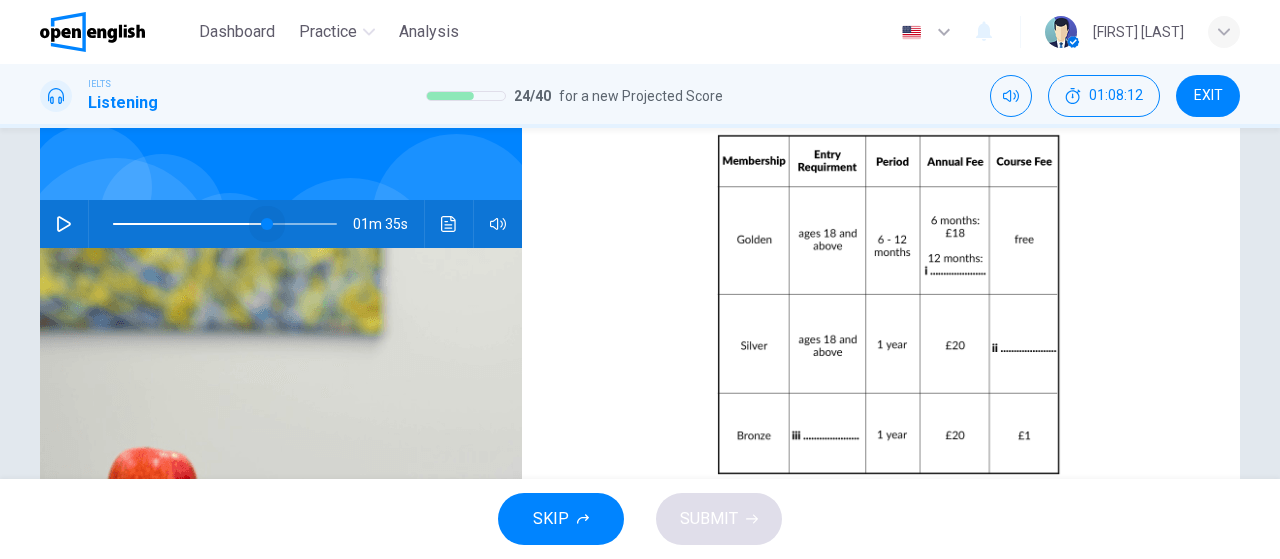 click at bounding box center (225, 224) 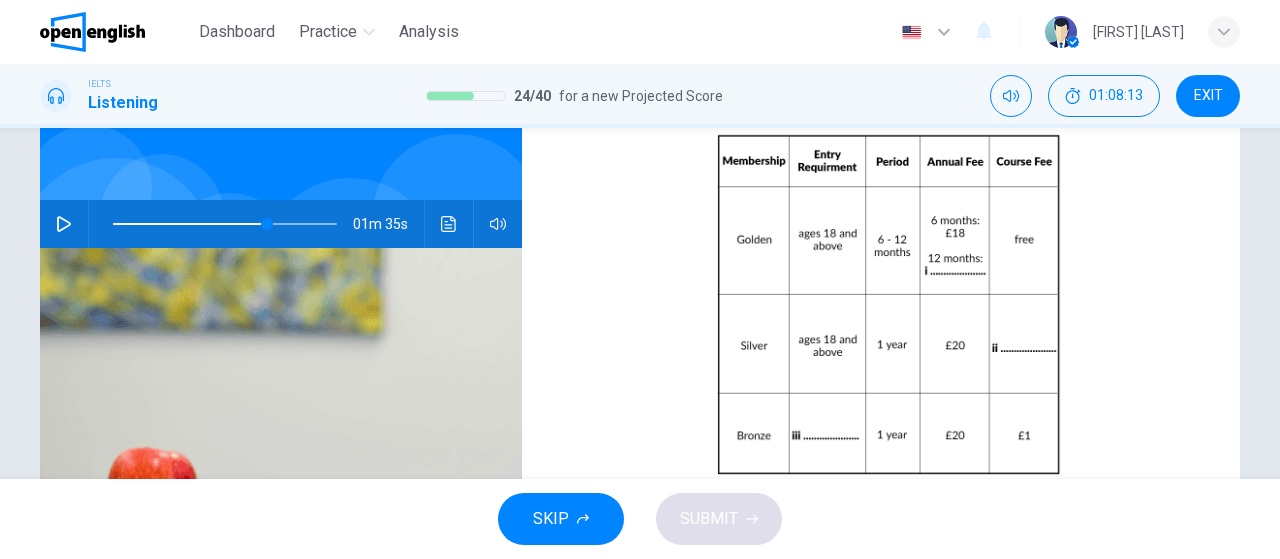 click 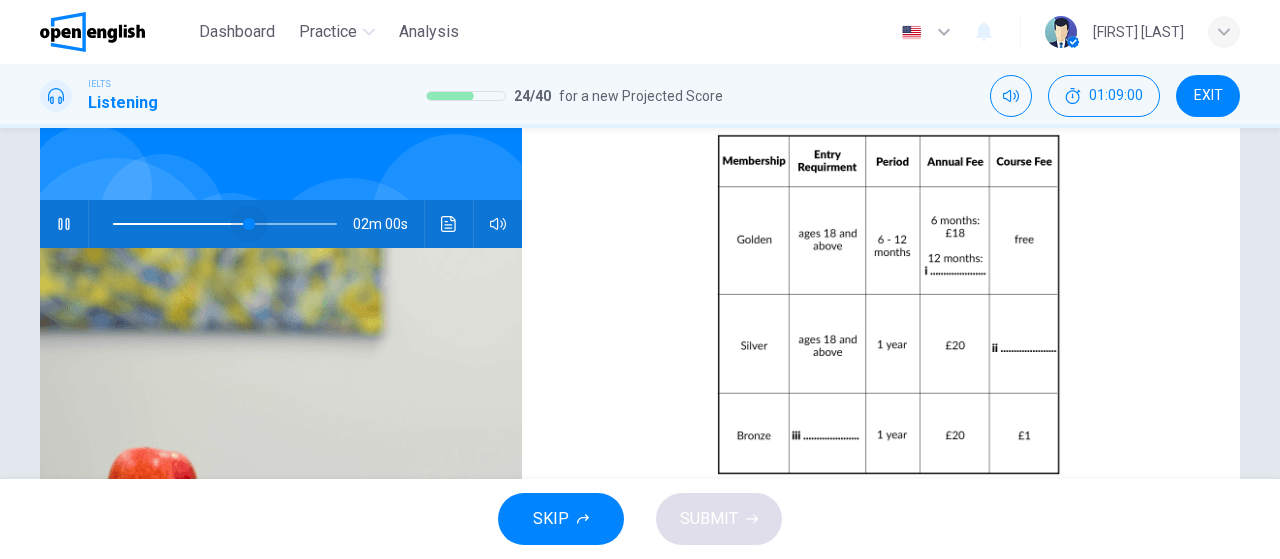 click at bounding box center [225, 224] 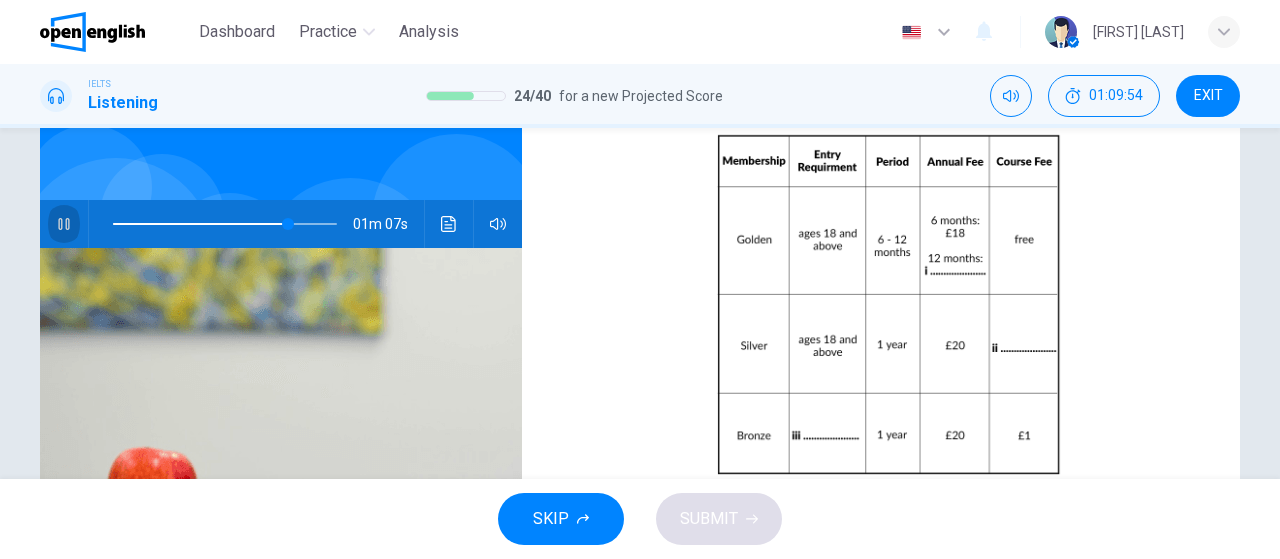 click 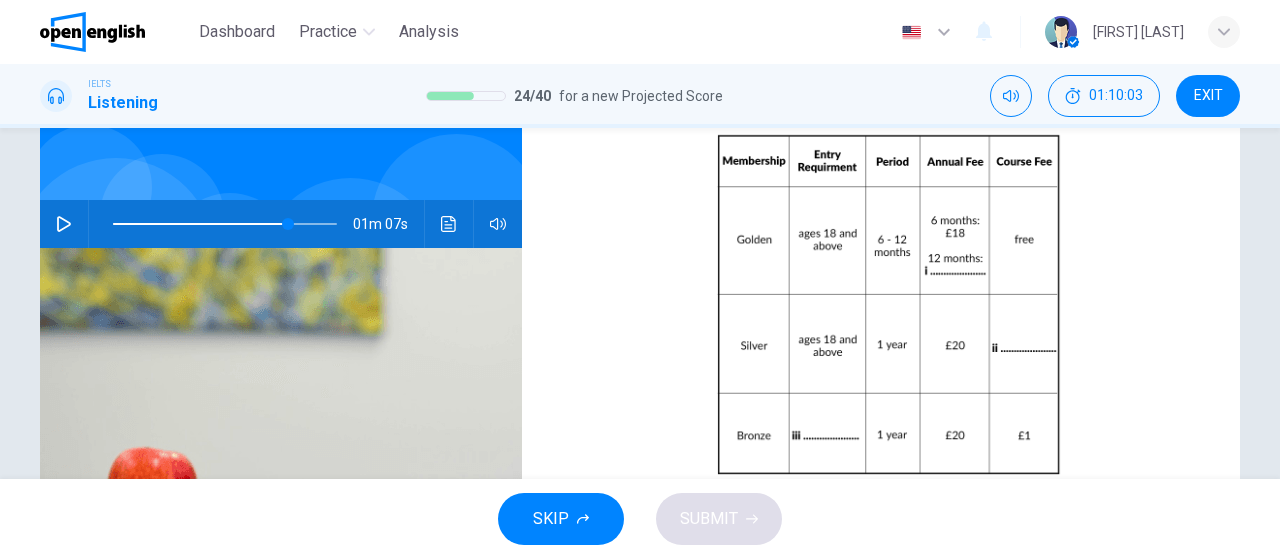 scroll, scrollTop: 130, scrollLeft: 0, axis: vertical 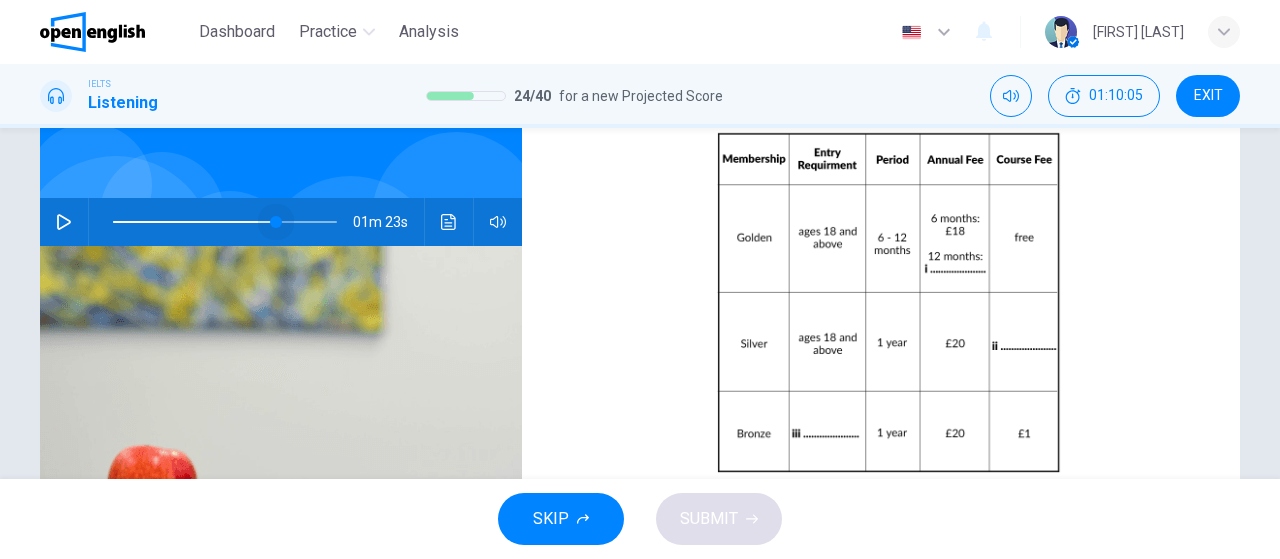 click at bounding box center [276, 222] 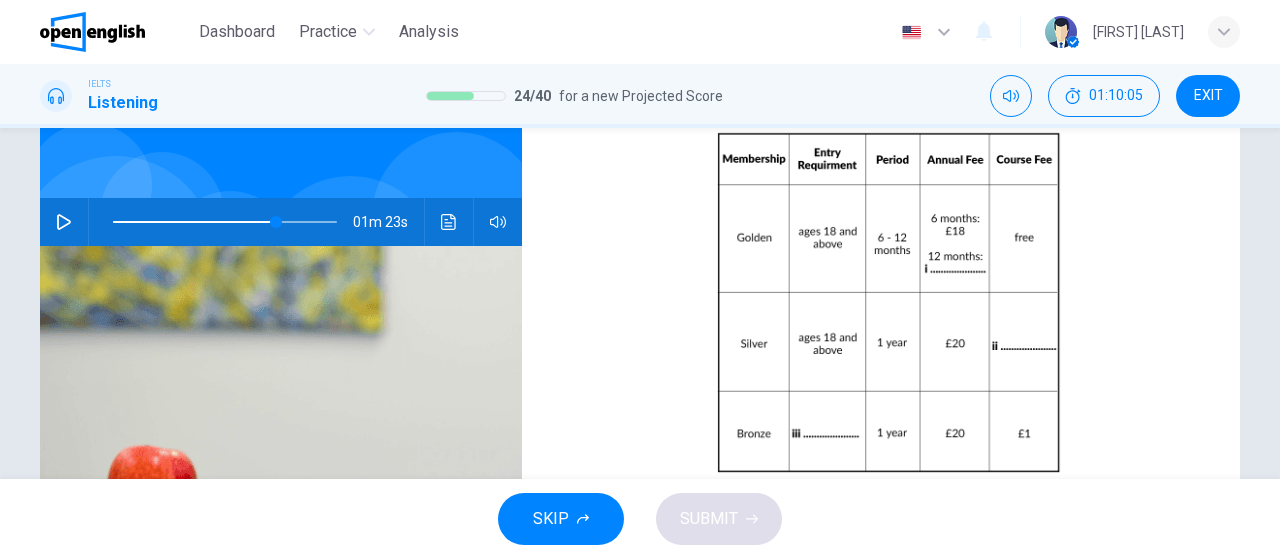 click 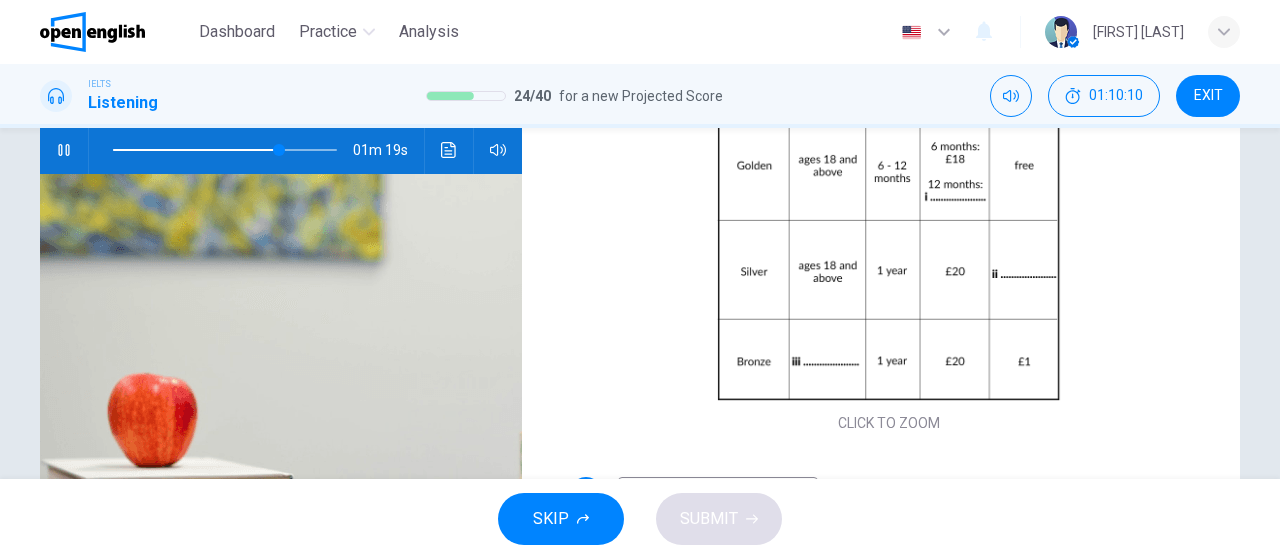 scroll, scrollTop: 204, scrollLeft: 0, axis: vertical 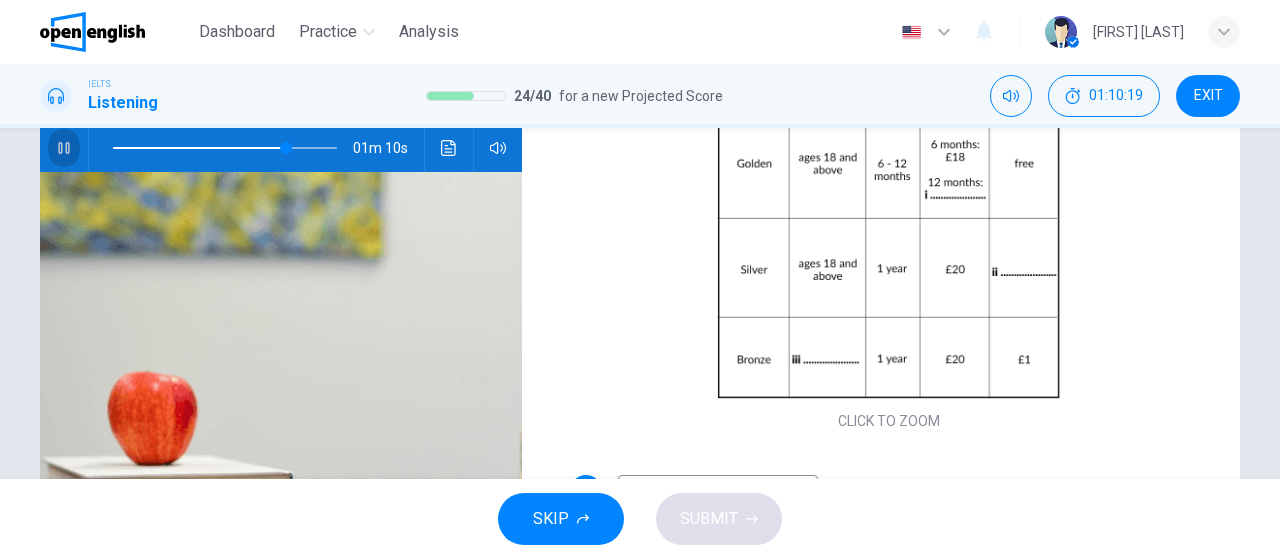 click at bounding box center [64, 148] 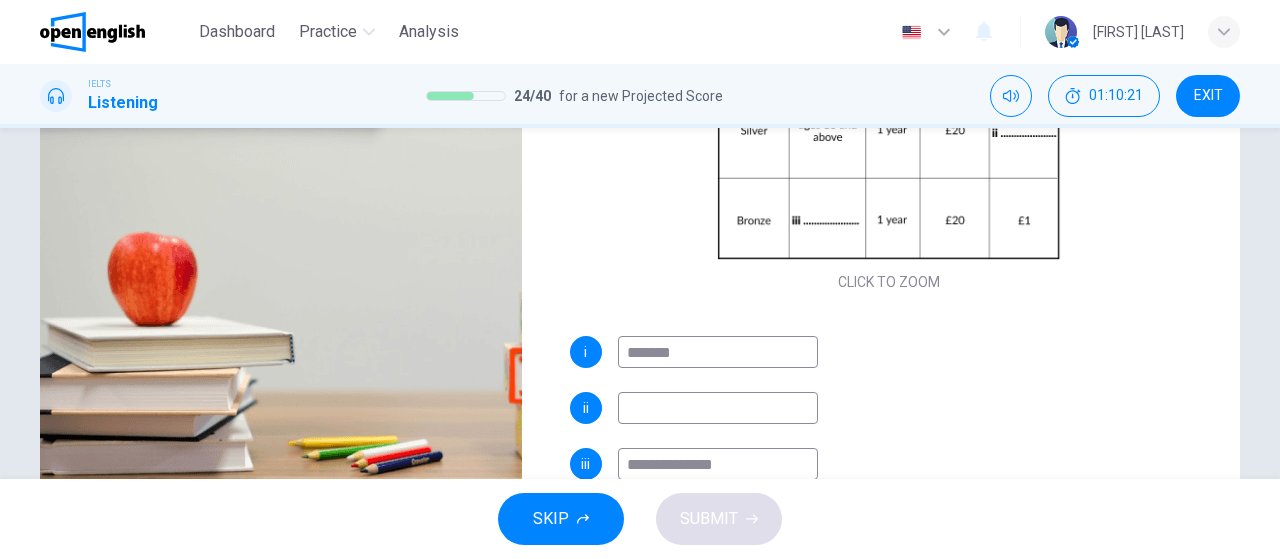 scroll, scrollTop: 424, scrollLeft: 0, axis: vertical 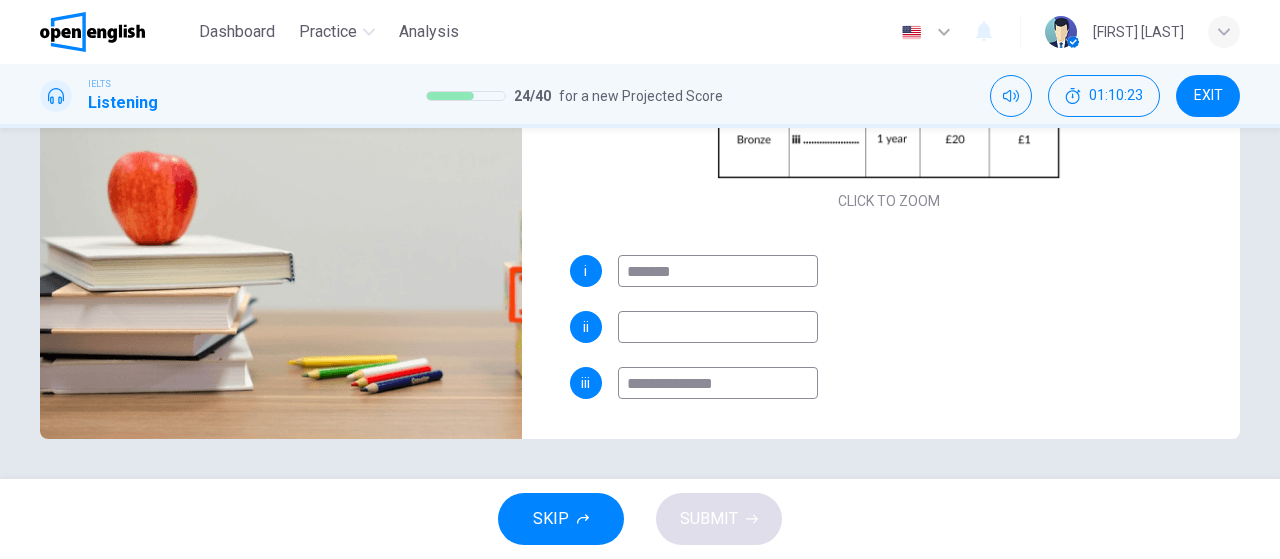 drag, startPoint x: 770, startPoint y: 379, endPoint x: 428, endPoint y: 417, distance: 344.10464 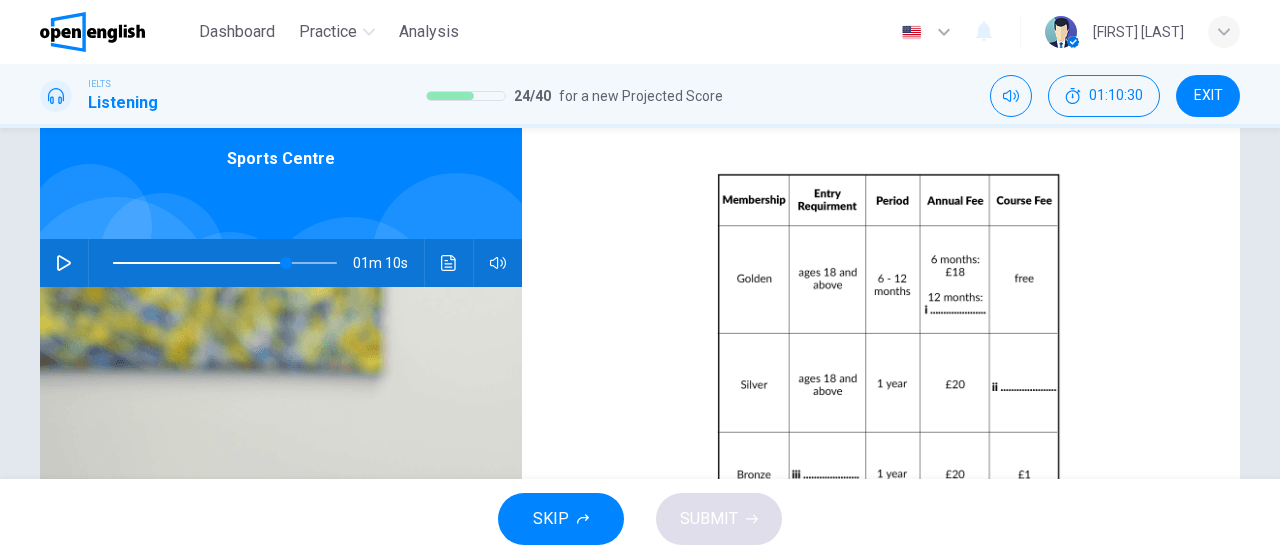 scroll, scrollTop: 73, scrollLeft: 0, axis: vertical 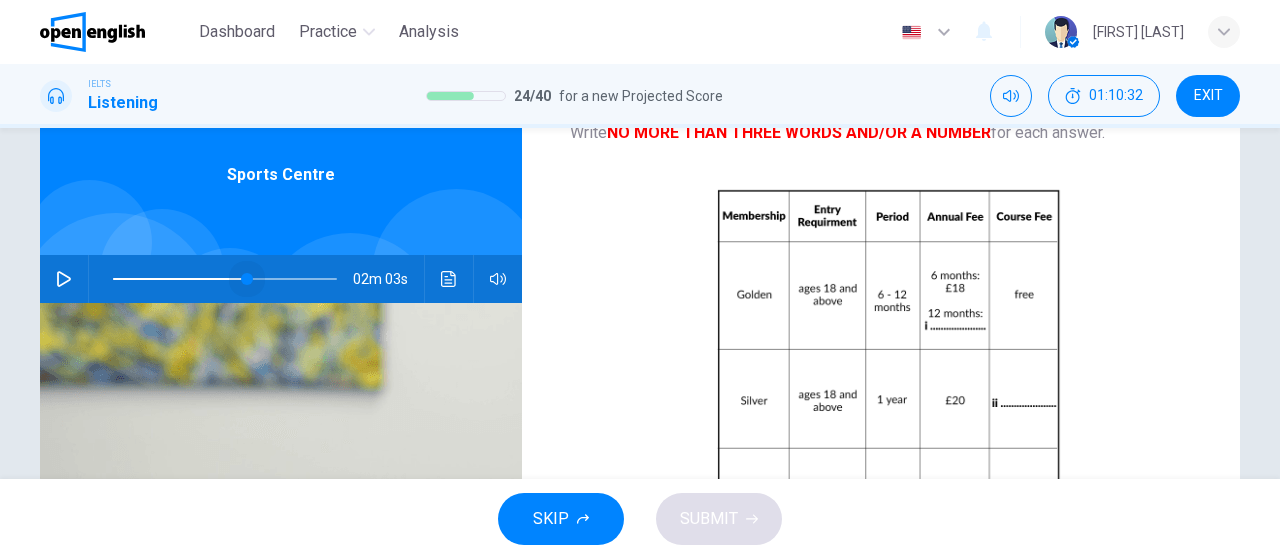 click at bounding box center [225, 279] 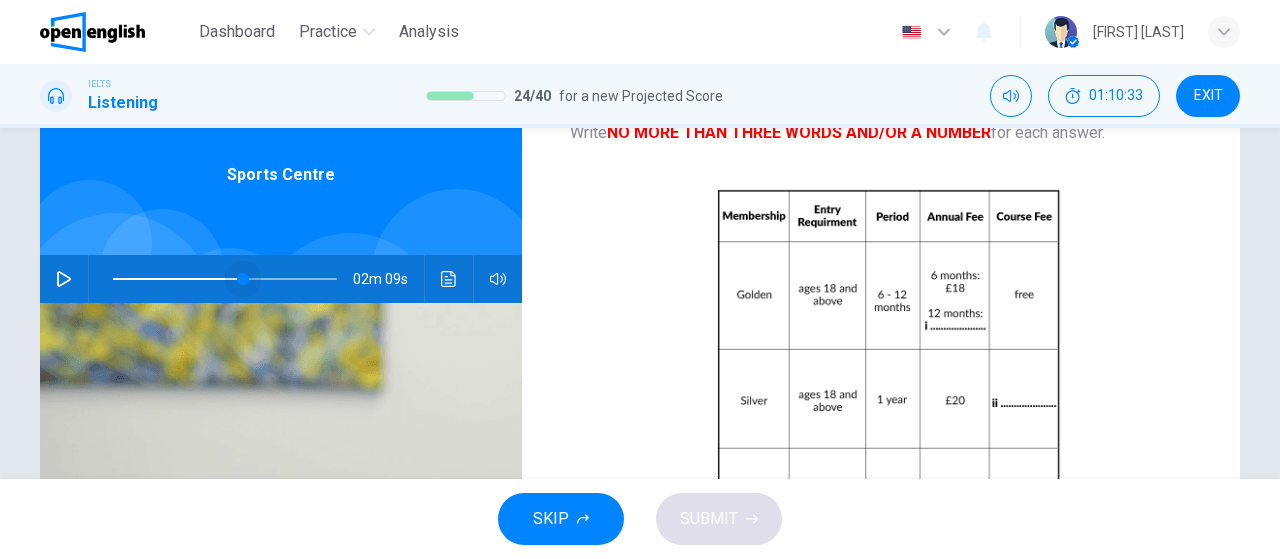 click at bounding box center [243, 279] 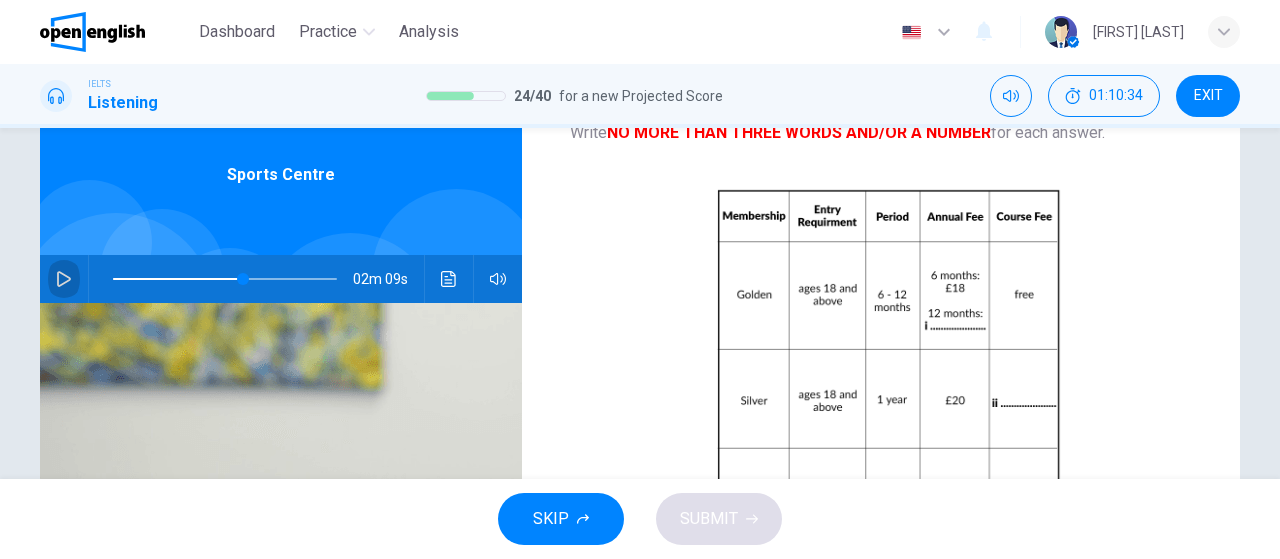 click 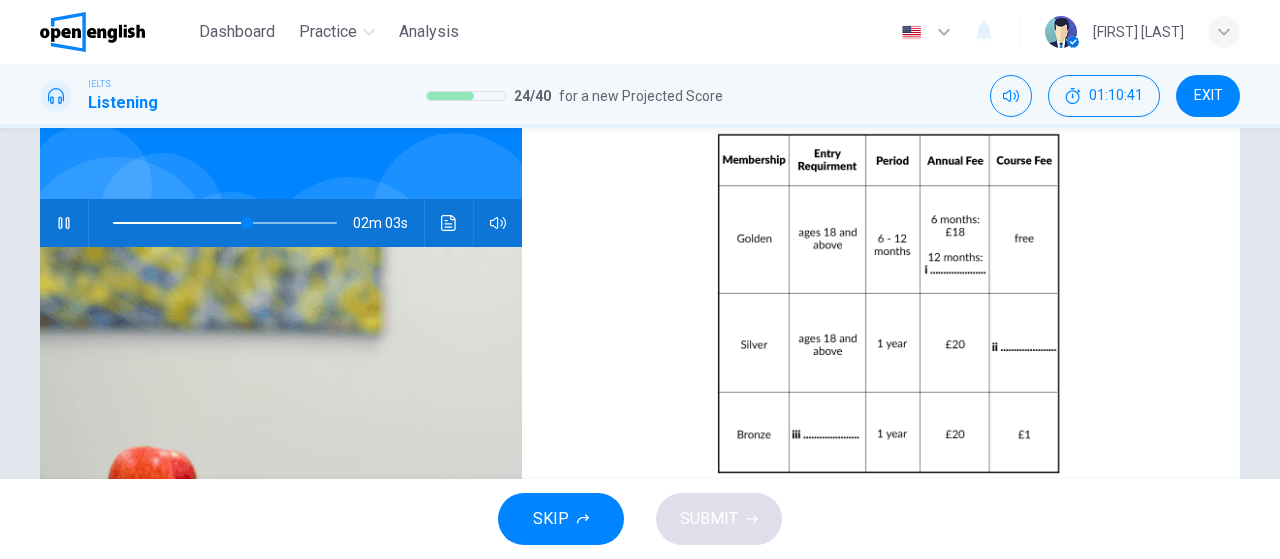 scroll, scrollTop: 130, scrollLeft: 0, axis: vertical 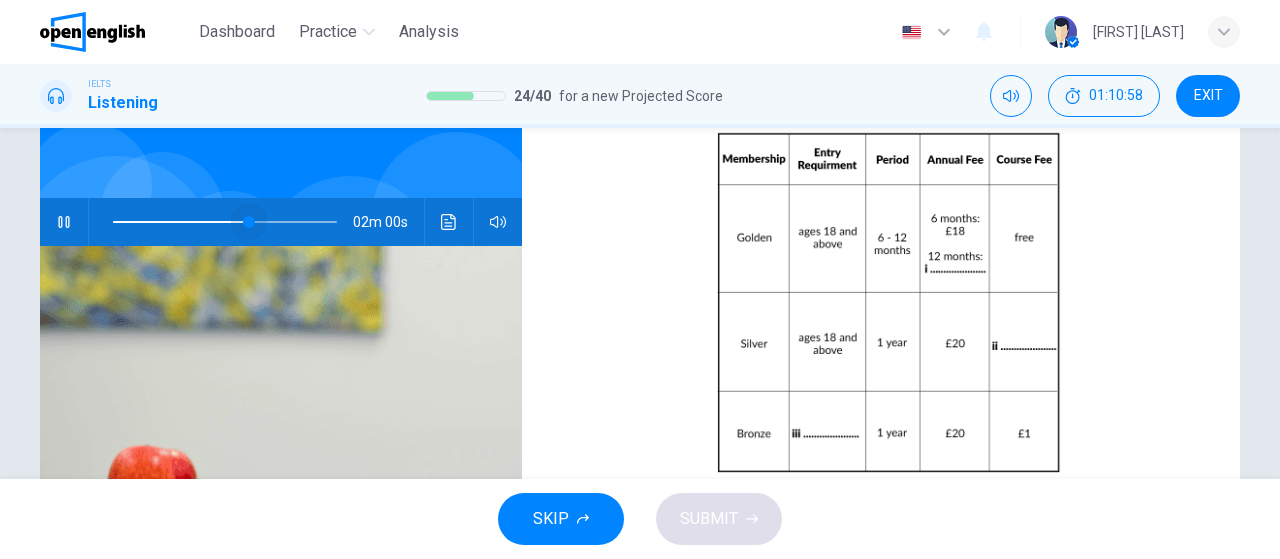 click at bounding box center (249, 222) 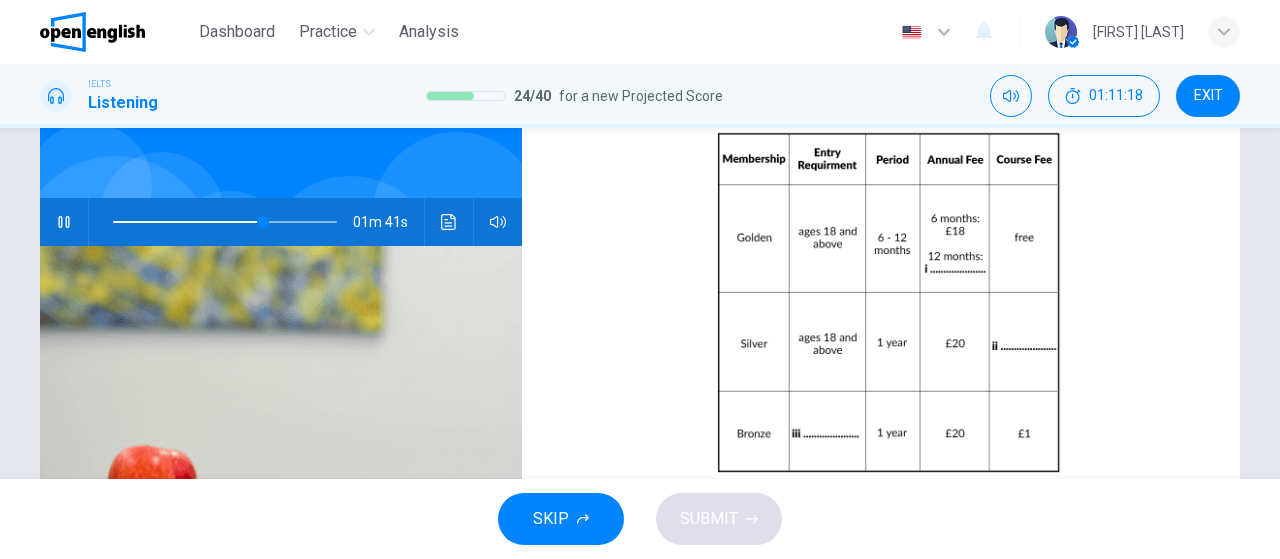 click at bounding box center (64, 222) 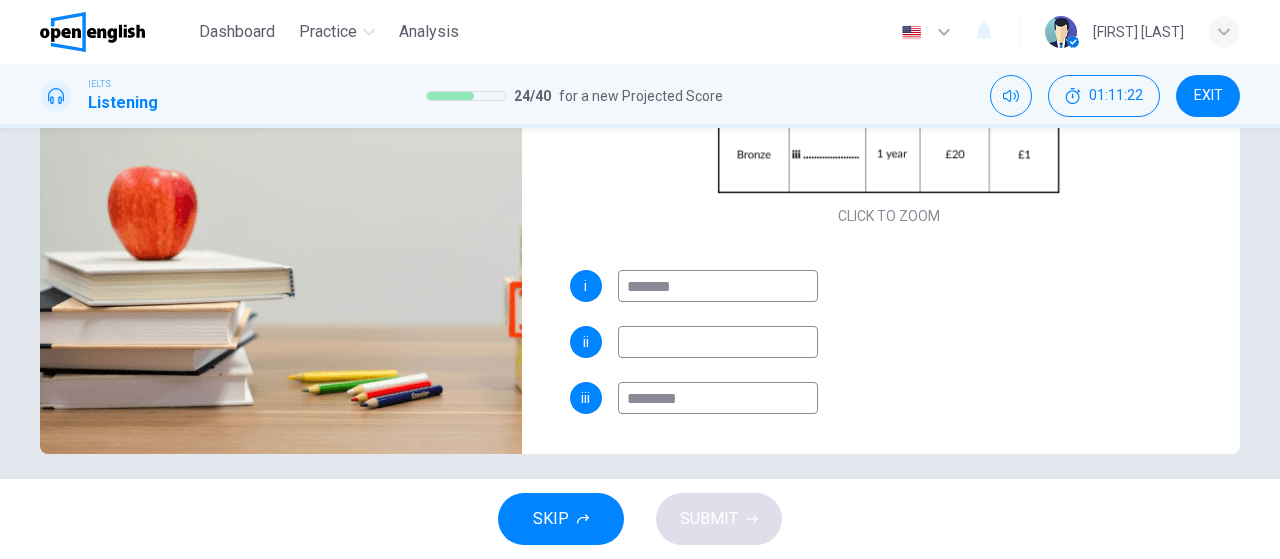 scroll, scrollTop: 410, scrollLeft: 0, axis: vertical 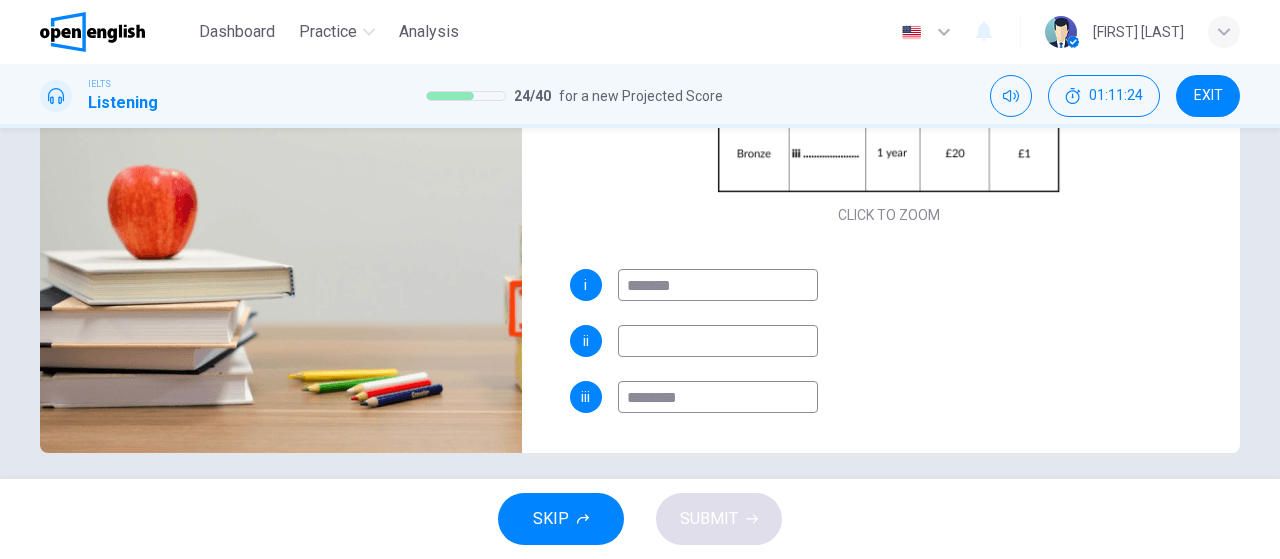 drag, startPoint x: 692, startPoint y: 280, endPoint x: 392, endPoint y: 325, distance: 303.35623 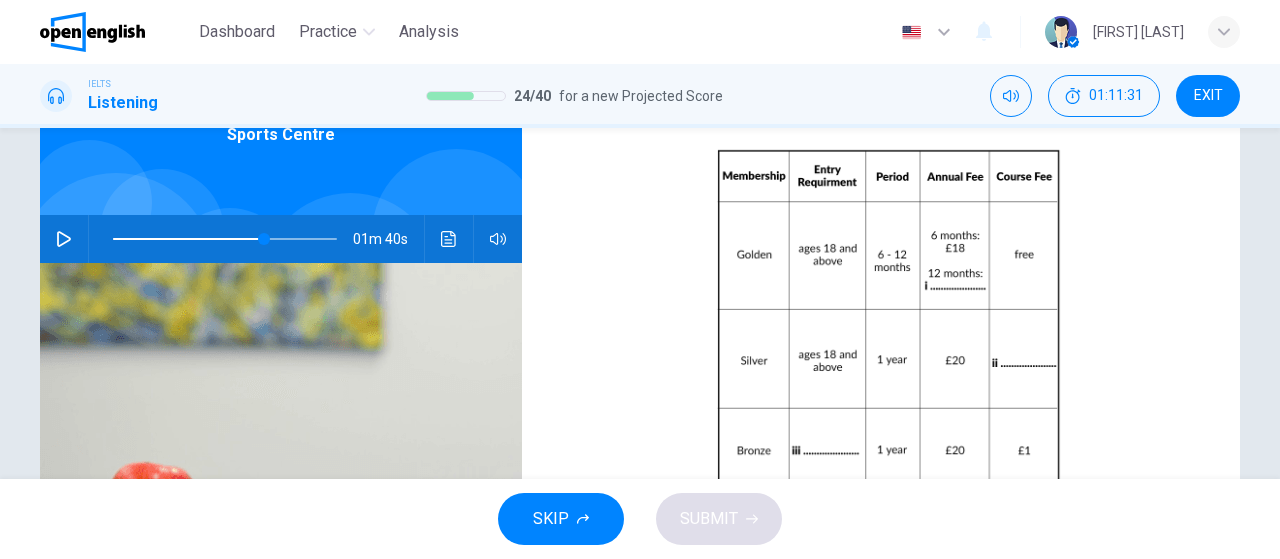 scroll, scrollTop: 116, scrollLeft: 0, axis: vertical 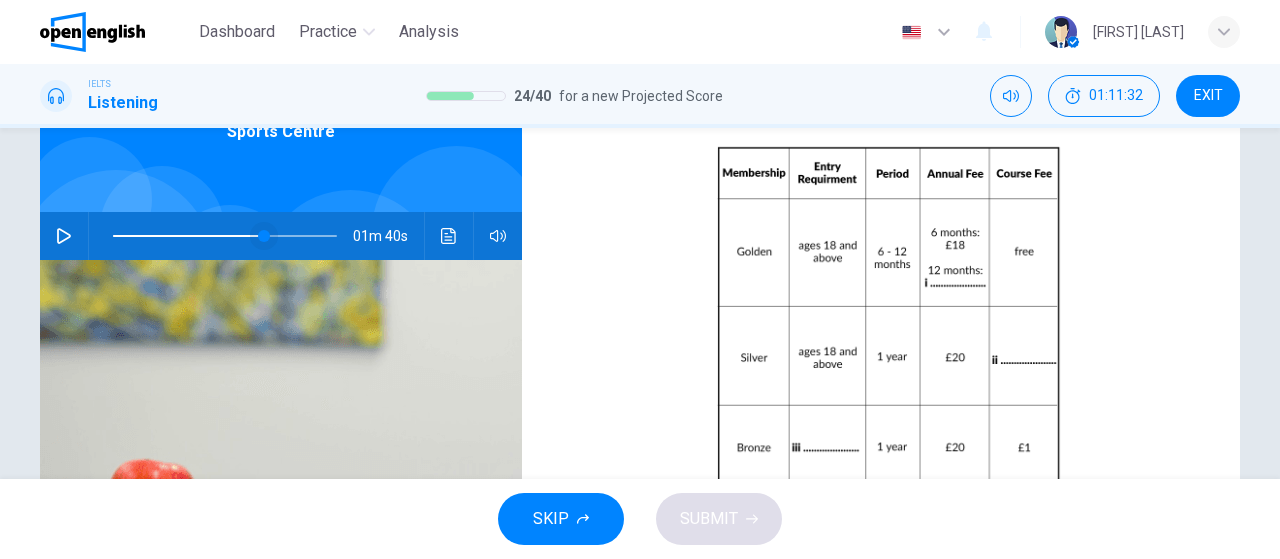 click at bounding box center (264, 236) 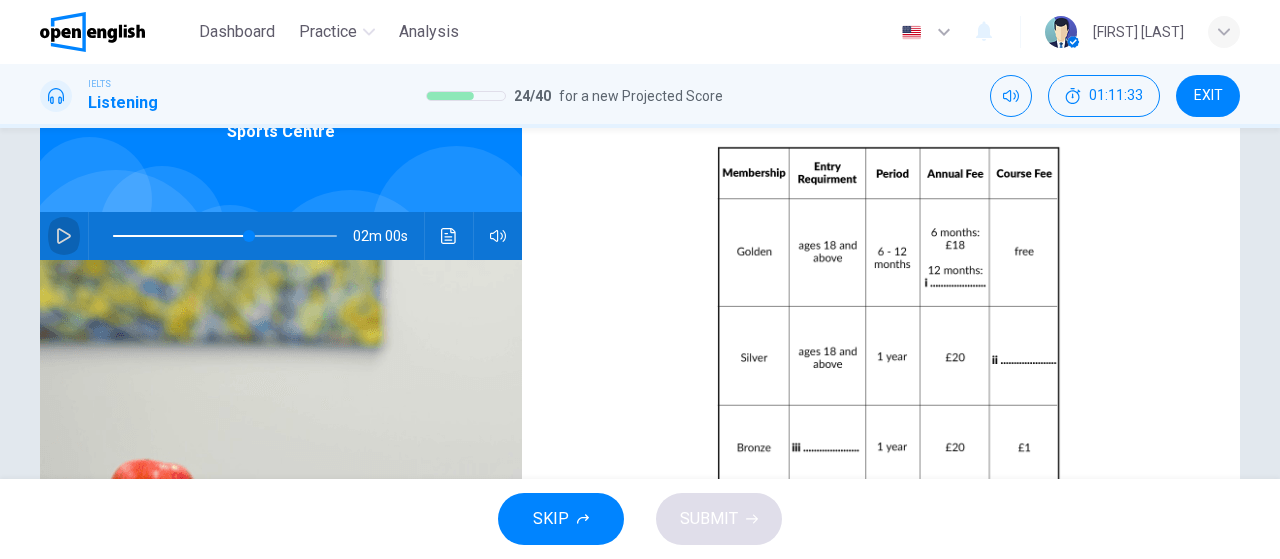 click at bounding box center [64, 236] 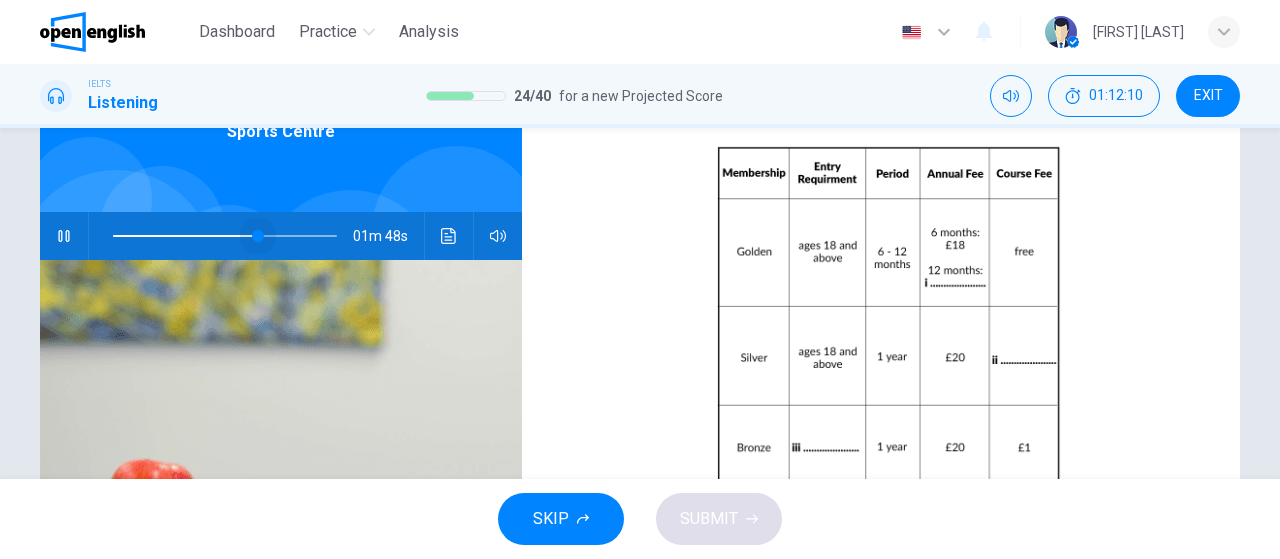 click at bounding box center [258, 236] 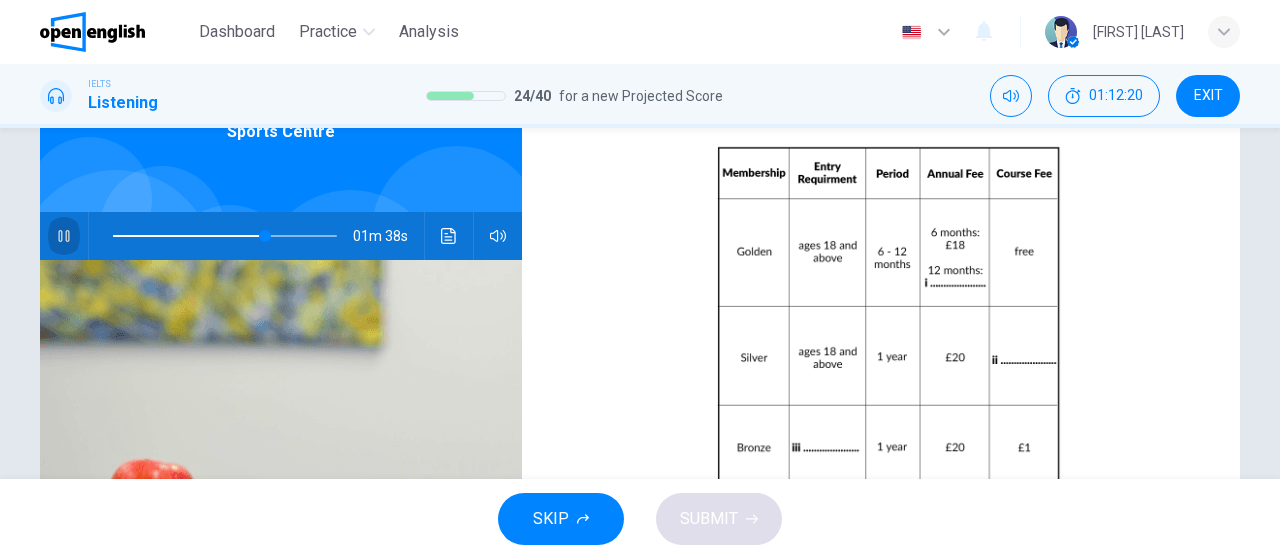 click 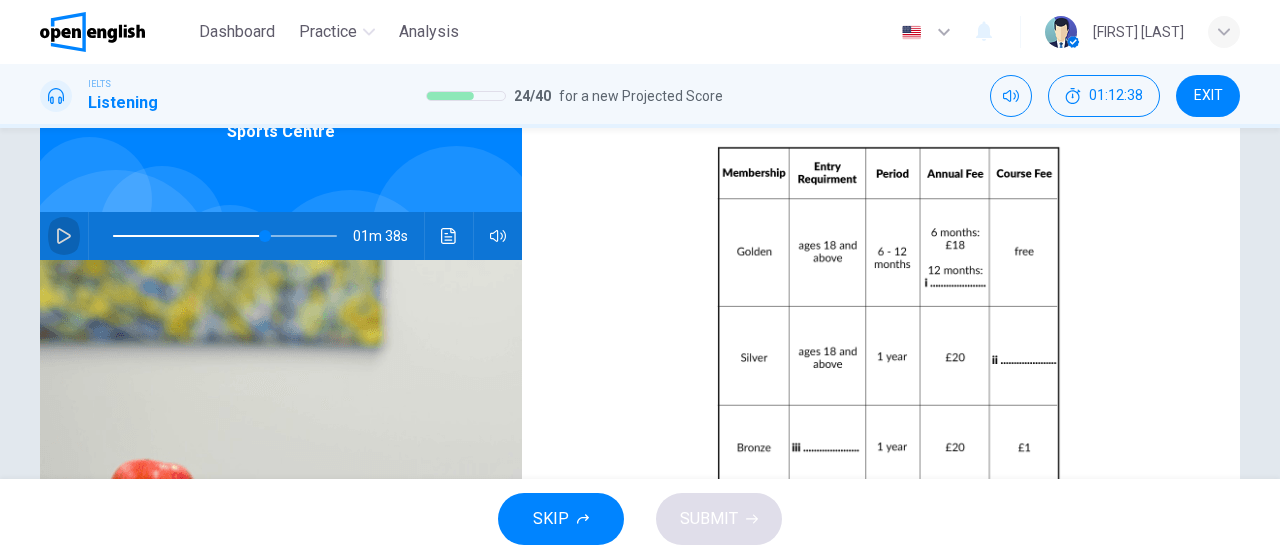 click 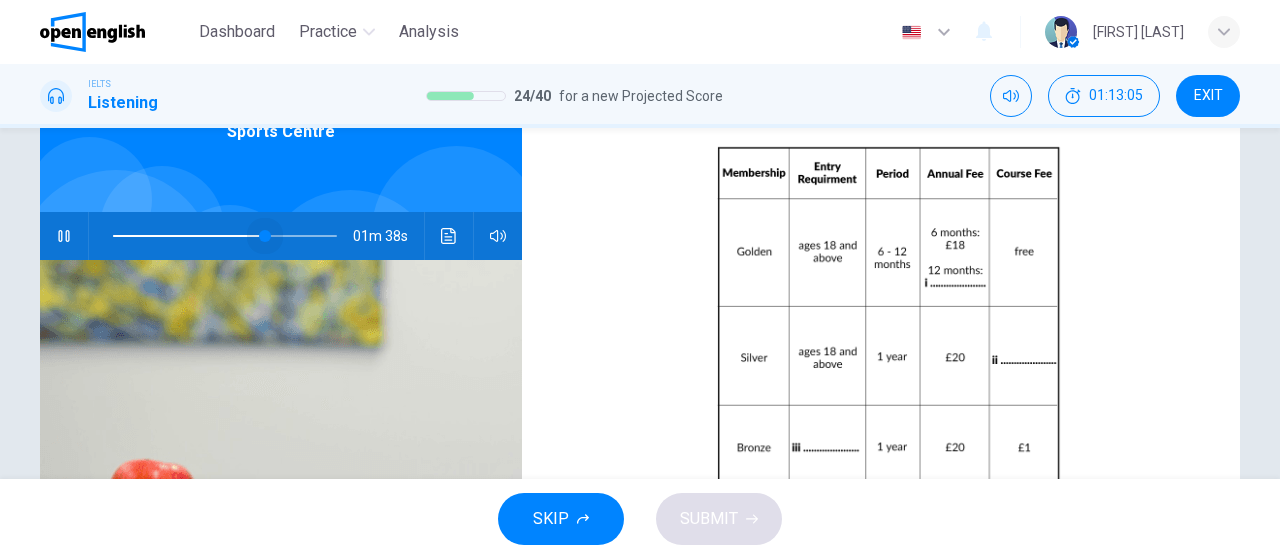 click at bounding box center [265, 236] 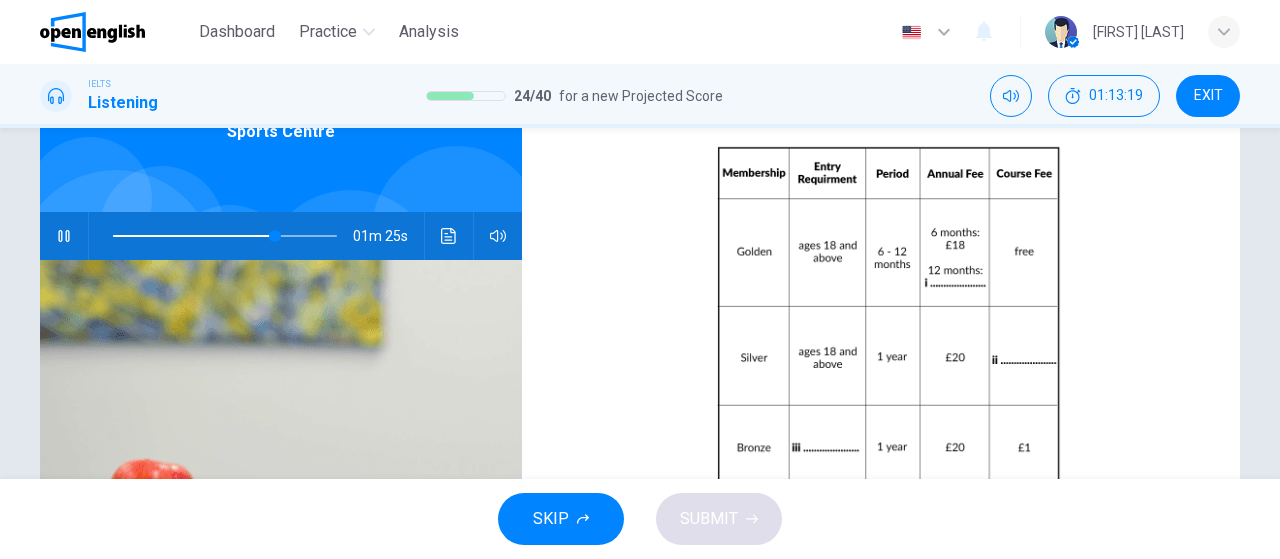 click 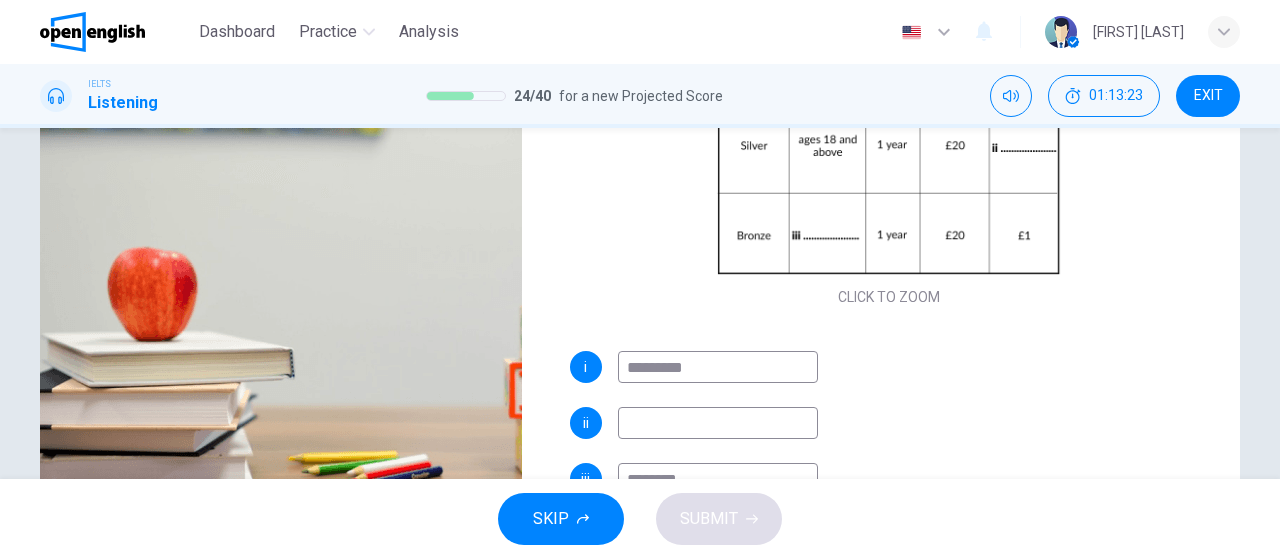 scroll, scrollTop: 336, scrollLeft: 0, axis: vertical 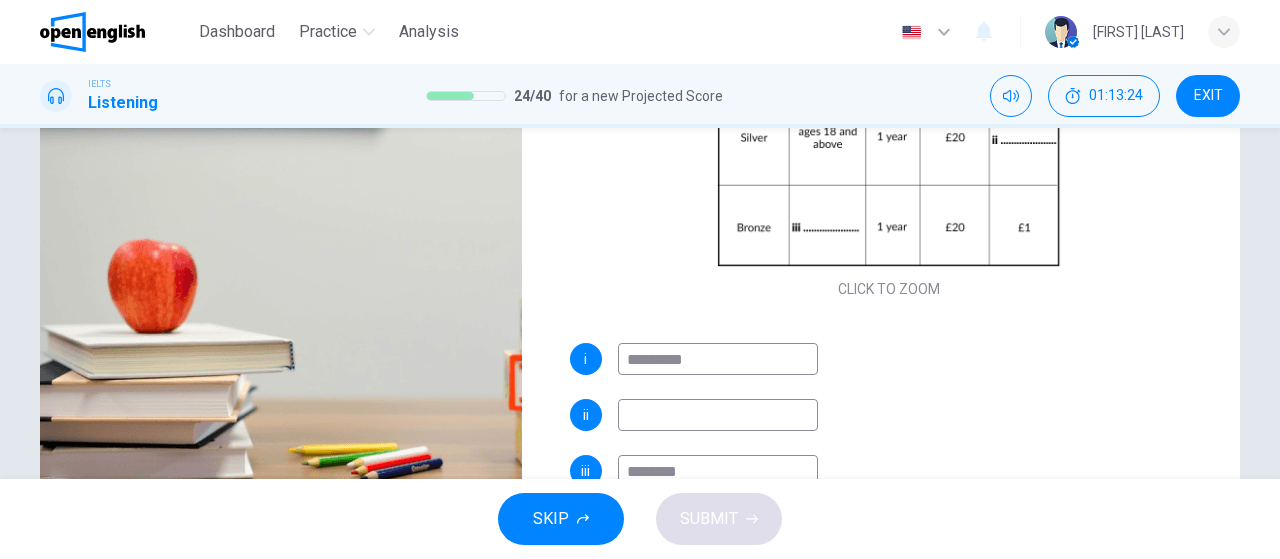 click at bounding box center (718, 415) 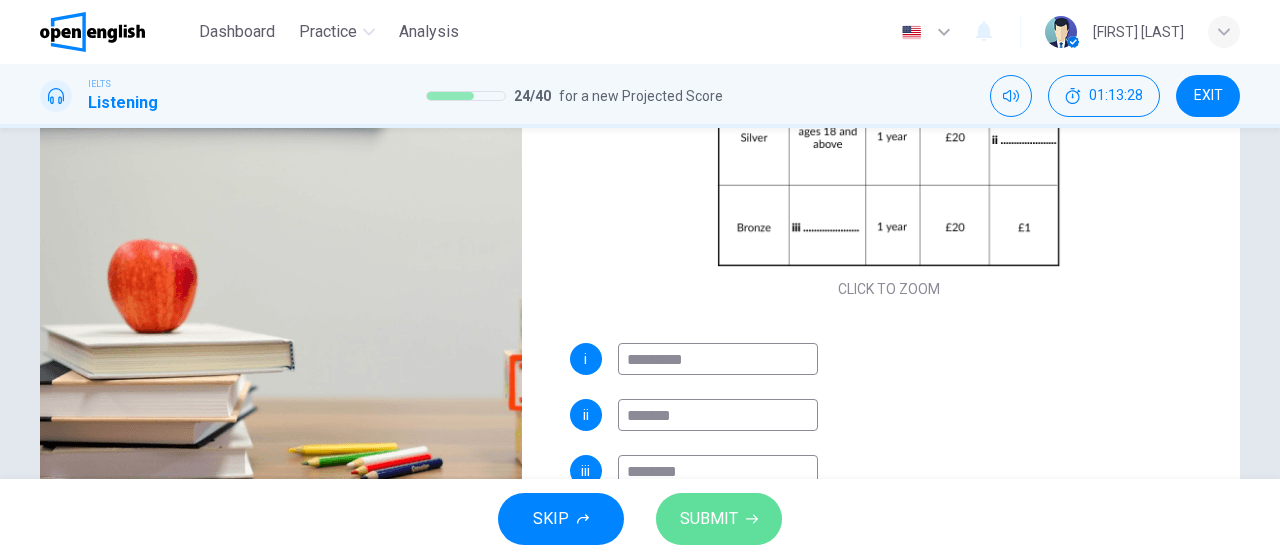 click on "SUBMIT" at bounding box center [709, 519] 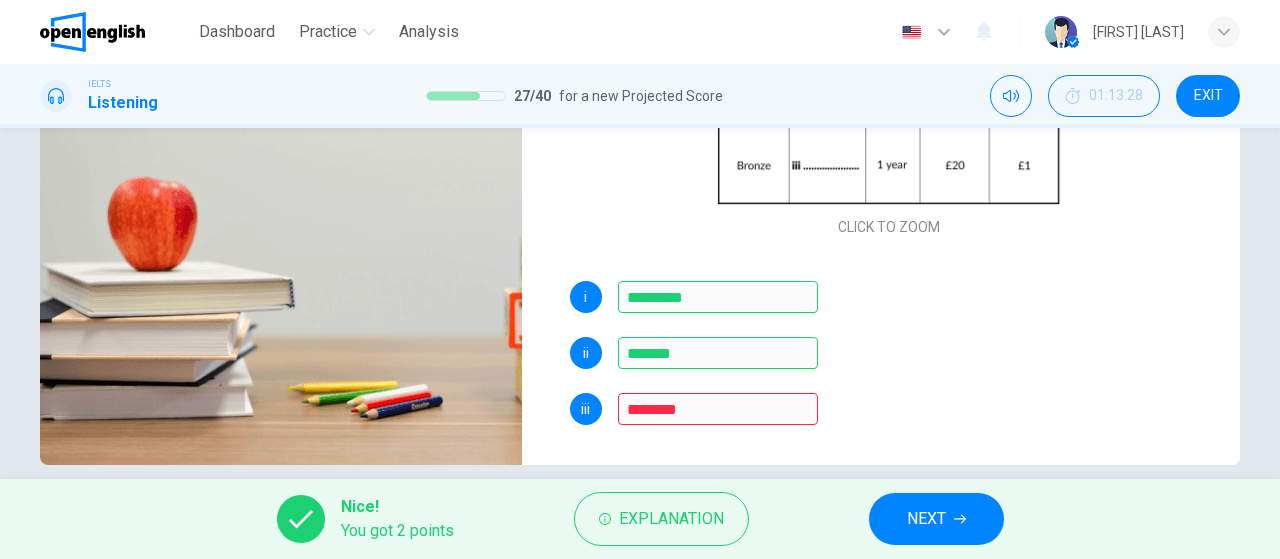 scroll, scrollTop: 424, scrollLeft: 0, axis: vertical 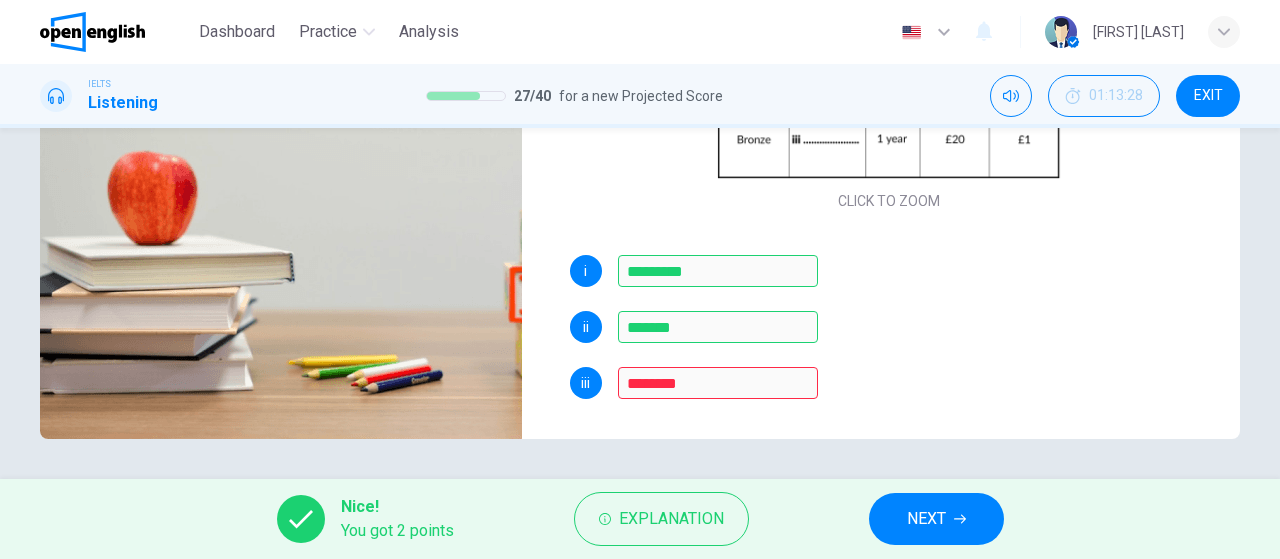drag, startPoint x: 1268, startPoint y: 366, endPoint x: 1276, endPoint y: 199, distance: 167.19151 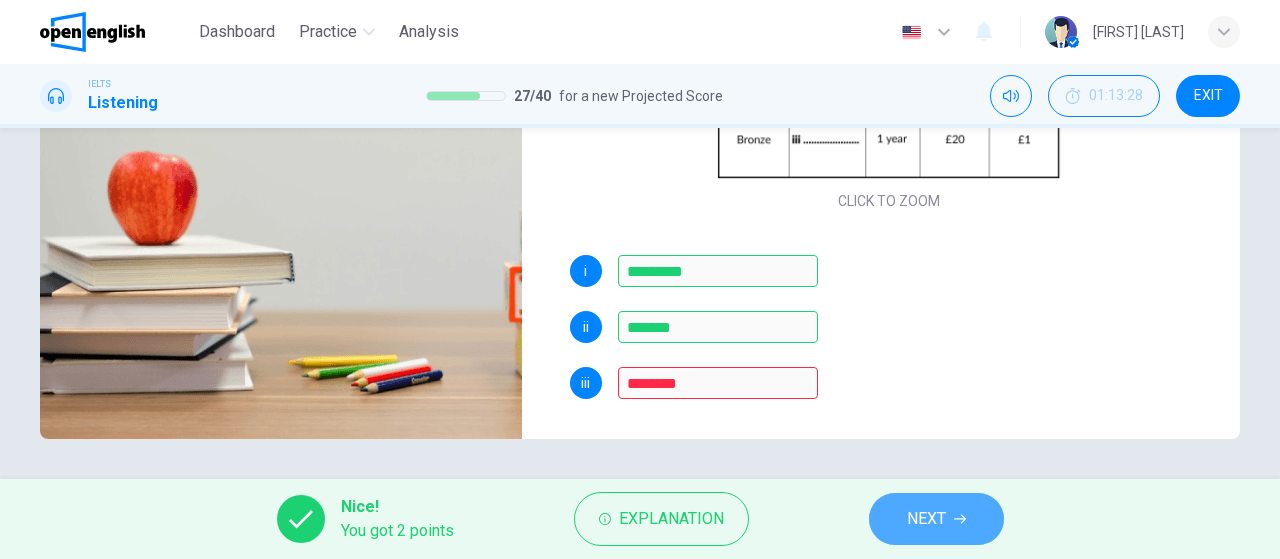 click on "NEXT" at bounding box center (926, 519) 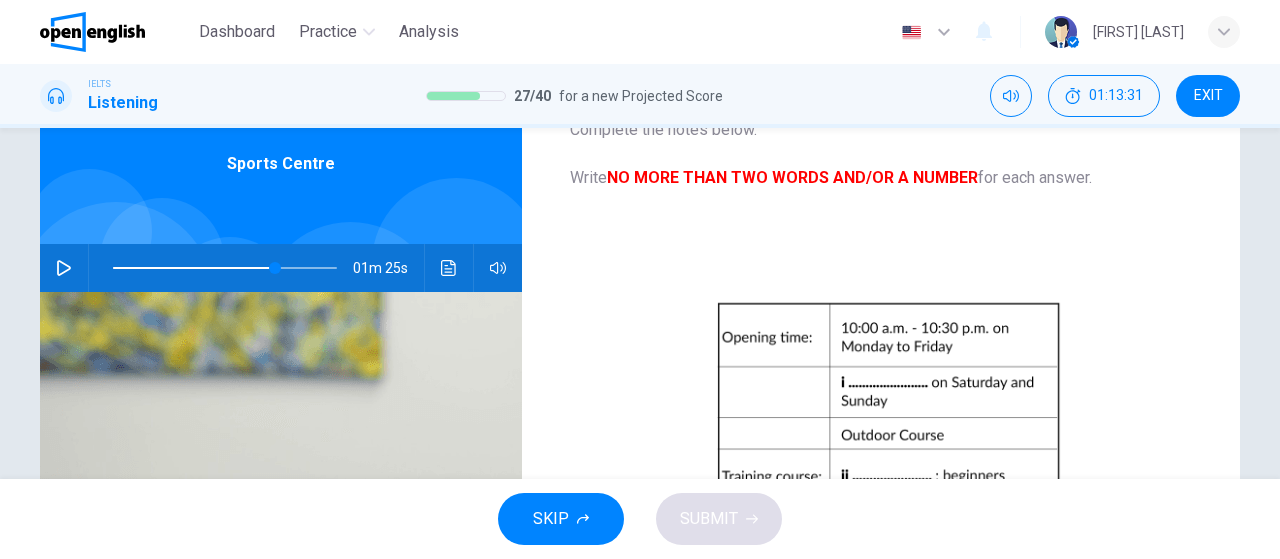 scroll, scrollTop: 95, scrollLeft: 0, axis: vertical 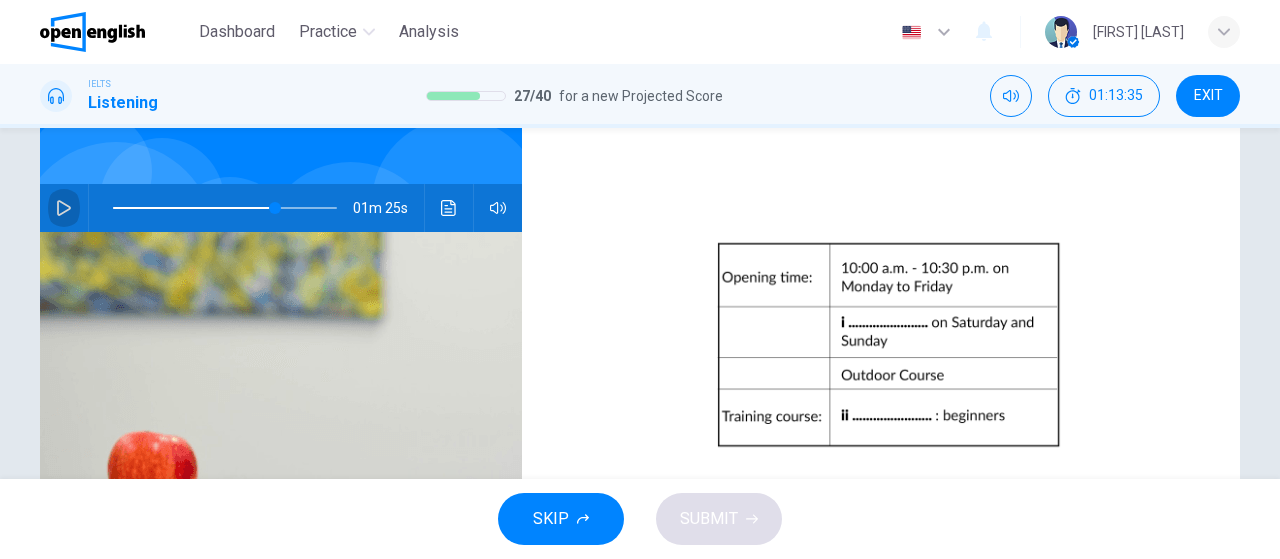 click 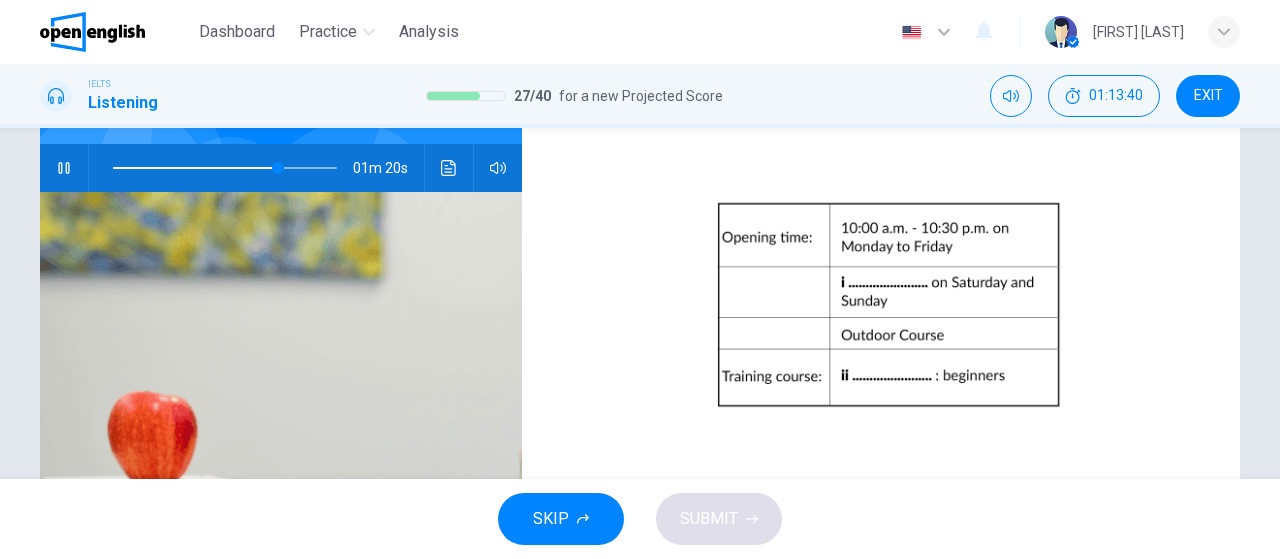 scroll, scrollTop: 186, scrollLeft: 0, axis: vertical 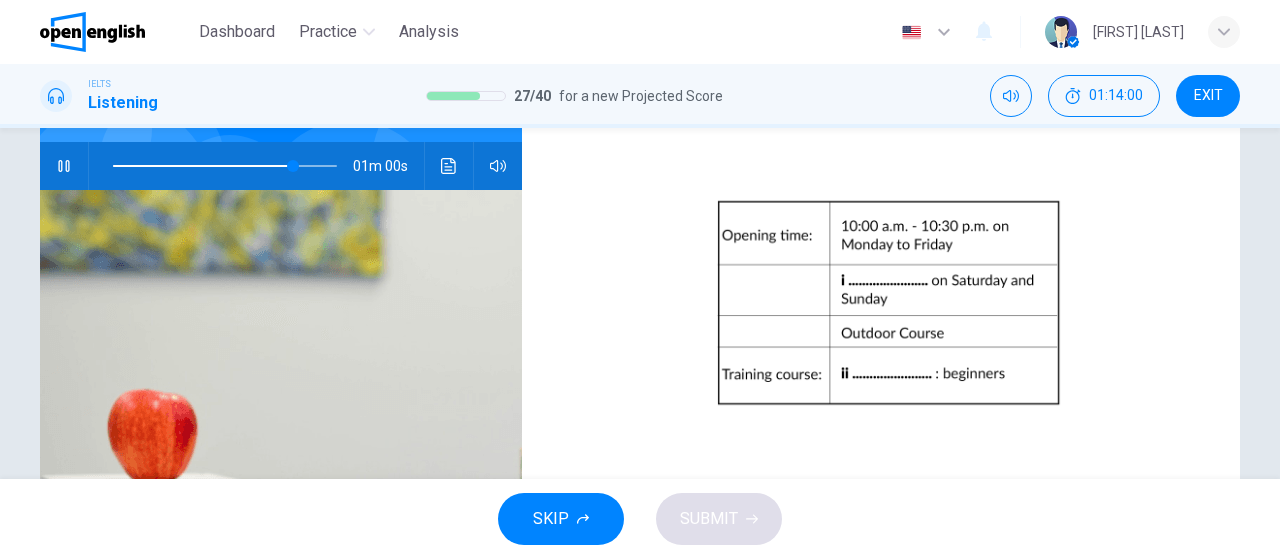 drag, startPoint x: 1269, startPoint y: 283, endPoint x: 1260, endPoint y: 312, distance: 30.364452 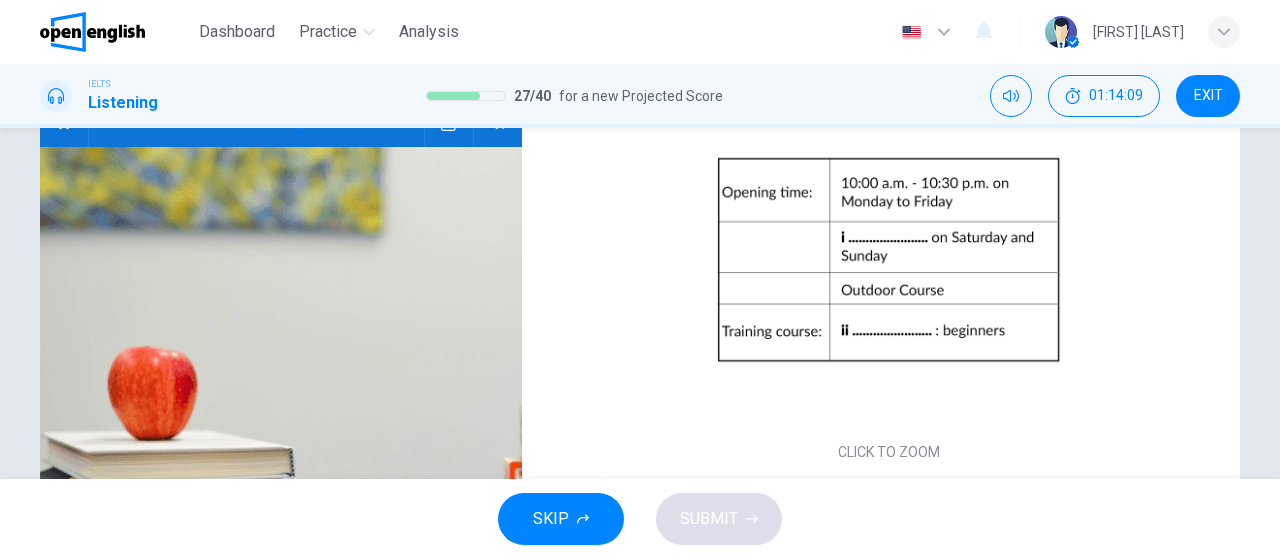 scroll, scrollTop: 226, scrollLeft: 0, axis: vertical 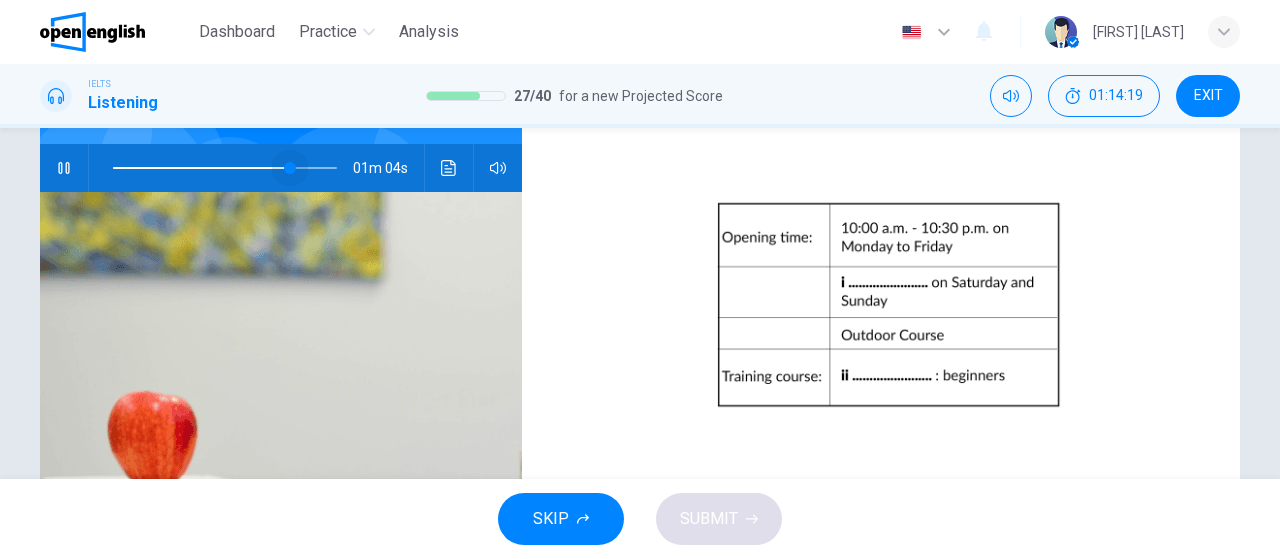 click at bounding box center [290, 168] 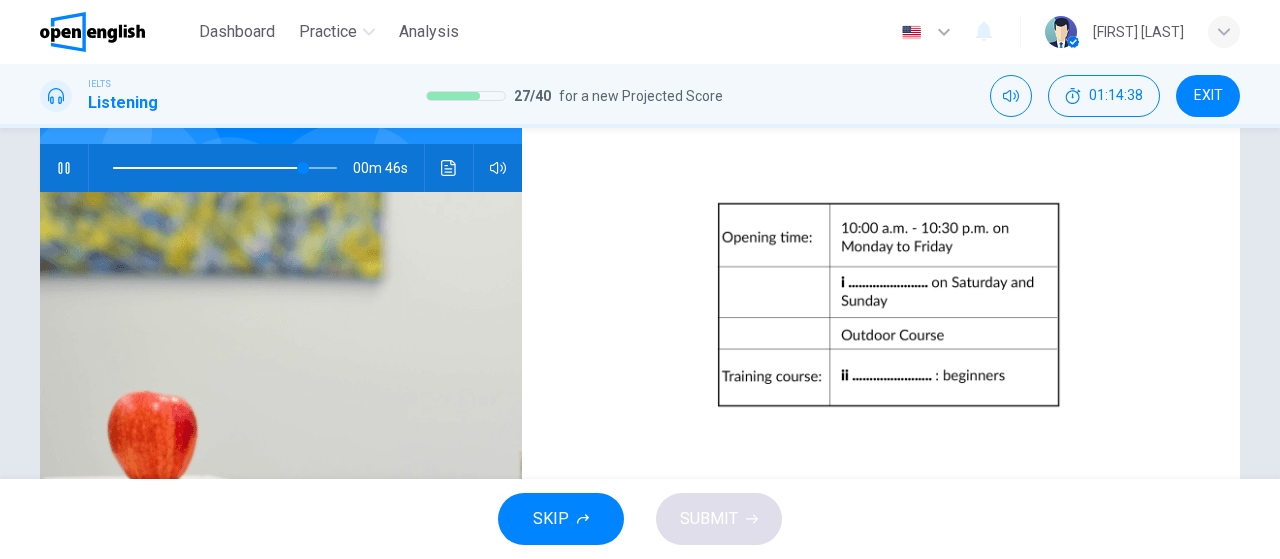 click 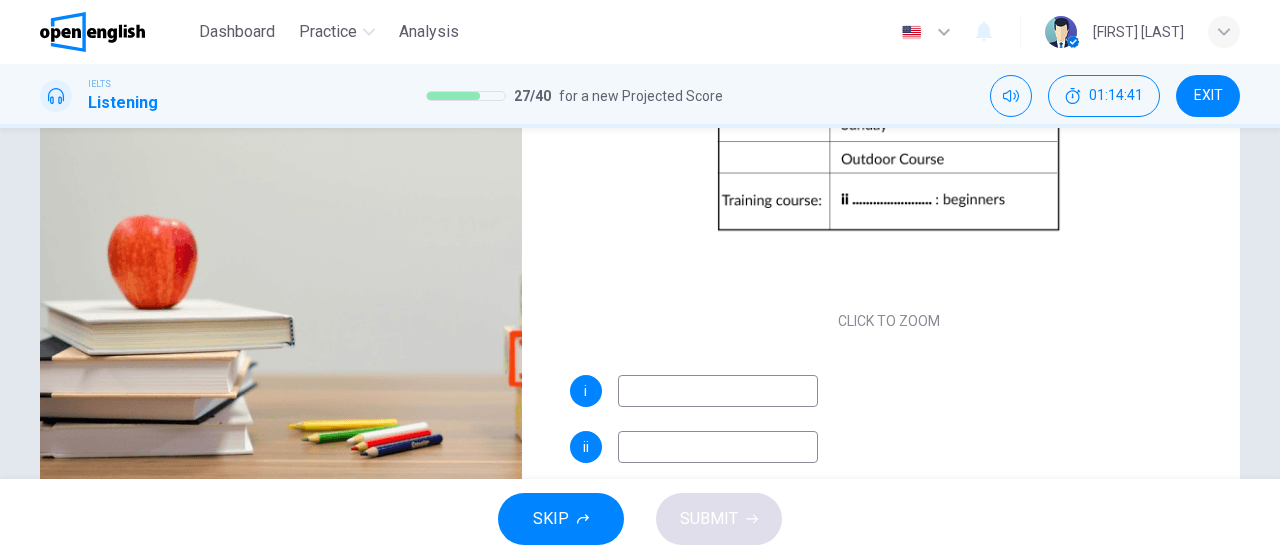scroll, scrollTop: 362, scrollLeft: 0, axis: vertical 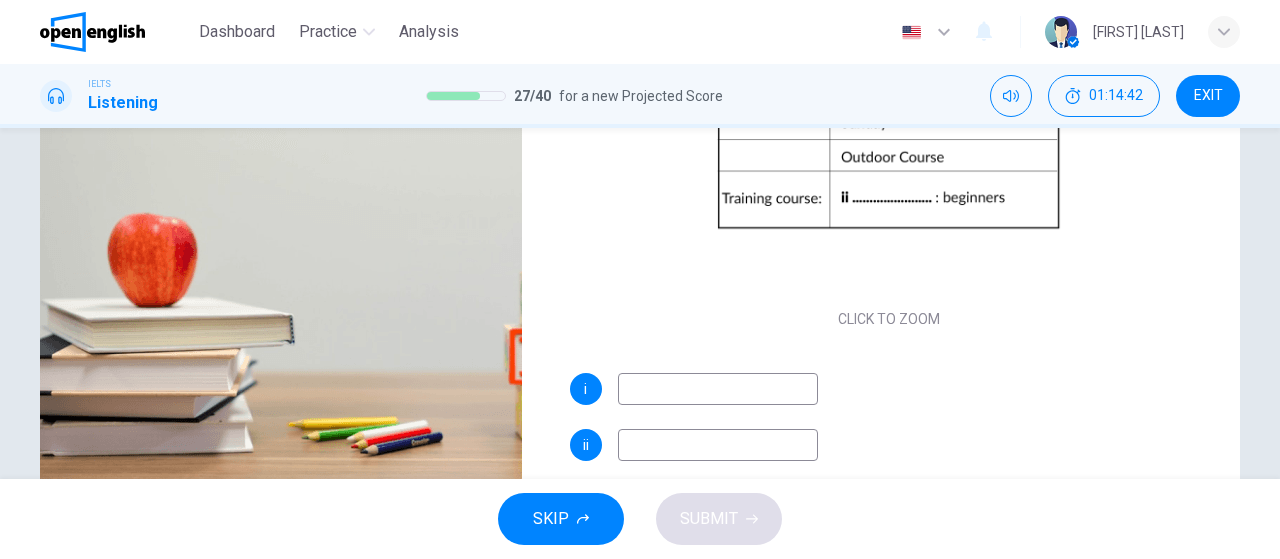 click at bounding box center [718, 389] 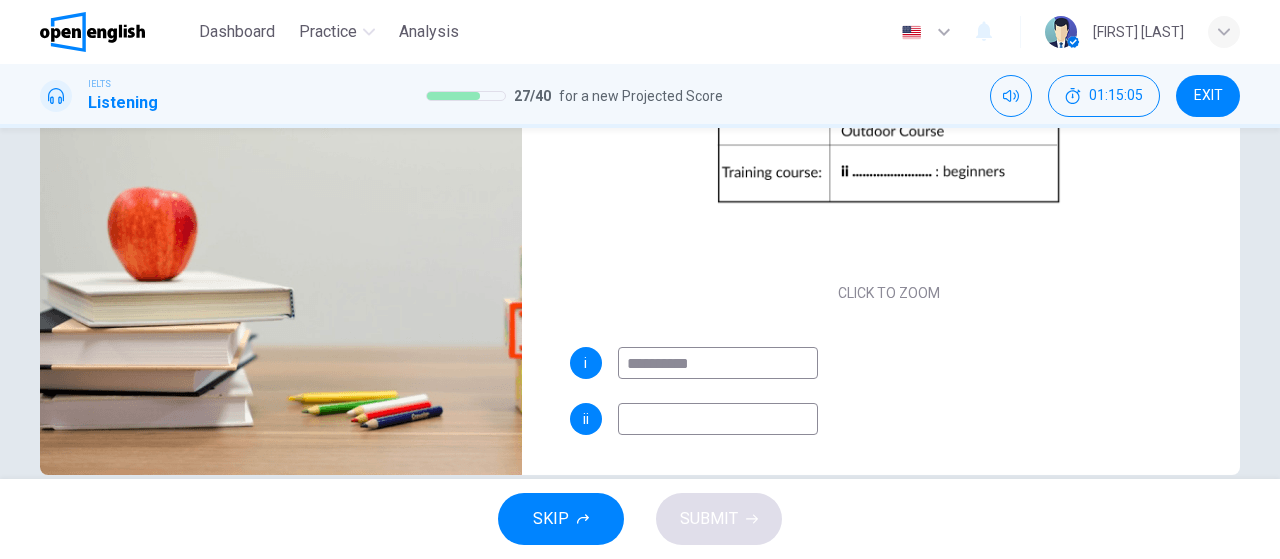 scroll, scrollTop: 410, scrollLeft: 0, axis: vertical 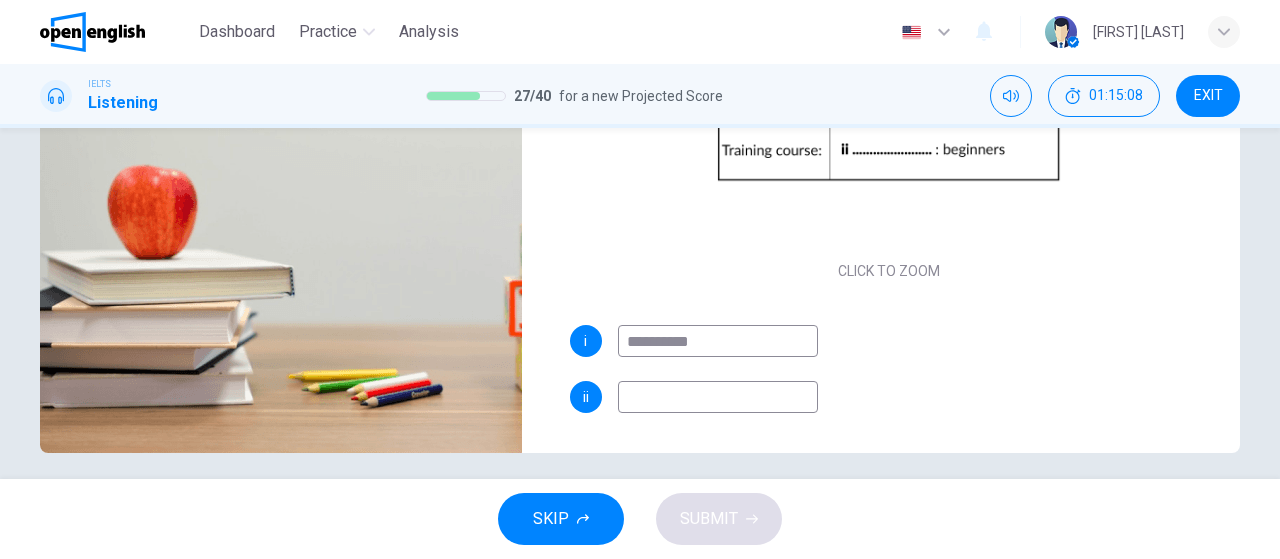 click on "**********" at bounding box center (718, 341) 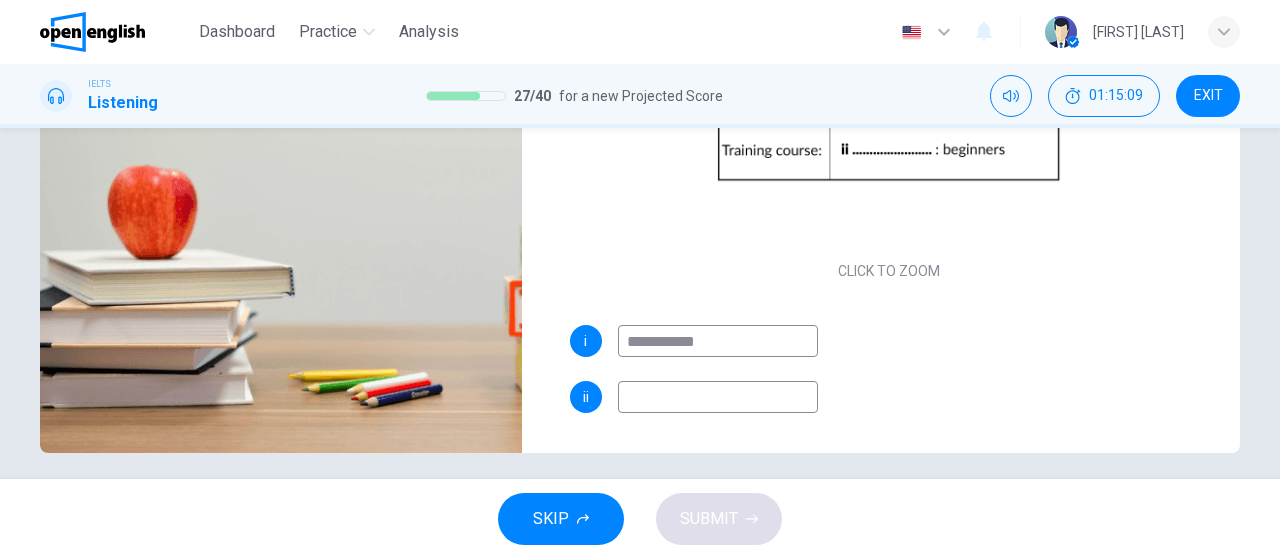 click on "**********" at bounding box center (718, 341) 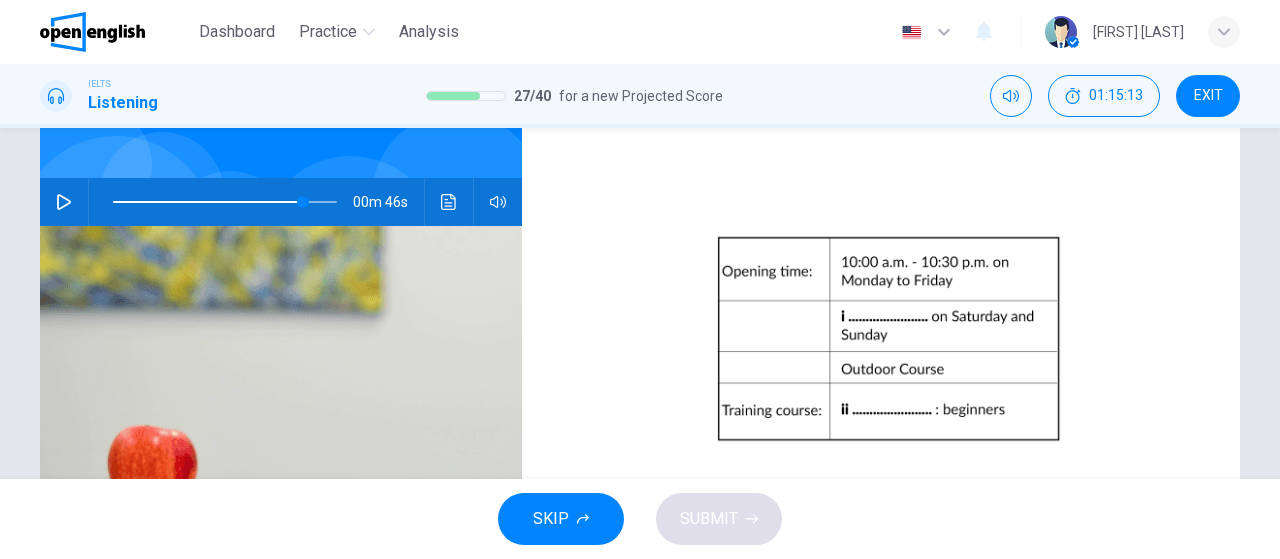 scroll, scrollTop: 138, scrollLeft: 0, axis: vertical 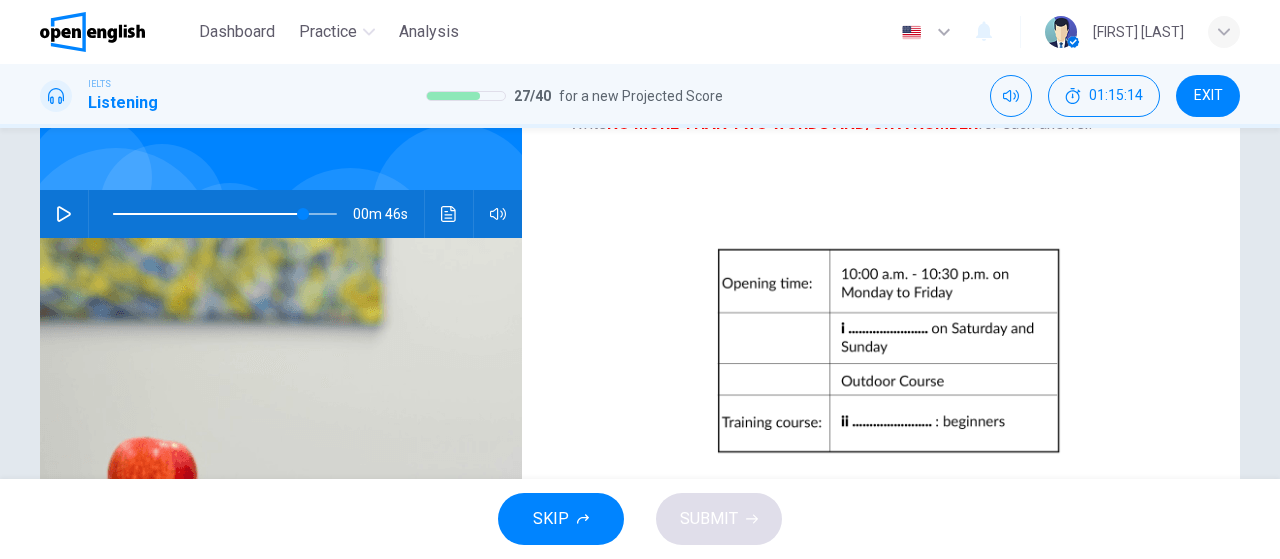 click at bounding box center (64, 214) 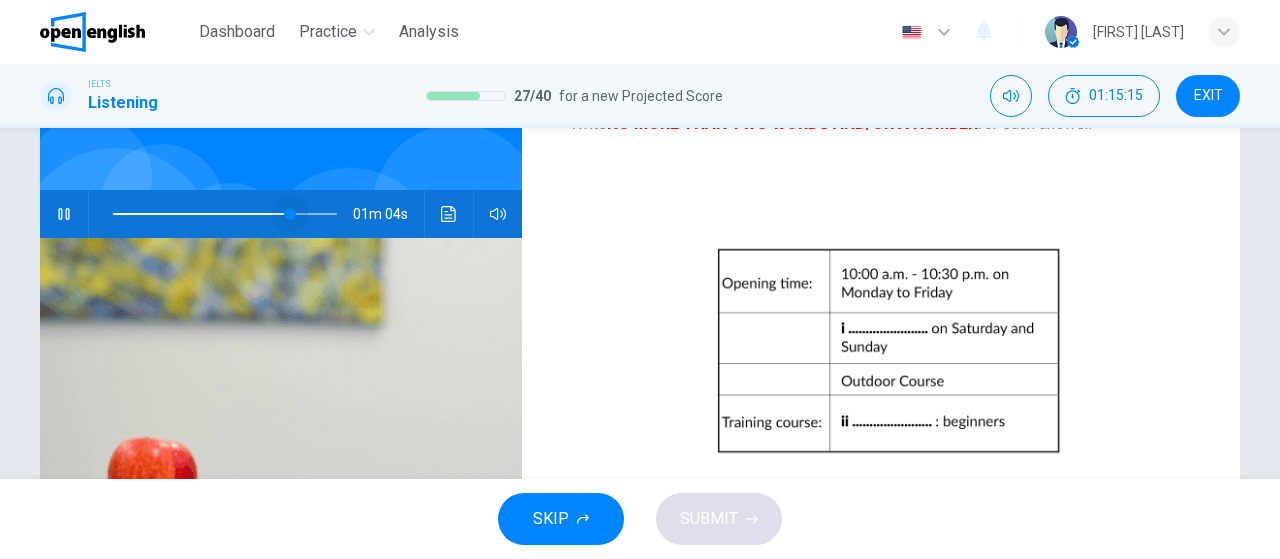 click at bounding box center (290, 214) 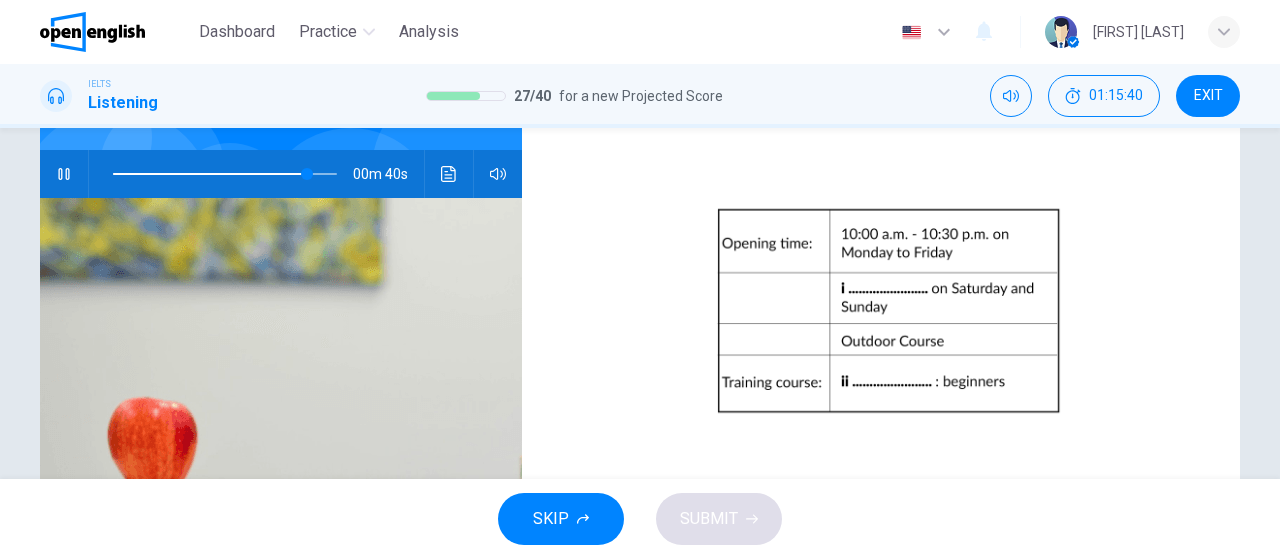 scroll, scrollTop: 180, scrollLeft: 0, axis: vertical 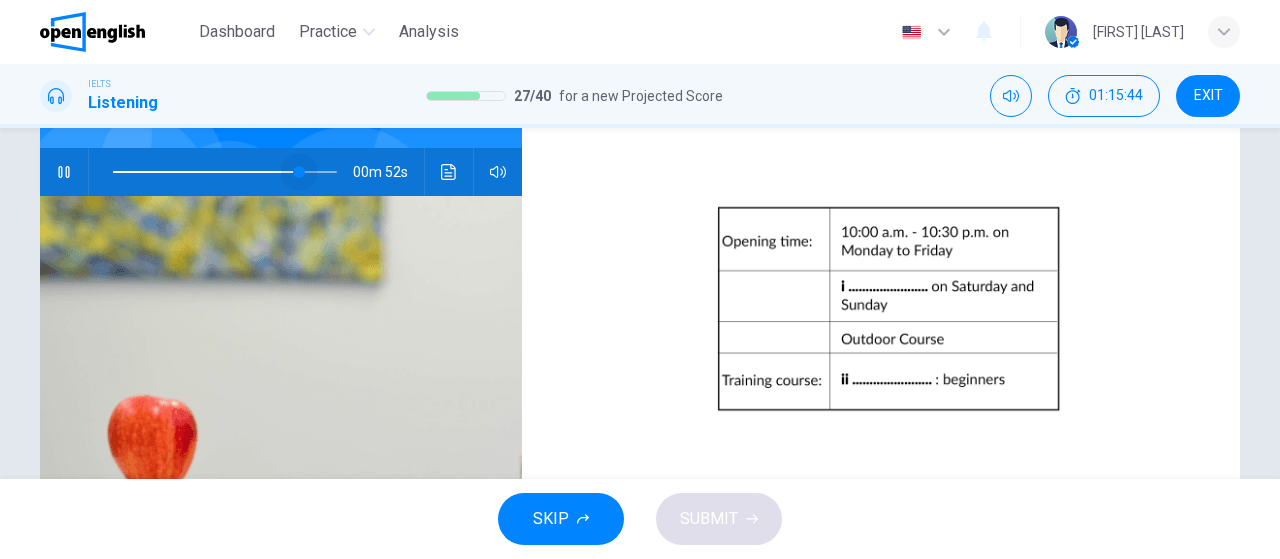 click at bounding box center [299, 172] 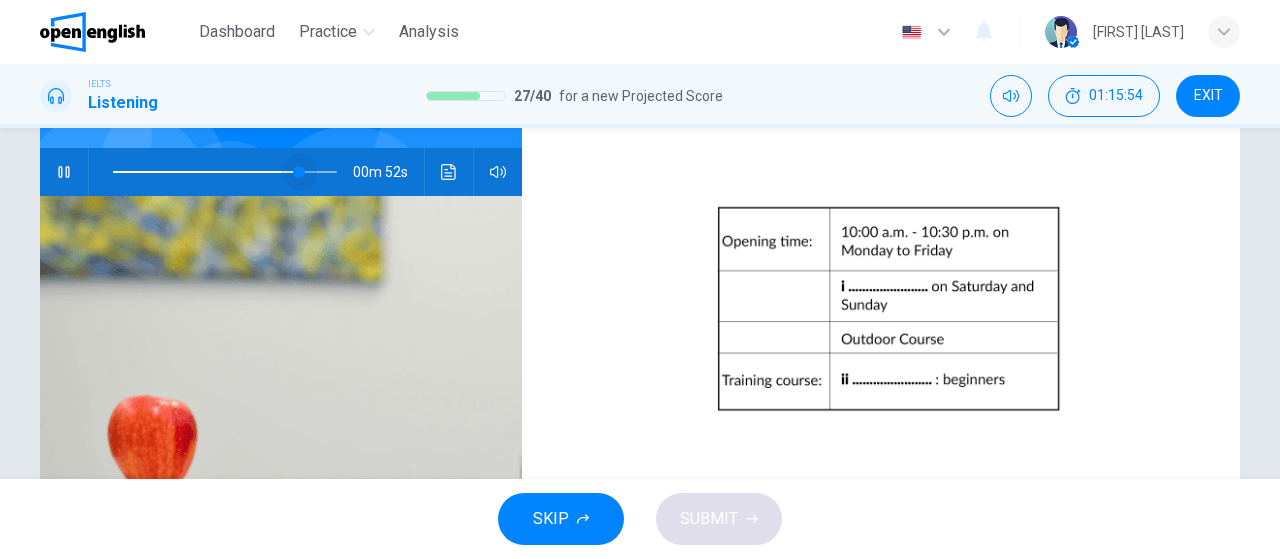 click at bounding box center [299, 172] 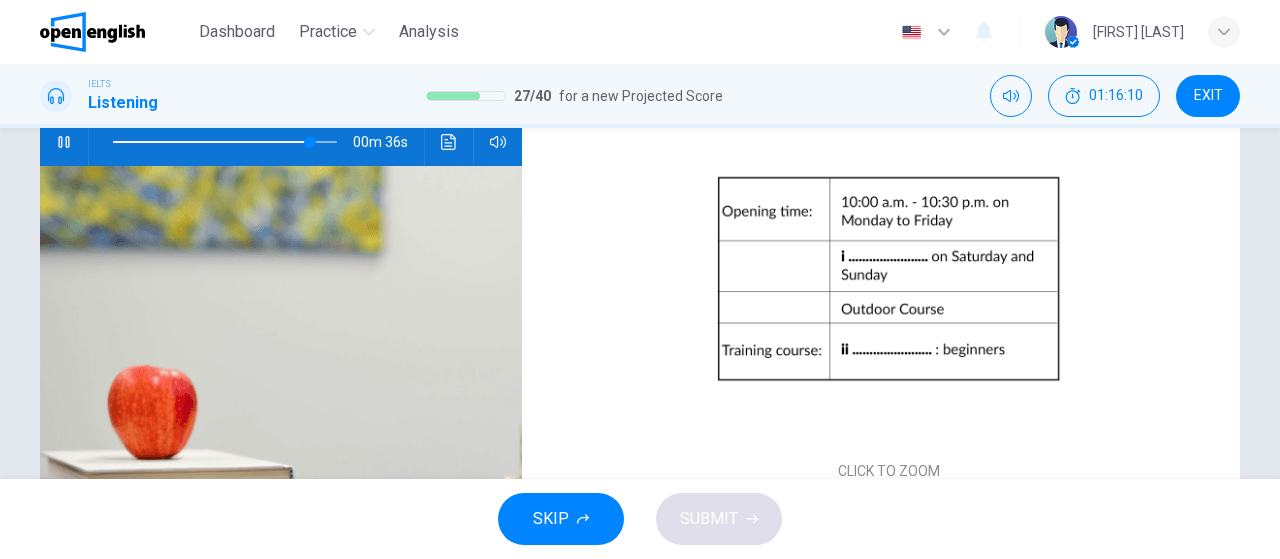 scroll, scrollTop: 213, scrollLeft: 0, axis: vertical 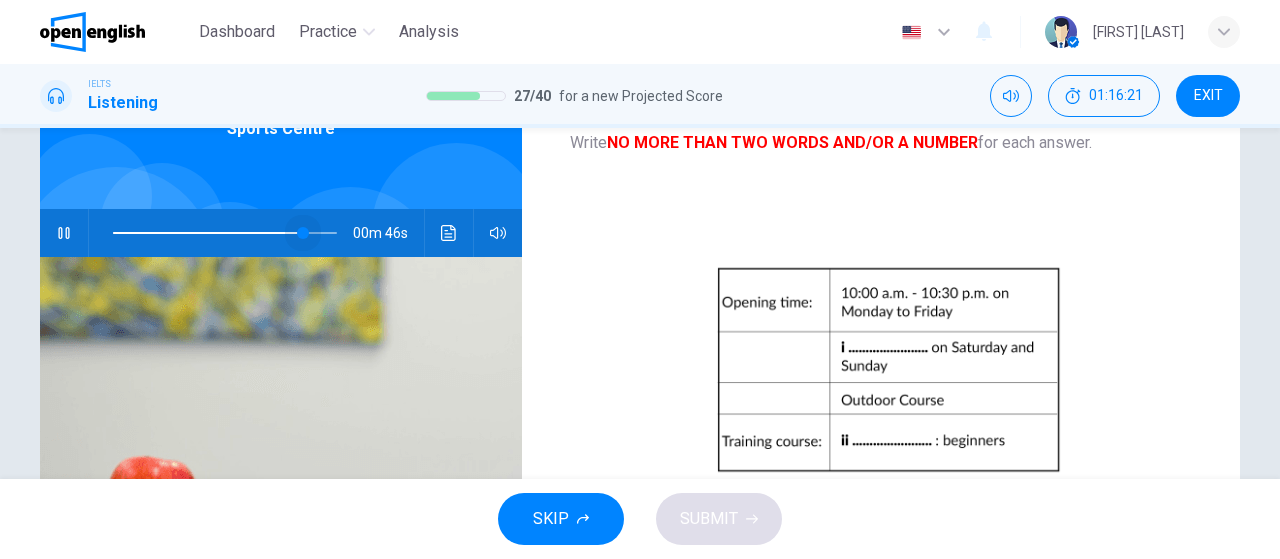 click at bounding box center (303, 233) 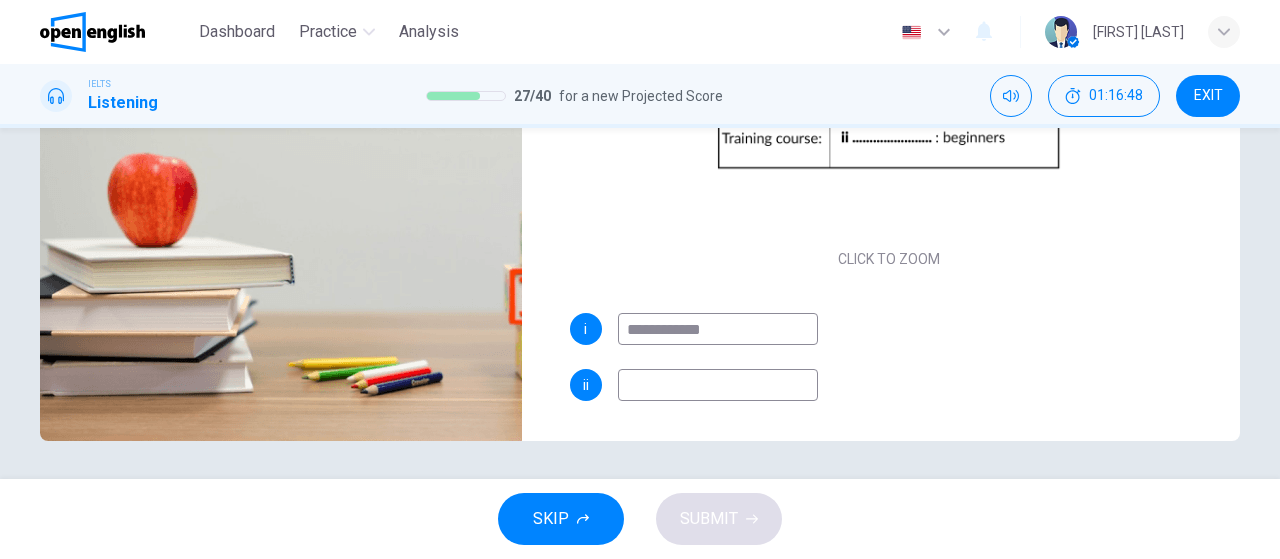 scroll, scrollTop: 424, scrollLeft: 0, axis: vertical 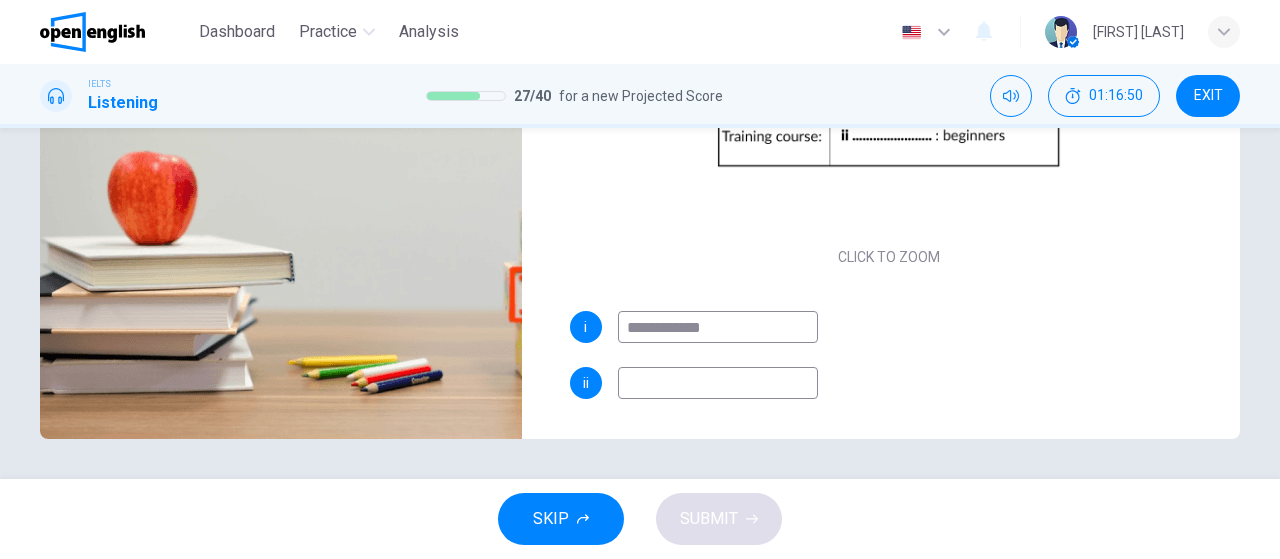 click at bounding box center (718, 383) 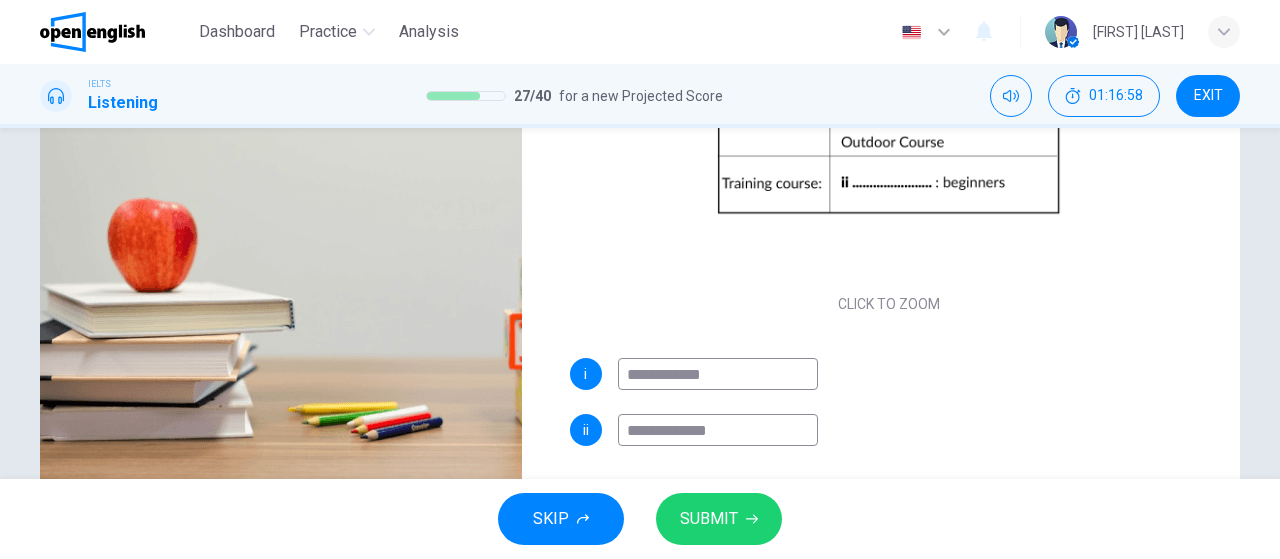 scroll, scrollTop: 424, scrollLeft: 0, axis: vertical 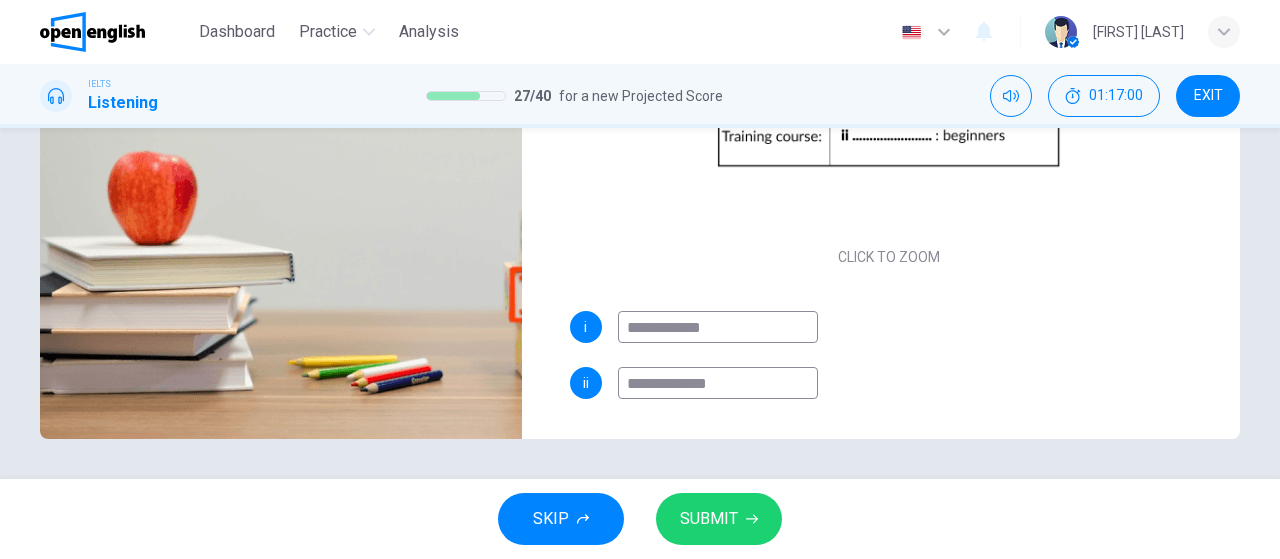 click on "SUBMIT" at bounding box center (719, 519) 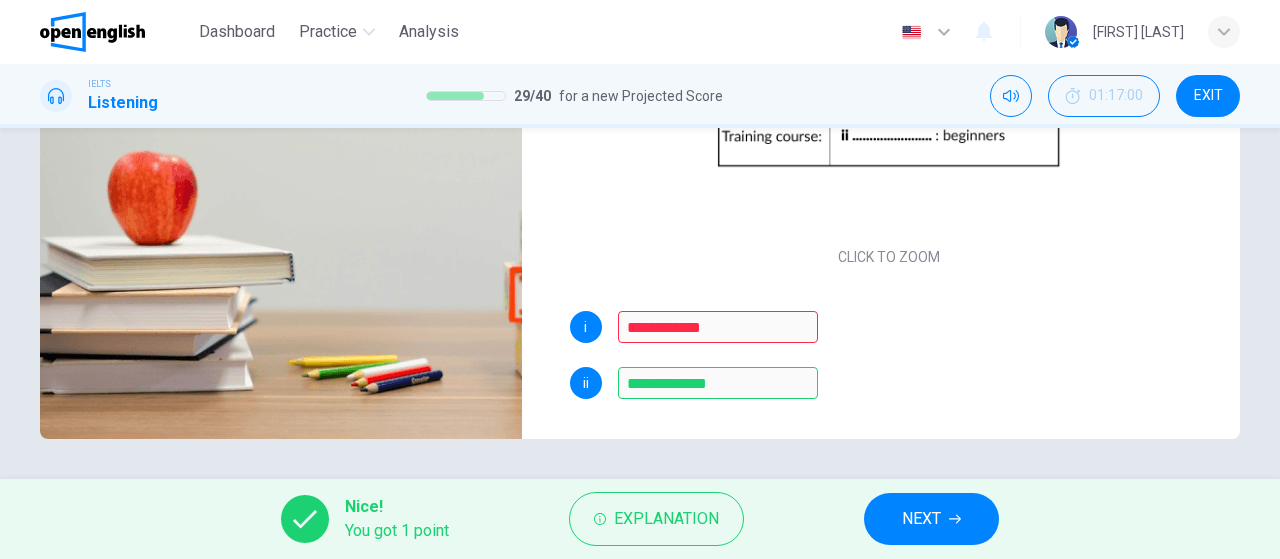 click on "NEXT" at bounding box center (931, 519) 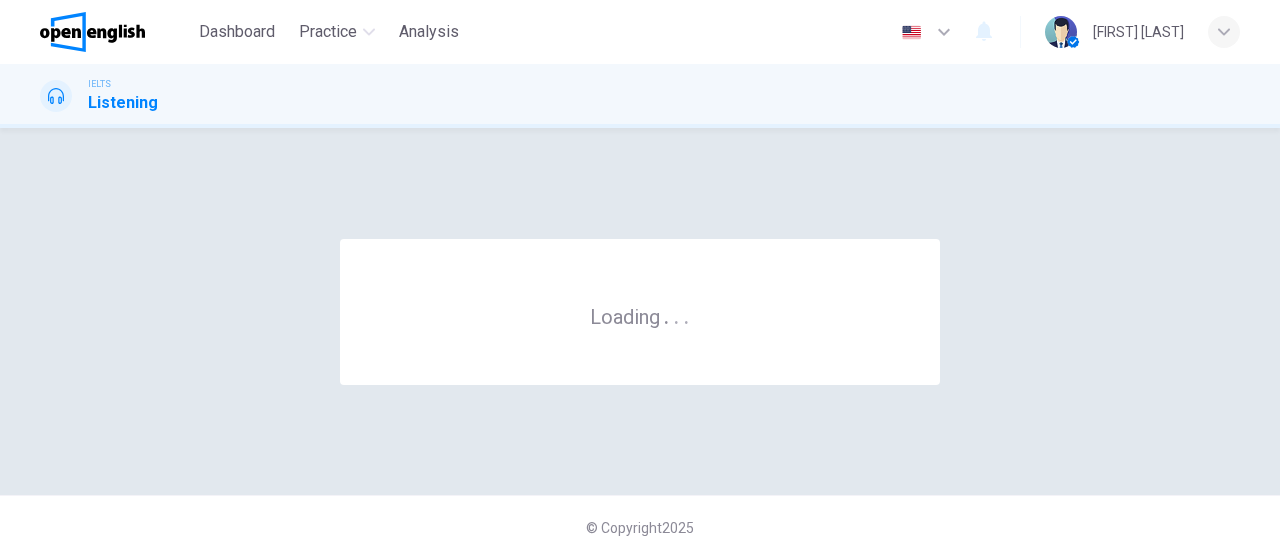 scroll, scrollTop: 0, scrollLeft: 0, axis: both 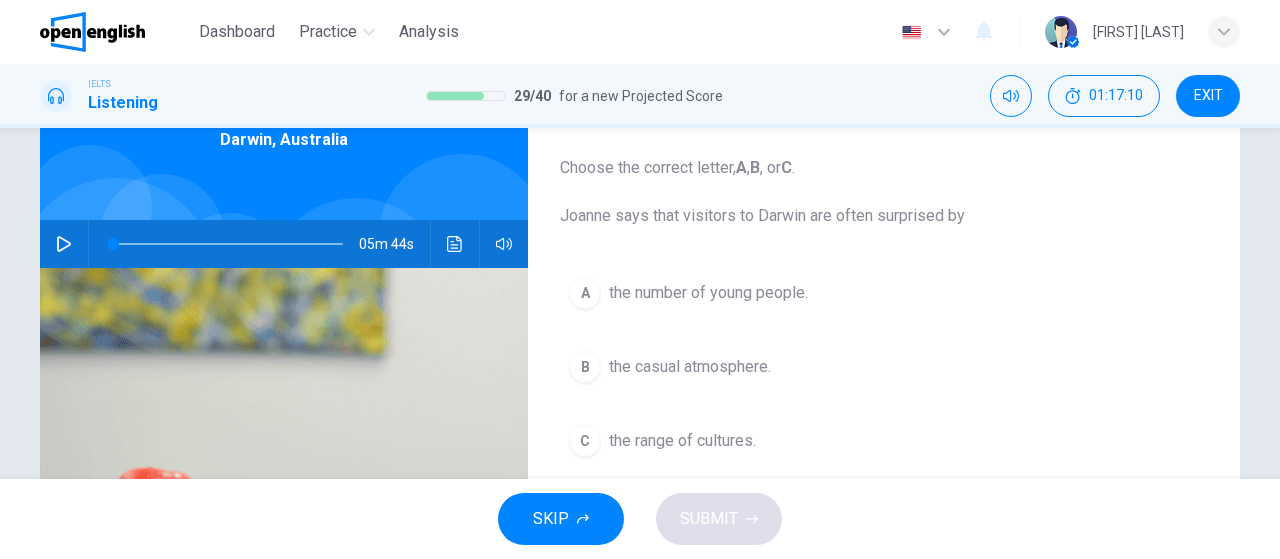 click 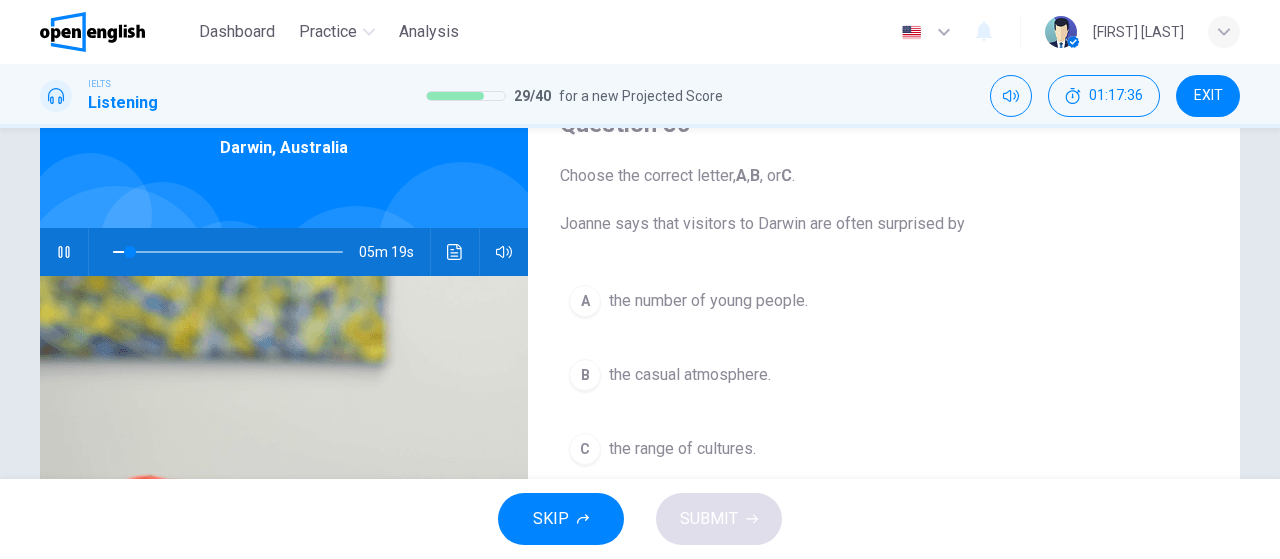 scroll, scrollTop: 99, scrollLeft: 0, axis: vertical 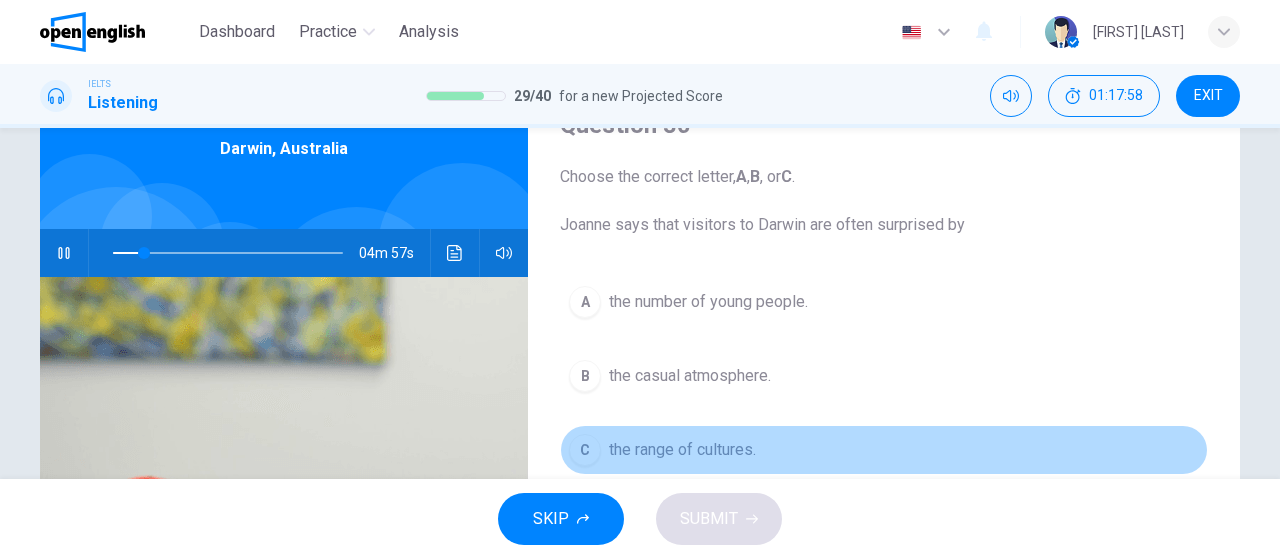 click on "the range of cultures." at bounding box center [682, 450] 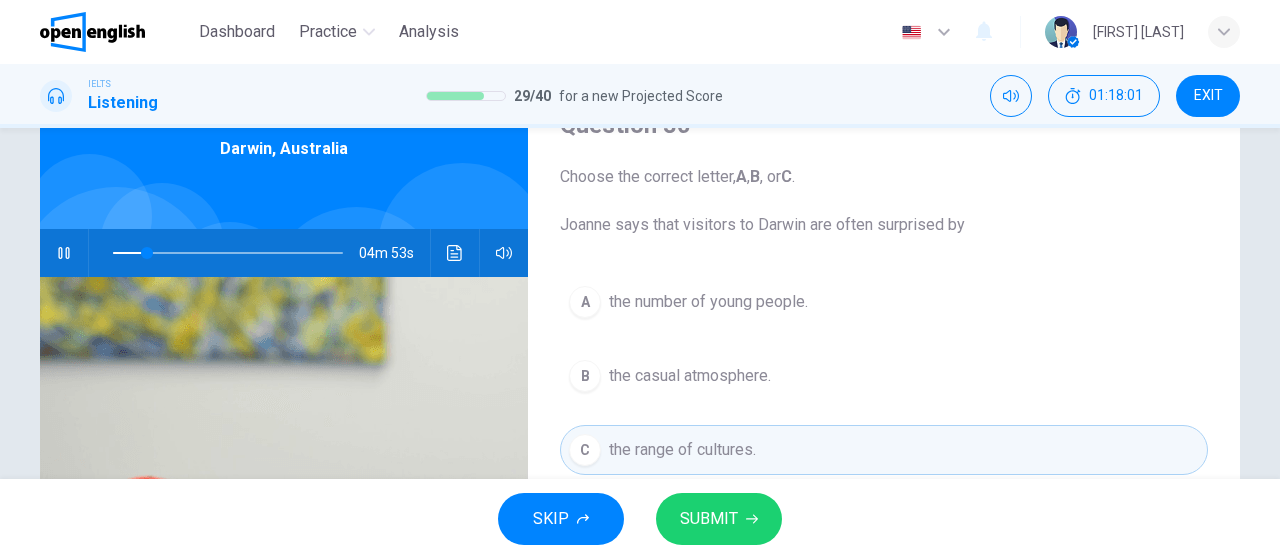 click 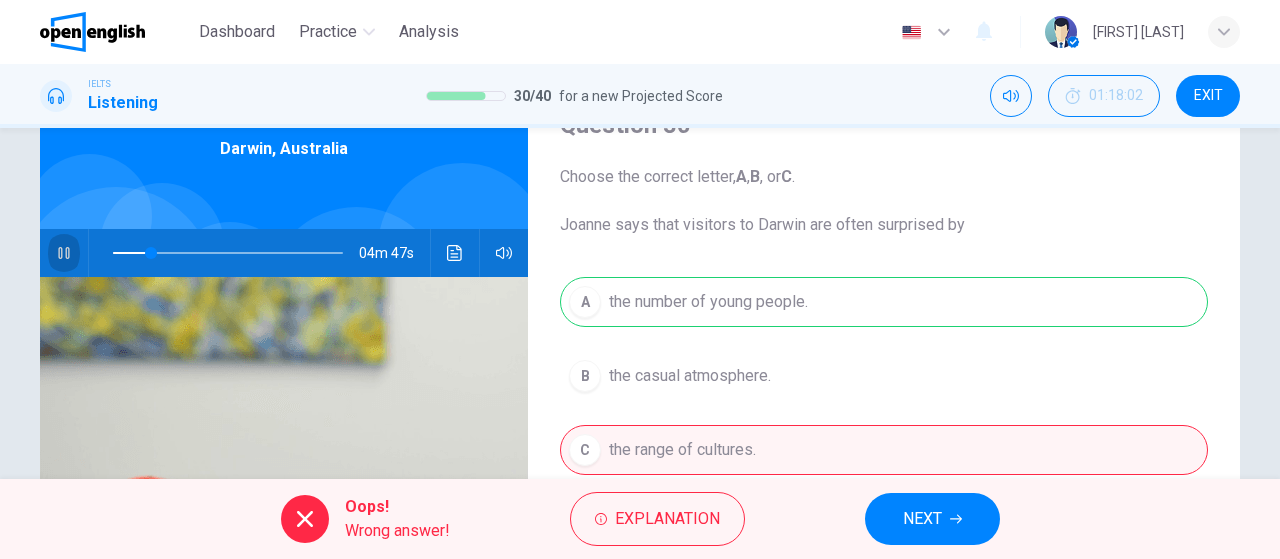 click 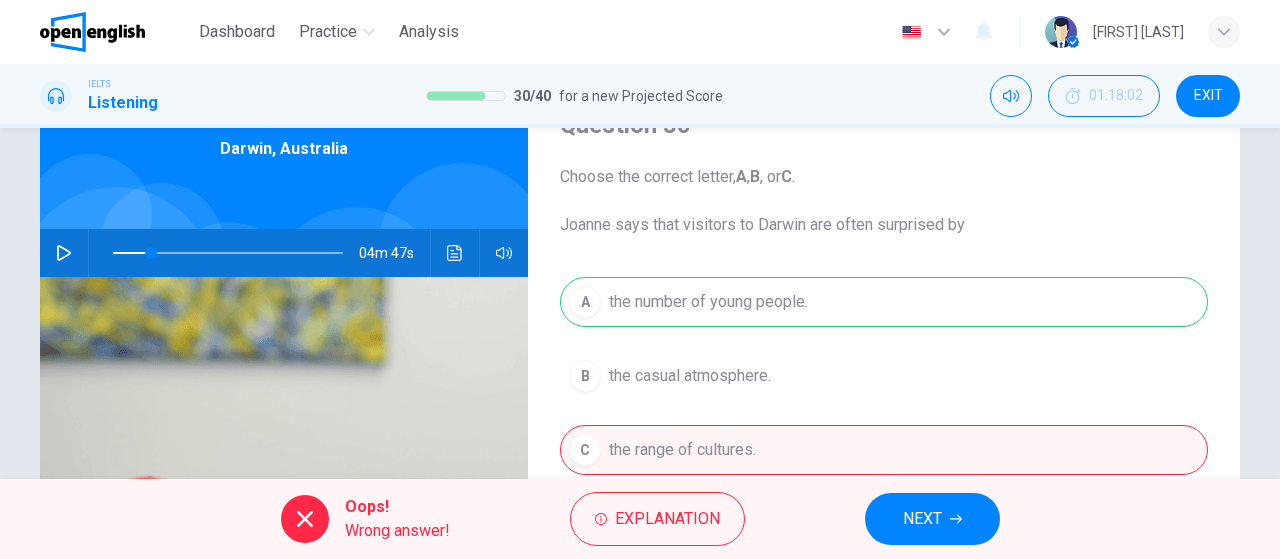 click on "Oops! Wrong answer! Explanation NEXT" at bounding box center (640, 519) 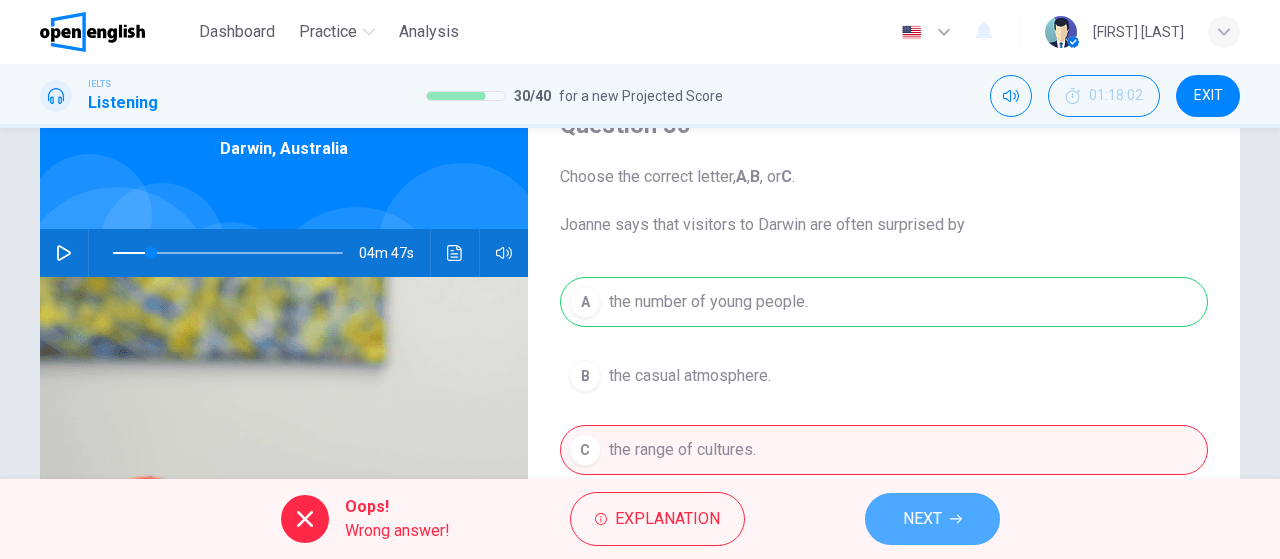 click on "NEXT" at bounding box center (922, 519) 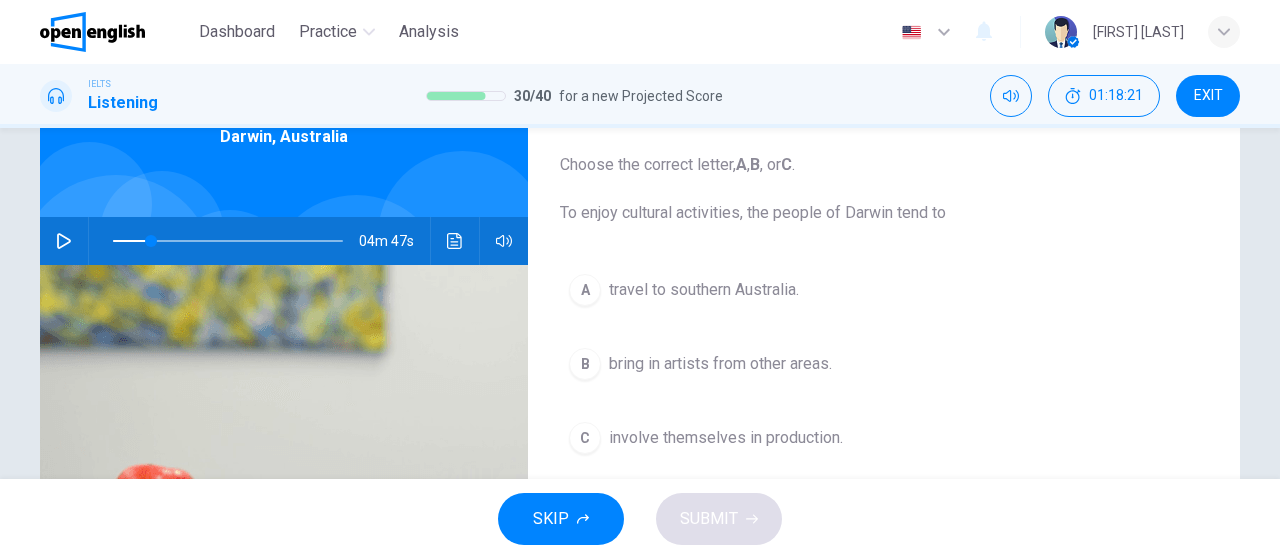 scroll, scrollTop: 106, scrollLeft: 0, axis: vertical 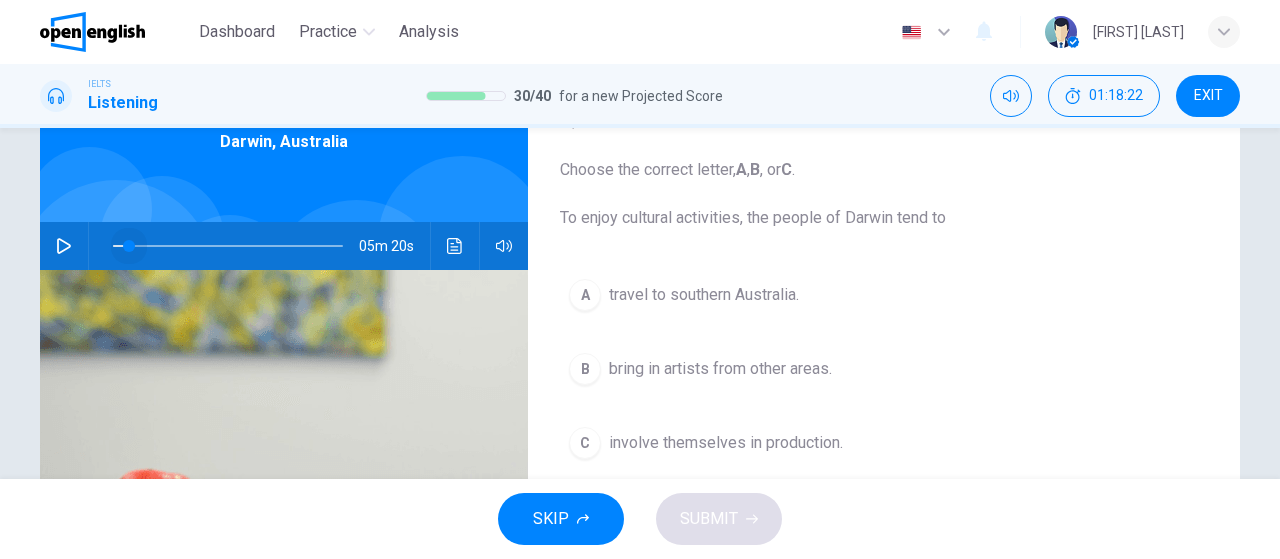 click at bounding box center [129, 246] 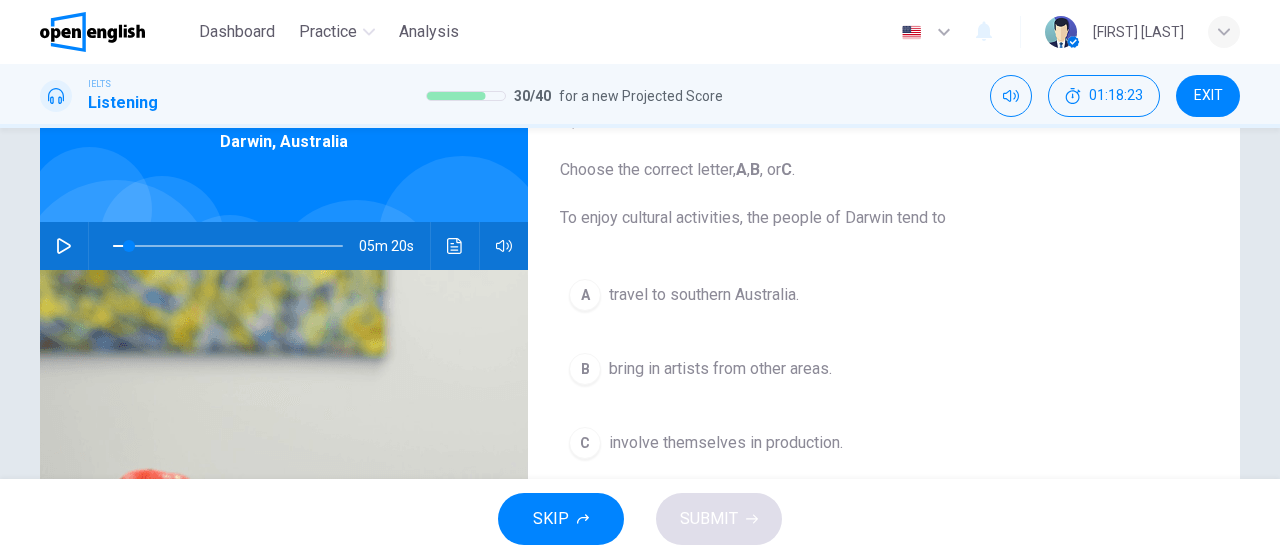 click 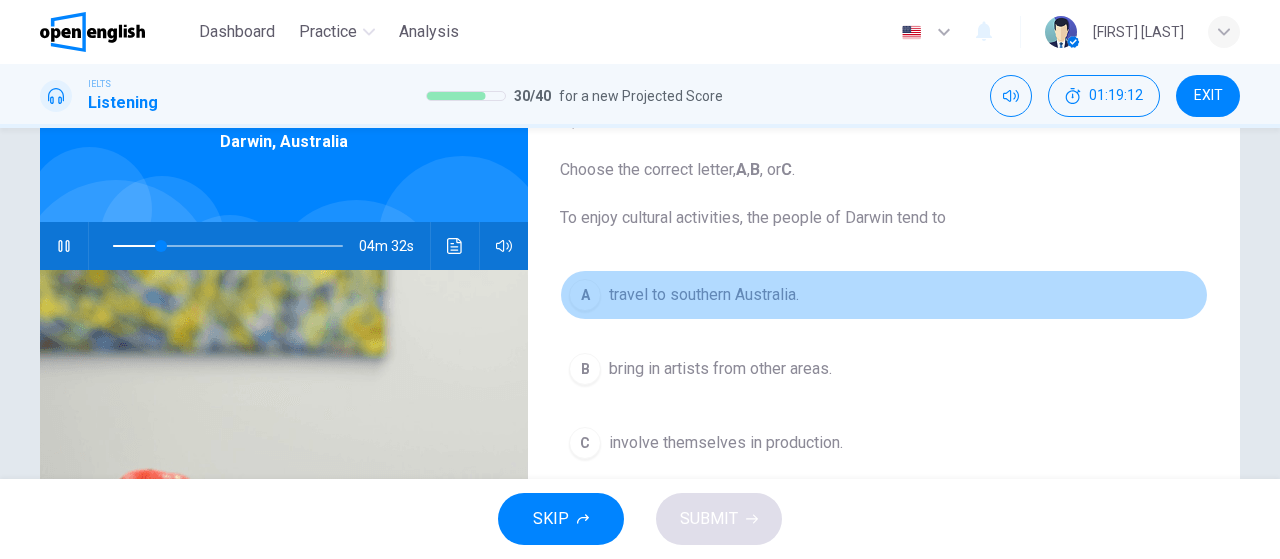 click on "travel to southern Australia." at bounding box center [704, 295] 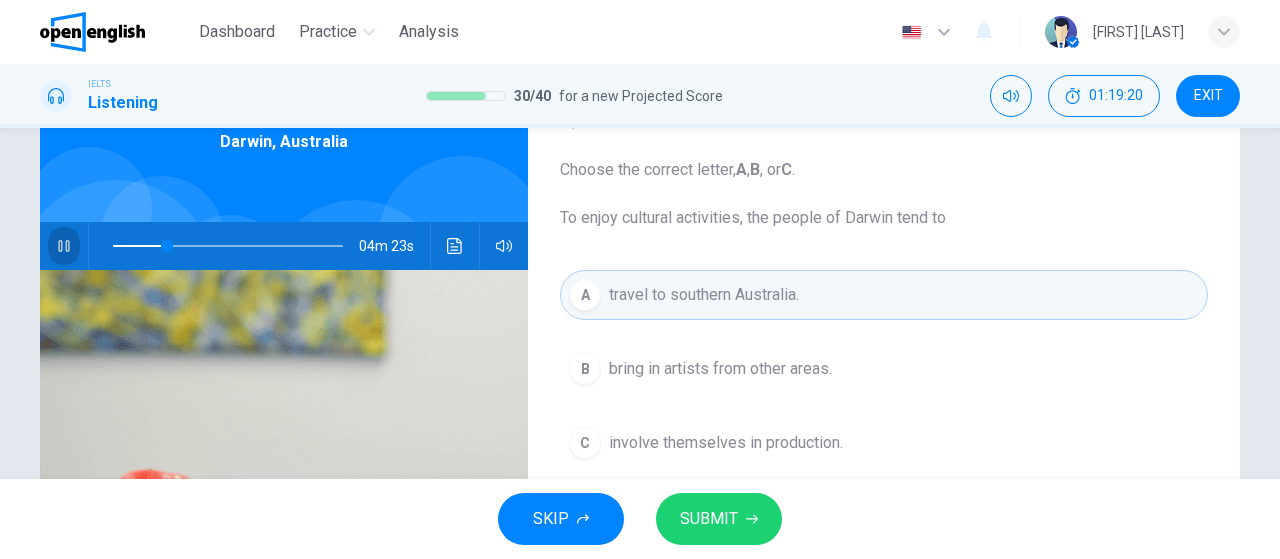 click 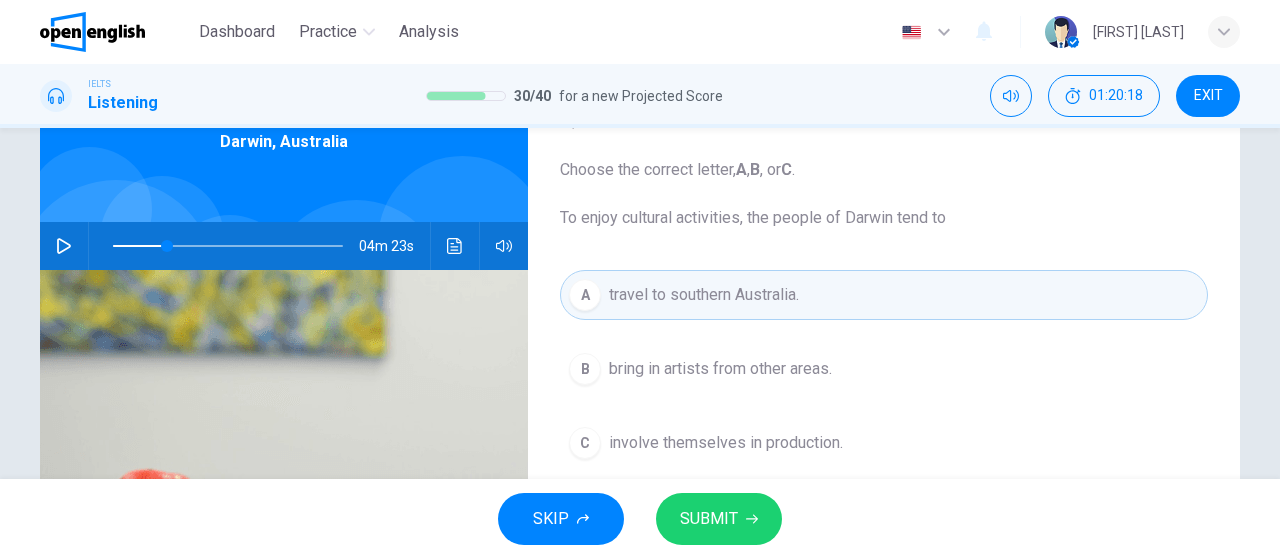 click 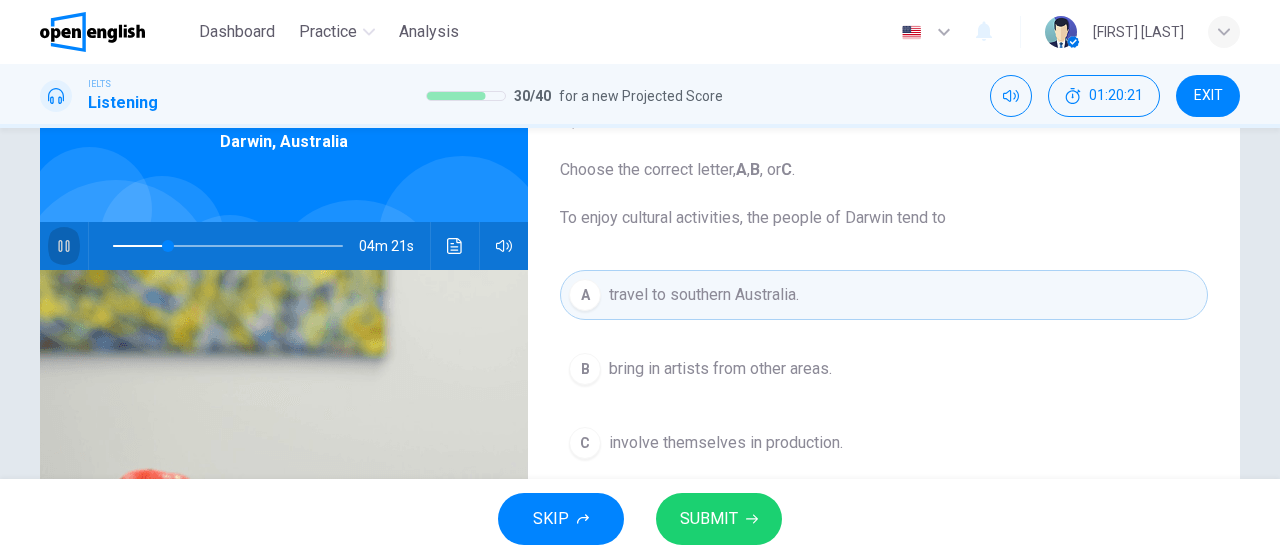 click 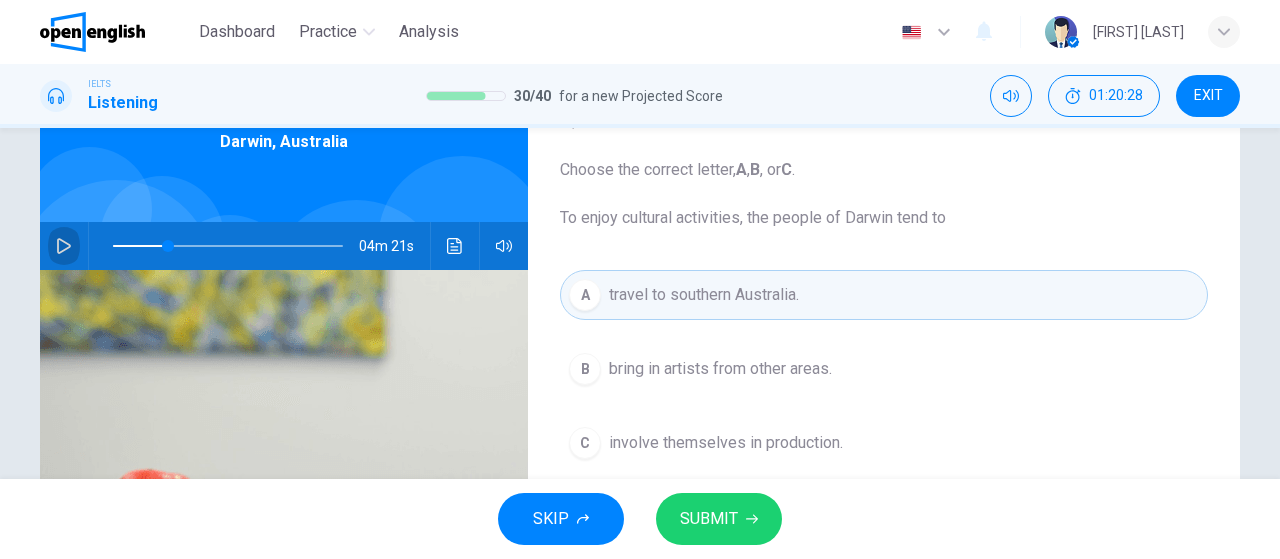 click 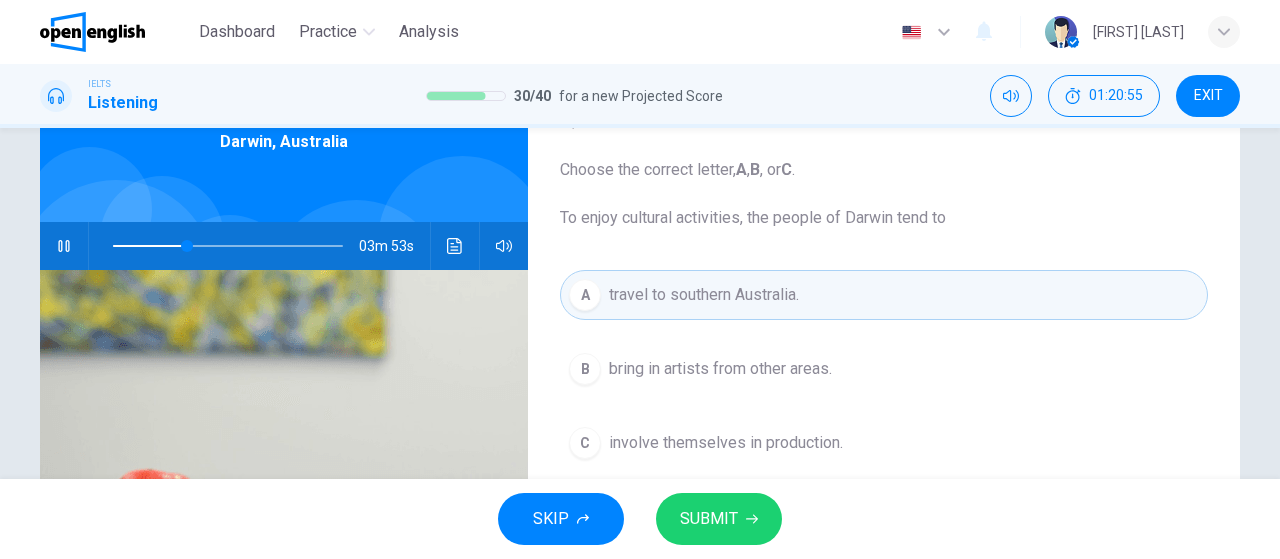 click on "bring in artists from other areas." at bounding box center [720, 369] 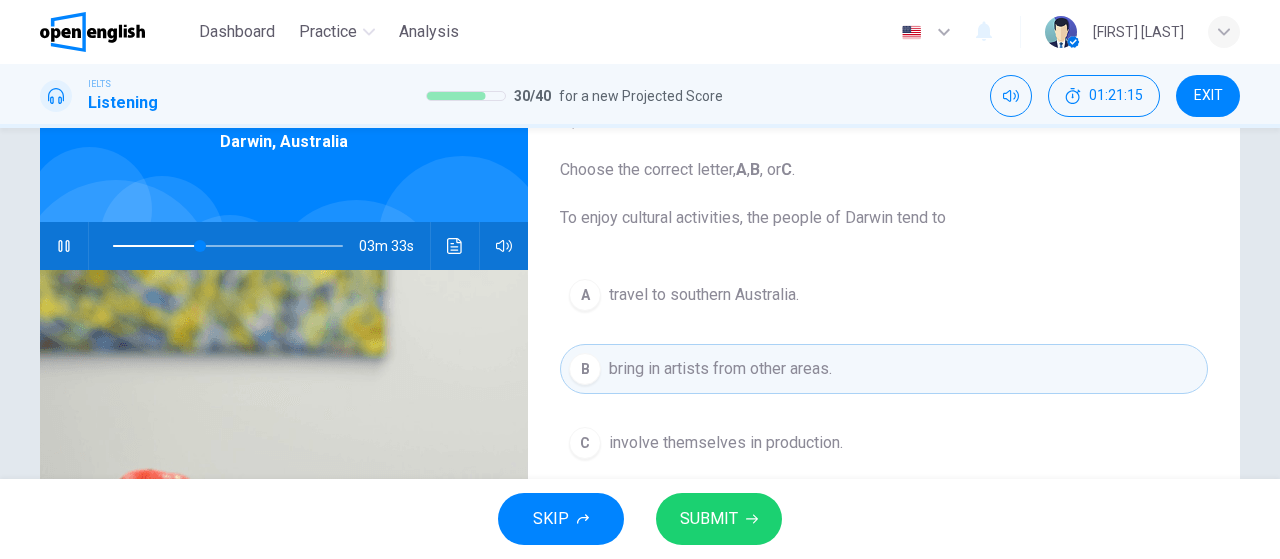 click on "SUBMIT" at bounding box center (709, 519) 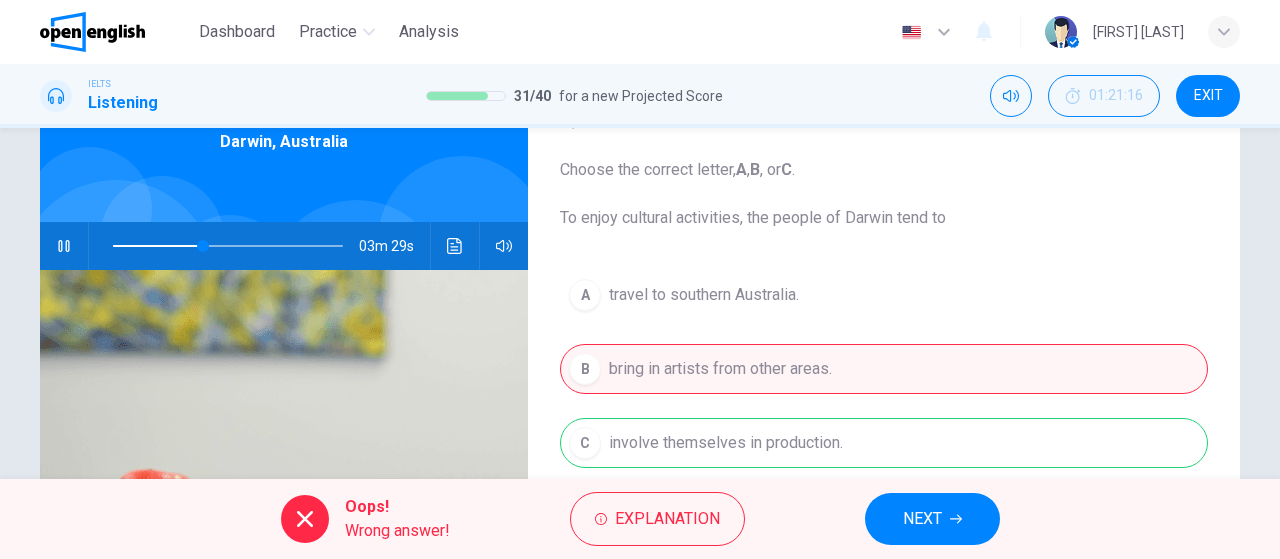 click on "NEXT" at bounding box center (932, 519) 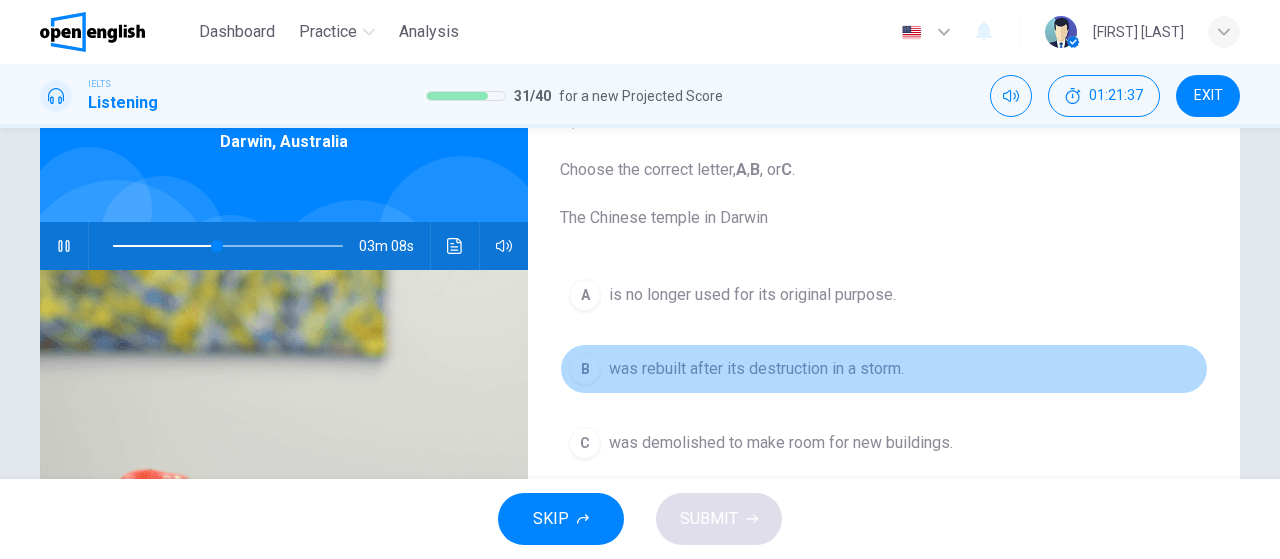 click on "B was rebuilt after its destruction in a storm." at bounding box center [884, 369] 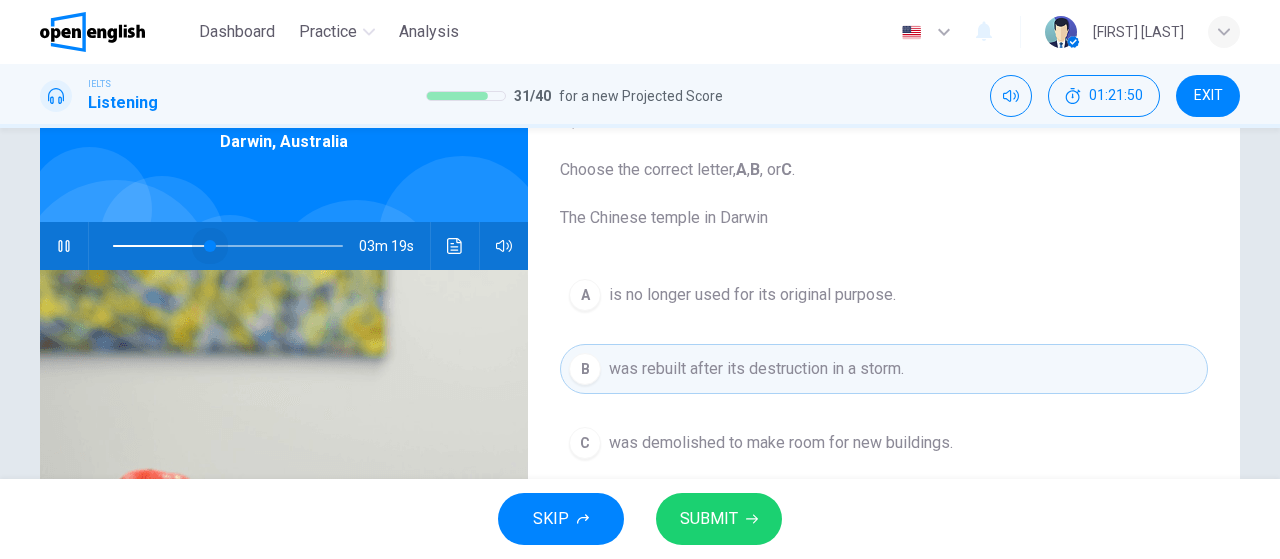 click at bounding box center (210, 246) 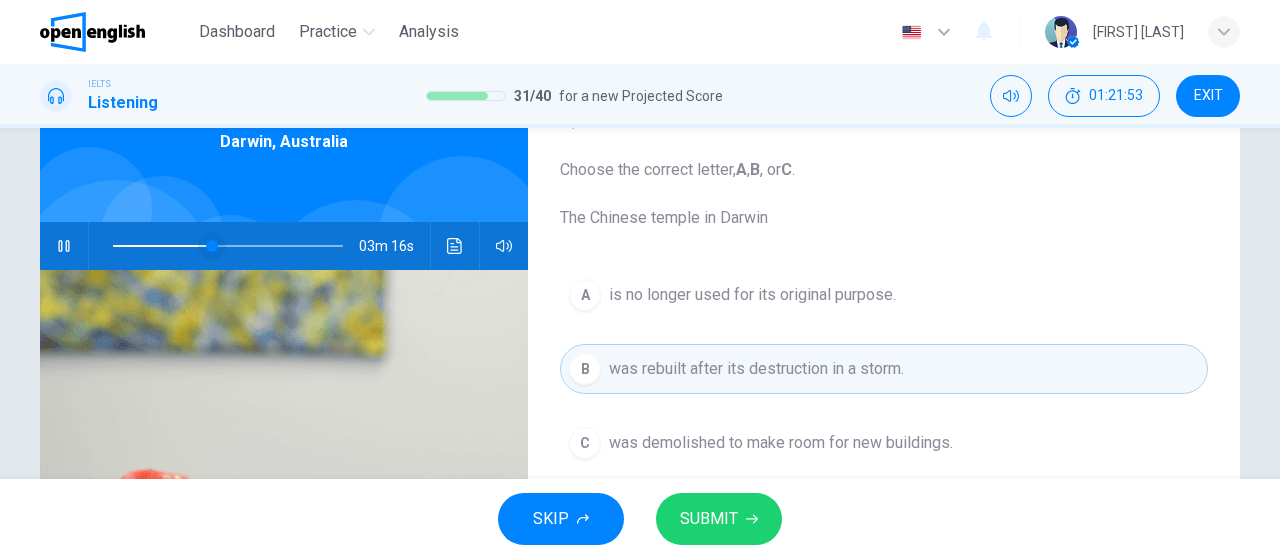 click at bounding box center (212, 246) 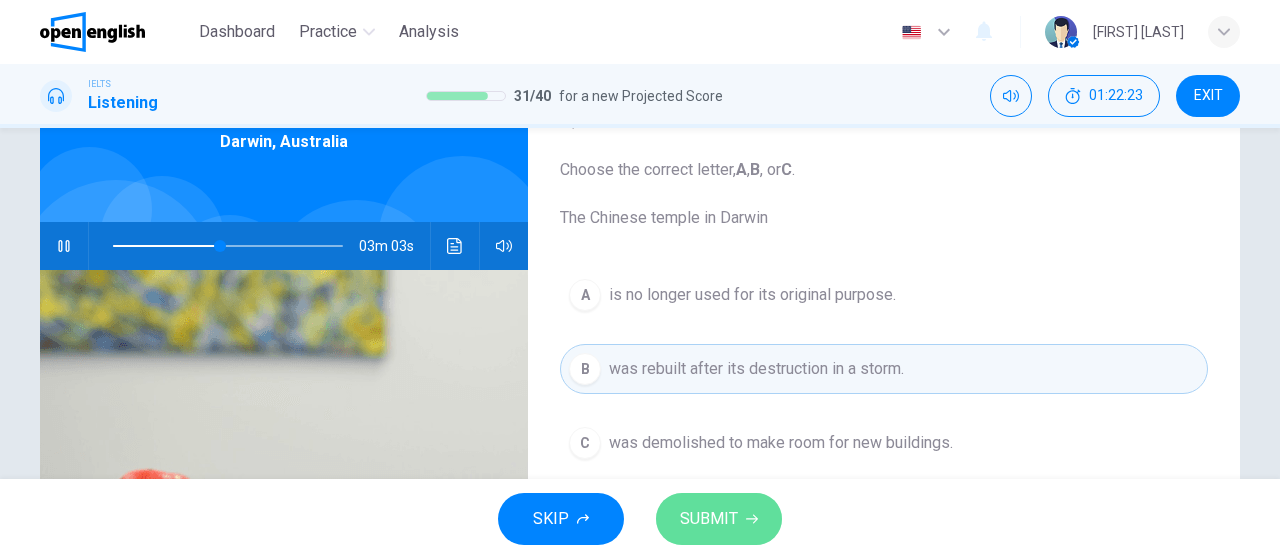 click on "SUBMIT" at bounding box center [709, 519] 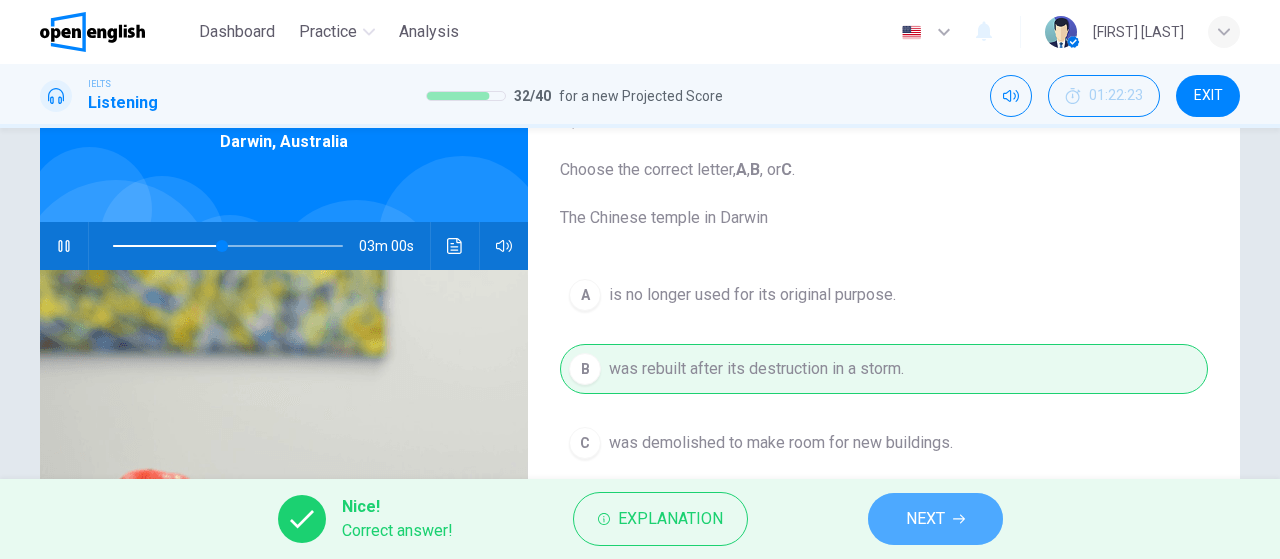 click on "NEXT" at bounding box center [925, 519] 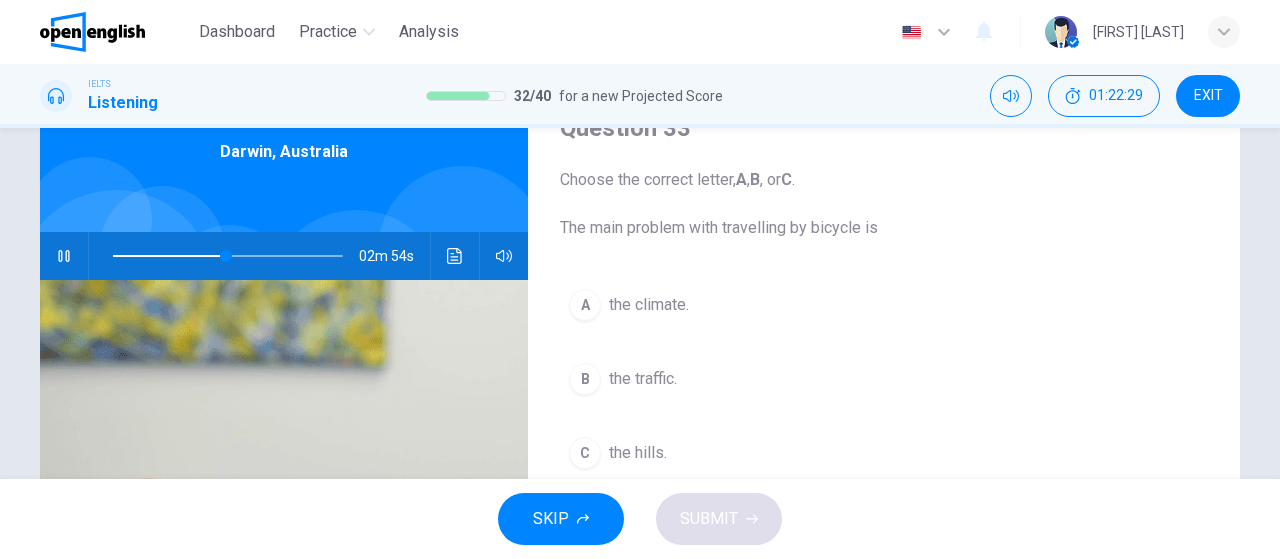 scroll, scrollTop: 100, scrollLeft: 0, axis: vertical 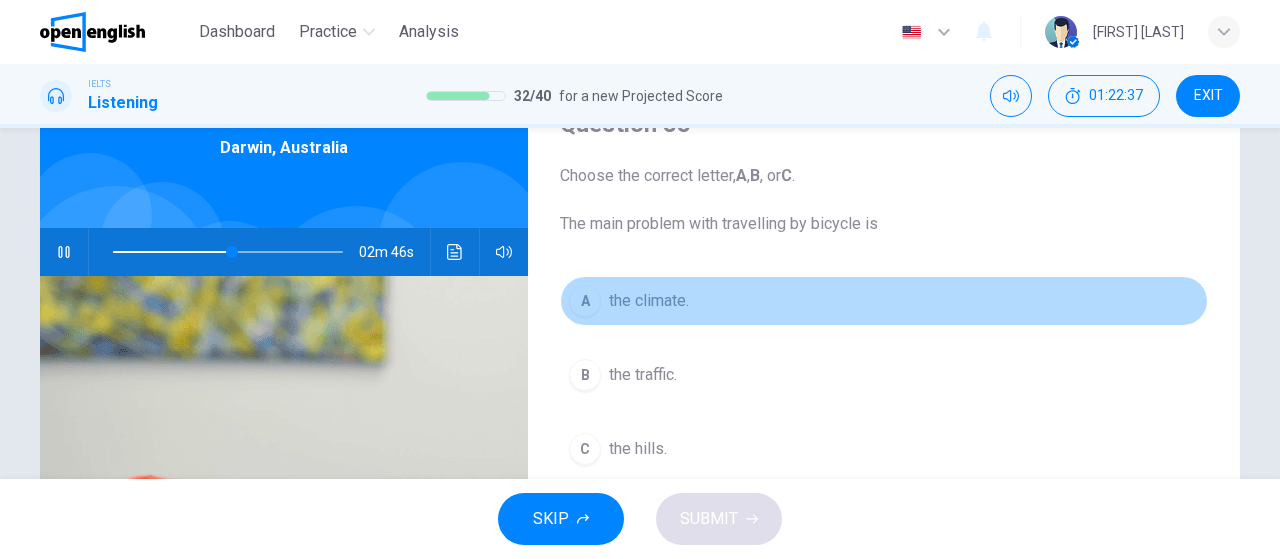 click on "the climate." at bounding box center (649, 301) 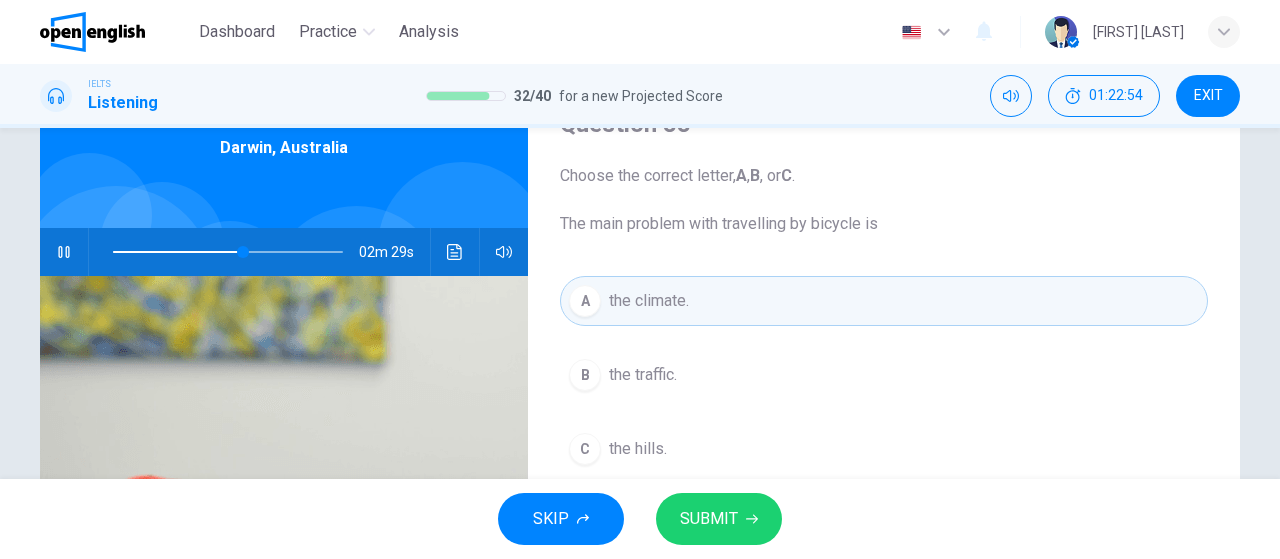 click on "SUBMIT" at bounding box center (709, 519) 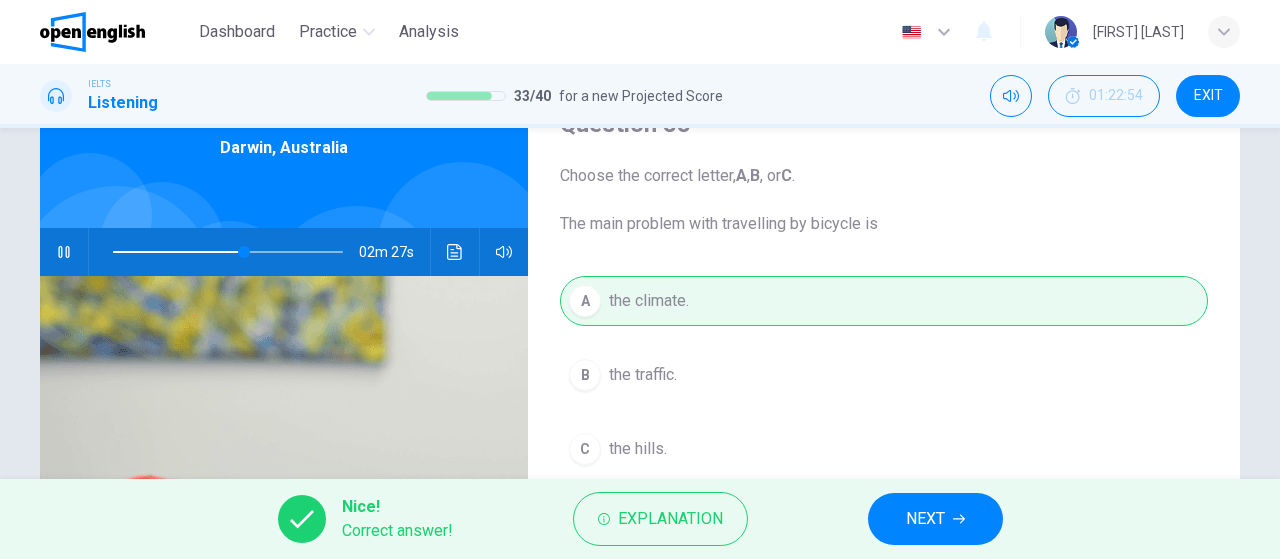 click on "NEXT" at bounding box center (925, 519) 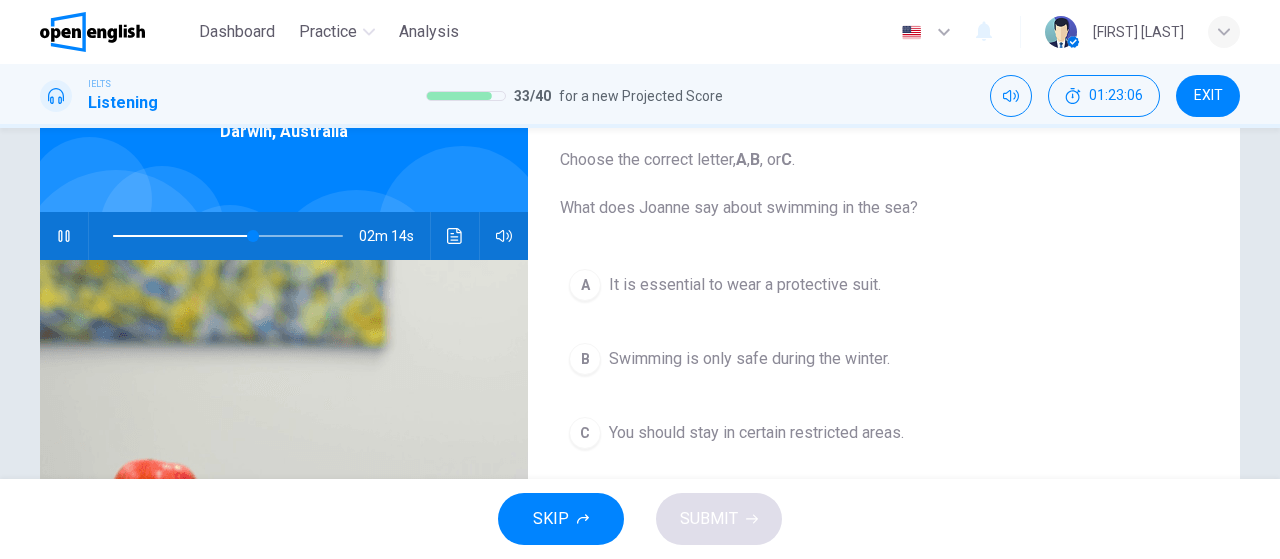 scroll, scrollTop: 117, scrollLeft: 0, axis: vertical 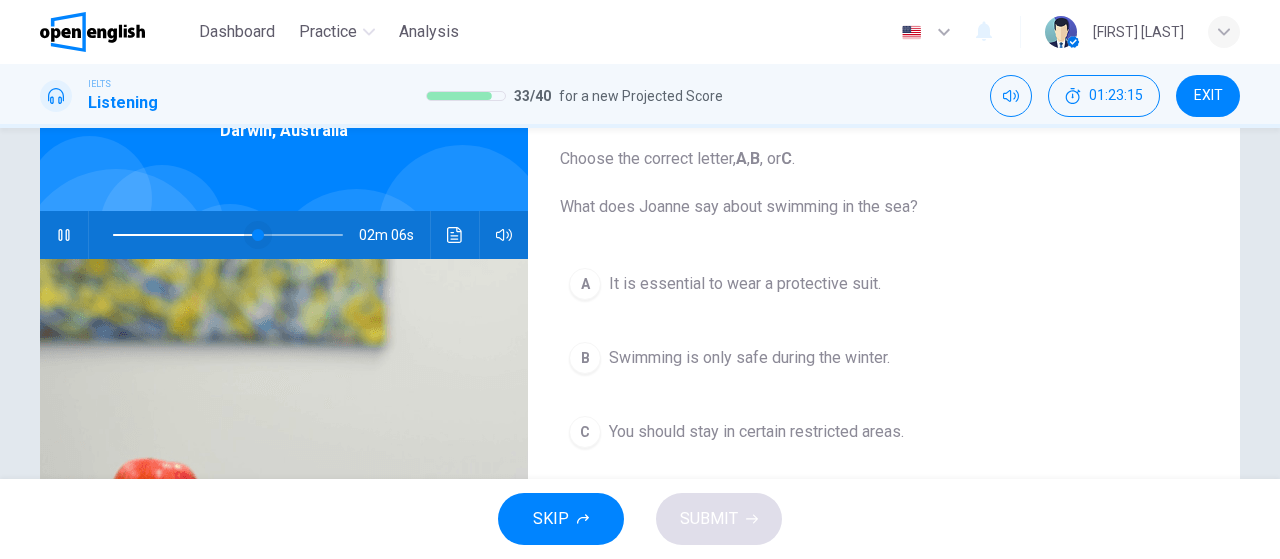 click at bounding box center [258, 235] 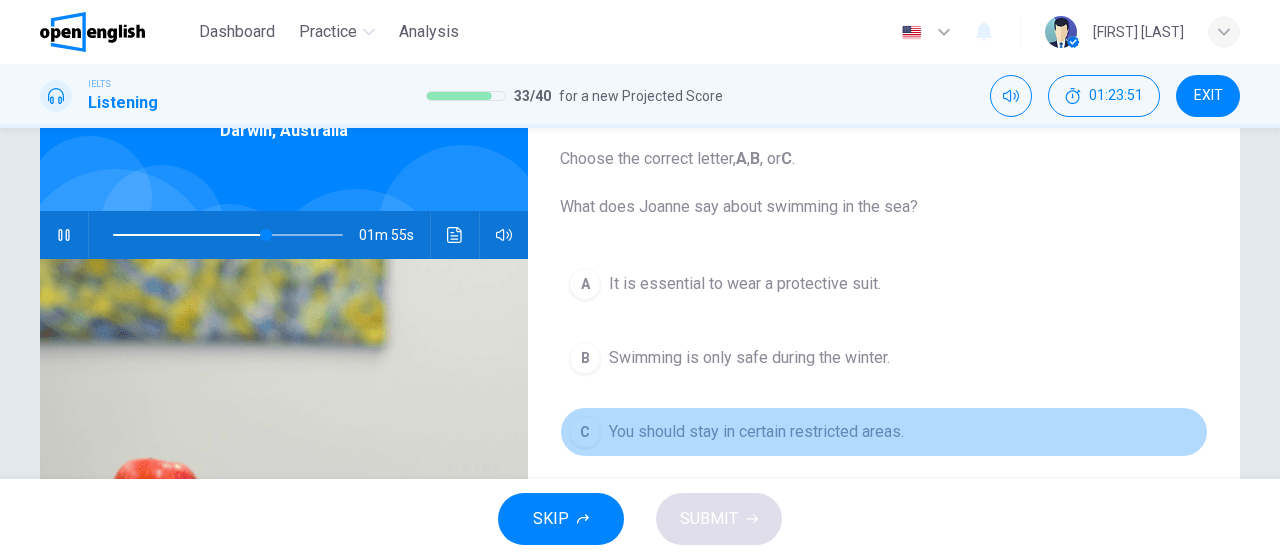 click on "You should stay in certain restricted areas." at bounding box center [756, 432] 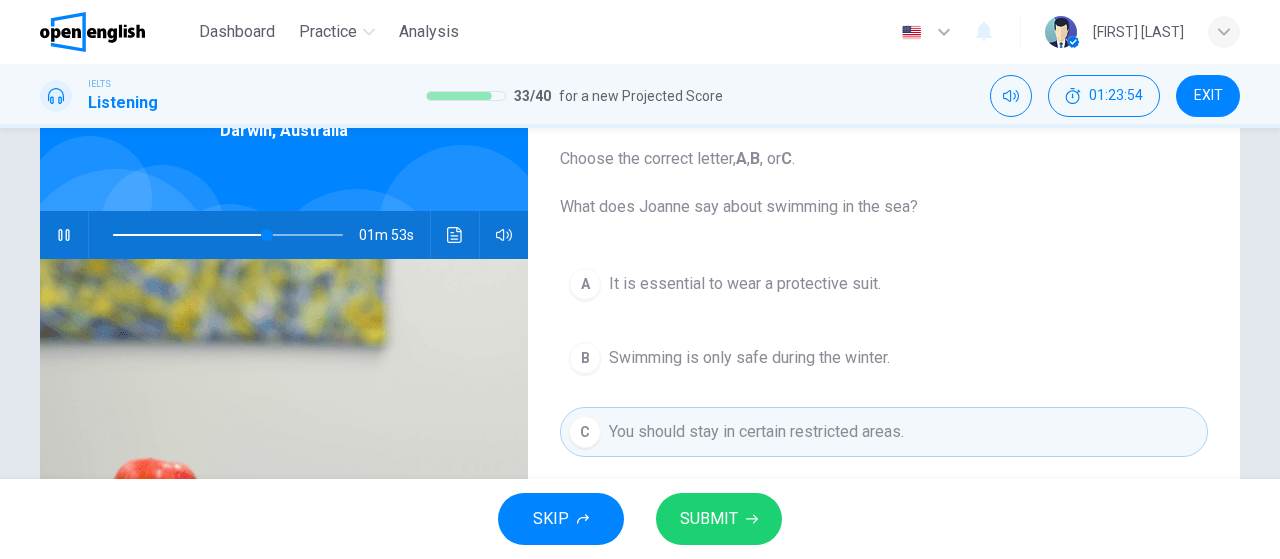 click on "SUBMIT" at bounding box center [719, 519] 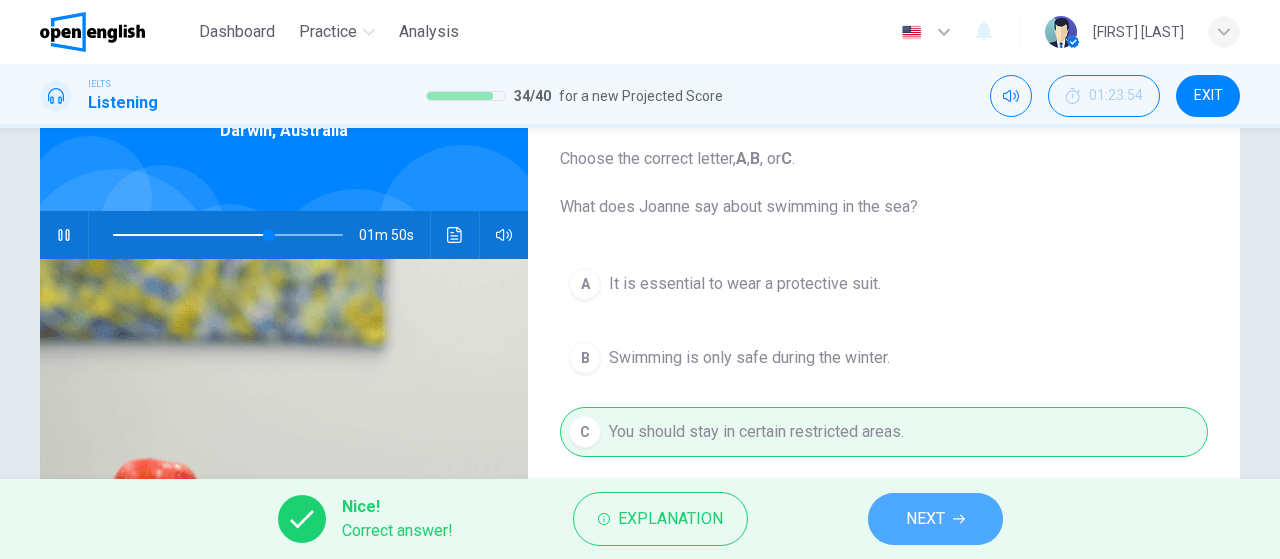 click on "NEXT" at bounding box center (935, 519) 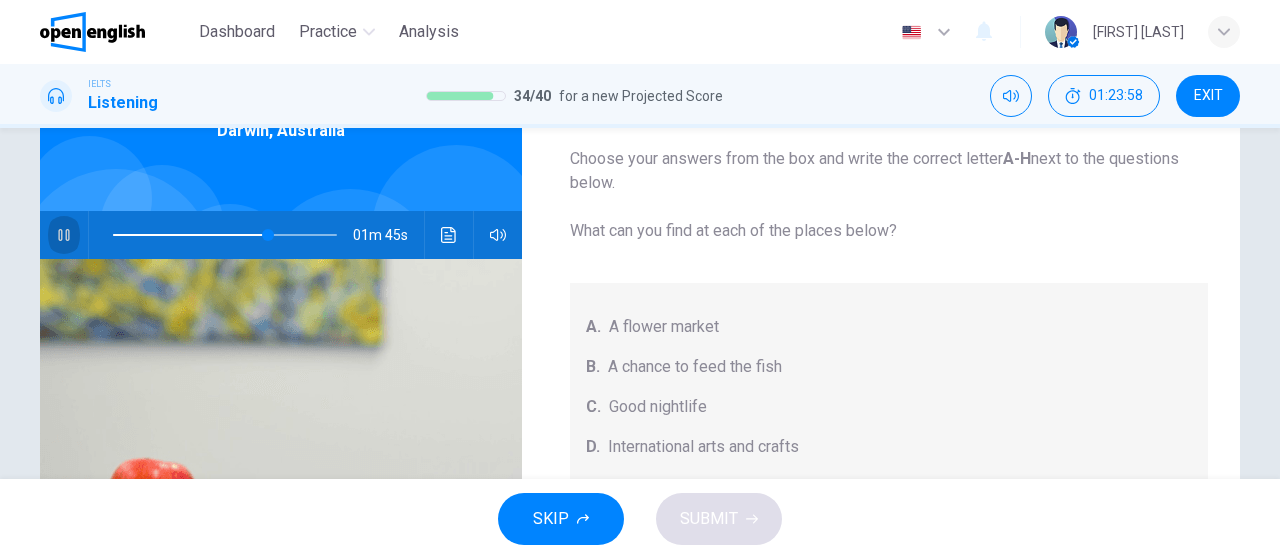 click 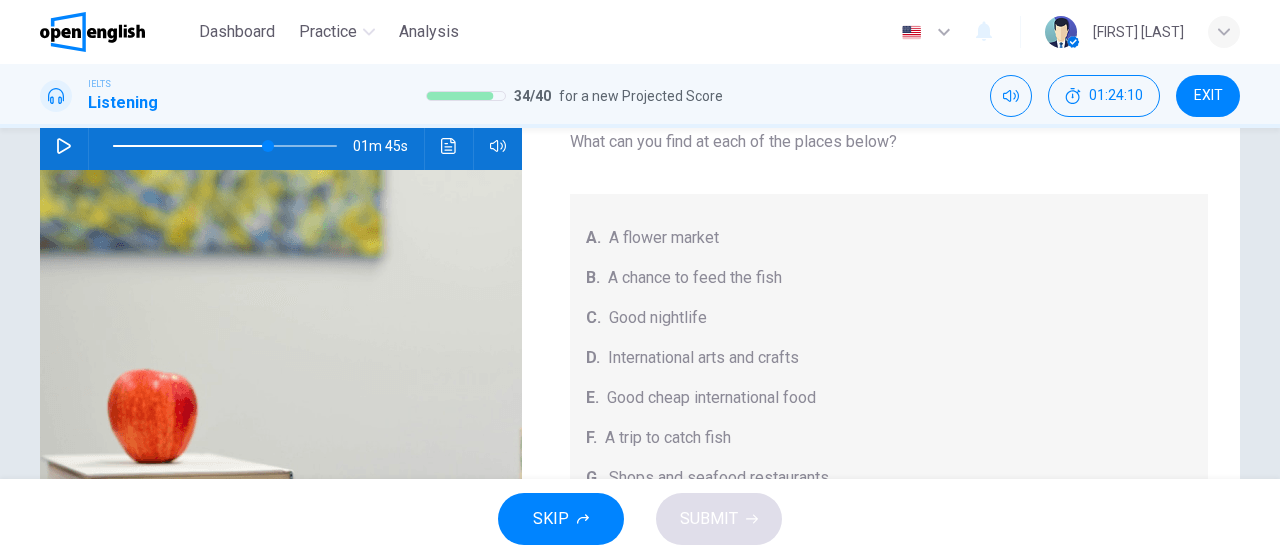 scroll, scrollTop: 200, scrollLeft: 0, axis: vertical 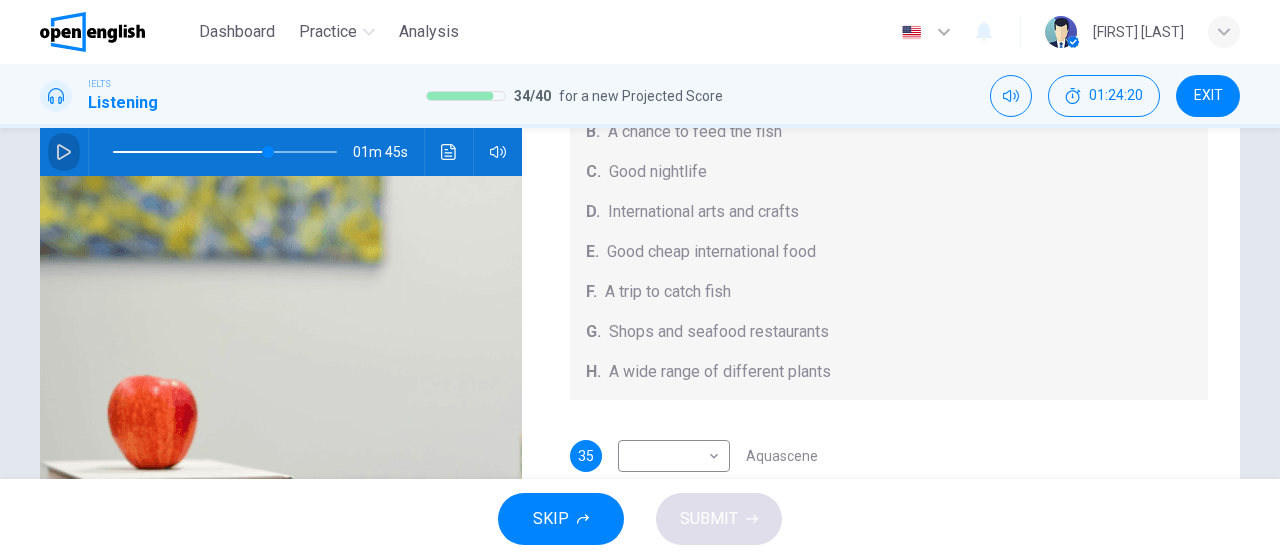 click 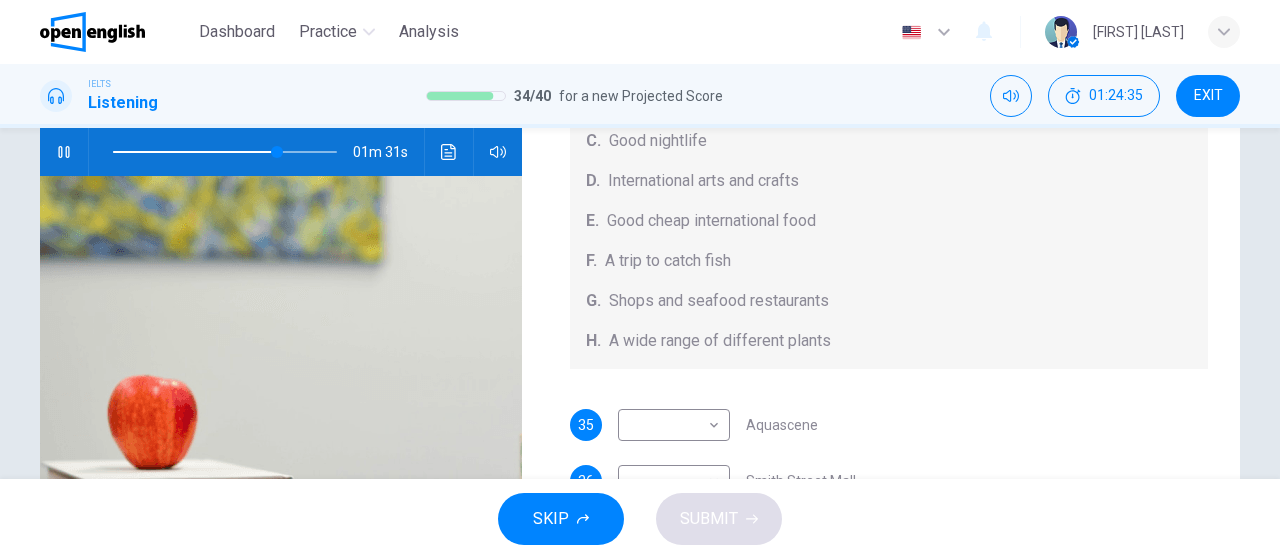 scroll, scrollTop: 196, scrollLeft: 0, axis: vertical 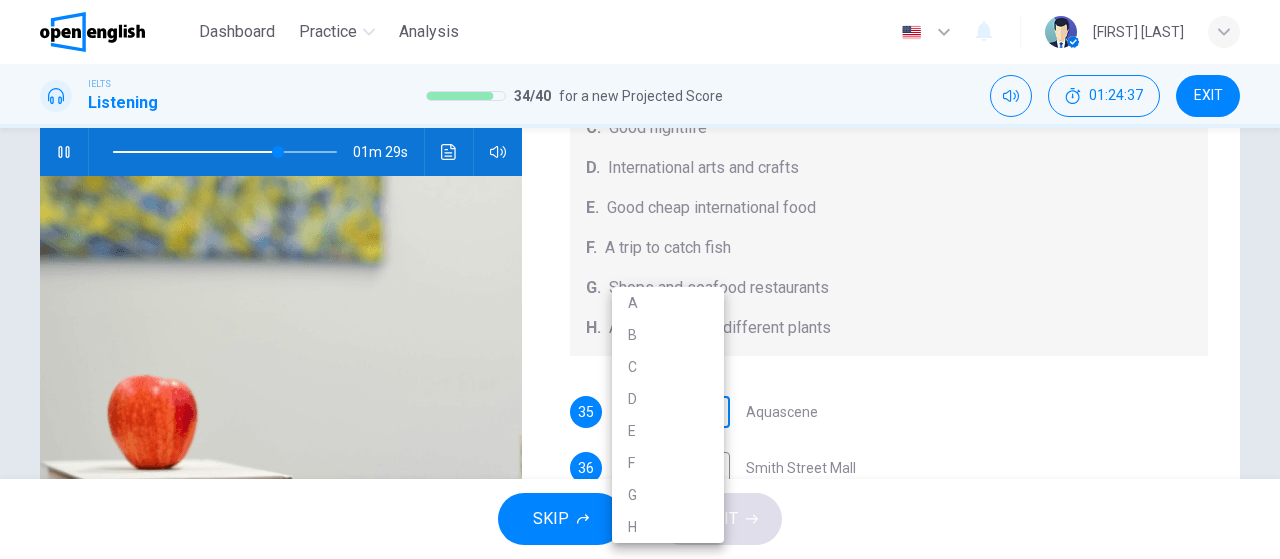 click on "This site uses cookies, as explained in our  Privacy Policy . If you agree to the use of cookies, please click the Accept button and continue to browse our site.   Privacy Policy Accept This site uses cookies, as explained in our  Privacy Policy . If you agree to the use of cookies, please click the Accept button and continue to browse our site.   Privacy Policy Accept Dashboard Practice Analysis English ** ​ [FIRST] [LAST] . IELTS Listening 34 / 40 for a new Projected Score 01:24:37 EXIT Questions 35 - 39 Choose your answers from the box and write the correct letter  A-H  next to the questions below.
What can you find at each of the places below? A. A flower market B. A chance to feed the fish C. Good nightlife D. International arts and crafts E. Good cheap international food F. A trip to catch fish G. Shops and seafood restaurants H. A wide range of different plants 35 ​ ​ Aquascene 36 ​ ​ Smith Street Mall 37 ​ ​ Cullen Bay Marina 38 ​ ​ Fannie Bay 39 ​ ​ Mitchell Street 01m 29s 1" at bounding box center (640, 279) 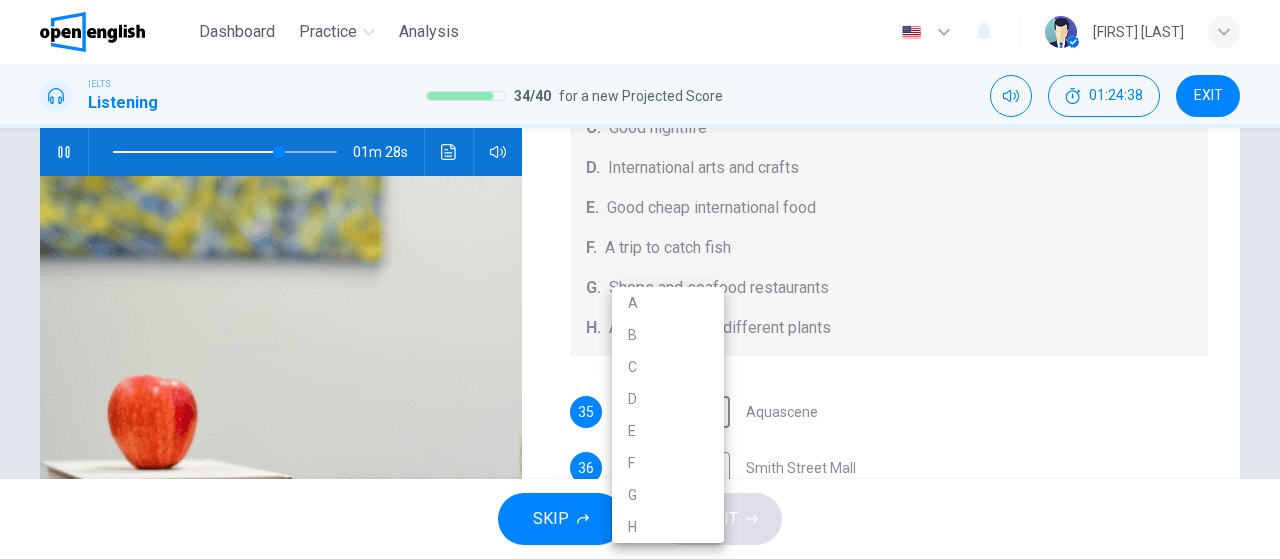 click on "F" at bounding box center [668, 463] 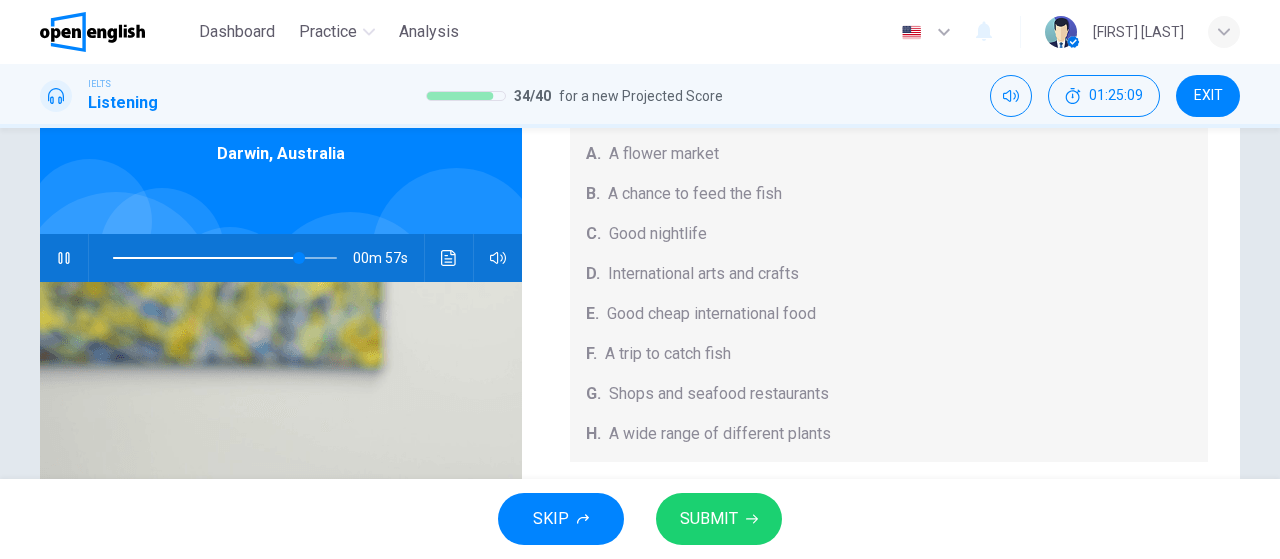 scroll, scrollTop: 98, scrollLeft: 0, axis: vertical 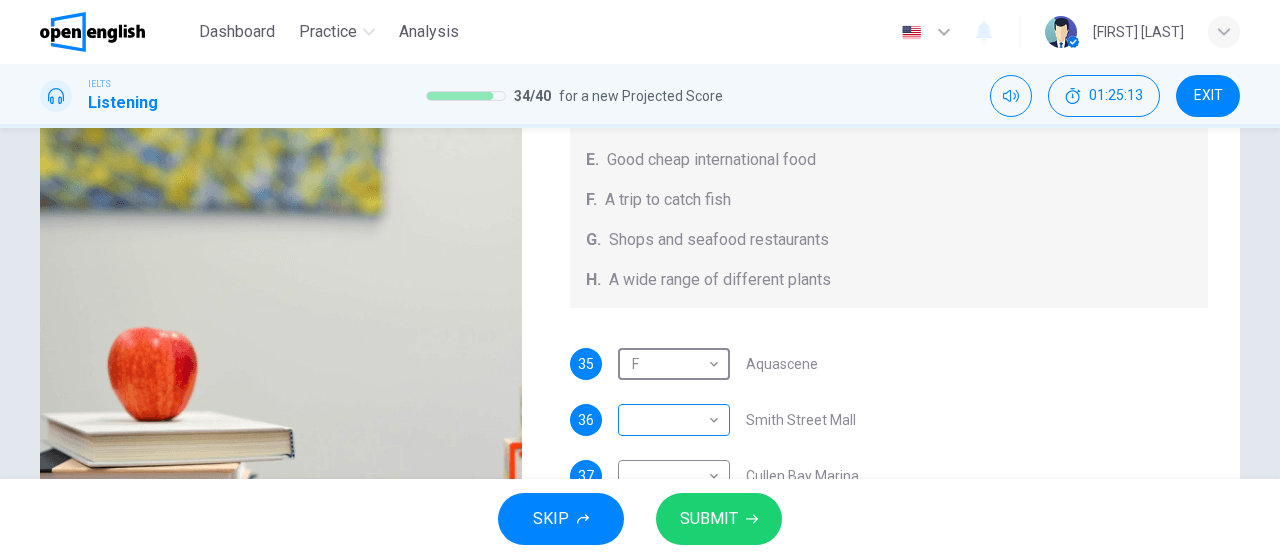 click on "This site uses cookies, as explained in our  Privacy Policy . If you agree to the use of cookies, please click the Accept button and continue to browse our site.   Privacy Policy Accept This site uses cookies, as explained in our  Privacy Policy . If you agree to the use of cookies, please click the Accept button and continue to browse our site.   Privacy Policy Accept Dashboard Practice Analysis English ** ​ Viviana Natali S. IELTS Listening 34 / 40 for a new Projected Score 01:25:13 EXIT Questions 35 - 39 Choose your answers from the box and write the correct letter  A-H  next to the questions below.
What can you find at each of the places below? A. A flower market B. A chance to feed the fish C. Good nightlife D. International arts and crafts E. Good cheap international food F. A trip to catch fish G. Shops and seafood restaurants H. A wide range of different plants 35 F * ​ Aquascene 36 ​ ​ Smith Street Mall 37 ​ ​ Cullen Bay Marina 38 ​ ​ Fannie Bay 39 ​ ​ Mitchell Street 00m 53s 1" at bounding box center [640, 279] 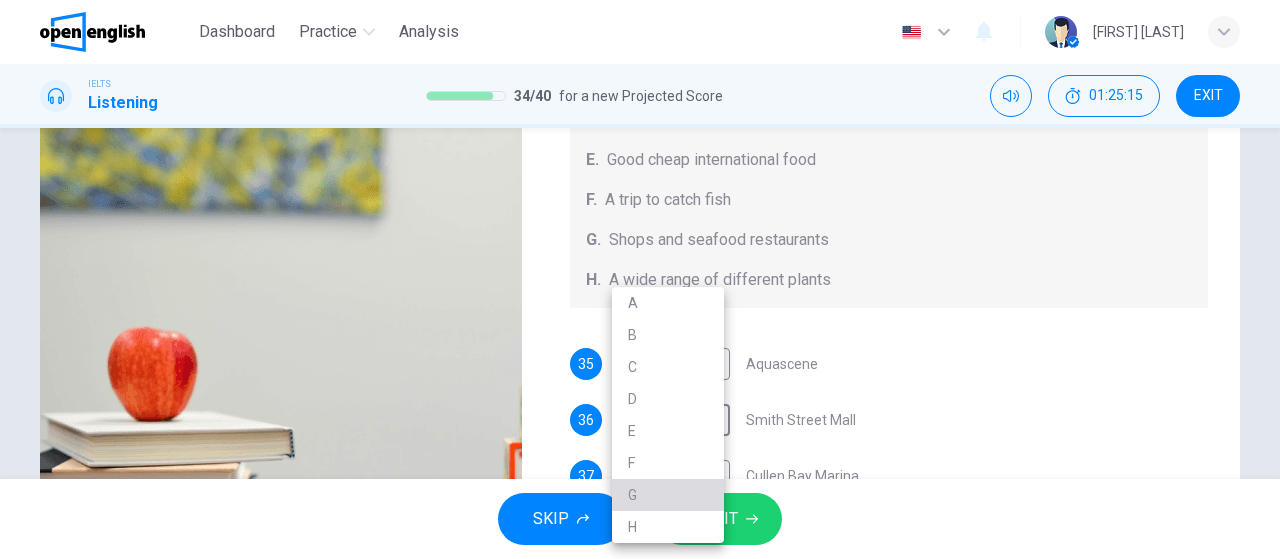 click on "G" at bounding box center (668, 495) 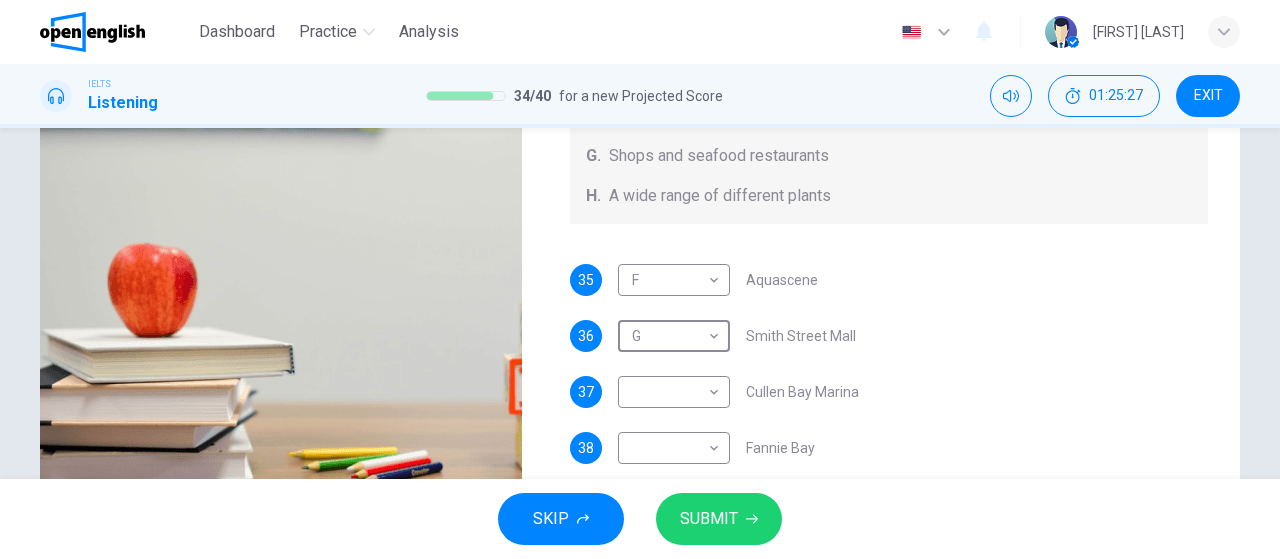 scroll, scrollTop: 351, scrollLeft: 0, axis: vertical 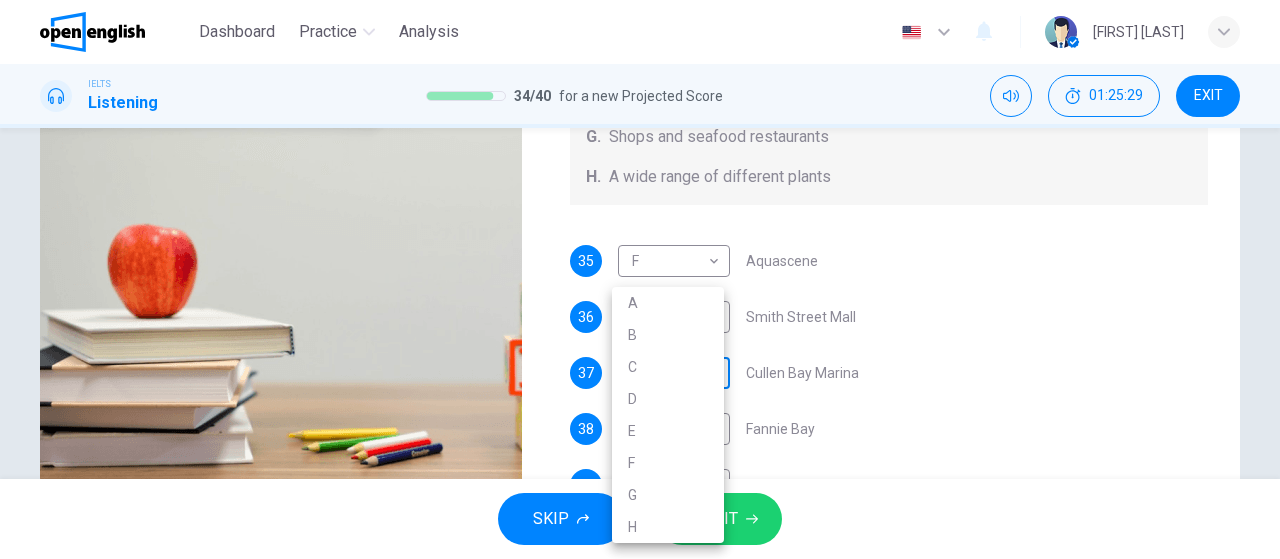 click on "This site uses cookies, as explained in our Privacy Policy. If you agree to the use of cookies, please click the Accept button and continue to browse our site. Privacy Policy Accept This site uses cookies, as explained in our Privacy Policy. If you agree to the use of cookies, please click the Accept button and continue to browse our site. Privacy Policy Accept Dashboard Practice Analysis English ** ​ [FIRST] [LAST] . IELTS Listening 34 / 40 for a new Projected Score 01:25:29 EXIT Questions 35 - 39 Choose your answers from the box and write the correct letter A-H next to the questions below.
What can you find at each of the places below? A. A flower market B. A chance to feed the fish C. Good nightlife D. International arts and crafts E. Good cheap international food F. A trip to catch fish G. Shops and seafood restaurants H. A wide range of different plants 35 F * Aquascene 36 G * Smith Street Mall 37 * Cullen Bay Marina 38 * Fannie Bay 39 * Mitchell Street 00m 37s 1" at bounding box center (640, 279) 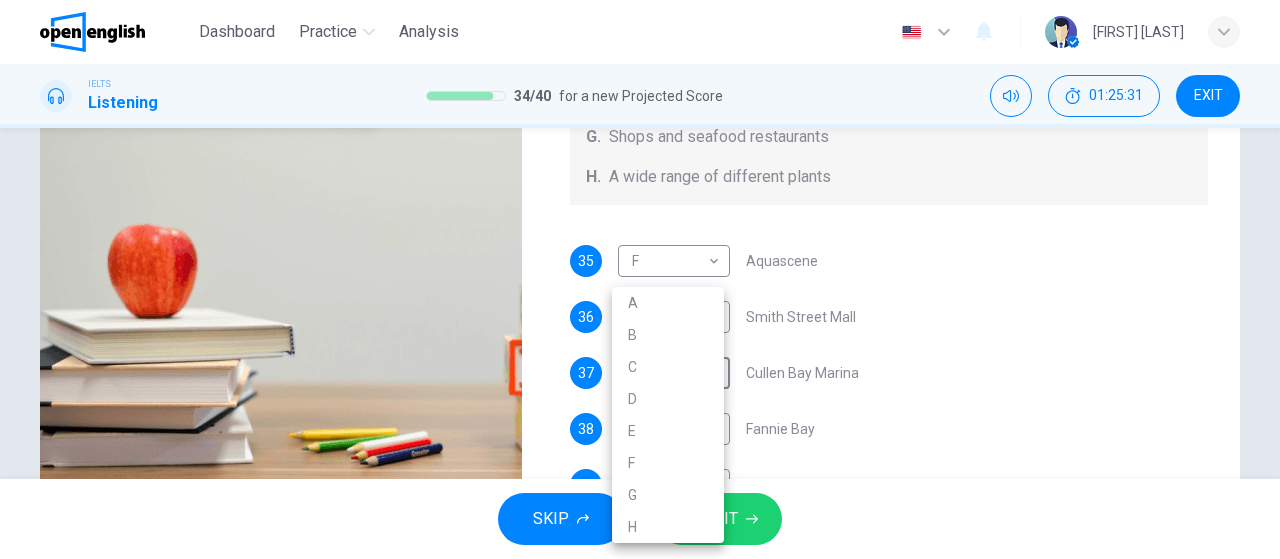 click on "E" at bounding box center (668, 431) 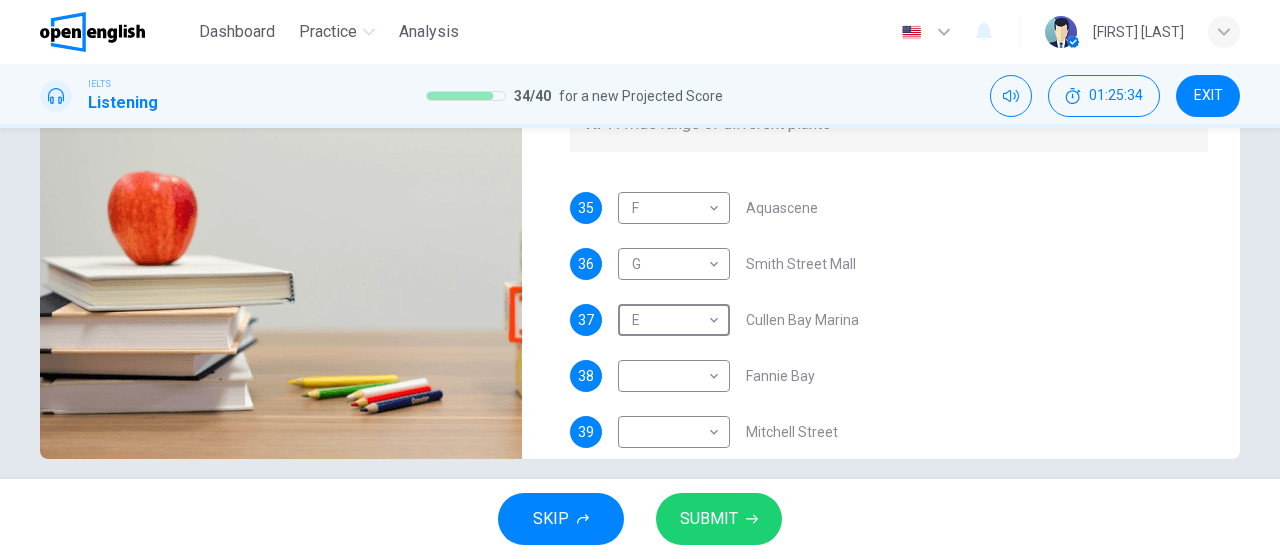 scroll, scrollTop: 424, scrollLeft: 0, axis: vertical 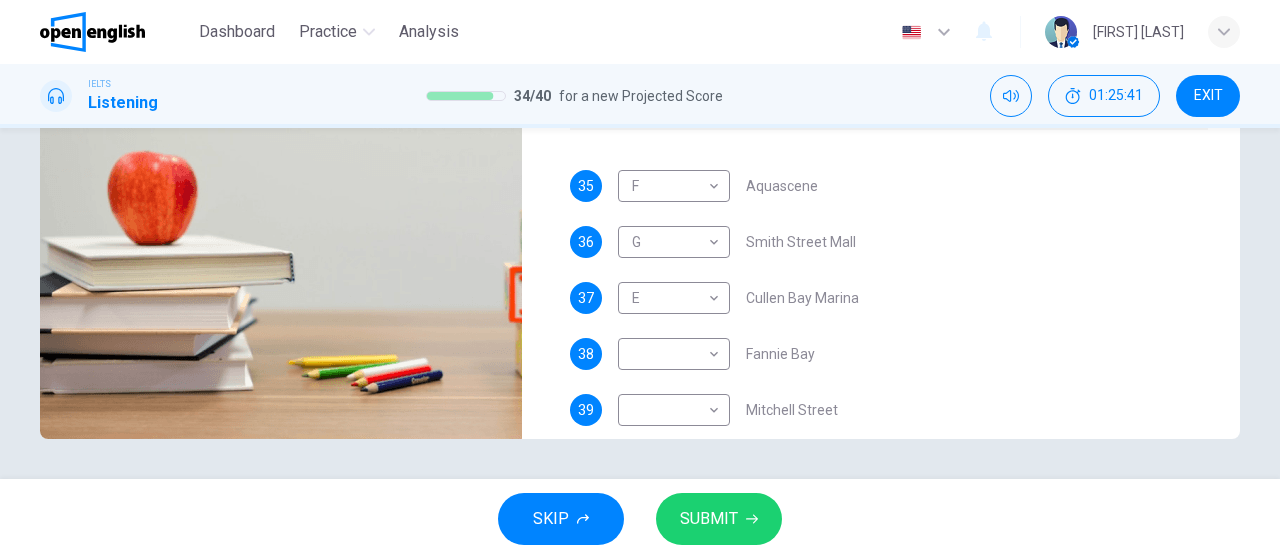 click on "Questions 35 - 39 Choose your answers from the box and write the correct letter  A-H  next to the questions below.
What can you find at each of the places below? A. A flower market B. A chance to feed the fish C. Good nightlife D. International arts and crafts E. Good cheap international food F. A trip to catch fish G. Shops and seafood restaurants H. A wide range of different plants 35 F * ​ Aquascene 36 G * ​ Smith Street Mall 37 E * ​ Cullen Bay Marina 38 ​ ​ Fannie Bay 39 ​ ​ Mitchell Street Darwin, [COUNTRY] 00m 25s" at bounding box center [640, 303] 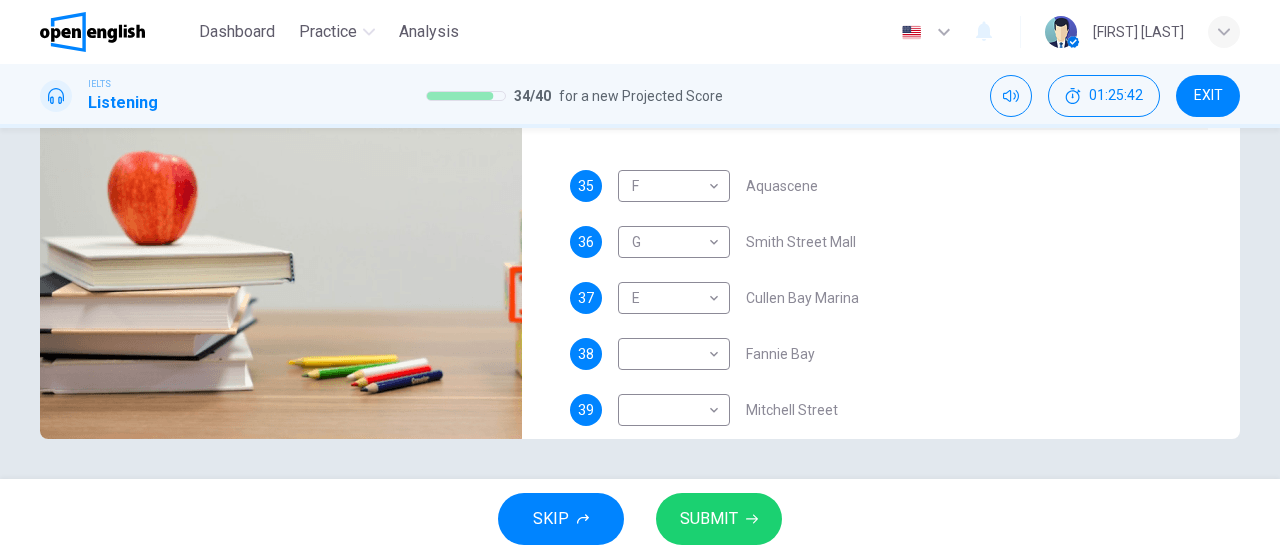drag, startPoint x: 1269, startPoint y: 415, endPoint x: 1260, endPoint y: 318, distance: 97.41663 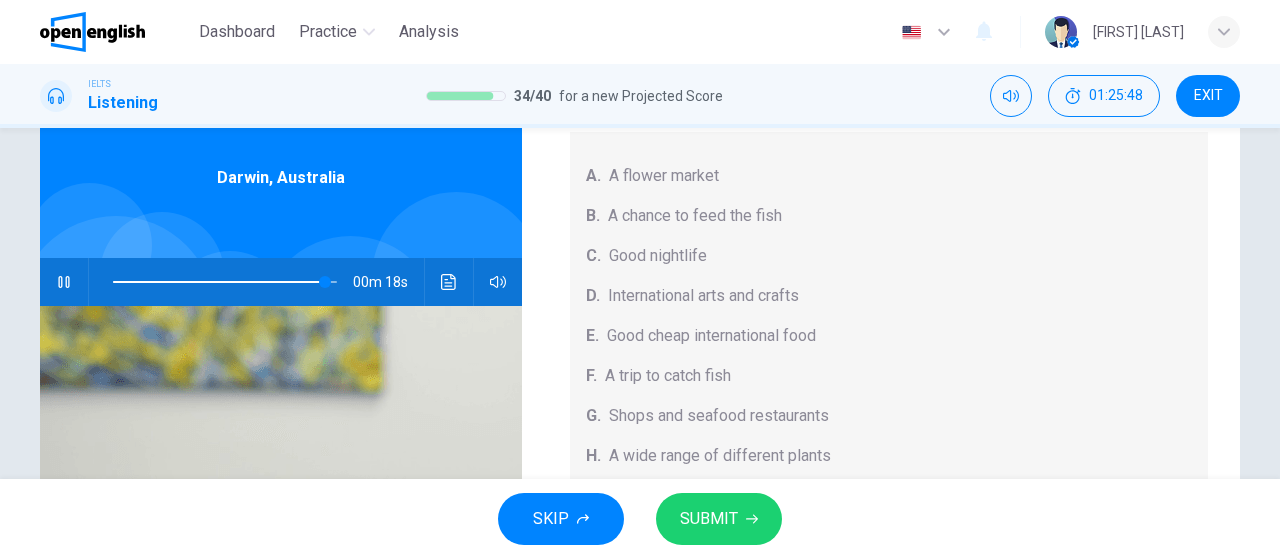 scroll, scrollTop: 73, scrollLeft: 0, axis: vertical 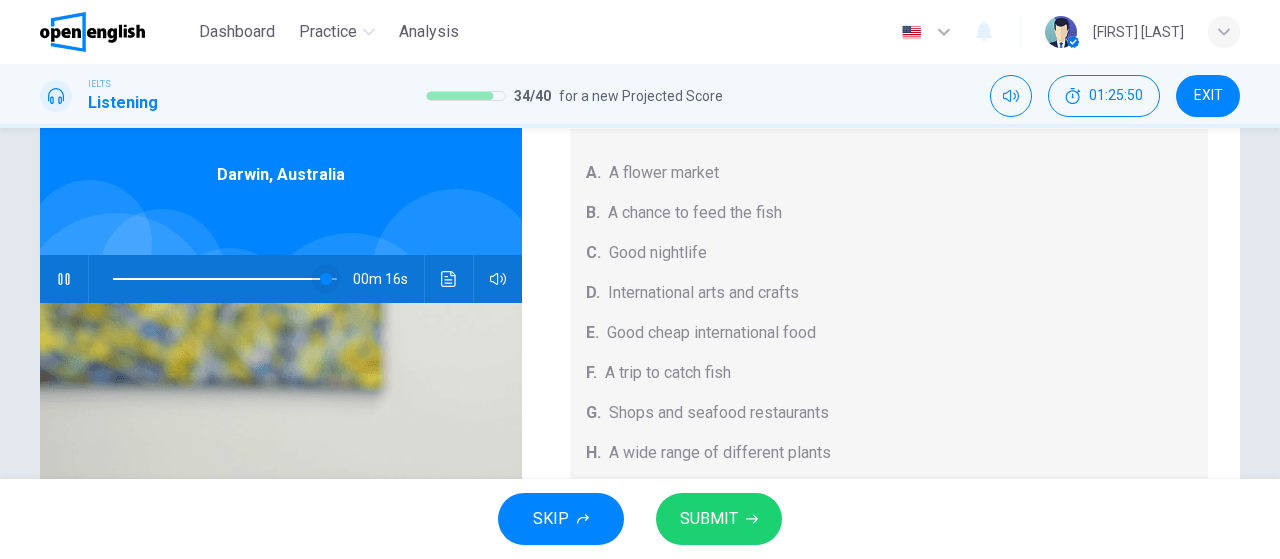 click at bounding box center (326, 279) 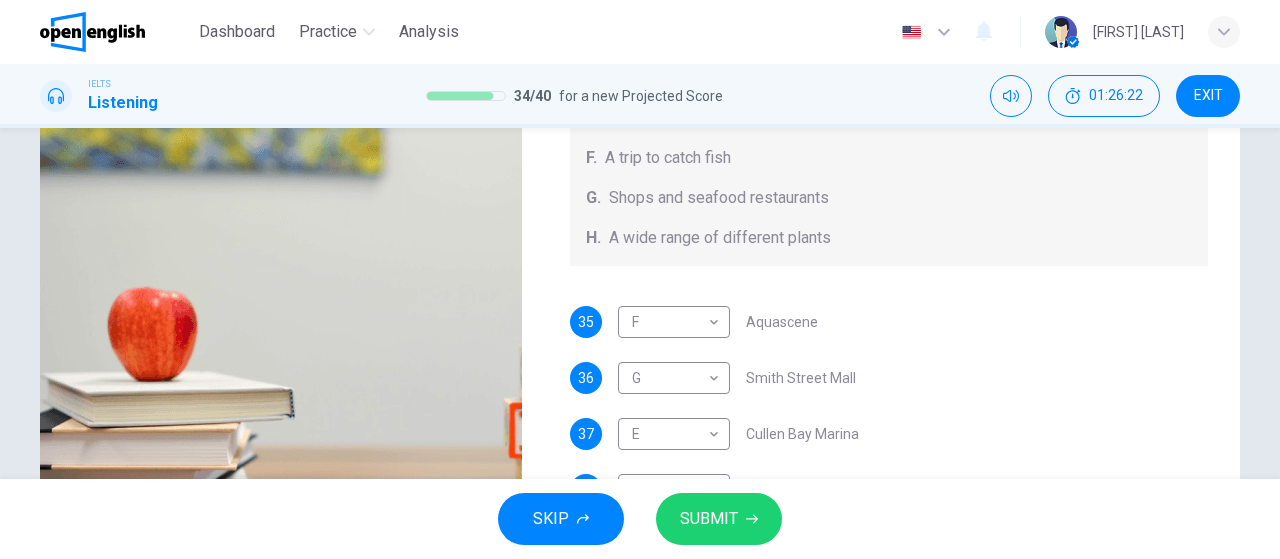 scroll, scrollTop: 424, scrollLeft: 0, axis: vertical 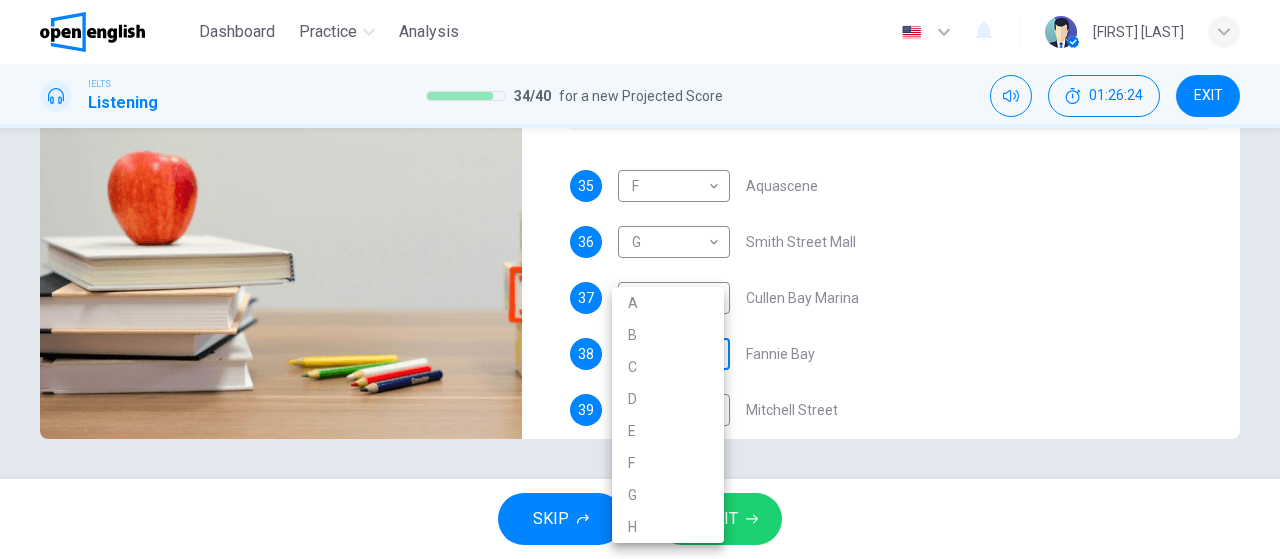 click on "This site uses cookies, as explained in our  Privacy Policy . If you agree to the use of cookies, please click the Accept button and continue to browse our site.   Privacy Policy Accept This site uses cookies, as explained in our  Privacy Policy . If you agree to the use of cookies, please click the Accept button and continue to browse our site.   Privacy Policy Accept Dashboard Practice Analysis English ** ​ [FIRST] [LAST] IELTS Listening 34 / 40 for a new Projected Score 01:26:24 EXIT Questions 35 - 39 Choose your answers from the box and write the correct letter  A-H  next to the questions below.
What can you find at each of the places below? A. A flower market B. A chance to feed the fish C. Good nightlife D. International arts and crafts E. Good cheap international food F. A trip to catch fish G. Shops and seafood restaurants H. A wide range of different plants 35 F * ​ Aquascene 36 G * ​ Smith Street Mall 37 E * ​ Cullen Bay Marina 38 ​ ​ Fannie Bay 39 ​ ​ Mitchell Street 00m 14s 1" at bounding box center (640, 279) 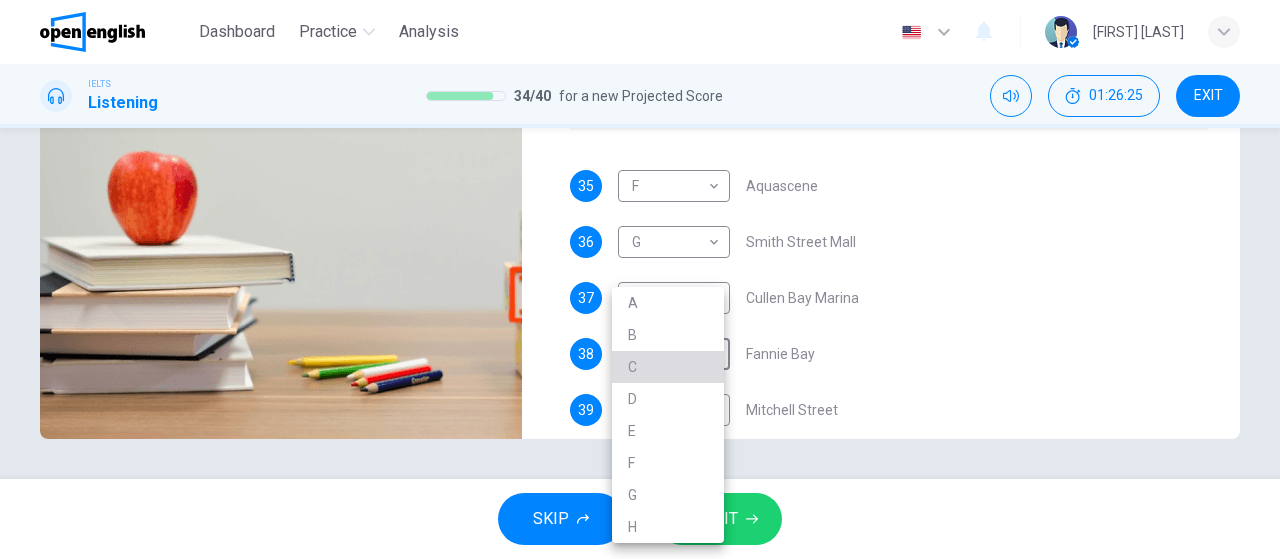 click on "C" at bounding box center [668, 367] 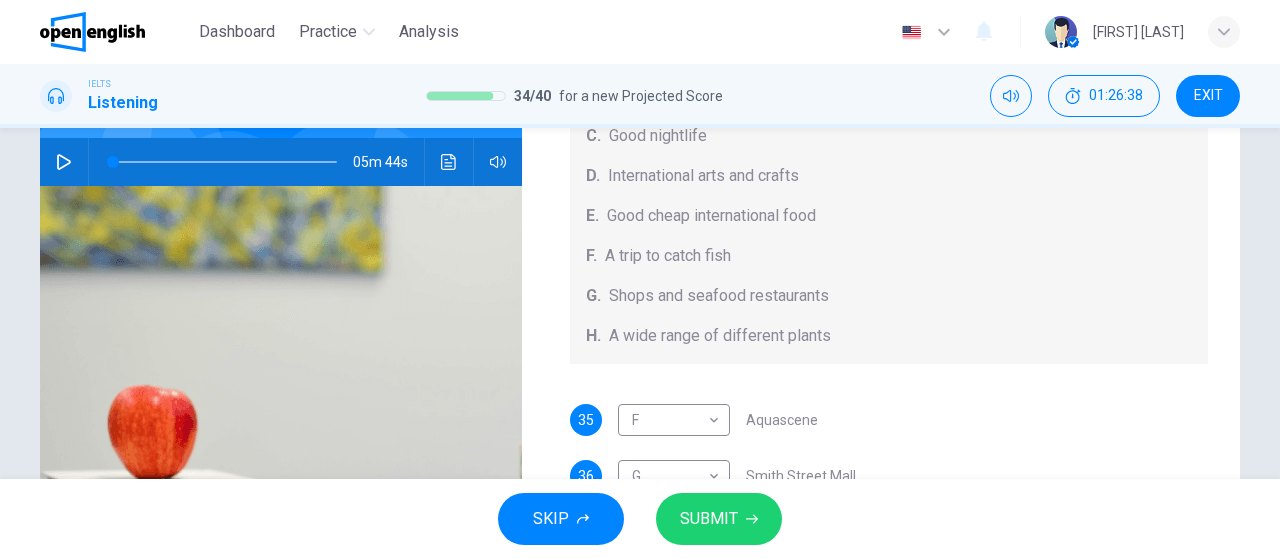 scroll, scrollTop: 424, scrollLeft: 0, axis: vertical 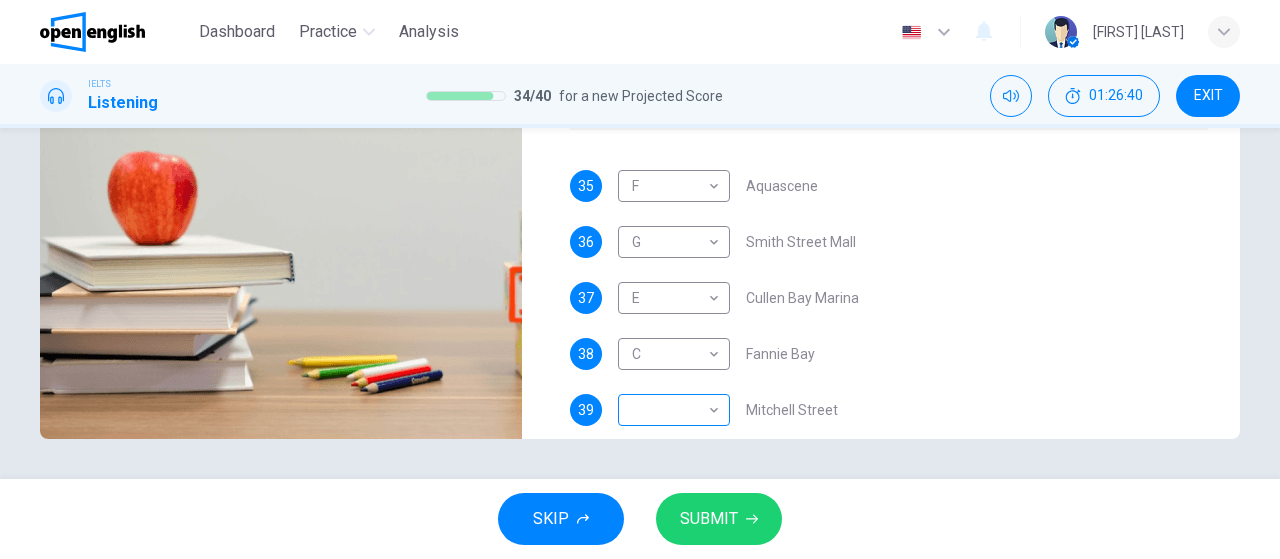 click on "​ ​" at bounding box center (674, 410) 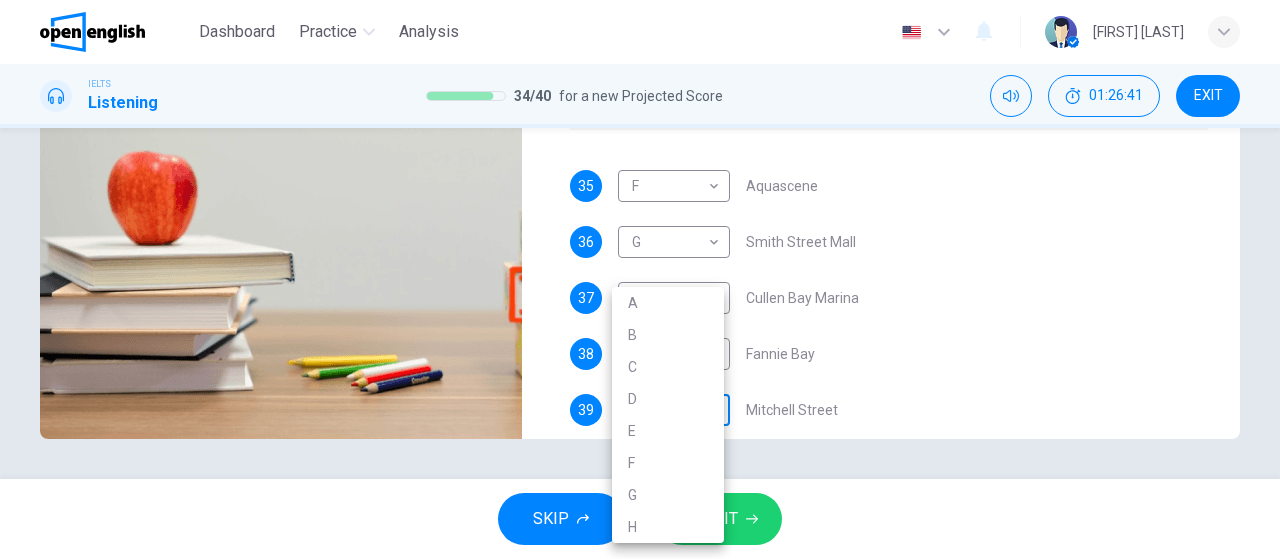 click on "This site uses cookies, as explained in our  Privacy Policy . If you agree to the use of cookies, please click the Accept button and continue to browse our site.   Privacy Policy Accept This site uses cookies, as explained in our  Privacy Policy . If you agree to the use of cookies, please click the Accept button and continue to browse our site.   Privacy Policy Accept Dashboard Practice Analysis English ** ​ [FIRST] [LAST] . IELTS Listening 34 / 40 for a new Projected Score 01:26:41 EXIT Questions 35 - 39 Choose your answers from the box and write the correct letter  A-H  next to the questions below.
What can you find at each of the places below? A. A flower market B. A chance to feed the fish C. Good nightlife D. International arts and crafts E. Good cheap international food F. A trip to catch fish G. Shops and seafood restaurants H. A wide range of different plants 35 F * ​ Aquascene 36 G * ​ Smith Street Mall 37 E * ​ Cullen Bay Marina 38 C * ​ Fannie Bay 39 ​ ​ Mitchell Street 05m 44s 1" at bounding box center [640, 279] 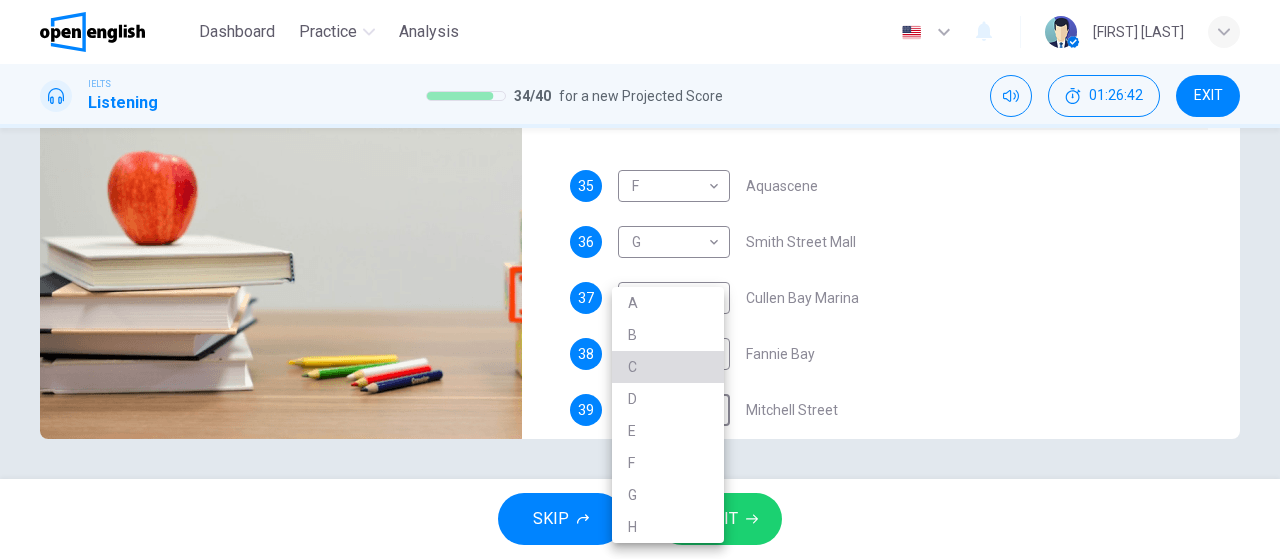 click on "C" at bounding box center [668, 367] 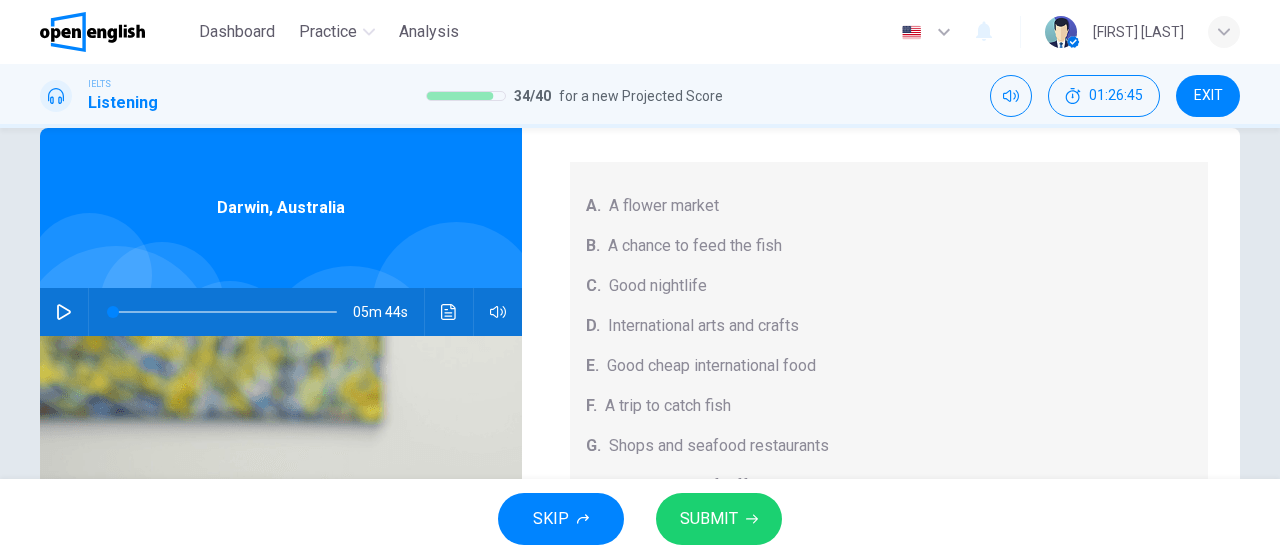 scroll, scrollTop: 44, scrollLeft: 0, axis: vertical 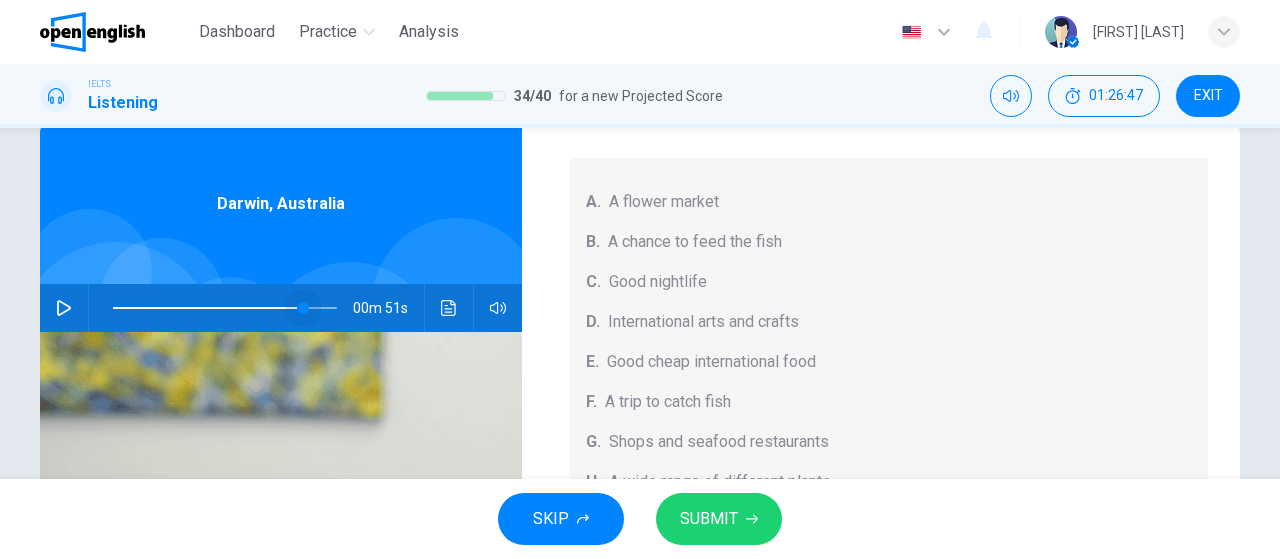 click at bounding box center (225, 308) 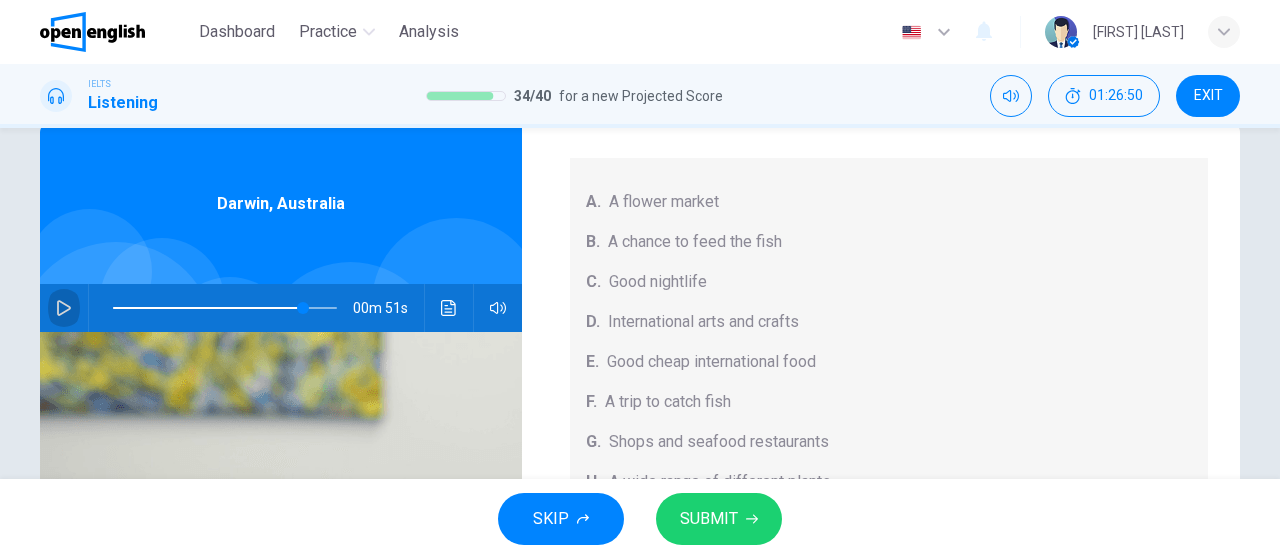 click 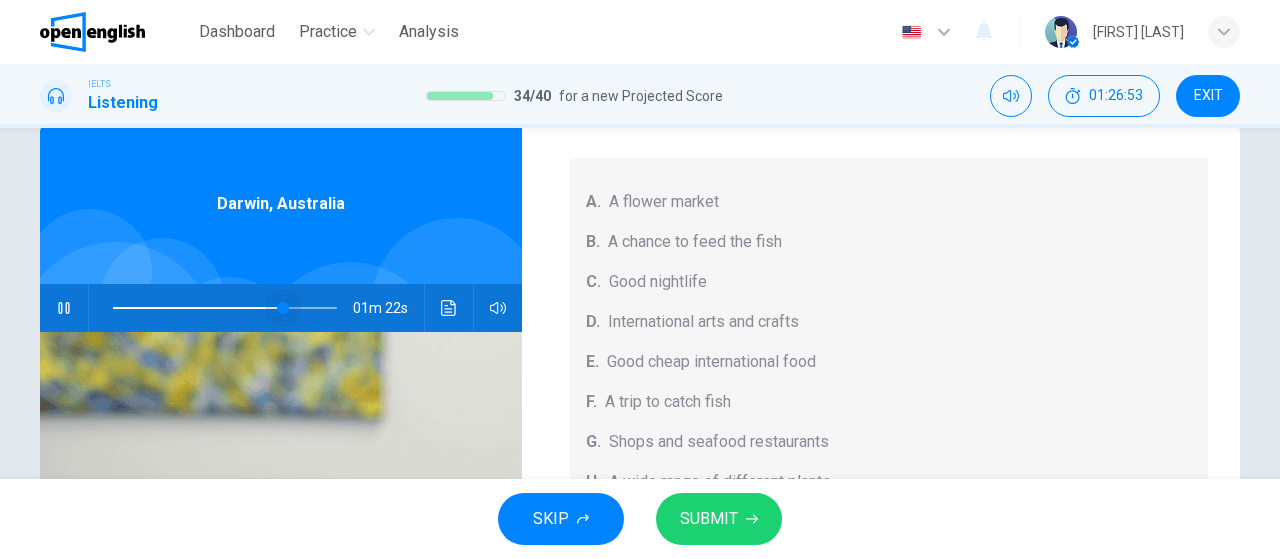 click at bounding box center [283, 308] 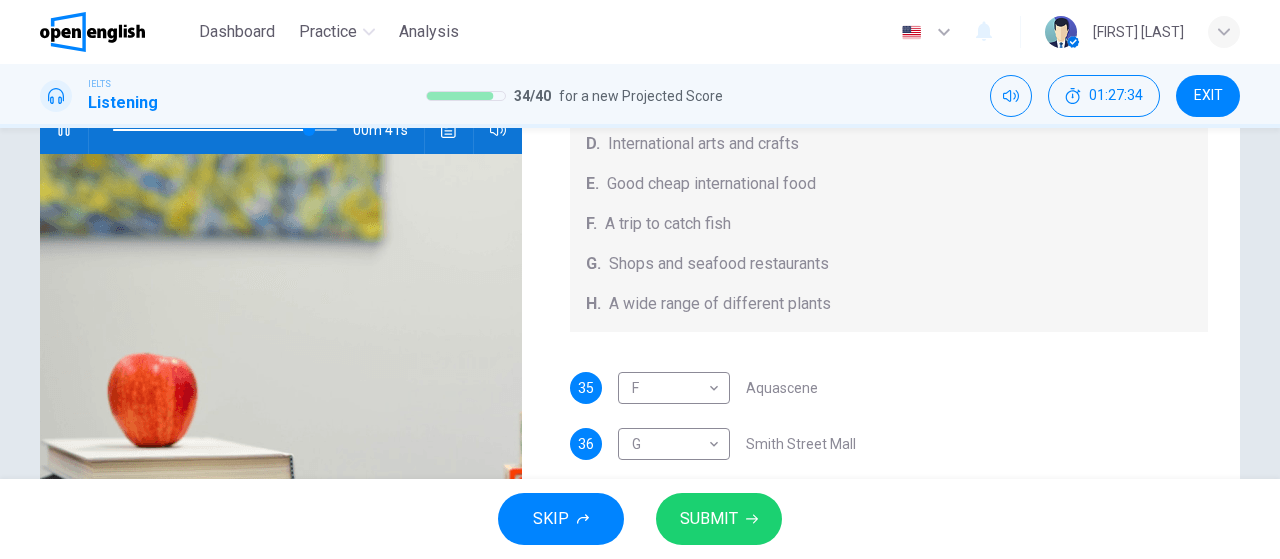scroll, scrollTop: 220, scrollLeft: 0, axis: vertical 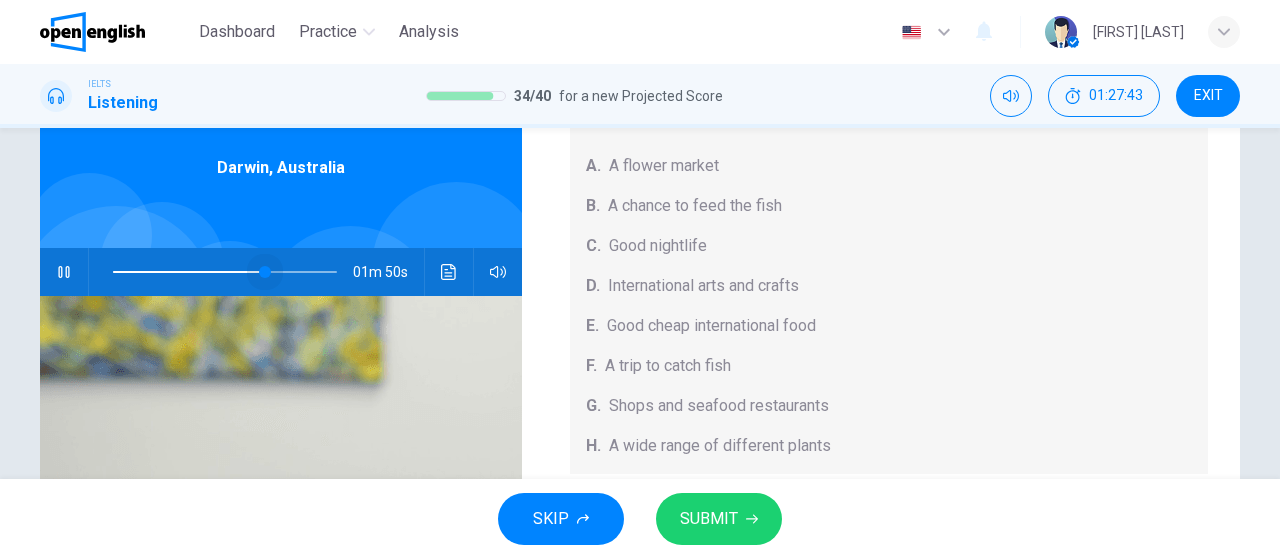 click at bounding box center (225, 272) 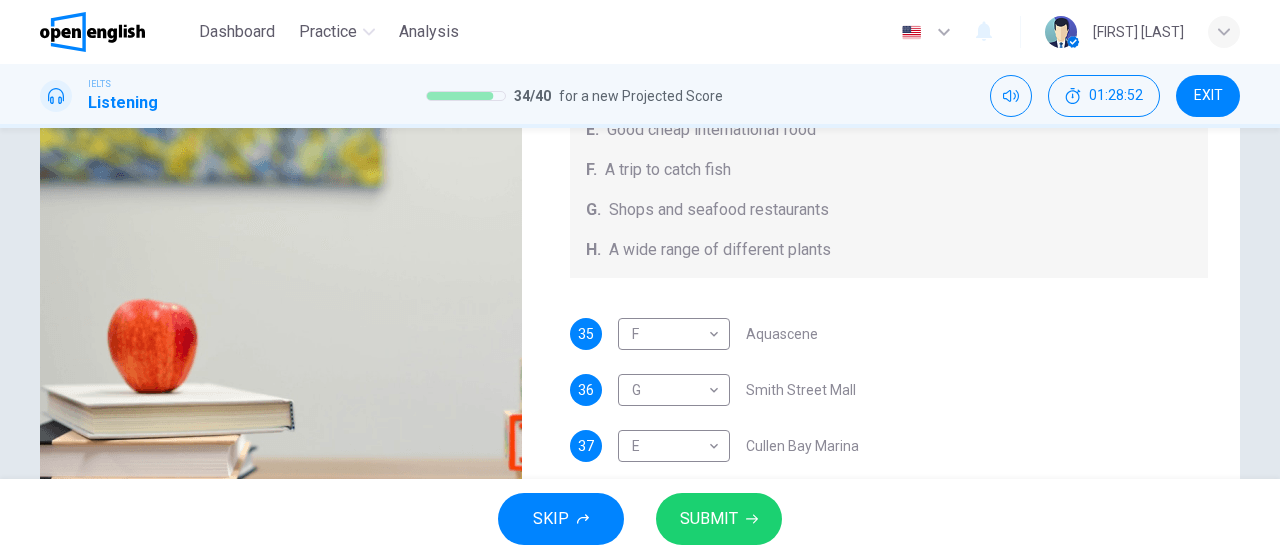 scroll, scrollTop: 278, scrollLeft: 0, axis: vertical 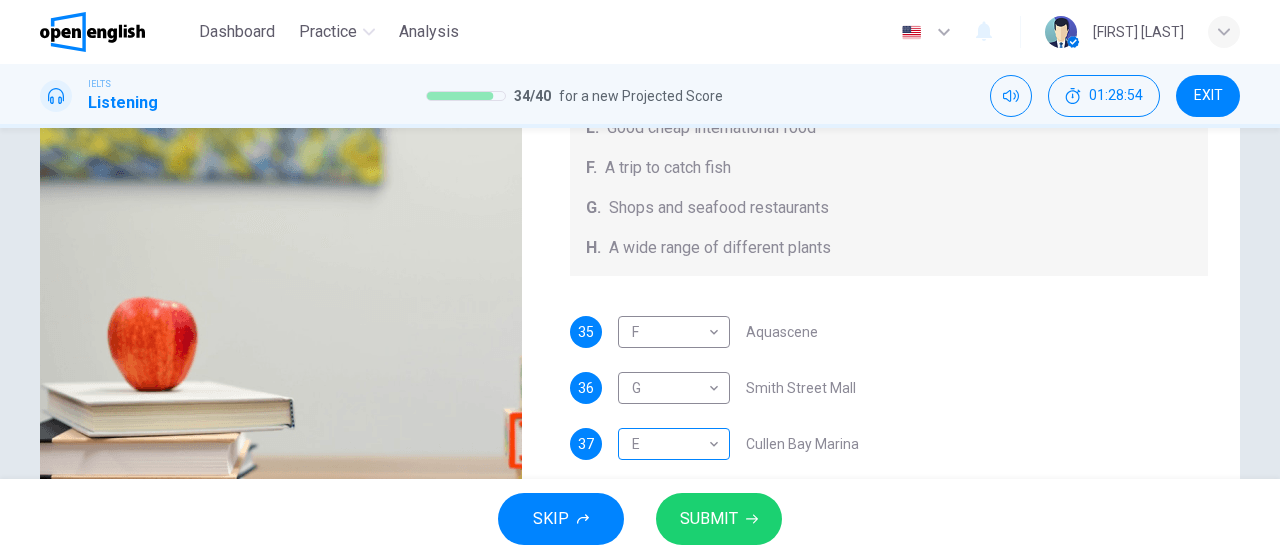 click on "This site uses cookies, as explained in our Privacy Policy. If you agree to the use of cookies, please click the Accept button and continue to browse our site. Privacy Policy Accept This site uses cookies, as explained in our Privacy Policy. If you agree to the use of cookies, please click the Accept button and continue to browse our site. Privacy Policy Accept Dashboard Practice Analysis English ** ​ [FIRST] [LAST] S. IELTS Listening 34 / 40 for a new Projected Score 01:28:54 EXIT Questions 35 - 39 Choose your answers from the box and write the correct letter A-H next to the questions below. What can you find at each of the places below? A. A flower market B. A chance to feed the fish C. Good nightlife D. International arts and crafts E. Good cheap international food F. A trip to catch fish G. Shops and seafood restaurants H. A wide range of different plants 35 F * ​ Aquascene 36 G * ​ Smith Street Mall 37 E * ​ Cullen Bay Marina 38 C * ​ Fannie Bay 39 C * ​ Mitchell Street 00m 39s 1" at bounding box center (640, 279) 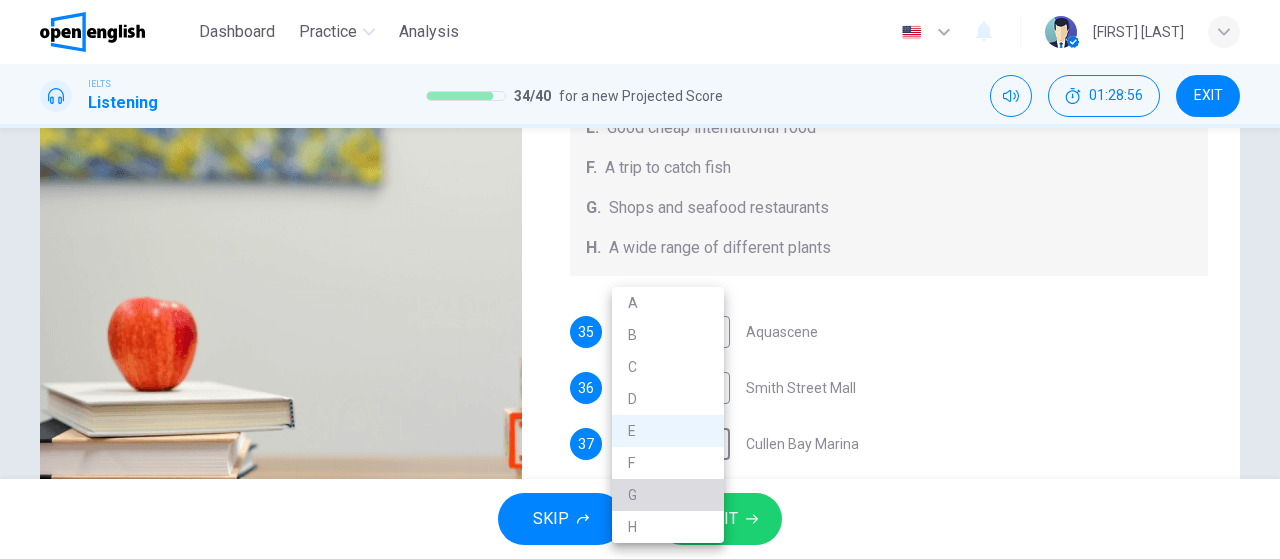 click on "G" at bounding box center (668, 495) 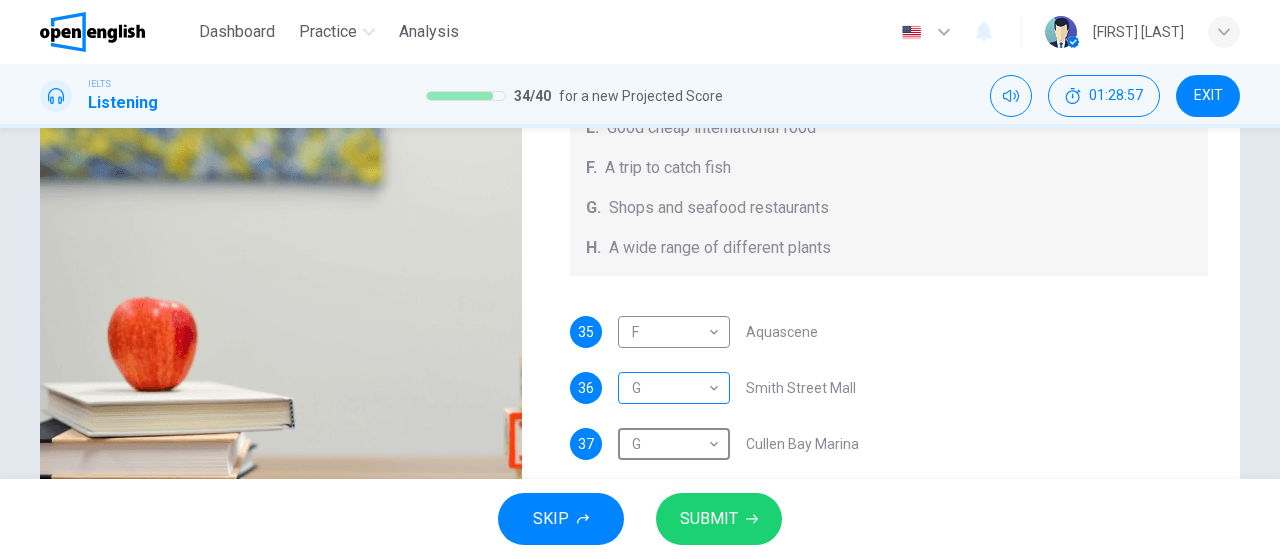 click on "This site uses cookies, as explained in our Privacy Policy. If you agree to the use of cookies, please click the Accept button and continue to browse our site. Privacy Policy Accept This site uses cookies, as explained in our Privacy Policy. If you agree to the use of cookies, please click the Accept button and continue to browse our site. Privacy Policy Accept Dashboard Practice Analysis English ** ​ [FIRST] [LAST] . IELTS Listening 34 / 40 for a new Projected Score 01:28:57 EXIT Questions 35 - 39 Choose your answers from the box and write the correct letter A-H next to the questions below.
What can you find at each of the places below? A. A flower market B. A chance to feed the fish C. Good nightlife D. International arts and crafts E. Good cheap international food F. A trip to catch fish G. Shops and seafood restaurants H. A wide range of different plants 35 F * Aquascene 36 G * Smith Street Mall 37 G * Cullen Bay Marina 38 C * Fannie Bay 39 C * Mitchell Street 00m 37s 1" at bounding box center (640, 279) 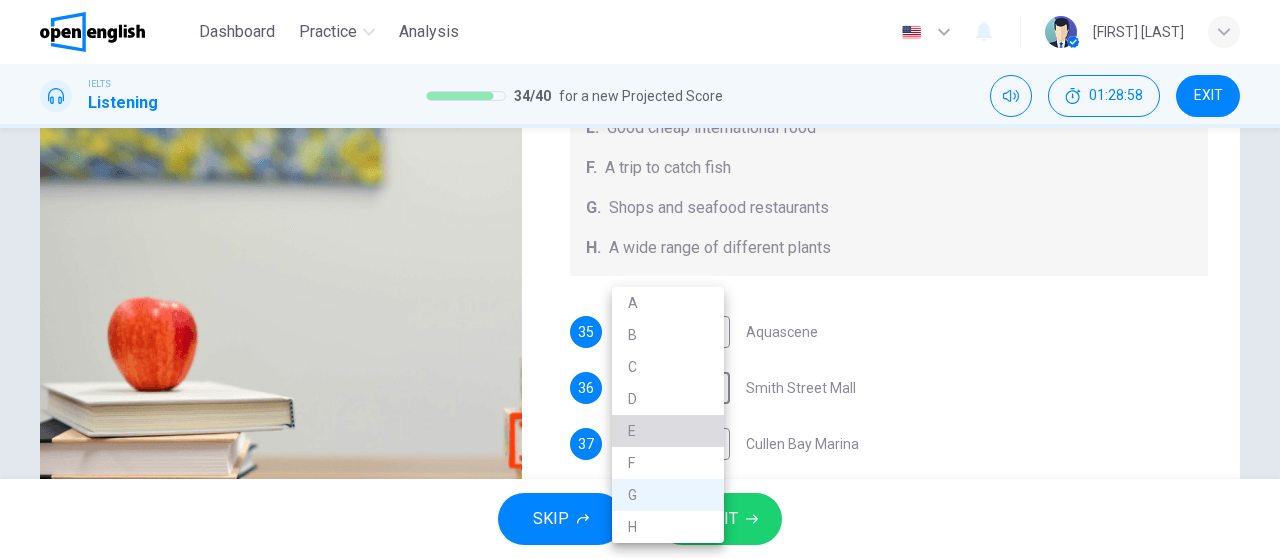click on "E" at bounding box center [668, 431] 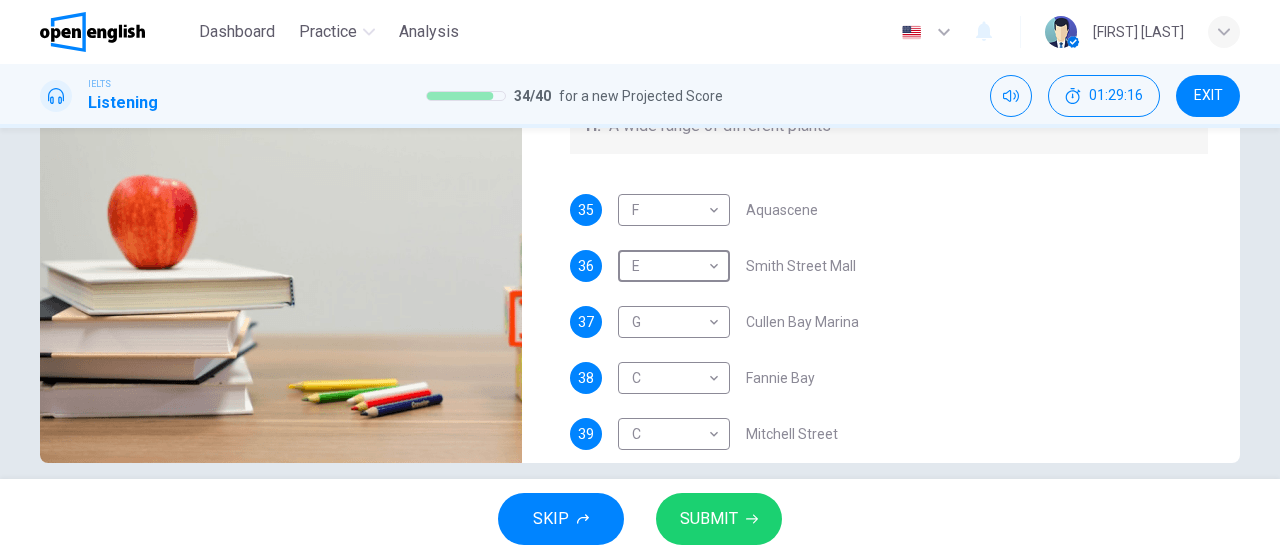 scroll, scrollTop: 424, scrollLeft: 0, axis: vertical 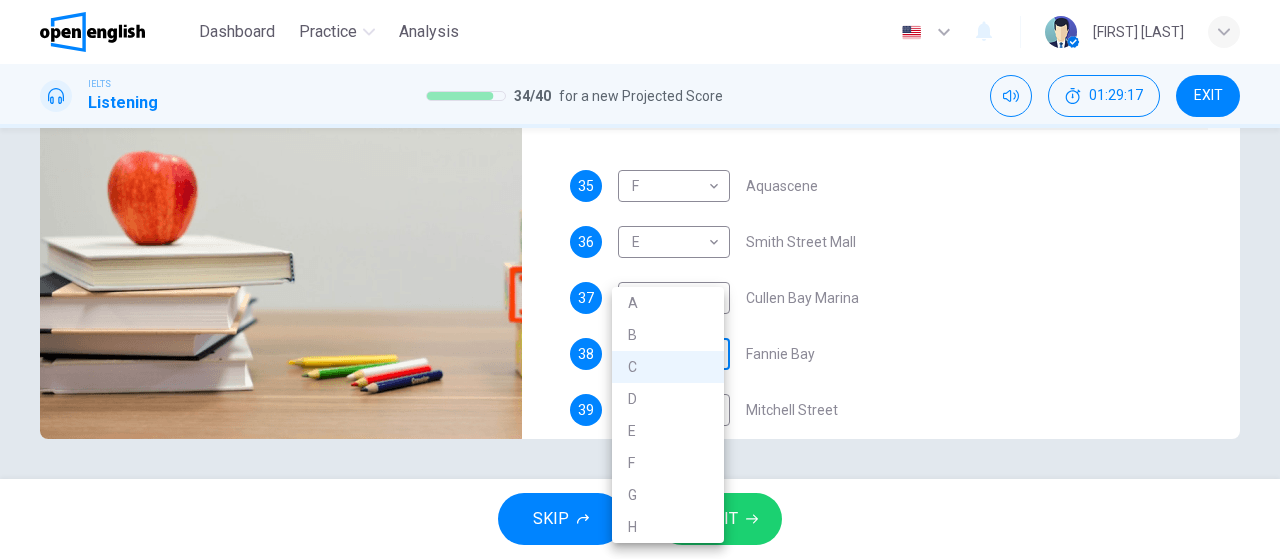 click on "This site uses cookies, as explained in our  Privacy Policy . If you agree to the use of cookies, please click the Accept button and continue to browse our site.   Privacy Policy Accept This site uses cookies, as explained in our  Privacy Policy . If you agree to the use of cookies, please click the Accept button and continue to browse our site.   Privacy Policy Accept Dashboard Practice Analysis English ** ​ [FIRST] [LAST] . IELTS Listening 34 / 40 for a new Projected Score 01:29:17 EXIT Questions 35 - 39 Choose your answers from the box and write the correct letter  A-H  next to the questions below.
What can you find at each of the places below? A. A flower market B. A chance to feed the fish C. Good nightlife D. International arts and crafts E. Good cheap international food F. A trip to catch fish G. Shops and seafood restaurants H. A wide range of different plants 35 F * ​ Aquascene 36 E * ​ Smith Street Mall 37 G * ​ Cullen Bay Marina 38 C * ​ Fannie Bay 39 C * ​ Mitchell Street 00m 16s 1" at bounding box center (640, 279) 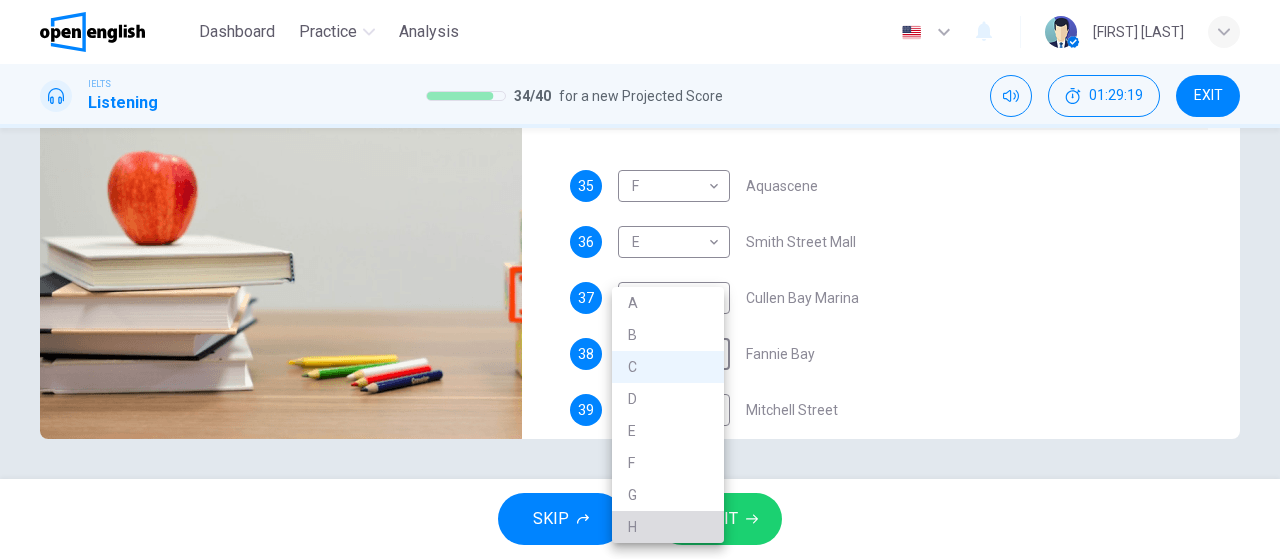 click on "H" at bounding box center [668, 527] 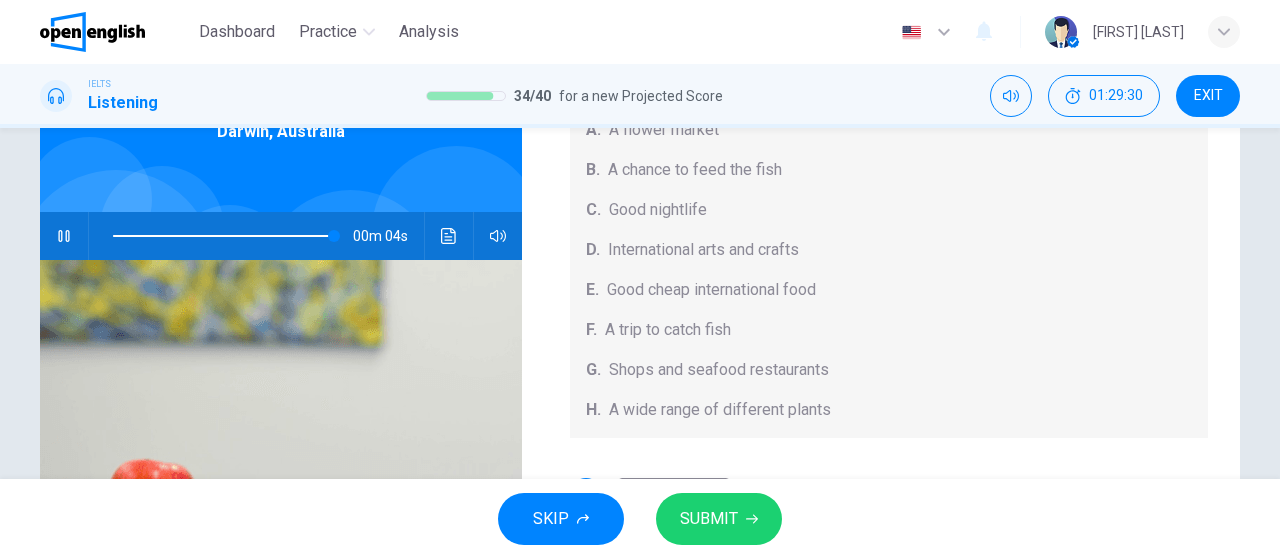 scroll, scrollTop: 424, scrollLeft: 0, axis: vertical 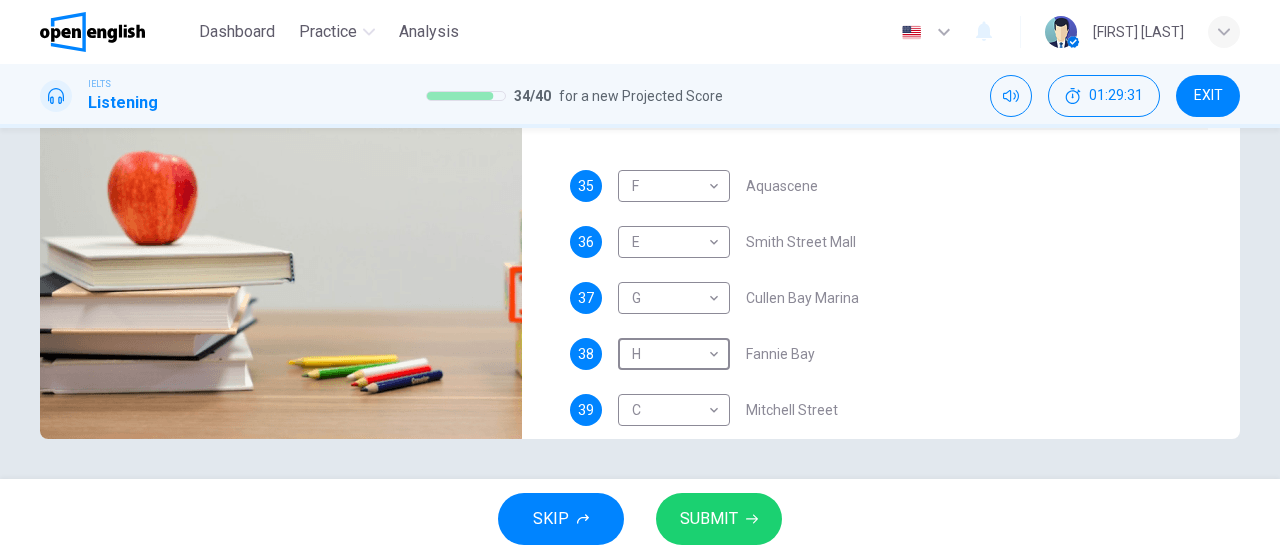 click on "SUBMIT" at bounding box center (709, 519) 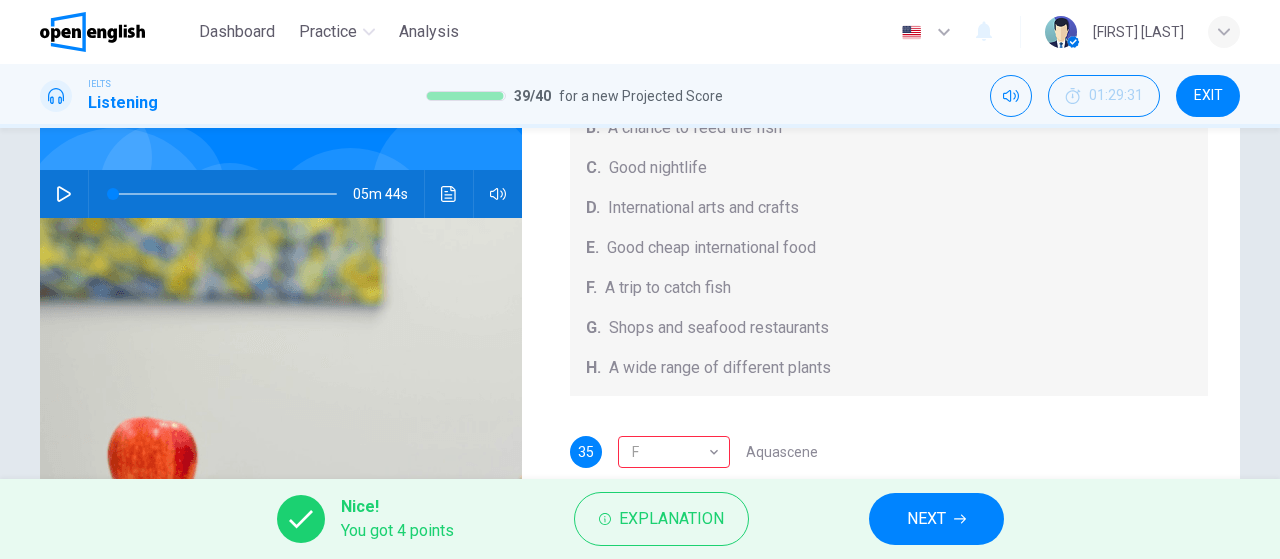 scroll, scrollTop: 424, scrollLeft: 0, axis: vertical 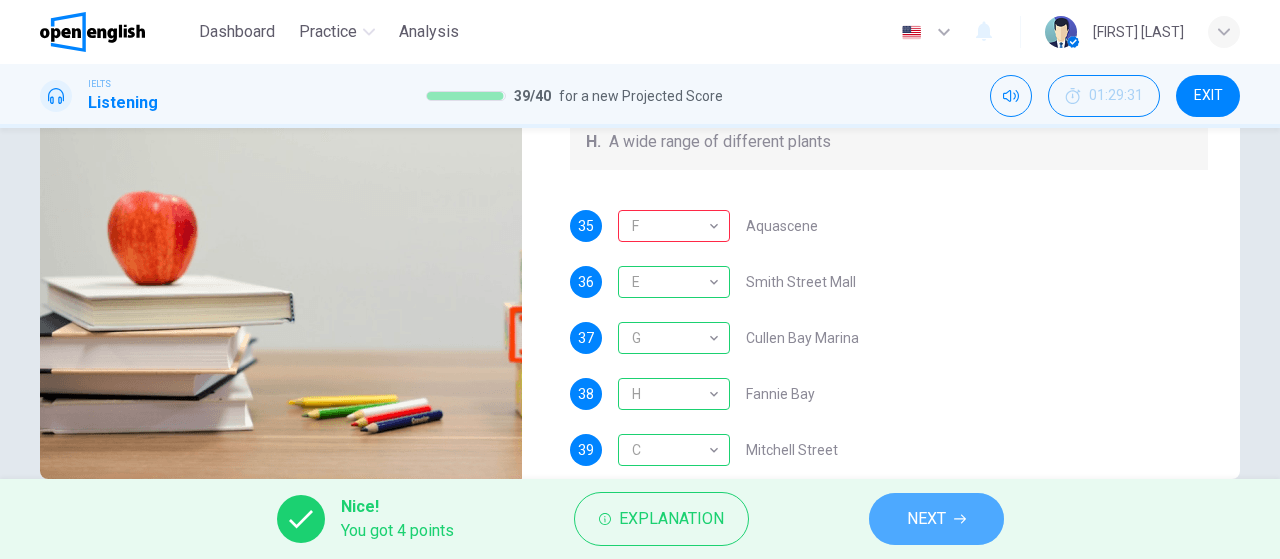 click on "NEXT" at bounding box center (926, 519) 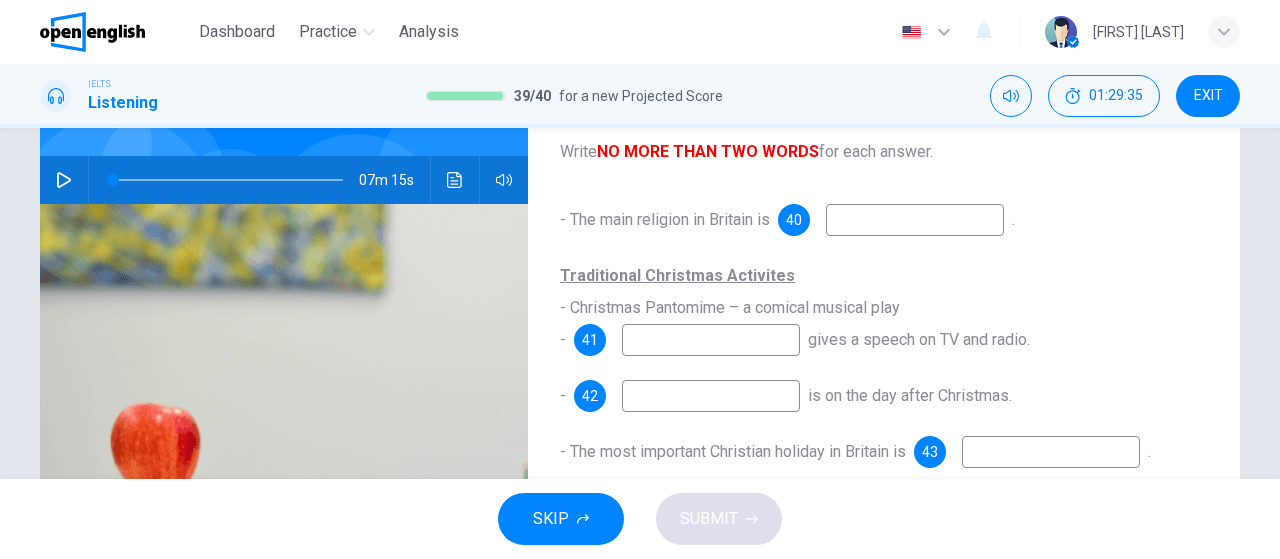 scroll, scrollTop: 178, scrollLeft: 0, axis: vertical 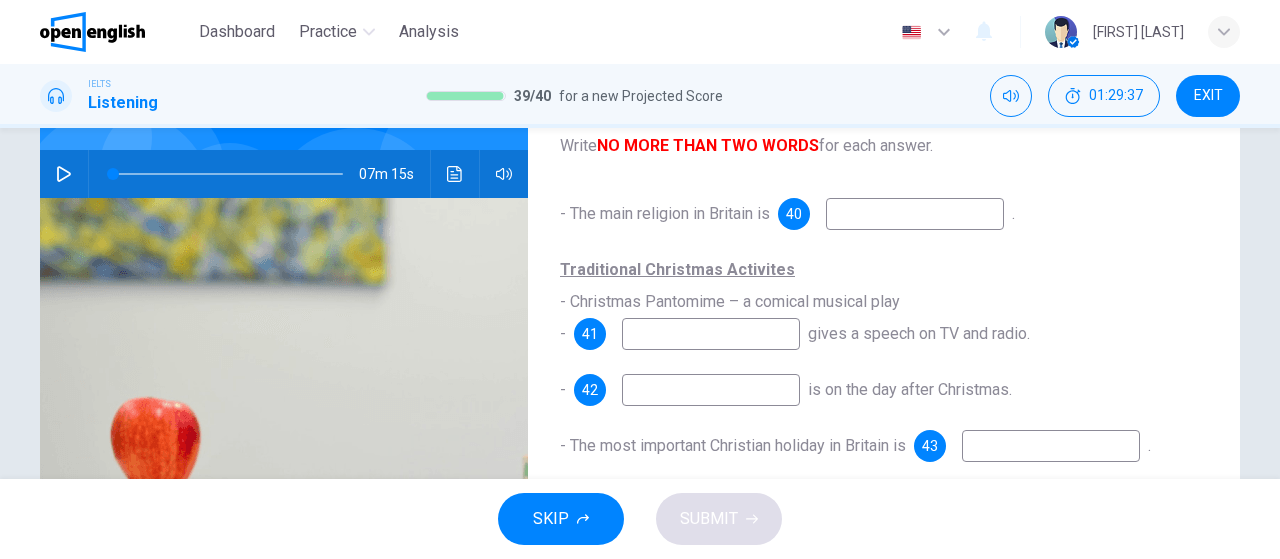 click 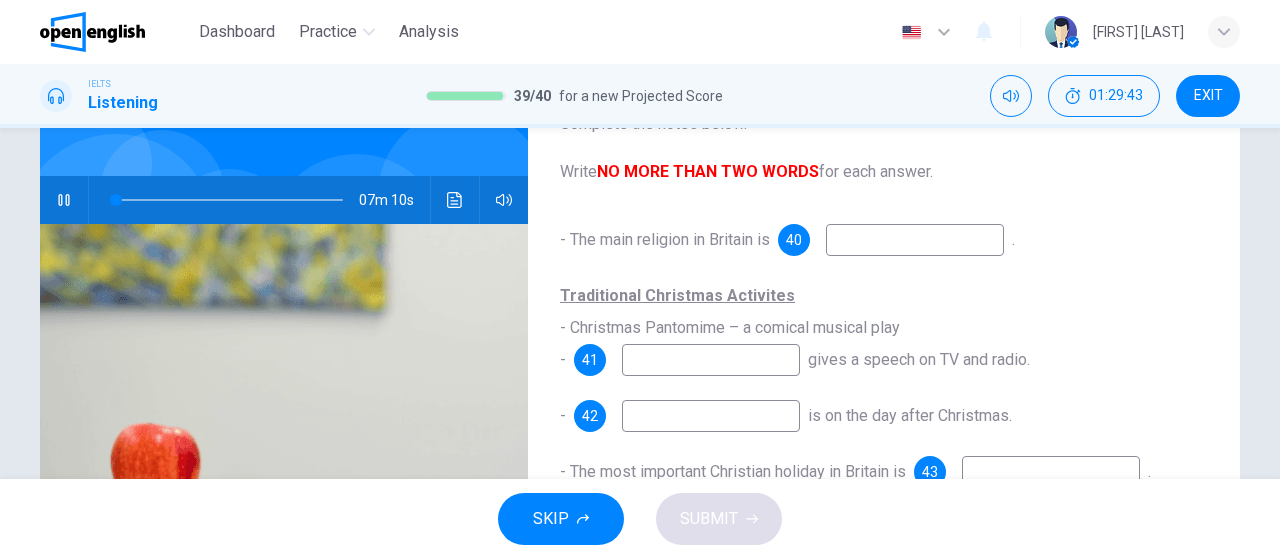 scroll, scrollTop: 156, scrollLeft: 0, axis: vertical 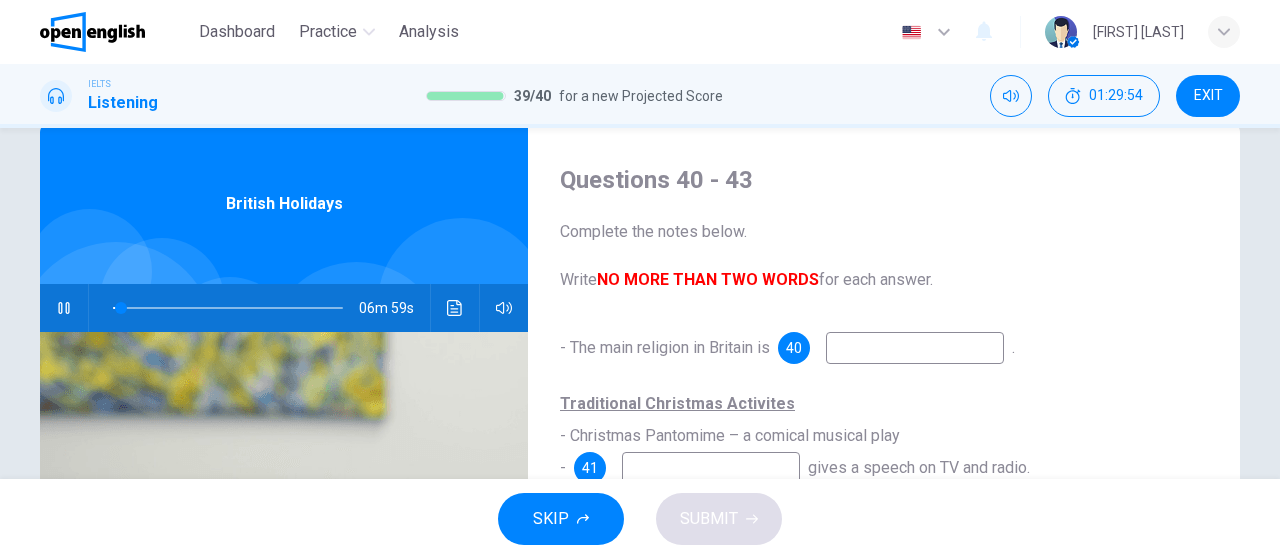 click at bounding box center (915, 348) 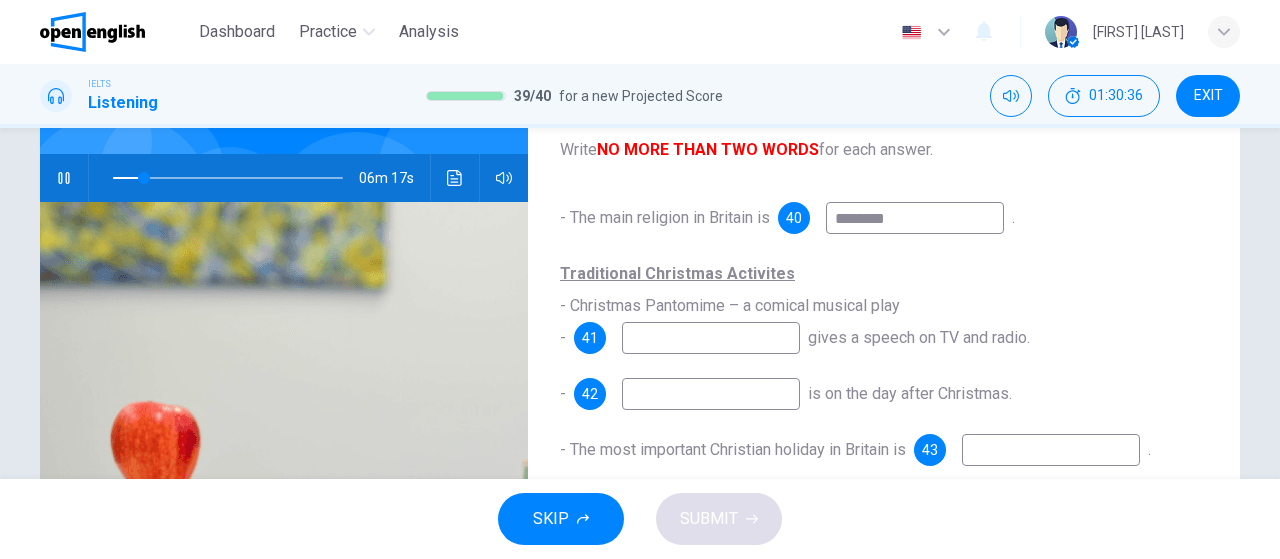 scroll, scrollTop: 176, scrollLeft: 0, axis: vertical 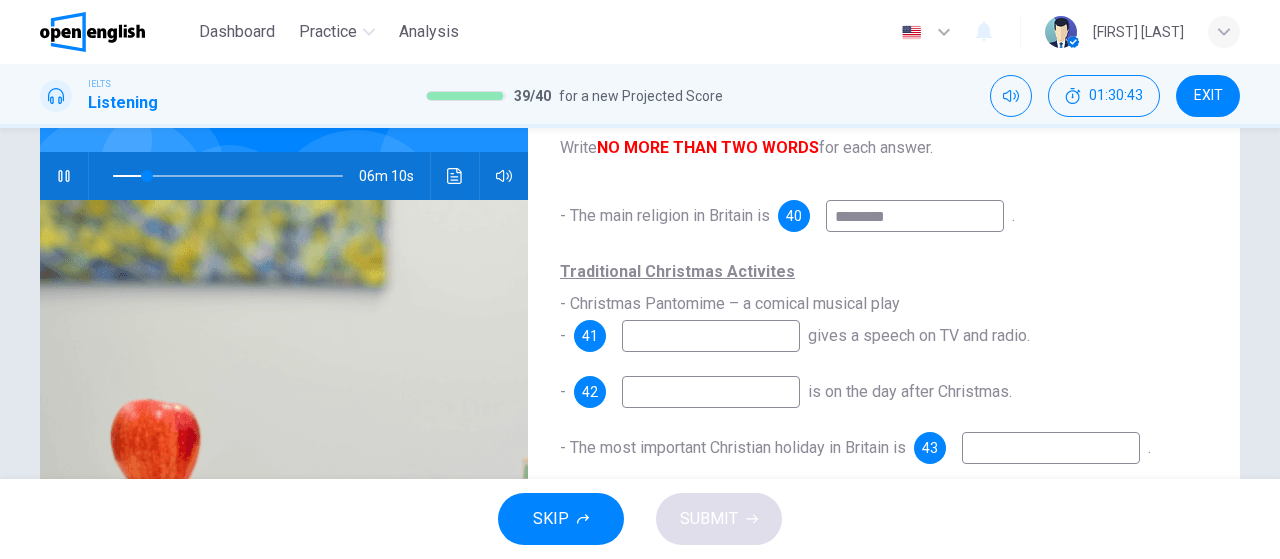 click at bounding box center [711, 336] 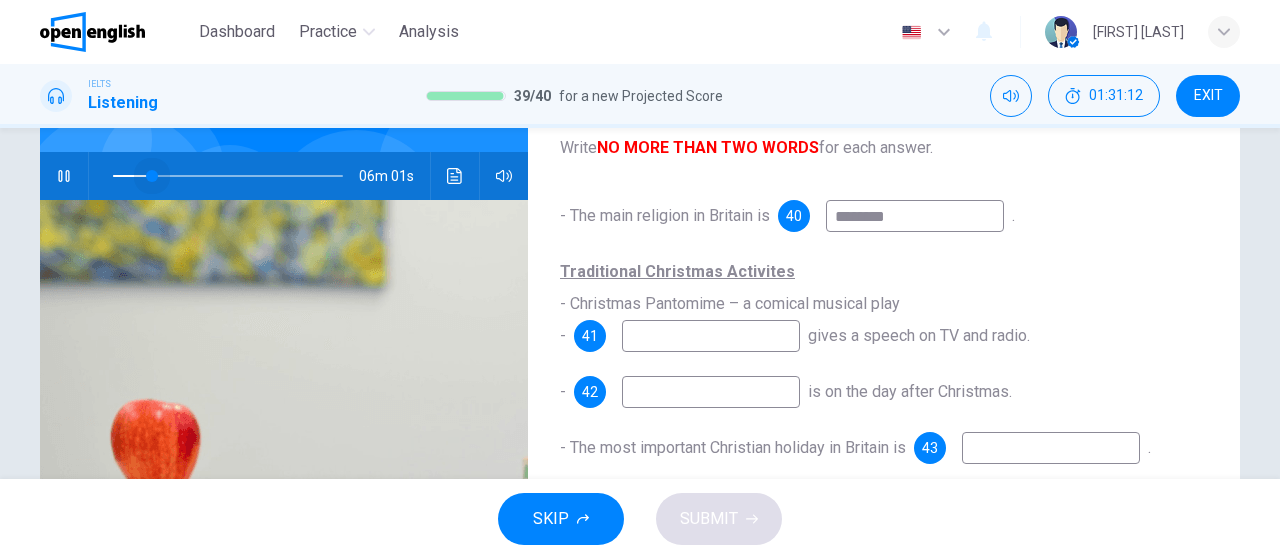 click at bounding box center (152, 176) 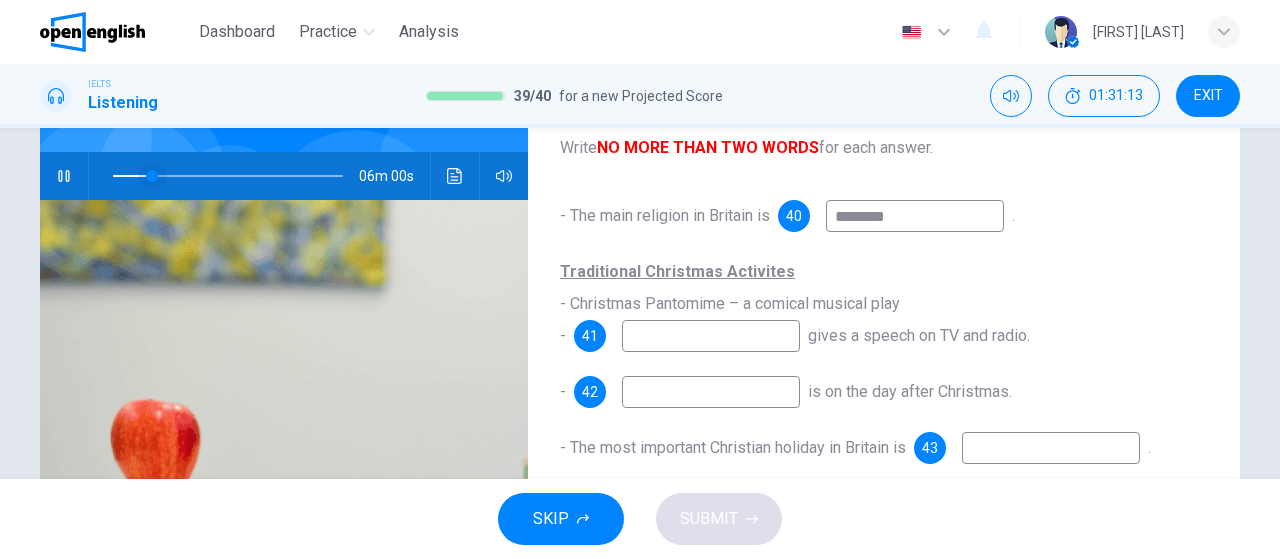 click at bounding box center [152, 176] 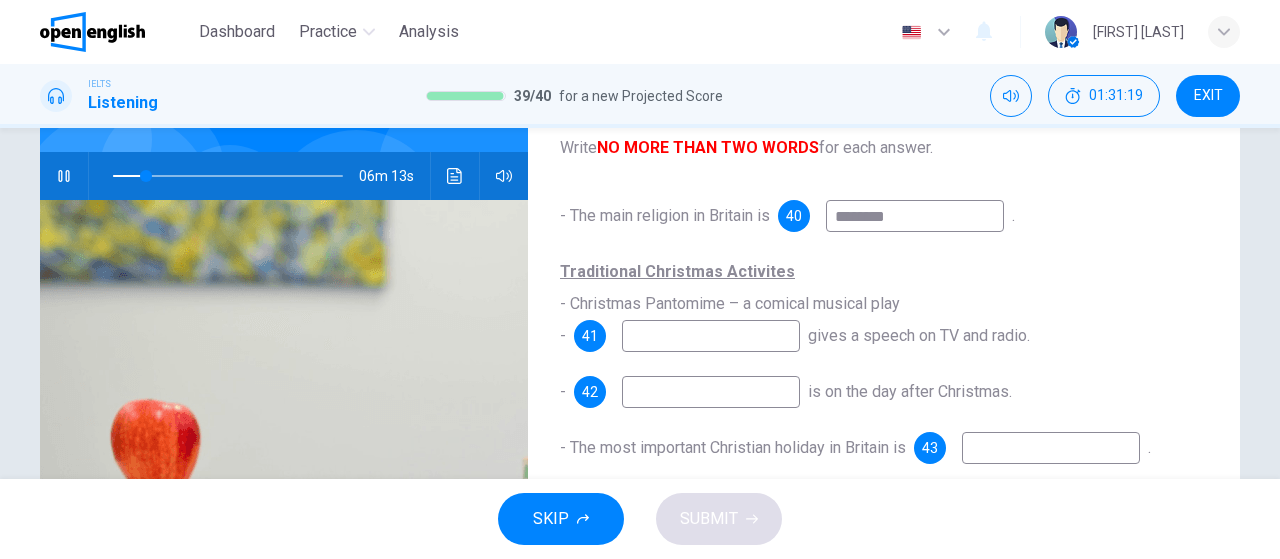 click at bounding box center (711, 336) 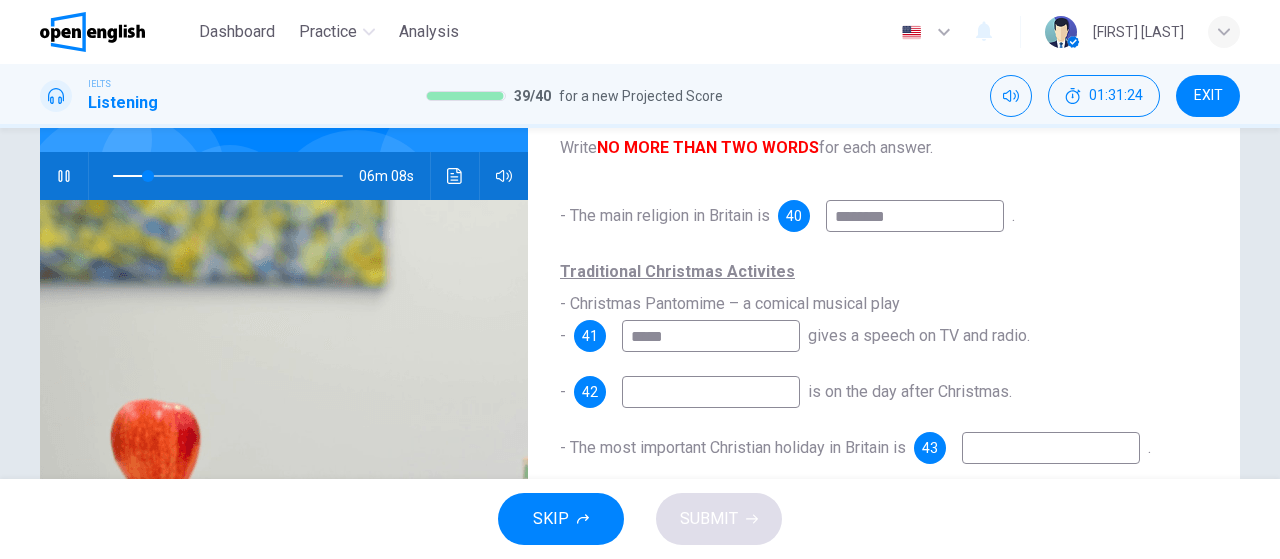 click on "*****" at bounding box center (711, 336) 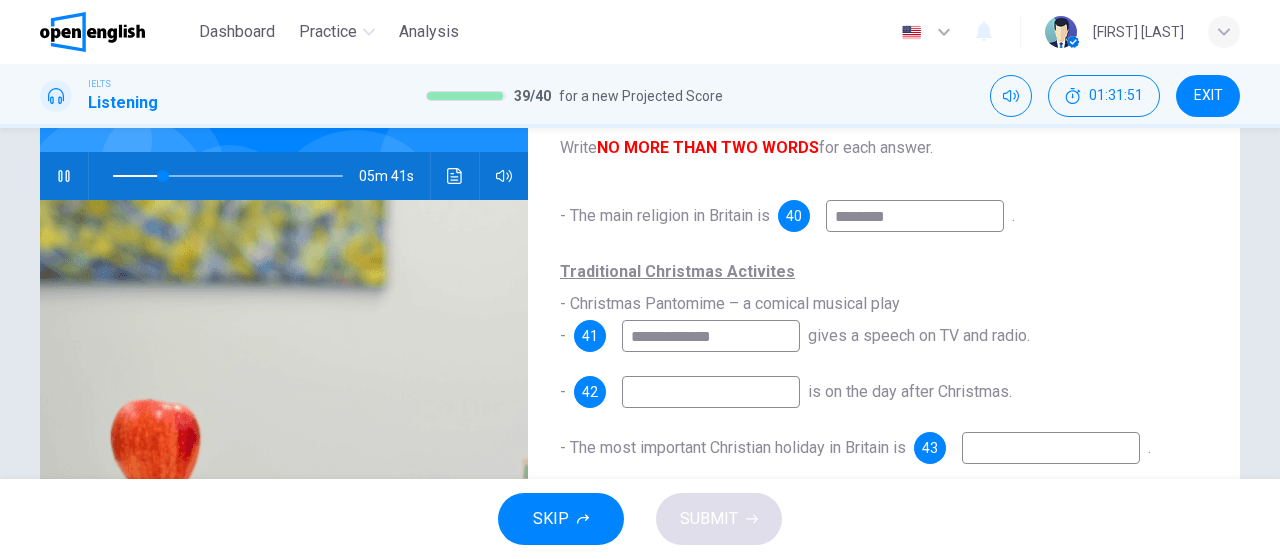 click at bounding box center (711, 392) 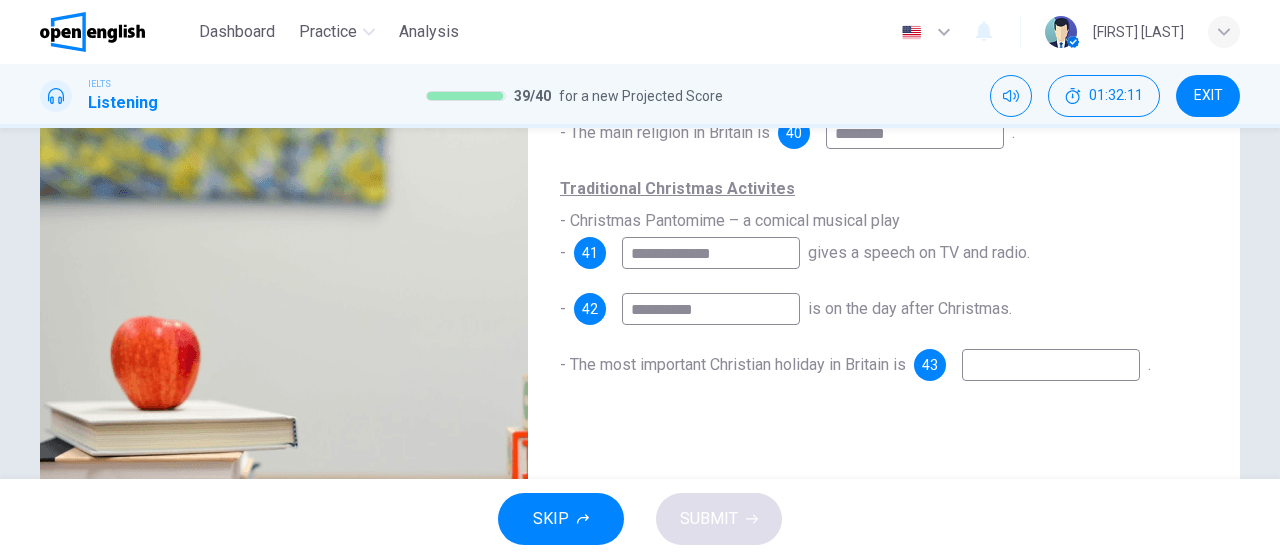 scroll, scrollTop: 260, scrollLeft: 0, axis: vertical 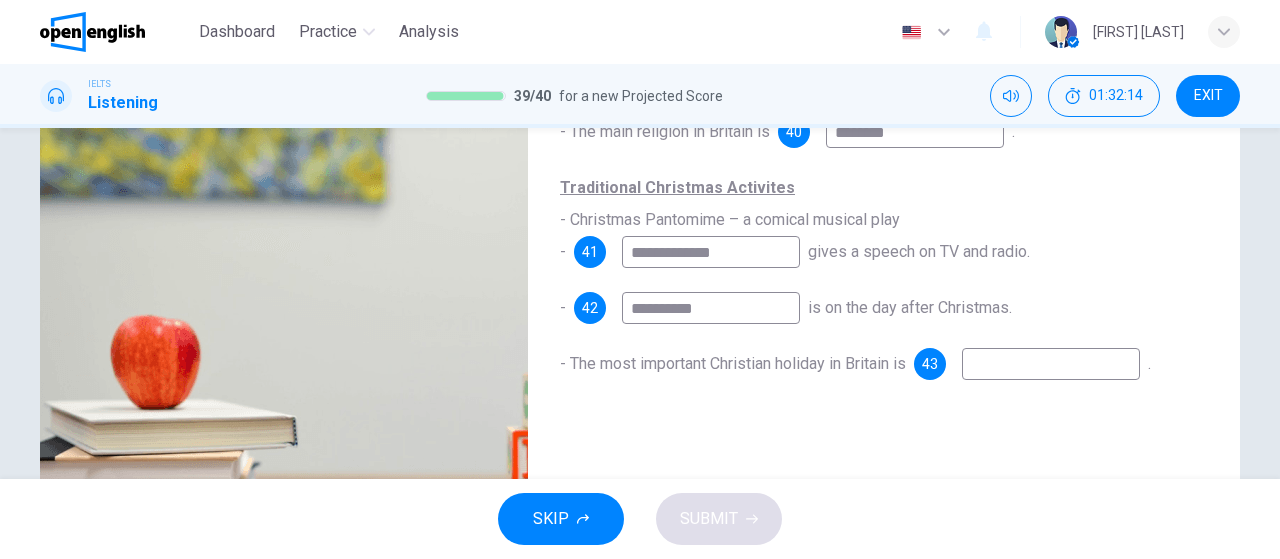 click at bounding box center [1051, 364] 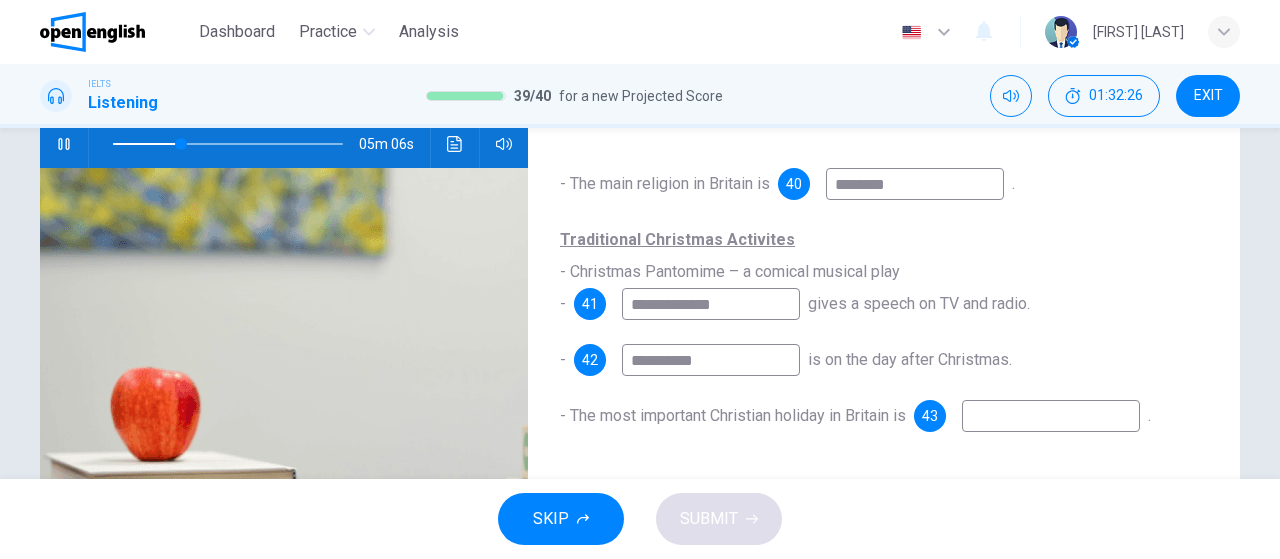 scroll, scrollTop: 203, scrollLeft: 0, axis: vertical 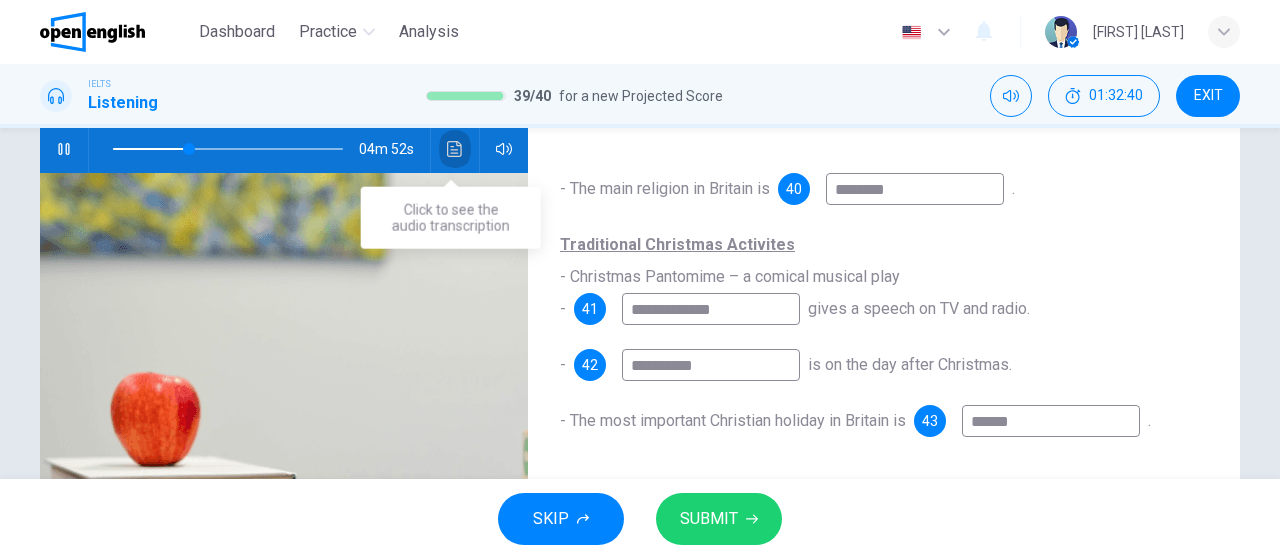 click at bounding box center [455, 149] 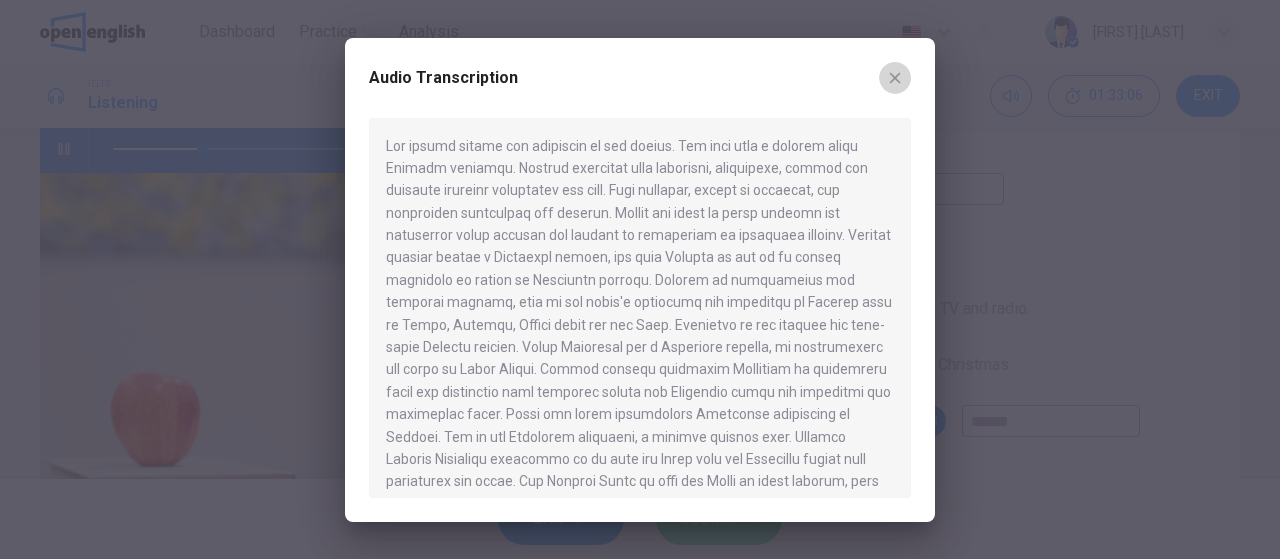 click at bounding box center [895, 78] 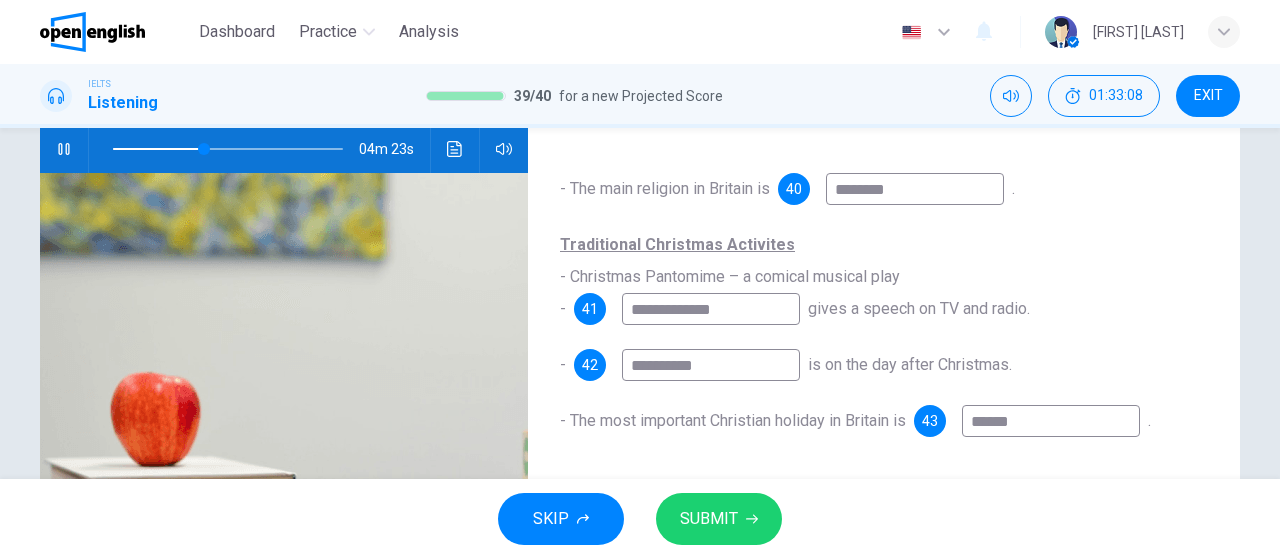 click on "********" at bounding box center [915, 189] 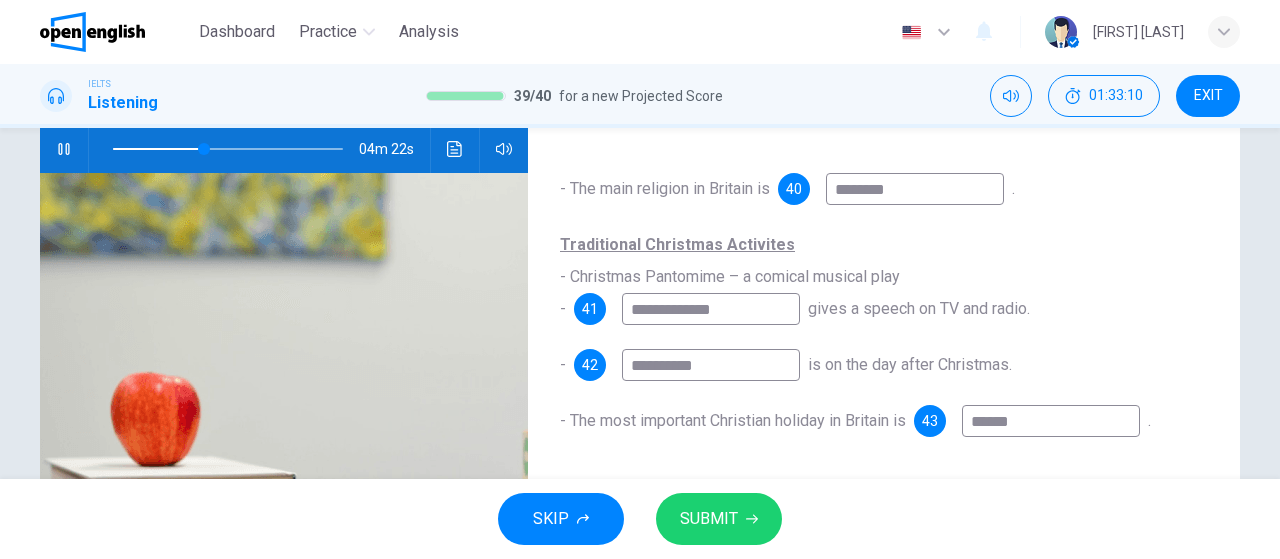 click on "********" at bounding box center [915, 189] 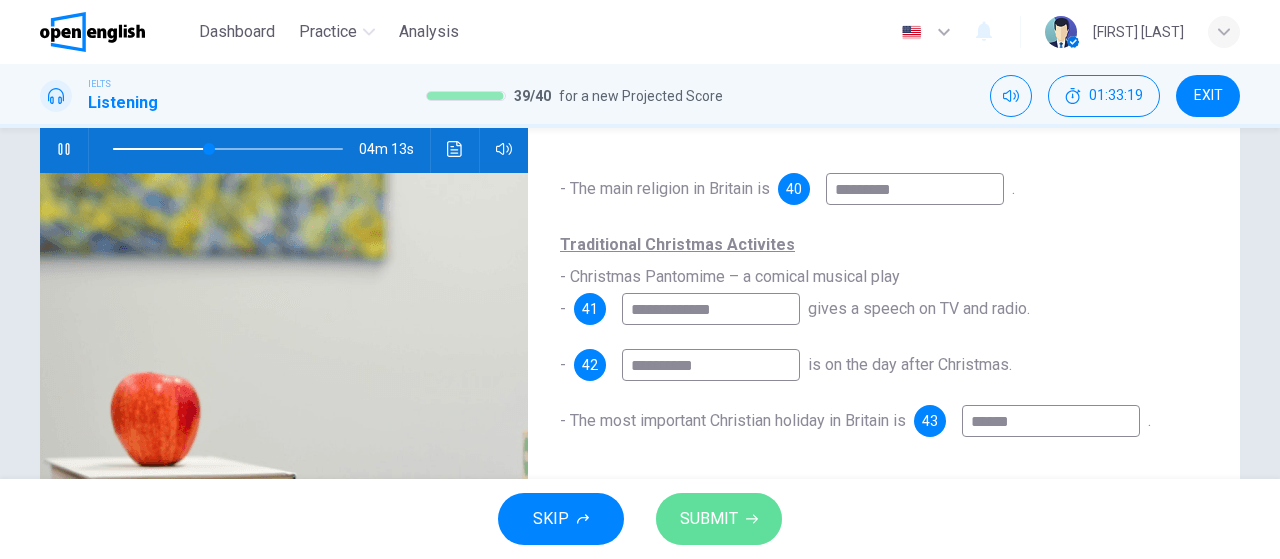 click on "SUBMIT" at bounding box center [709, 519] 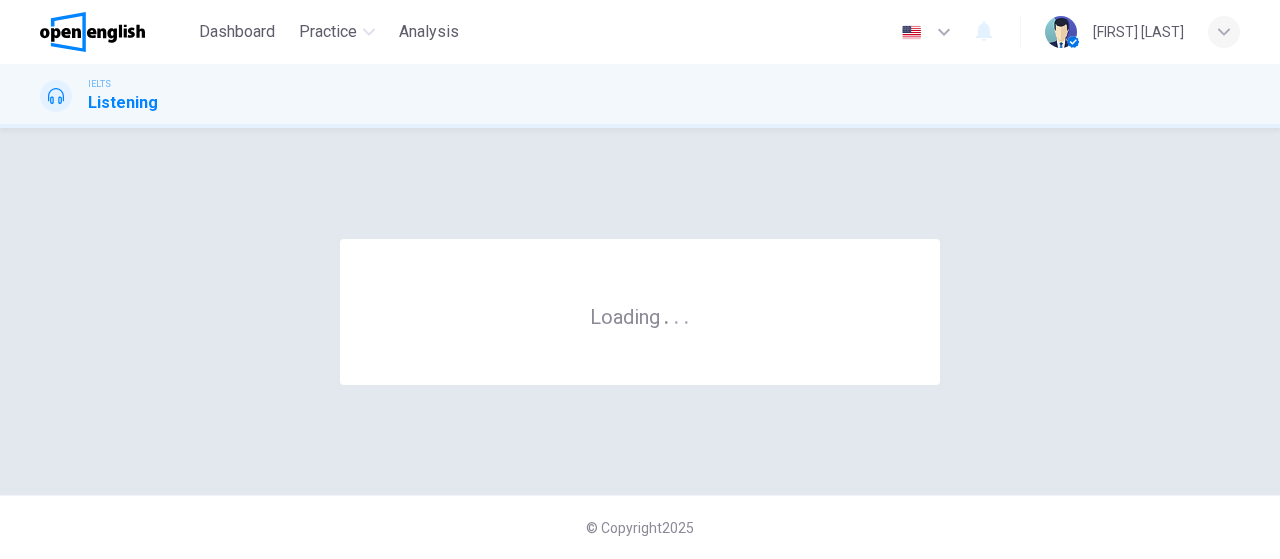 scroll, scrollTop: 0, scrollLeft: 0, axis: both 